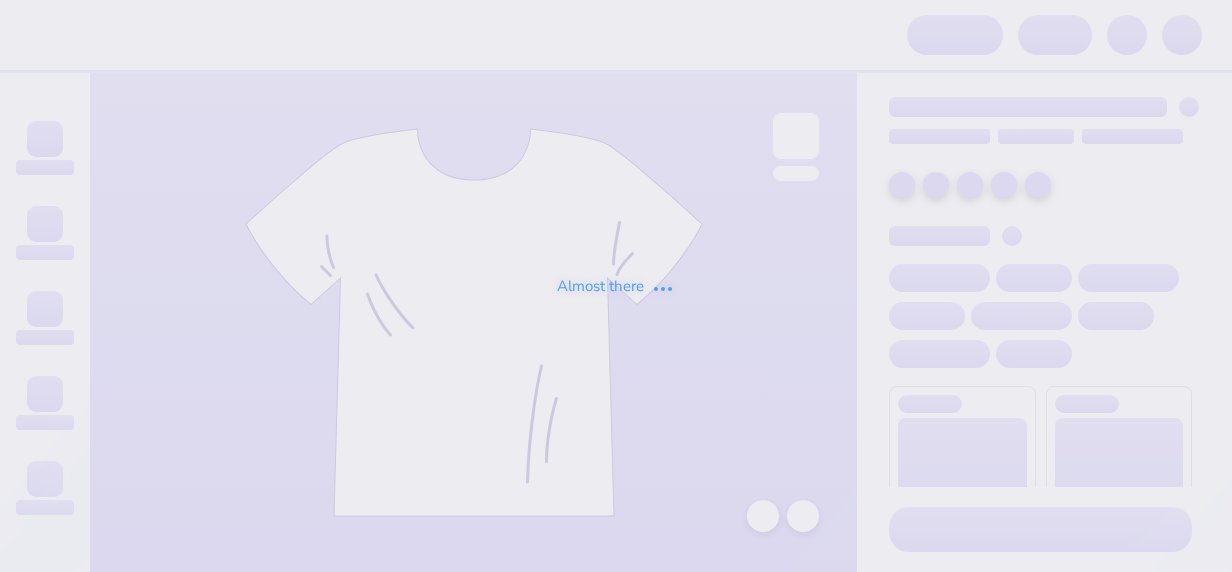 scroll, scrollTop: 0, scrollLeft: 0, axis: both 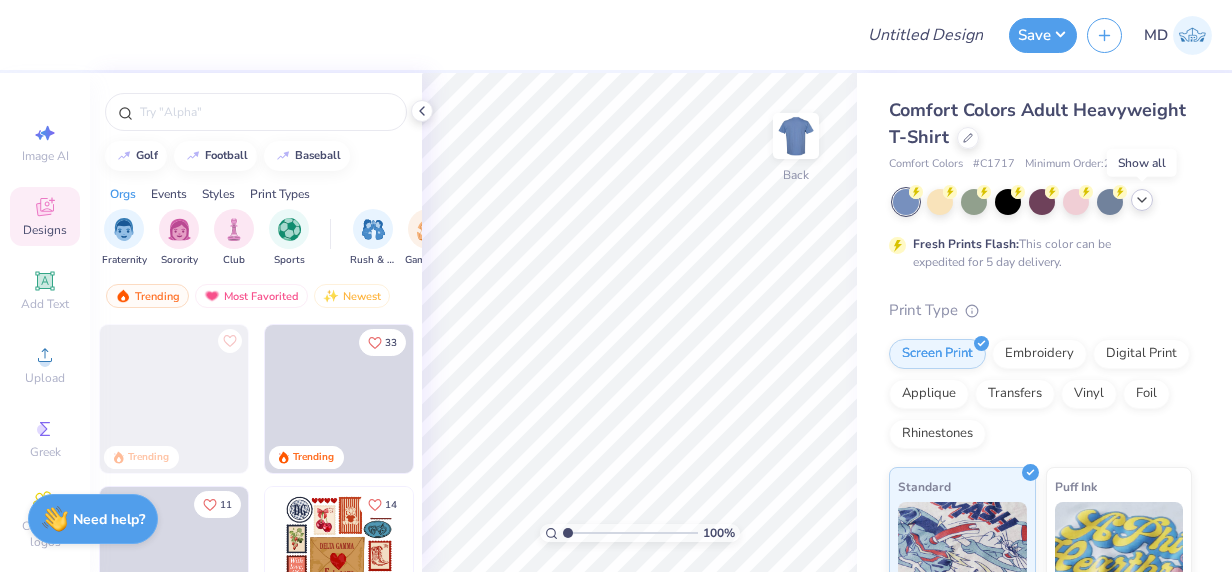 click 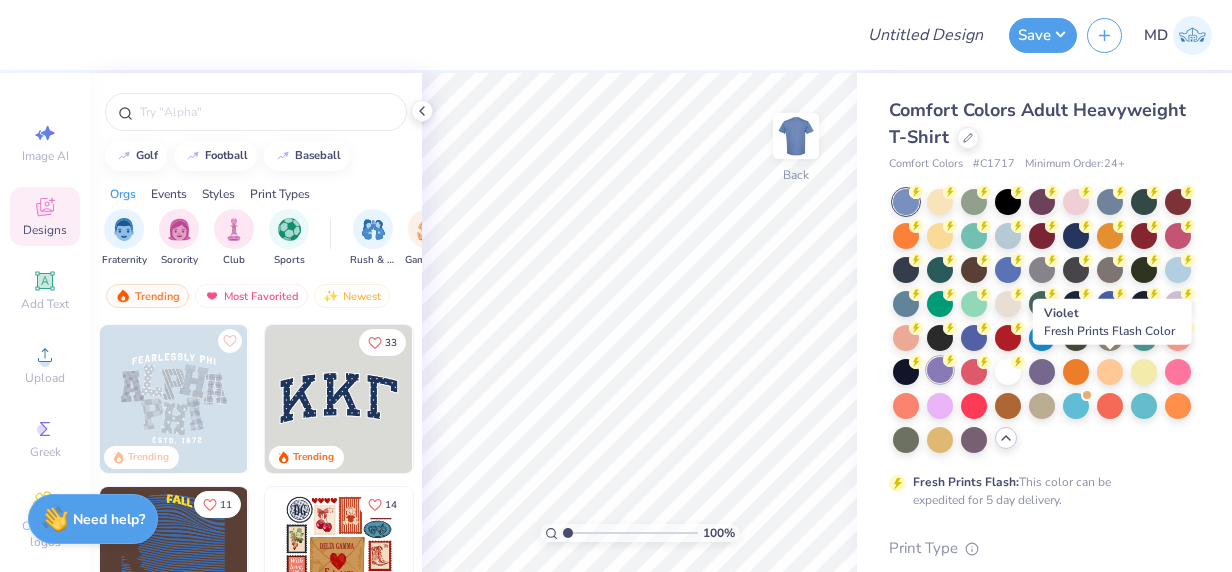click at bounding box center [940, 370] 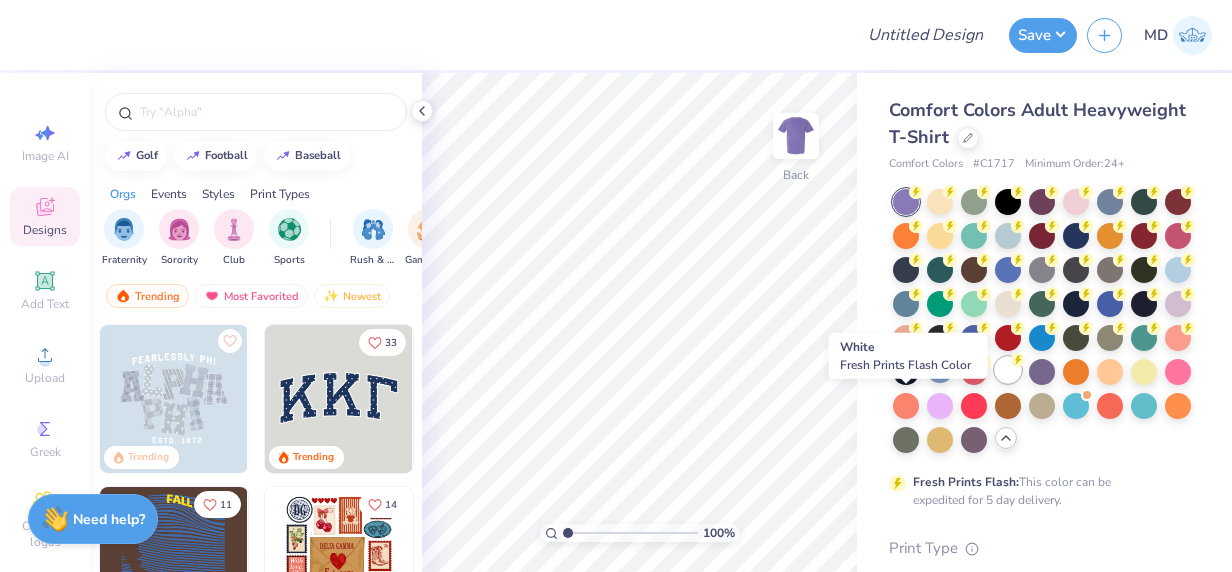 click at bounding box center [1008, 370] 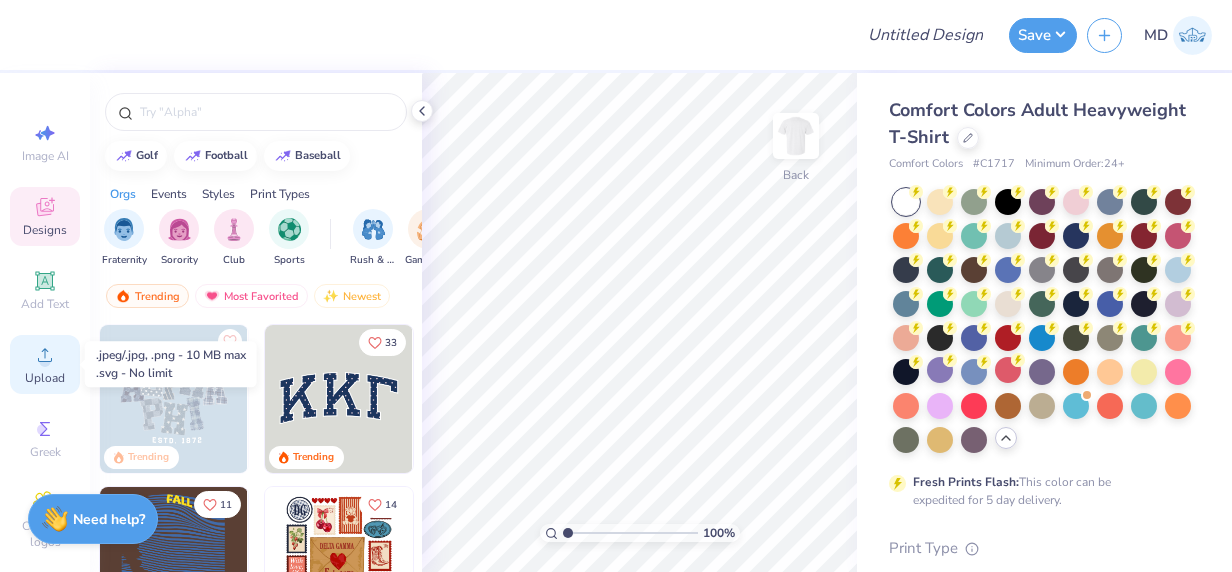 click on "Upload" at bounding box center (45, 364) 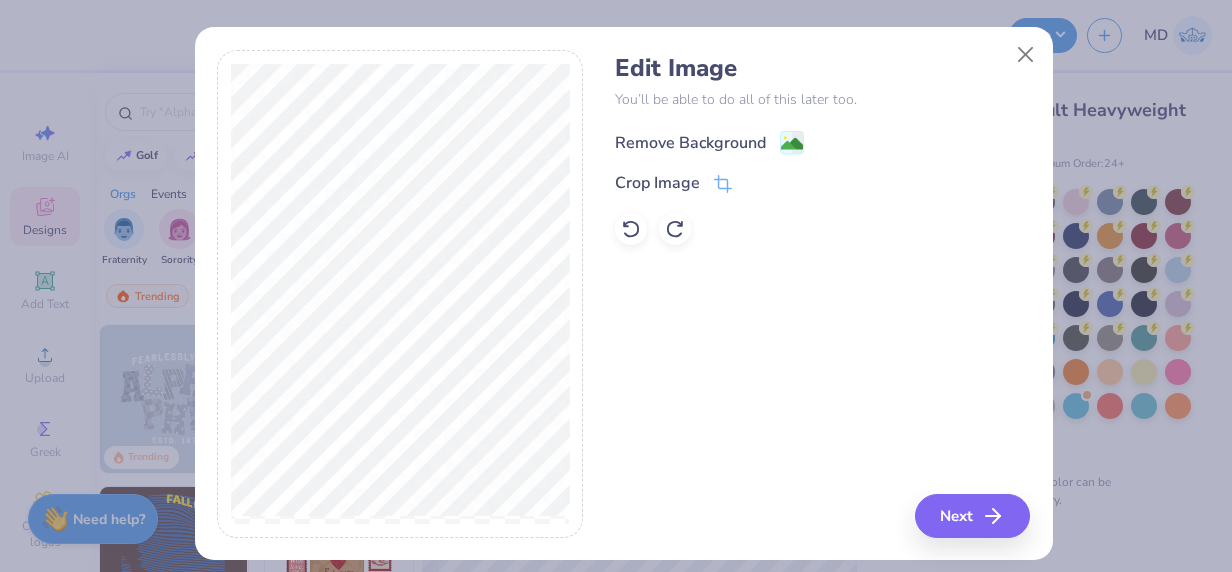 click on "Remove Background" at bounding box center [690, 143] 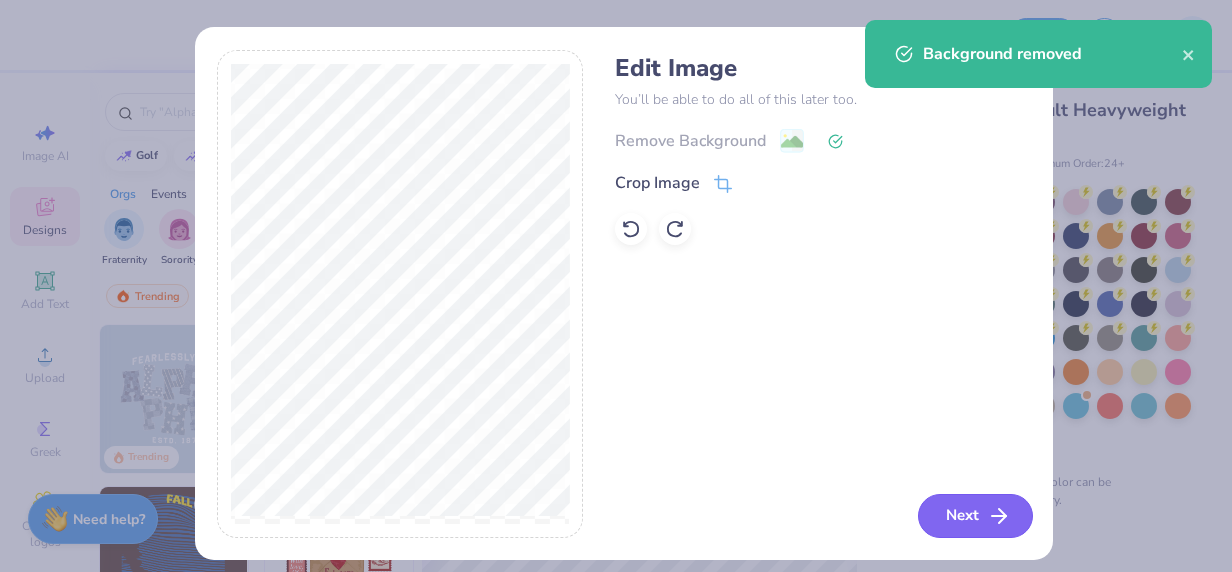 click on "Next" at bounding box center (975, 516) 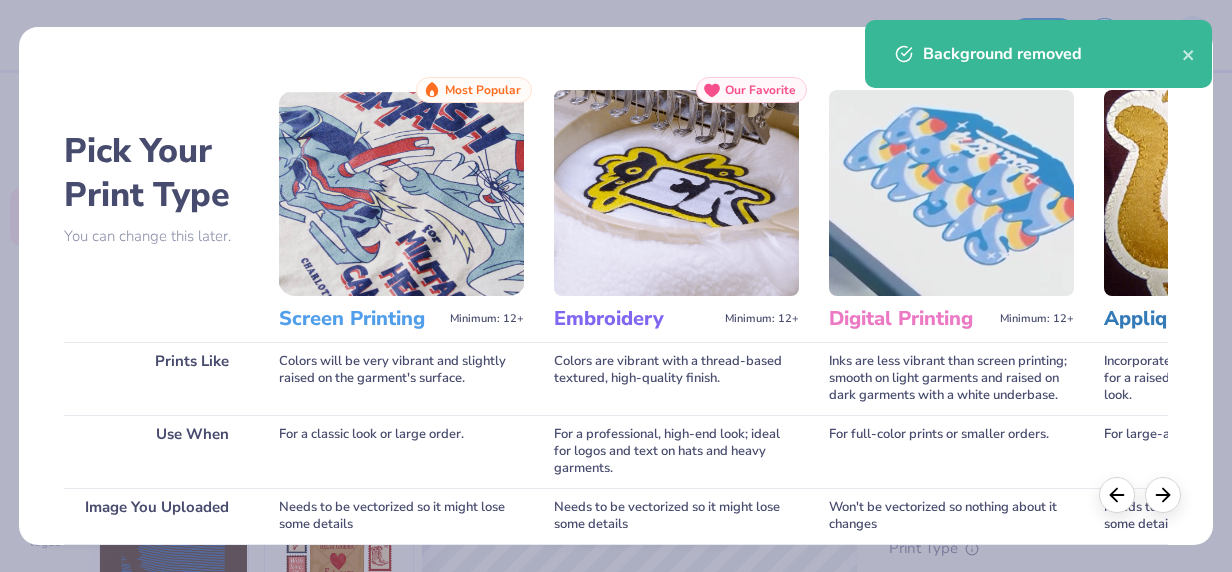 scroll, scrollTop: 324, scrollLeft: 0, axis: vertical 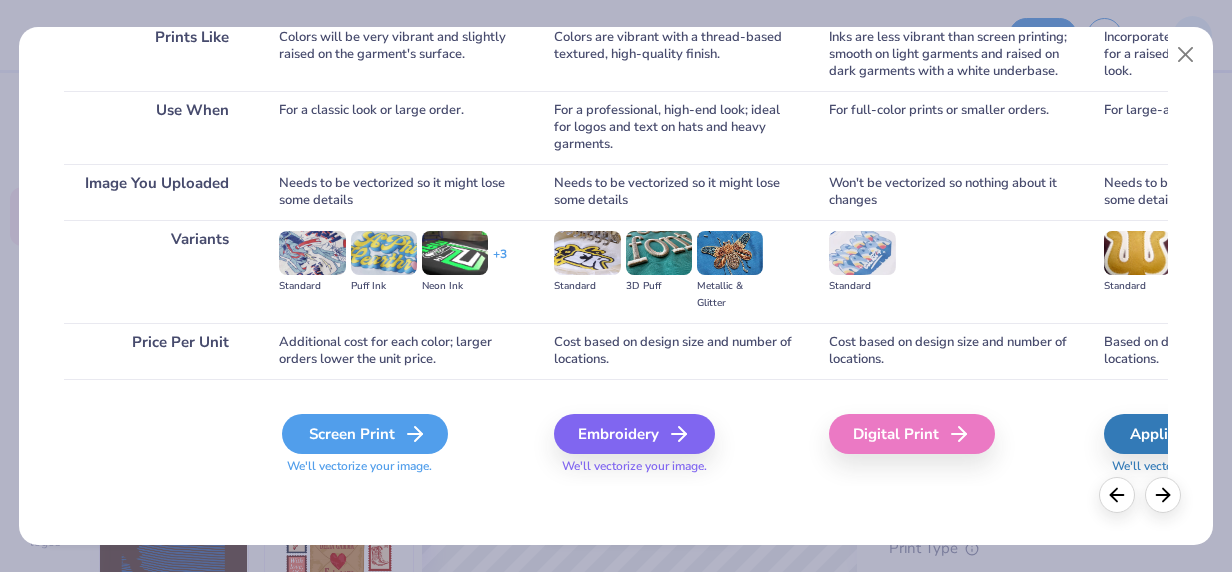 click on "Screen Print" at bounding box center (365, 434) 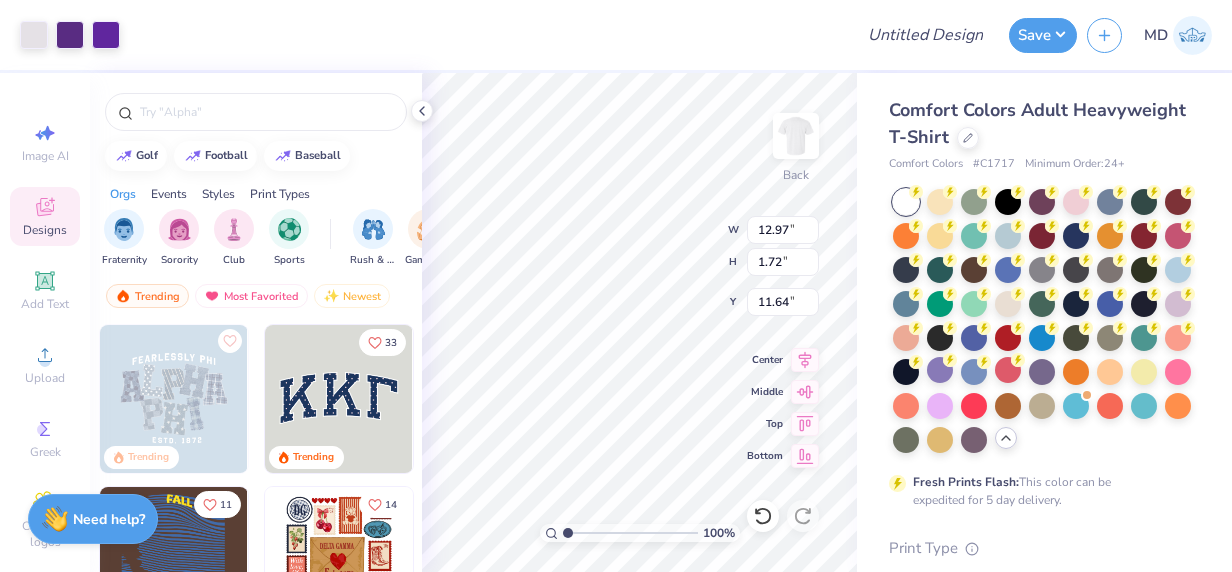 type on "5.22" 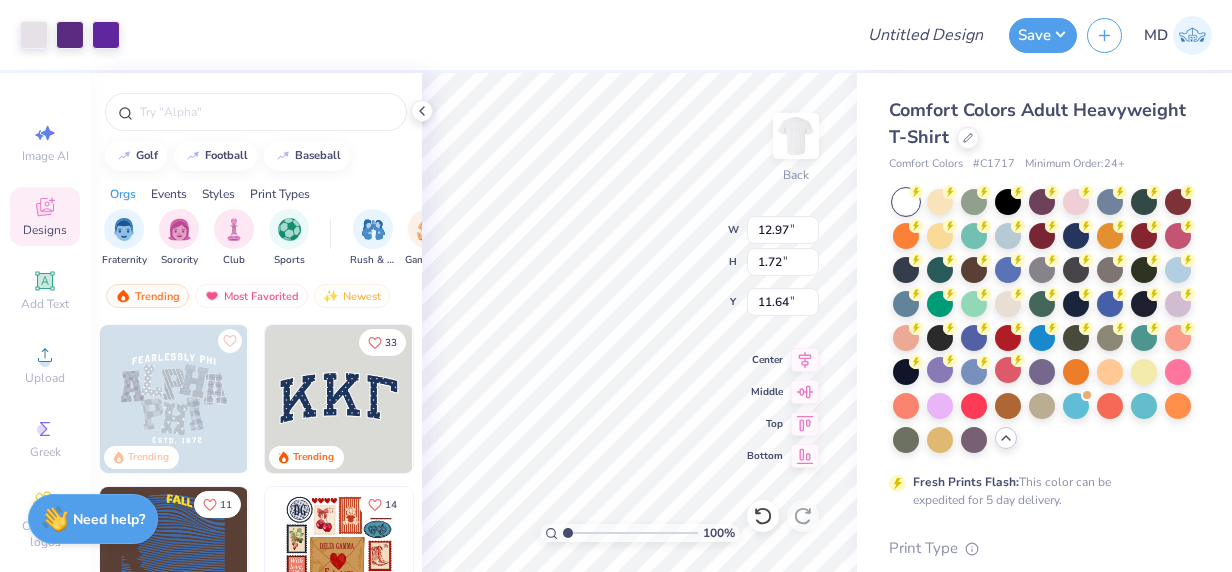 type on "0.69" 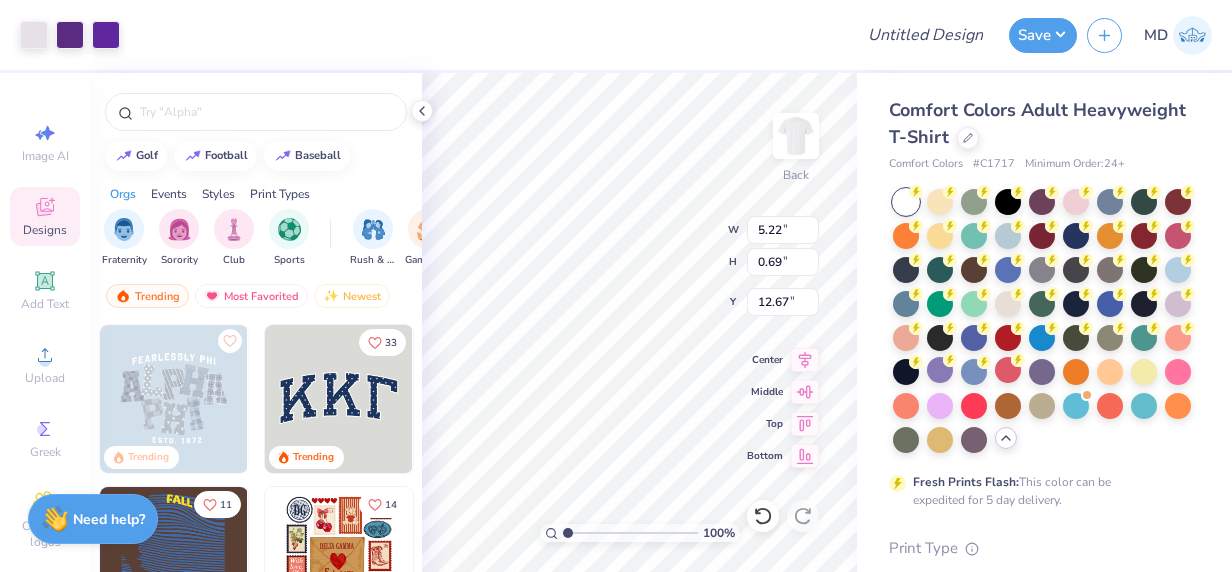type on "4.26" 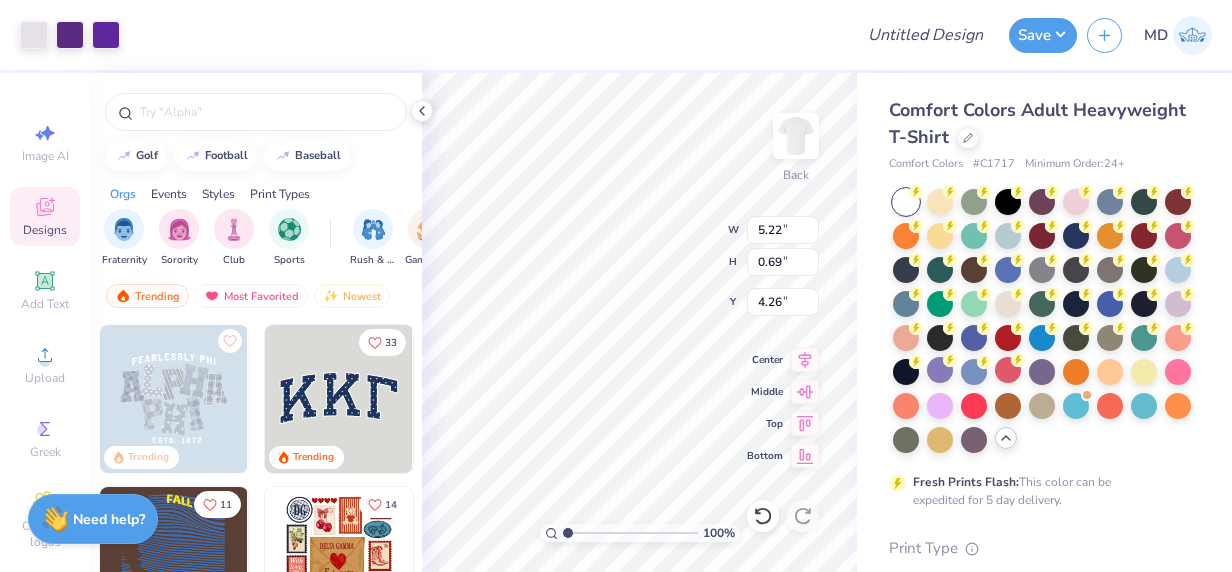 type on "5.82" 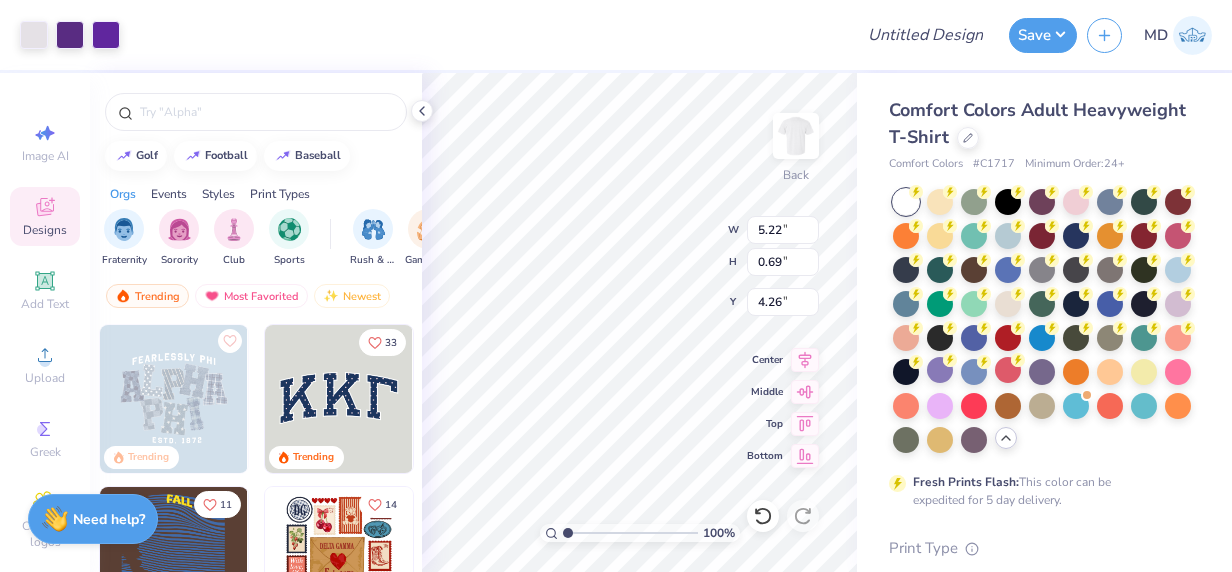 type on "0.77" 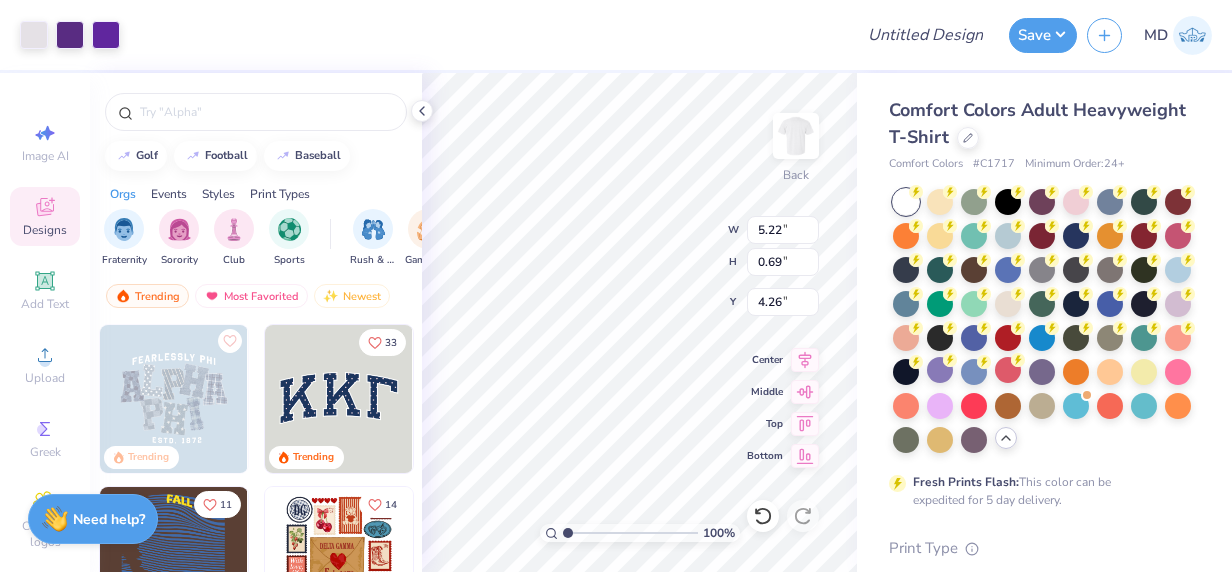 type on "4.18" 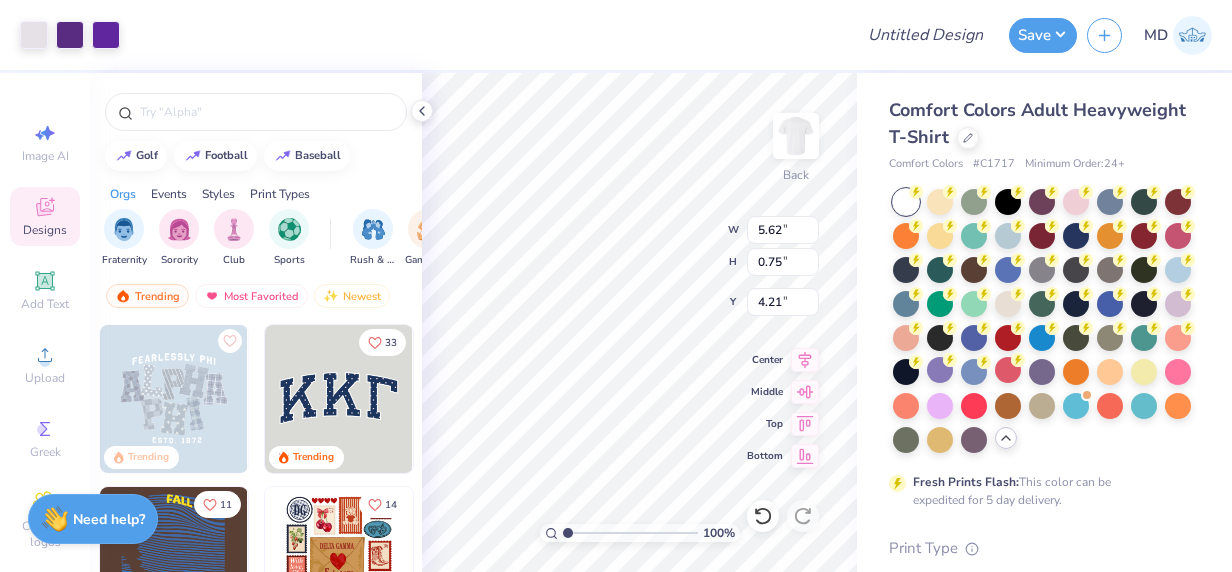 type on "5.62" 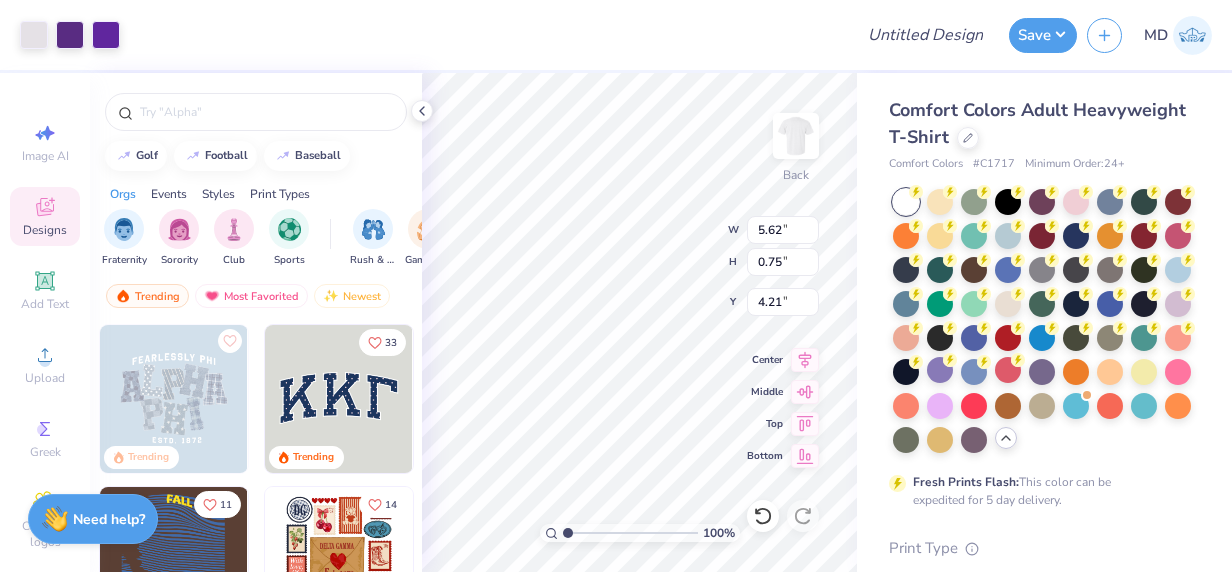 type on "0.75" 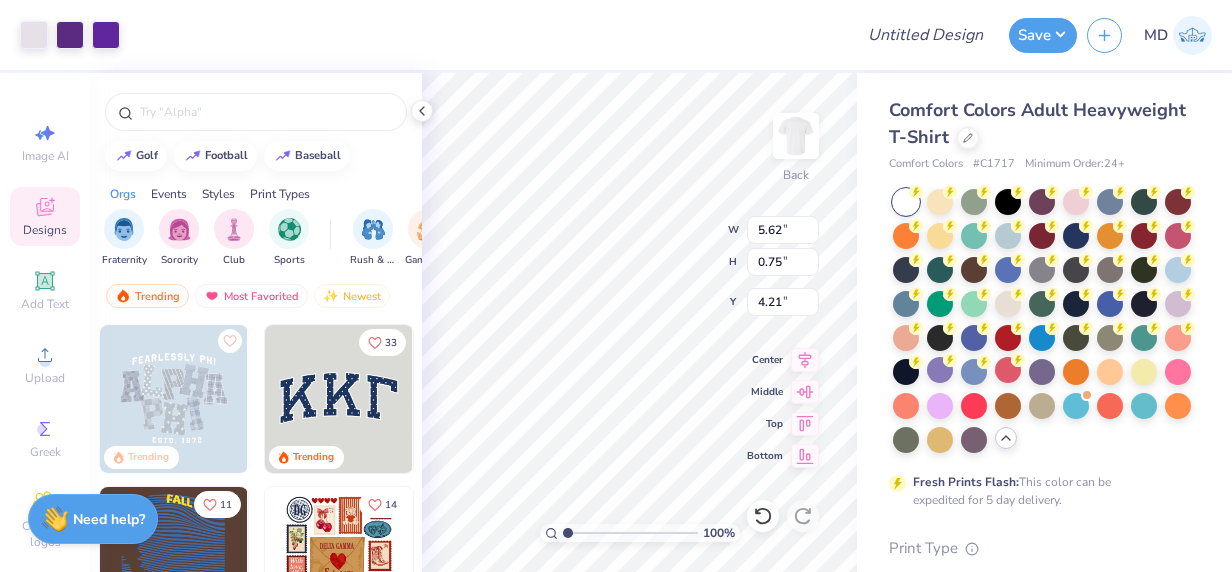 type on "4.21" 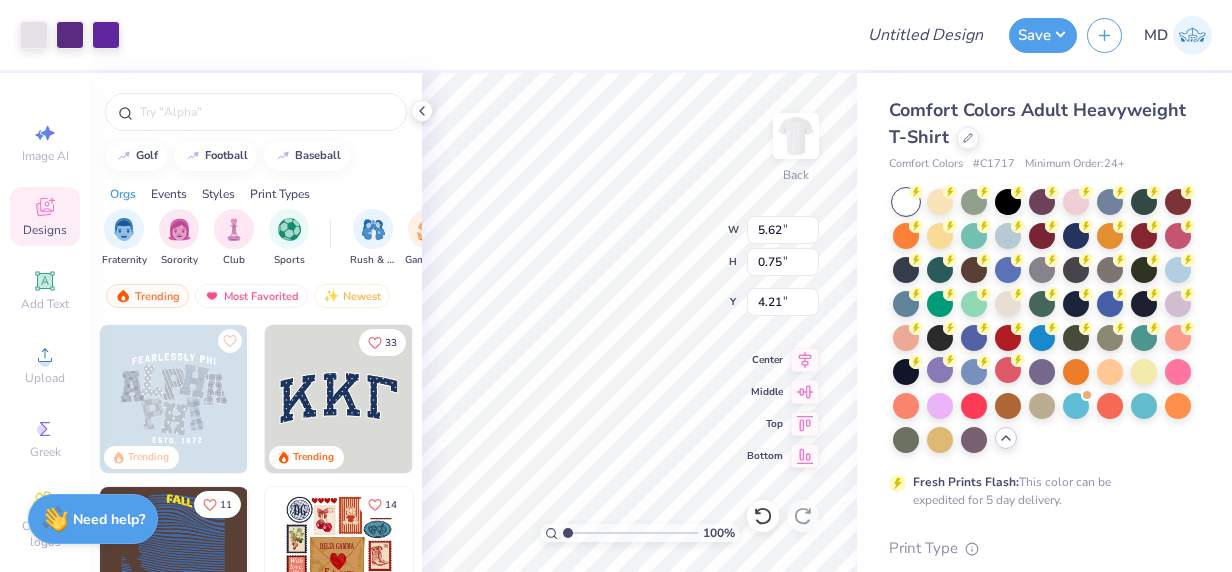 type on "5.30" 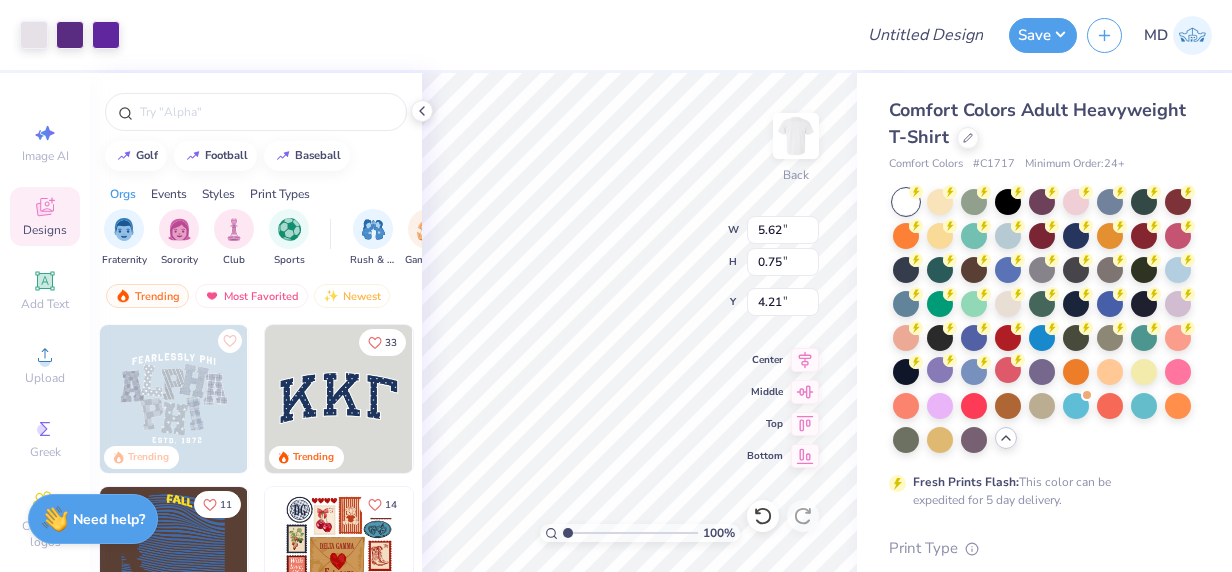 type on "0.70" 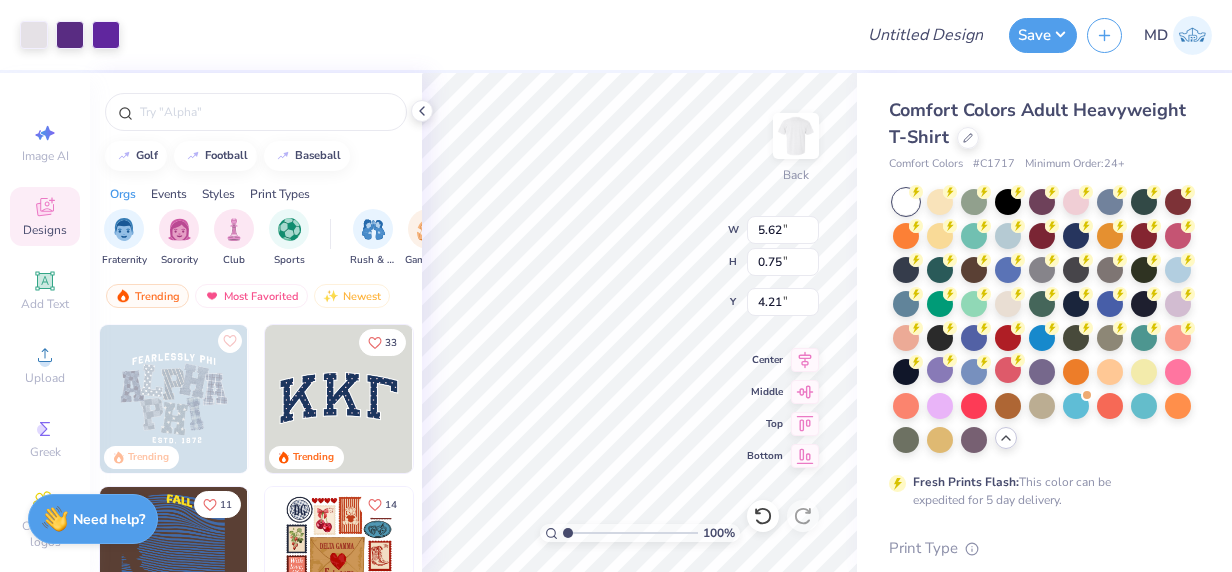 type on "4.25" 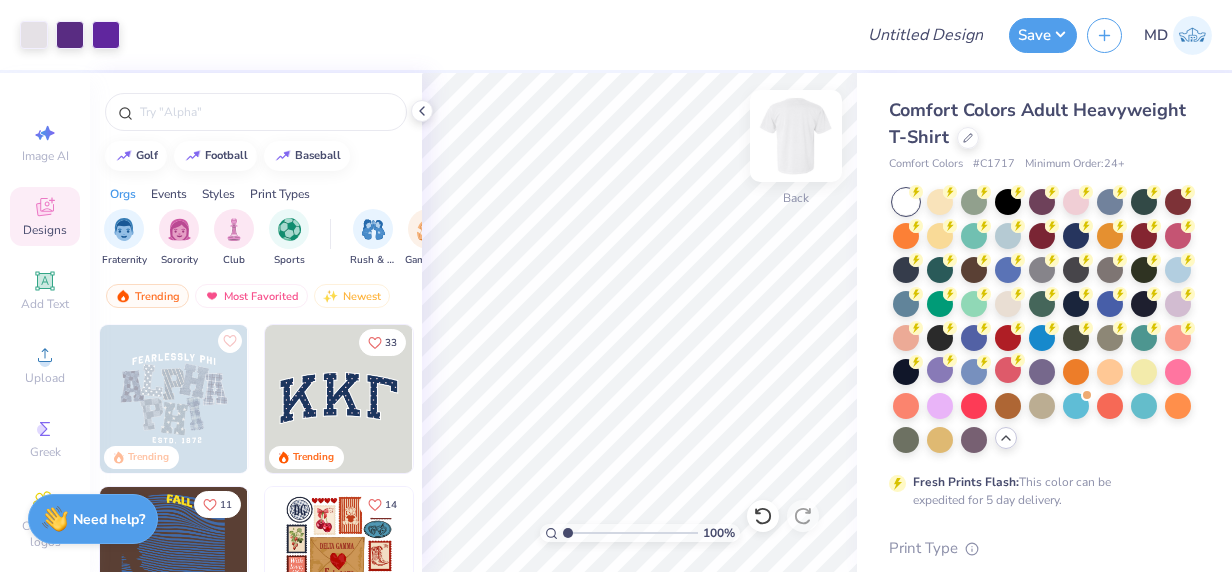 click at bounding box center [796, 136] 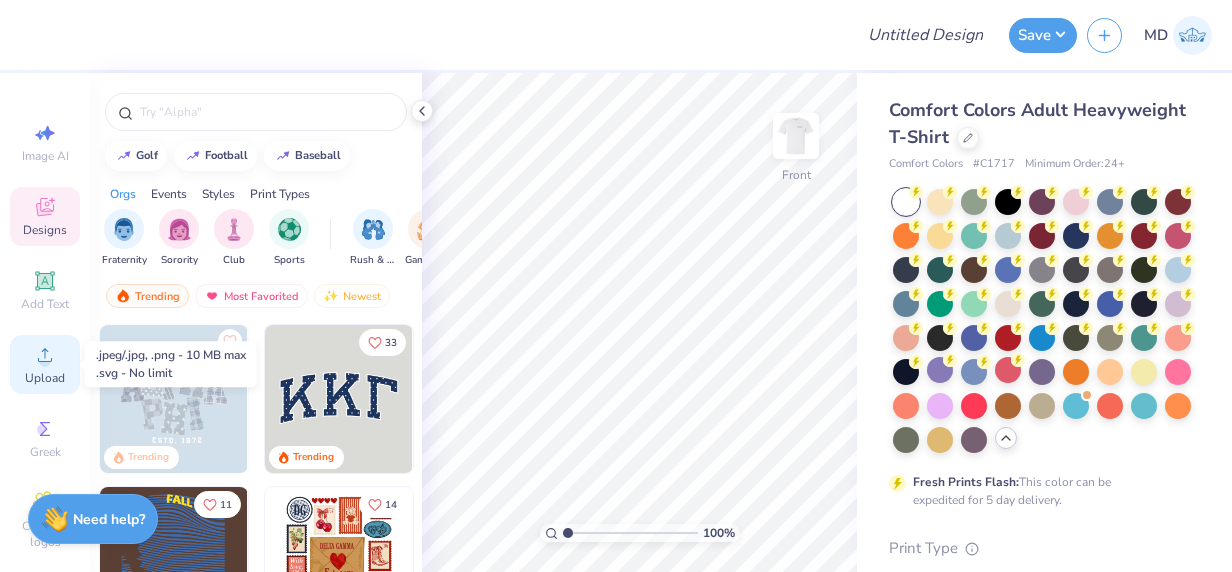 click 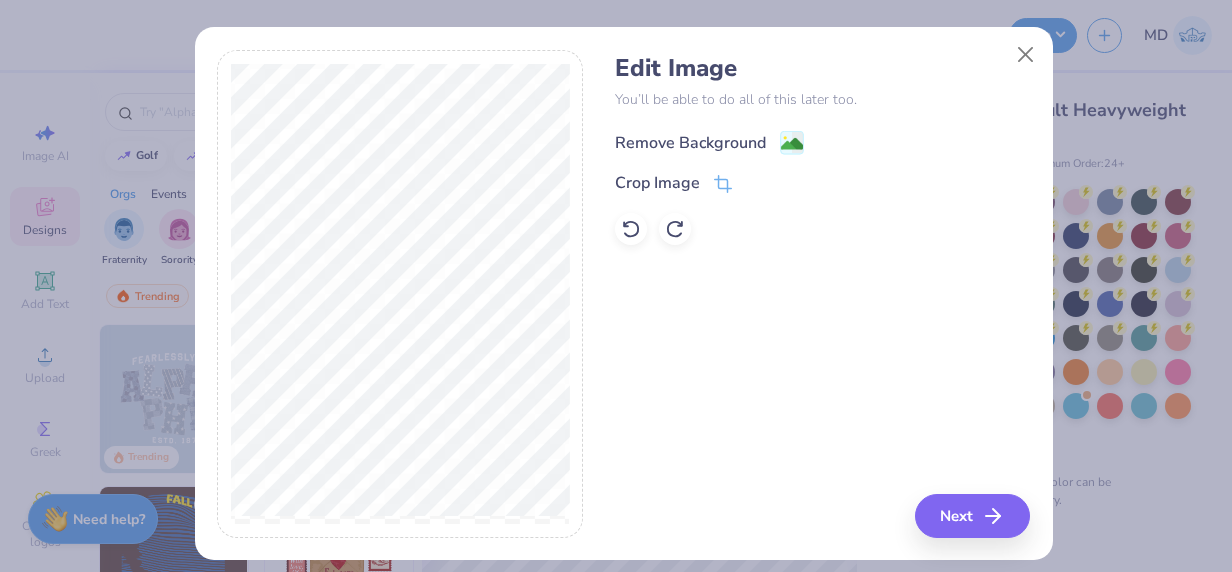 click on "Remove Background" at bounding box center (690, 143) 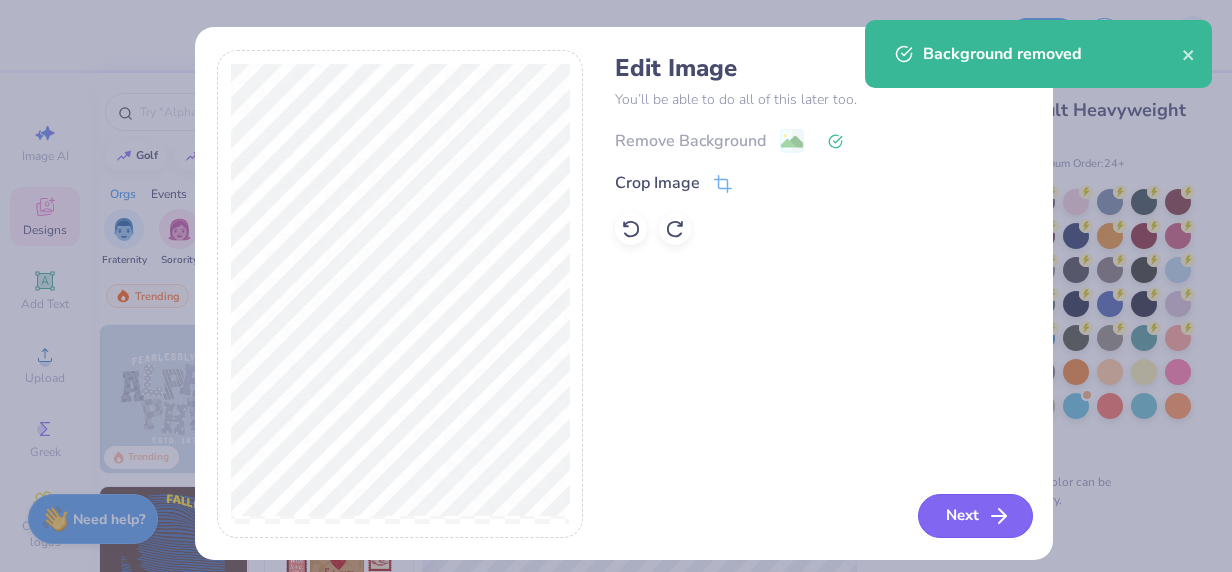 click on "Next" at bounding box center [975, 516] 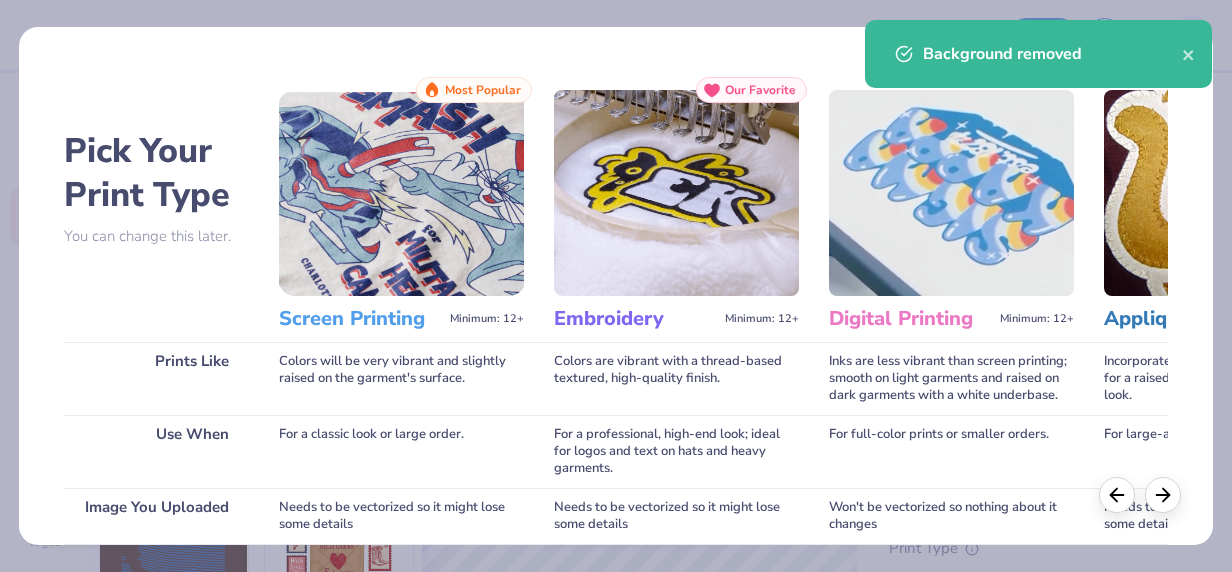 scroll, scrollTop: 324, scrollLeft: 0, axis: vertical 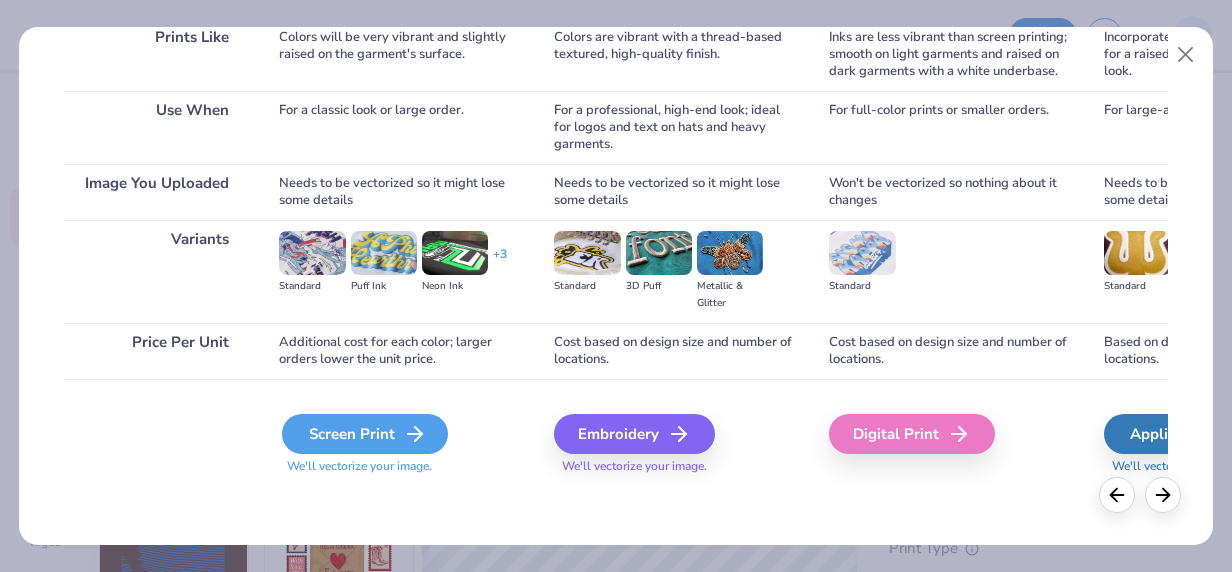 click on "Screen Print" at bounding box center (365, 434) 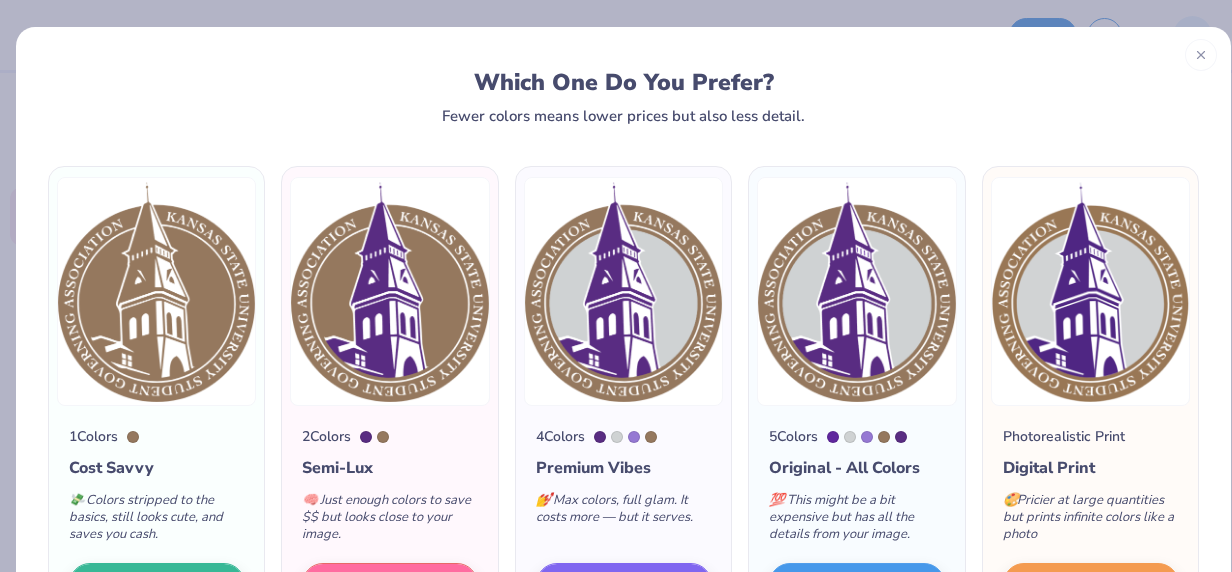 scroll, scrollTop: 154, scrollLeft: 0, axis: vertical 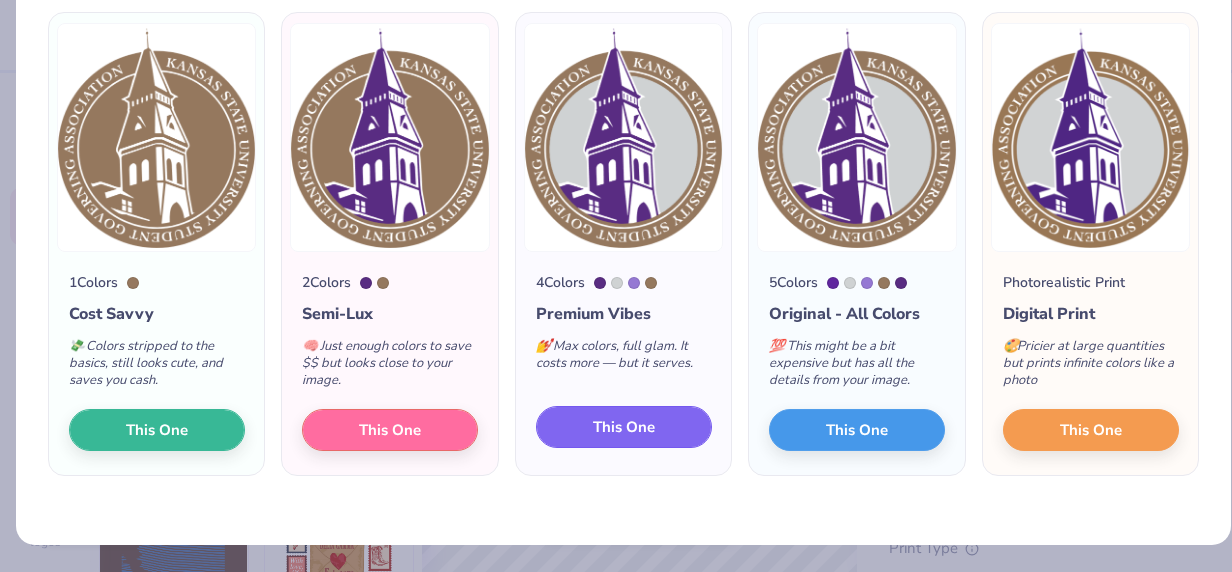 click on "This One" at bounding box center [624, 427] 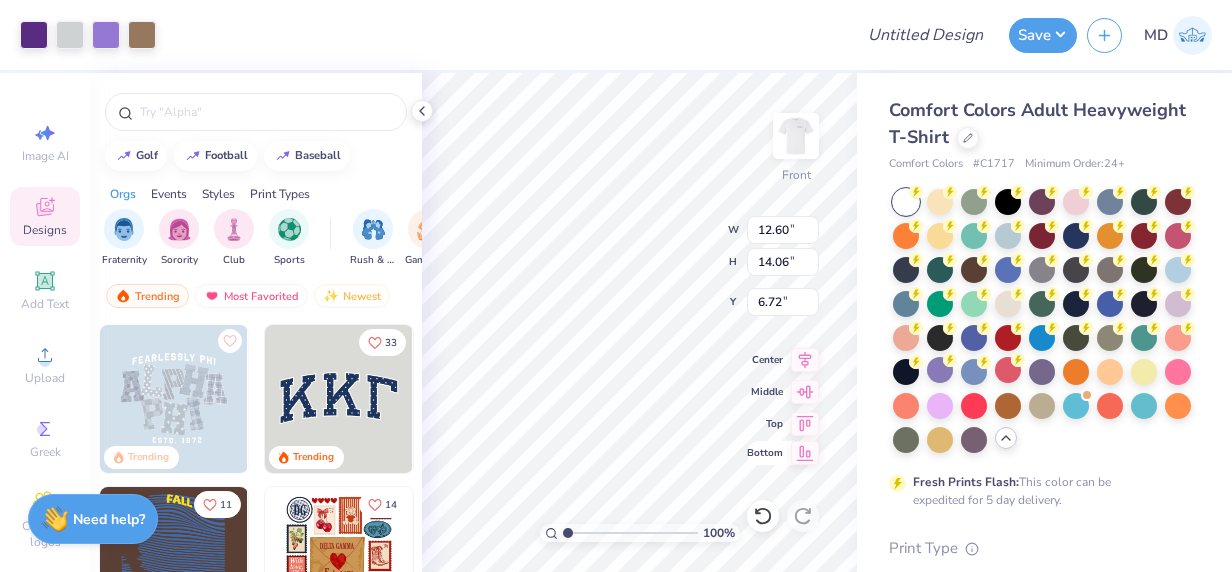 type on "3.33" 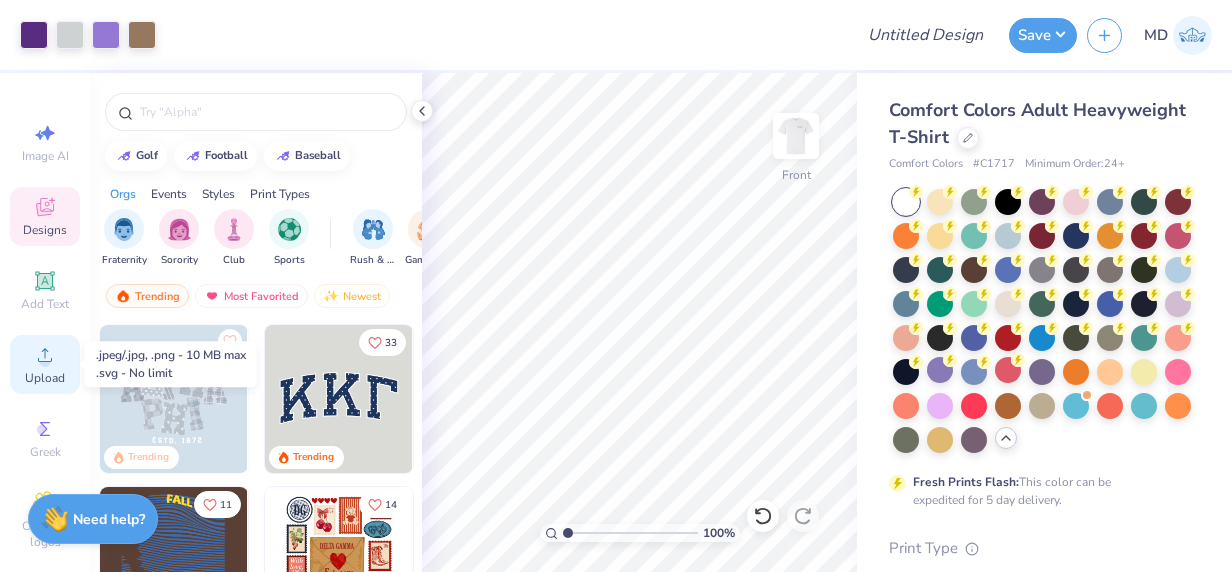 click on "Upload" at bounding box center (45, 364) 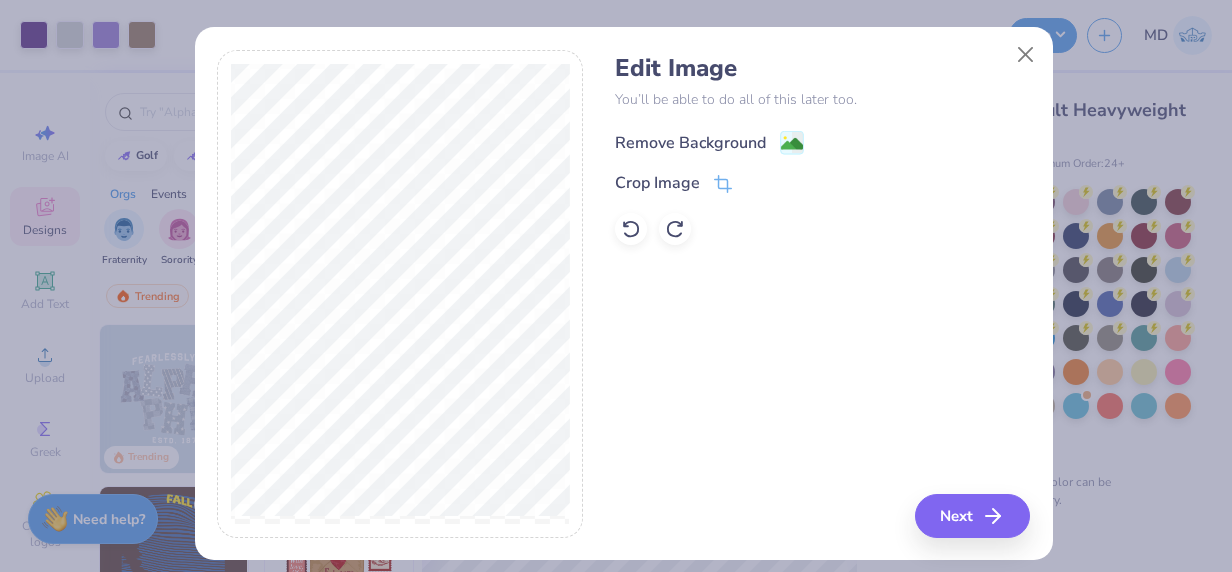 click on "Remove Background" at bounding box center [690, 143] 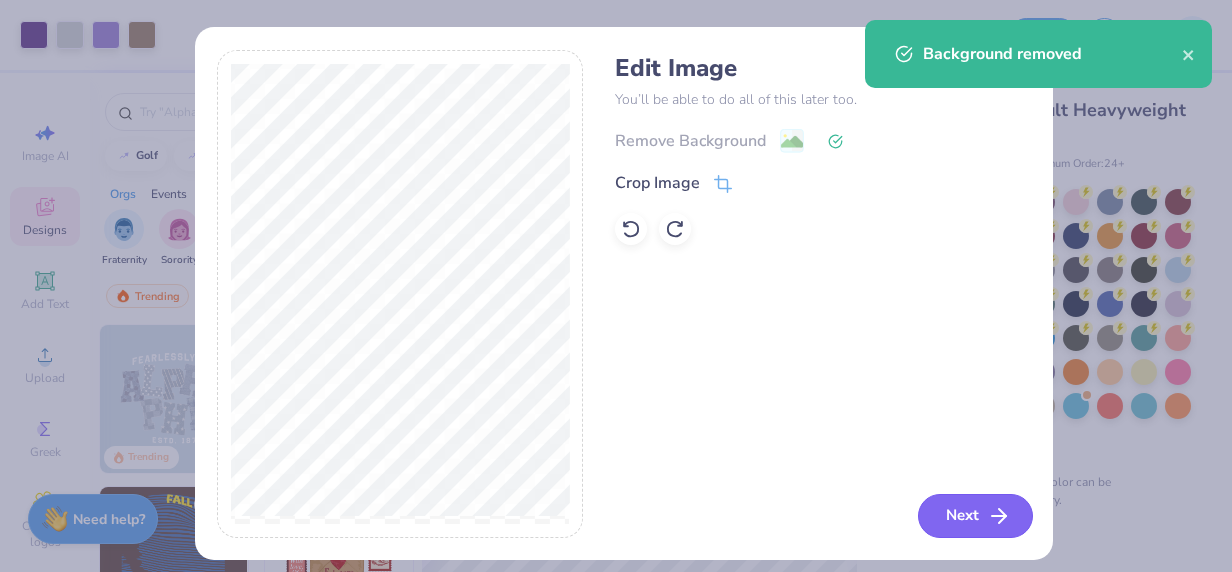 click on "Next" at bounding box center [975, 516] 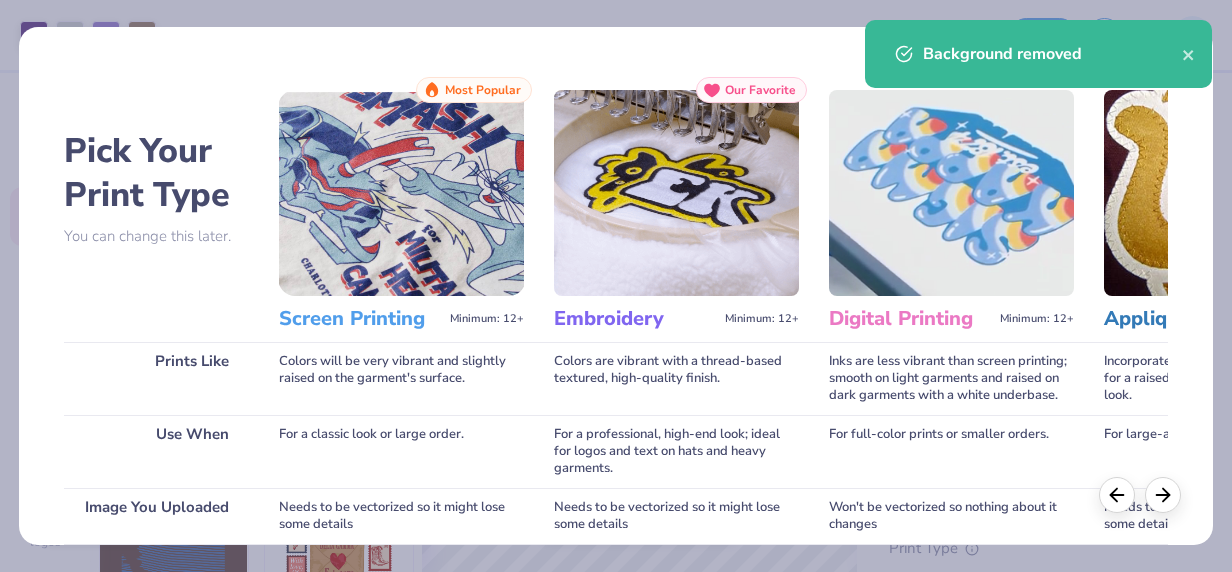 scroll, scrollTop: 324, scrollLeft: 0, axis: vertical 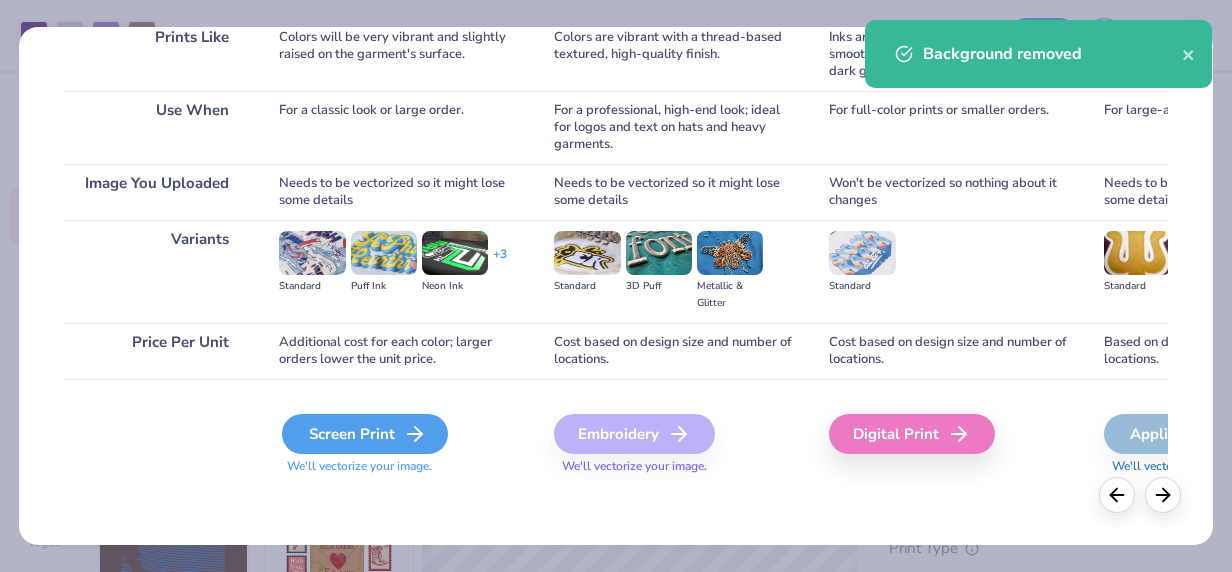 click on "Screen Print" at bounding box center [365, 434] 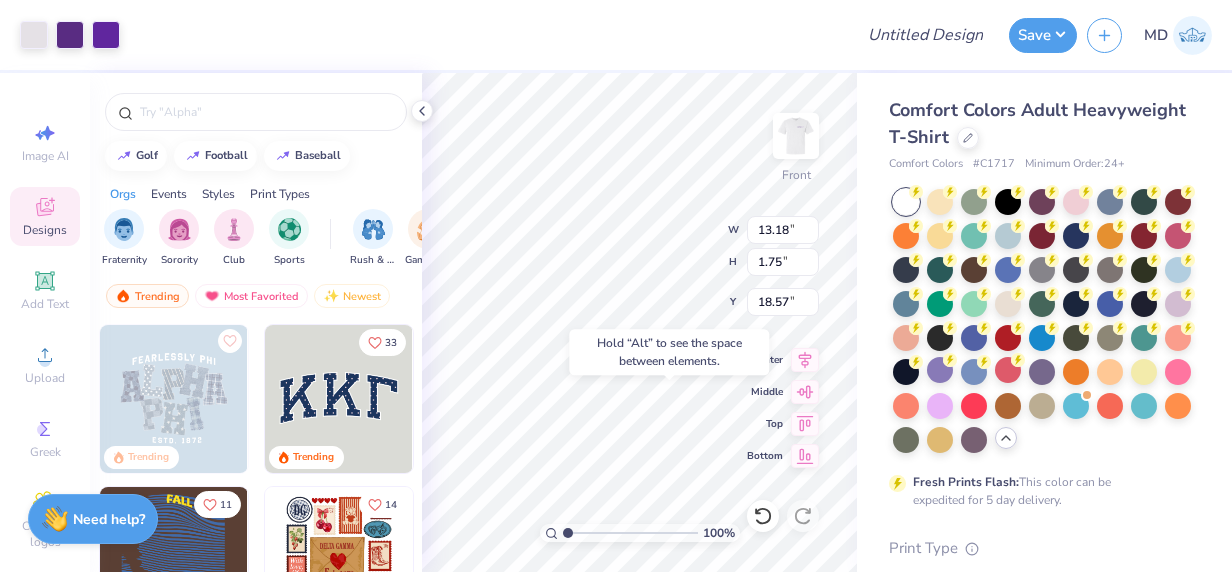 type on "18.57" 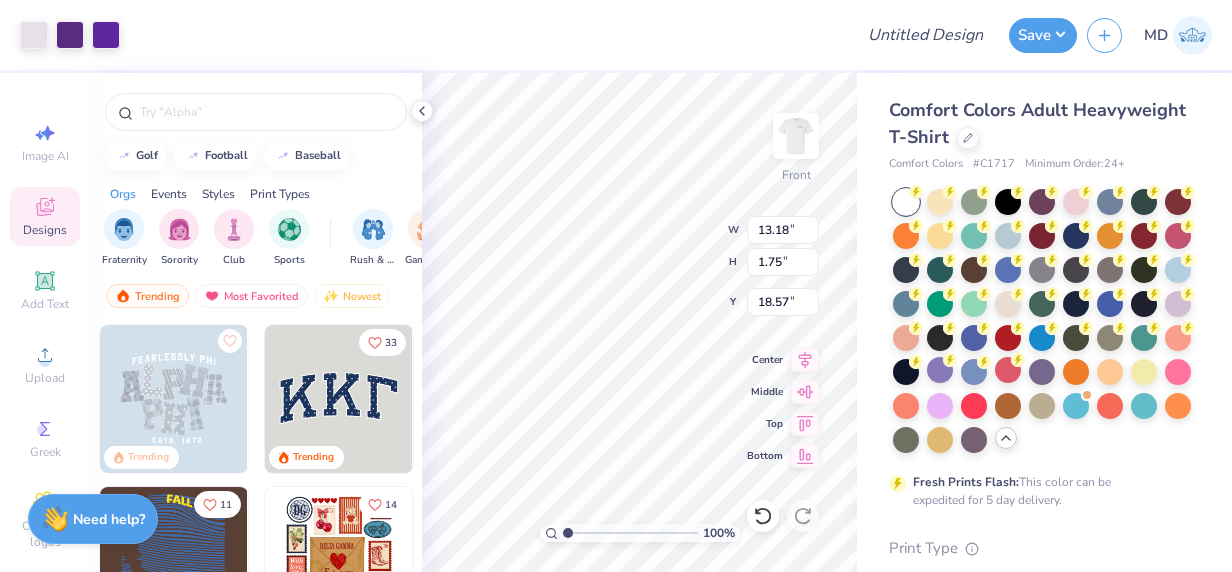 type on "12.60" 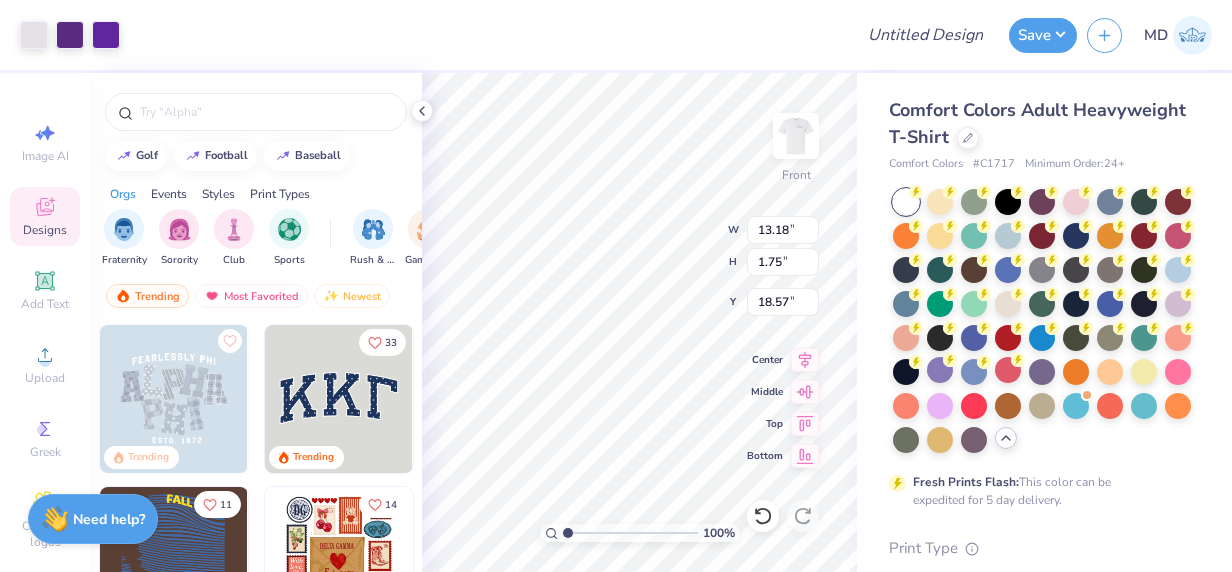 type on "14.06" 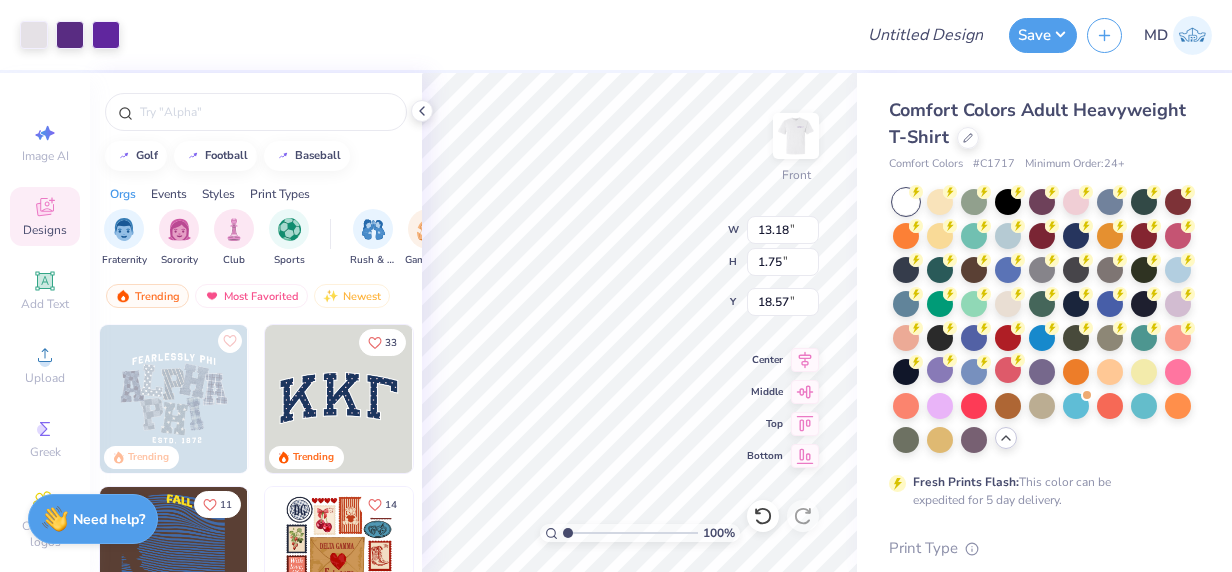 type on "3.33" 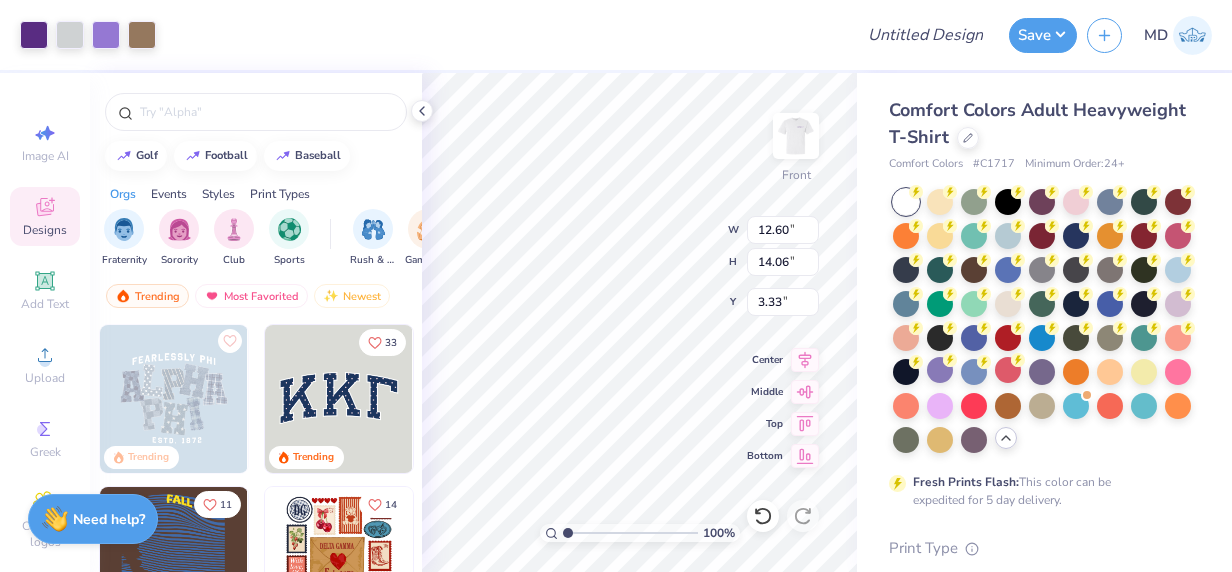 type on "11.12" 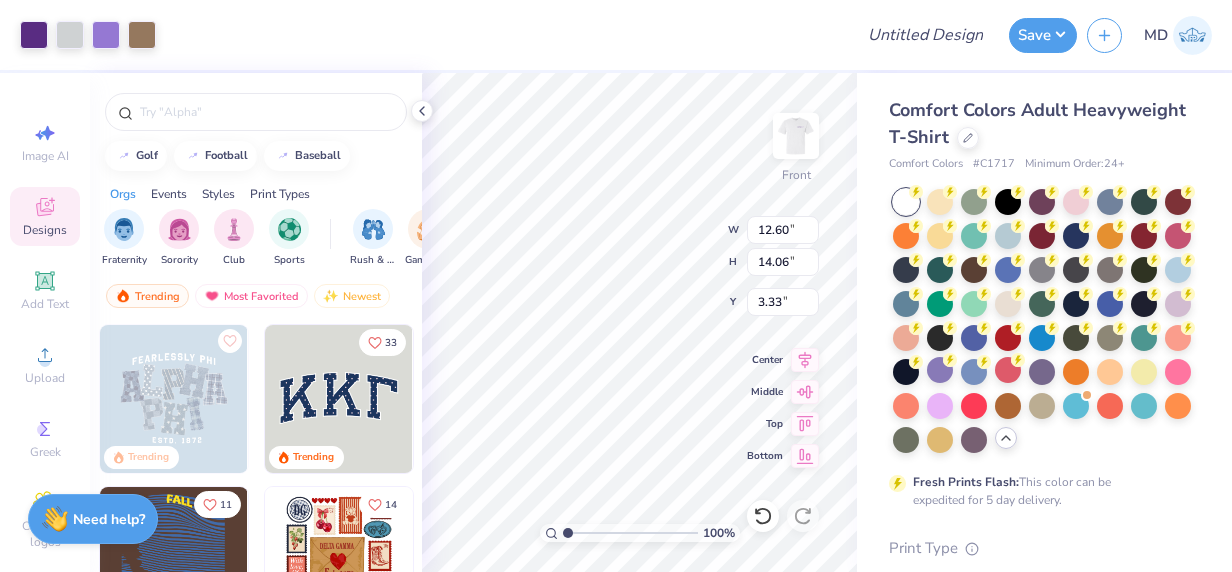 type on "12.40" 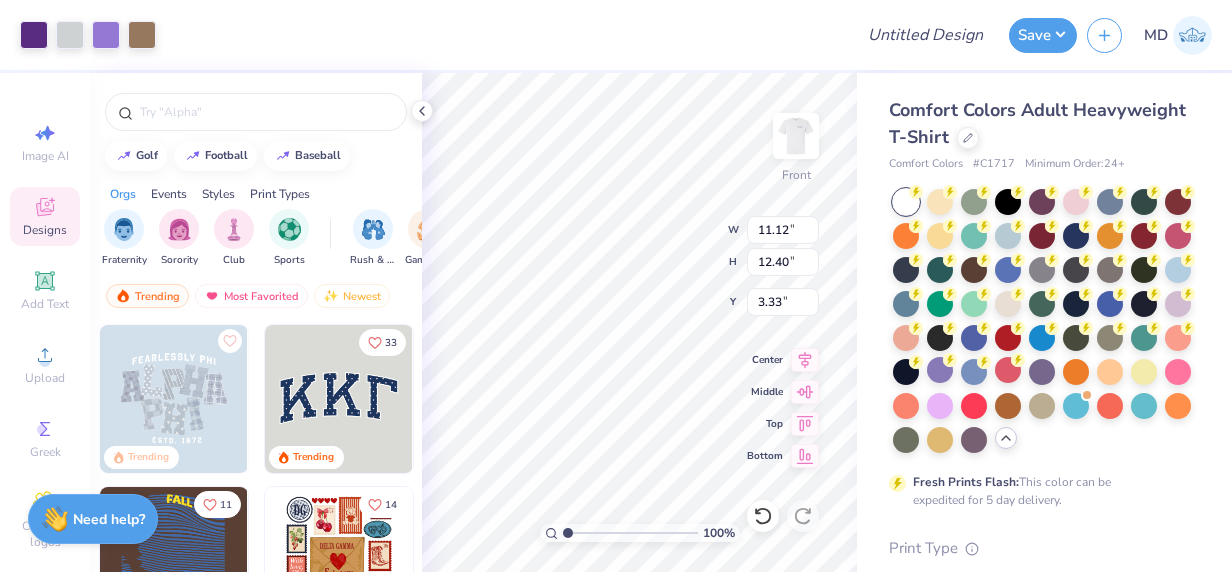 type on "4.16" 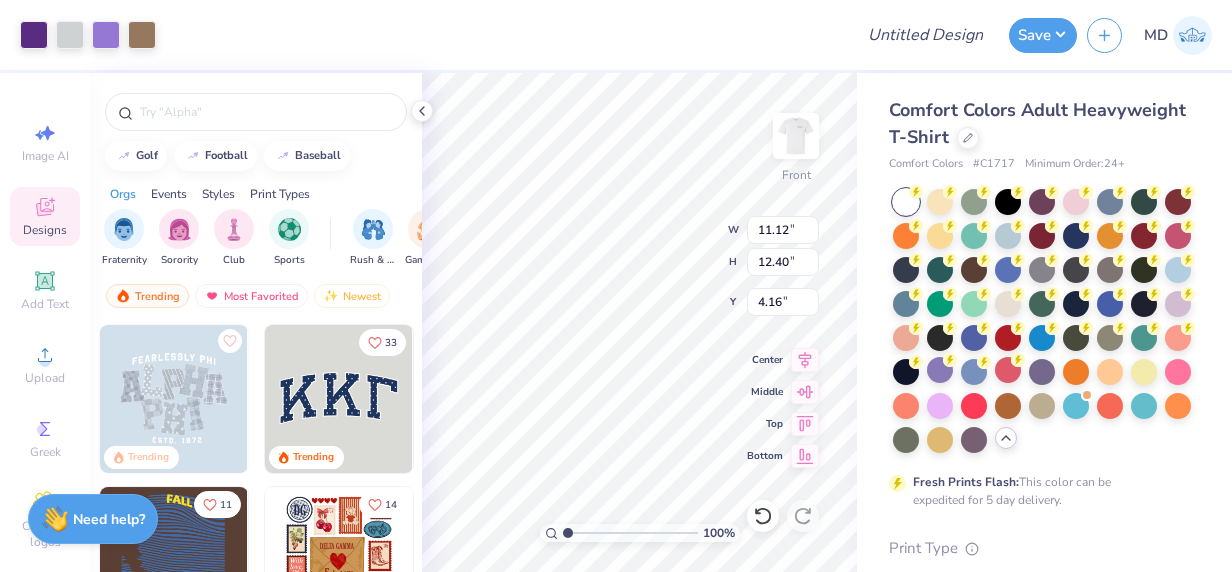 type on "13.18" 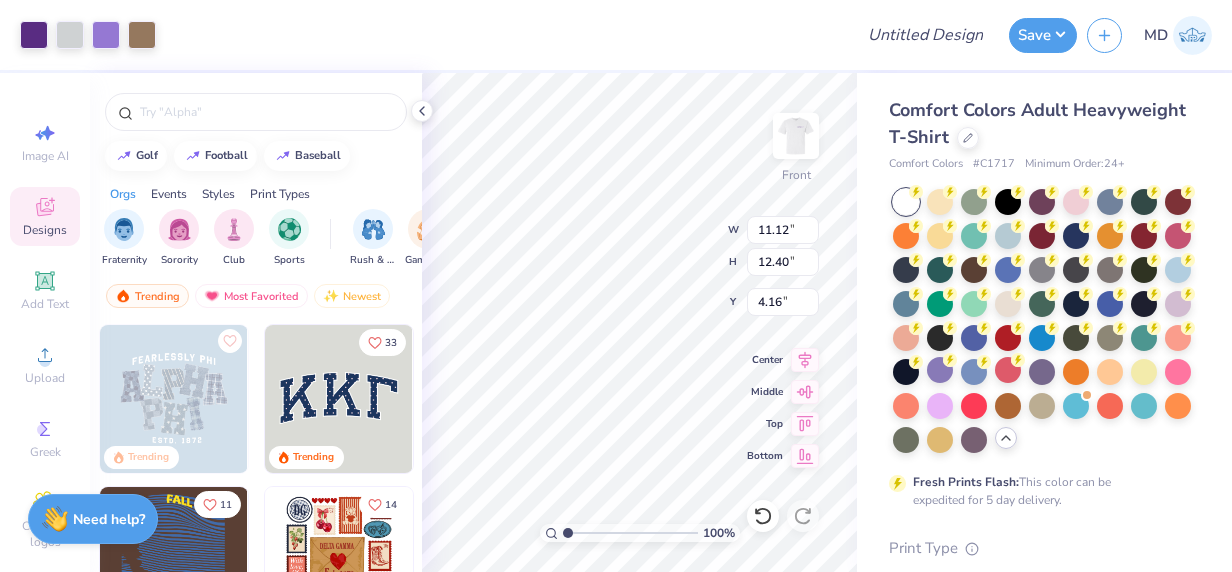 type on "1.75" 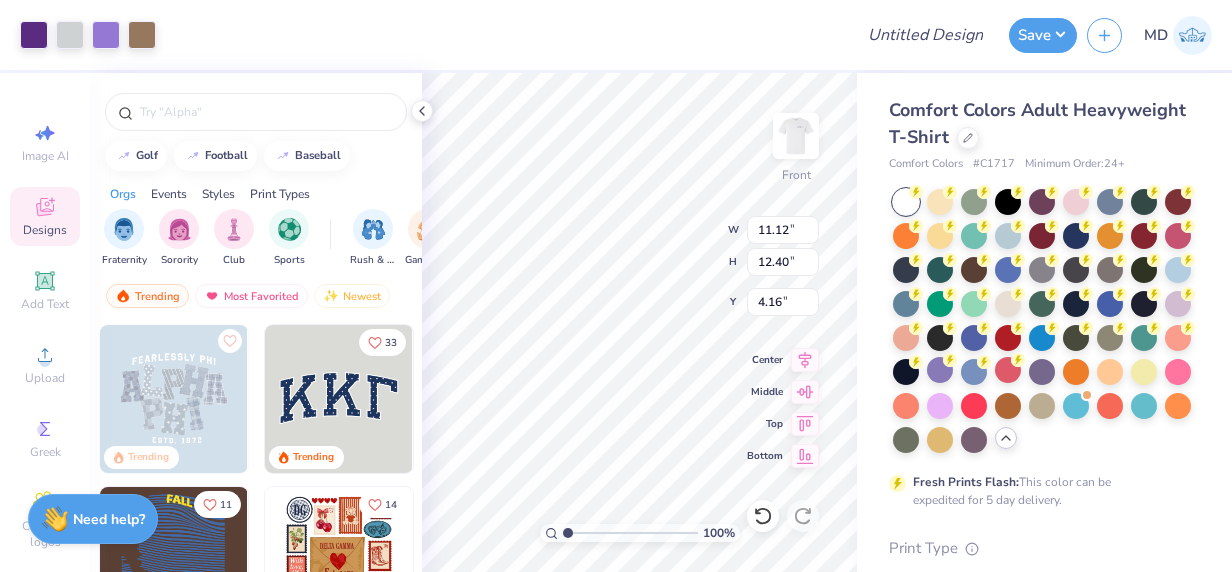 type on "18.57" 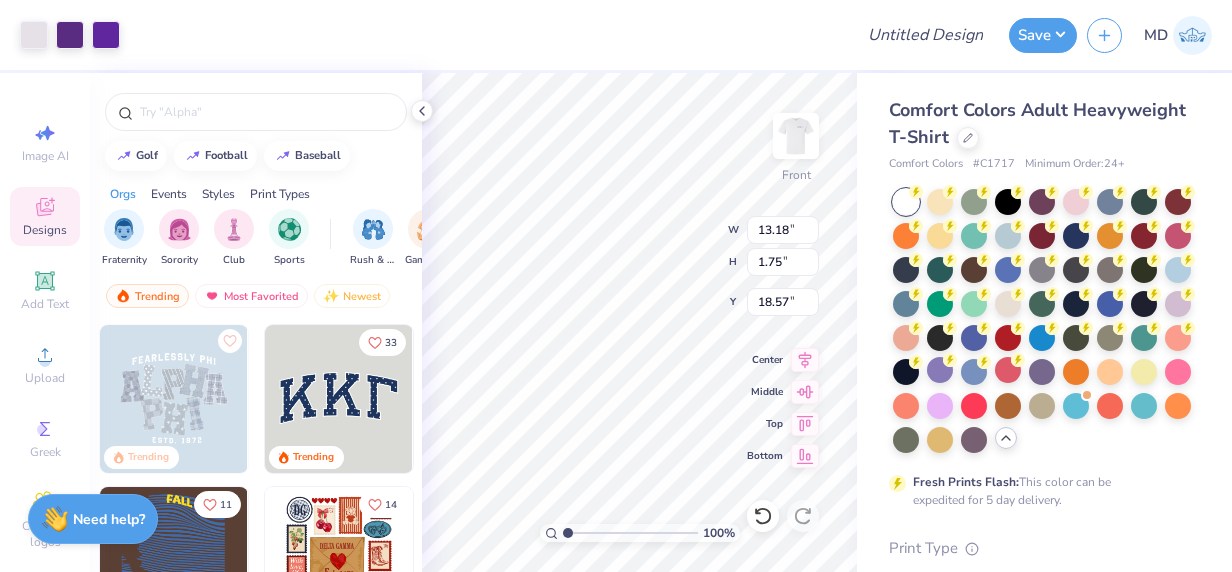 type on "11.32" 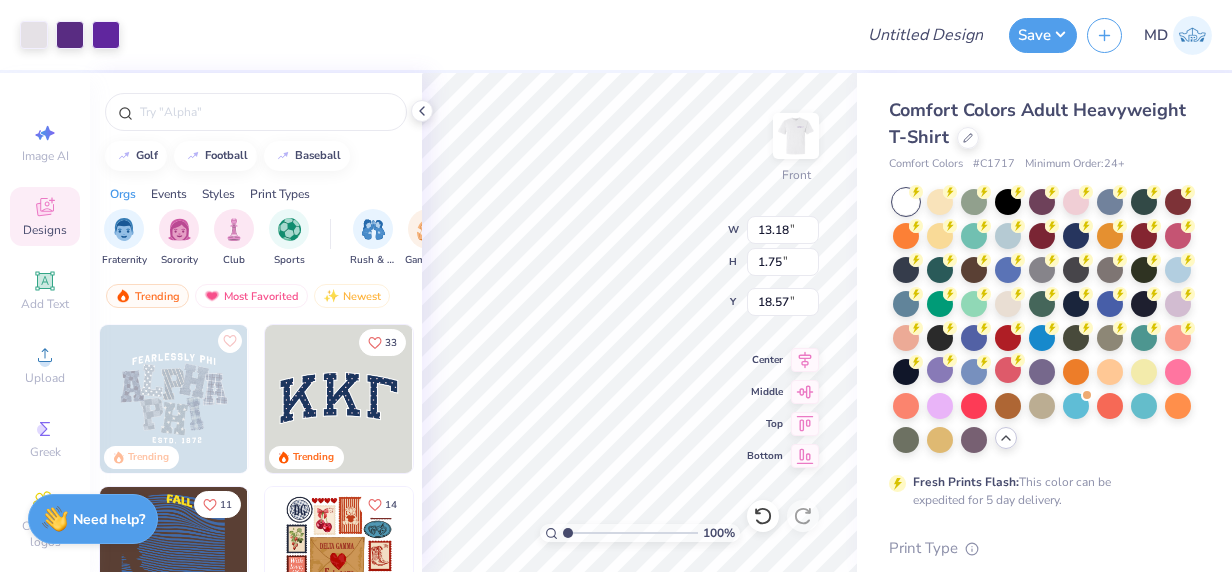 type on "1.50" 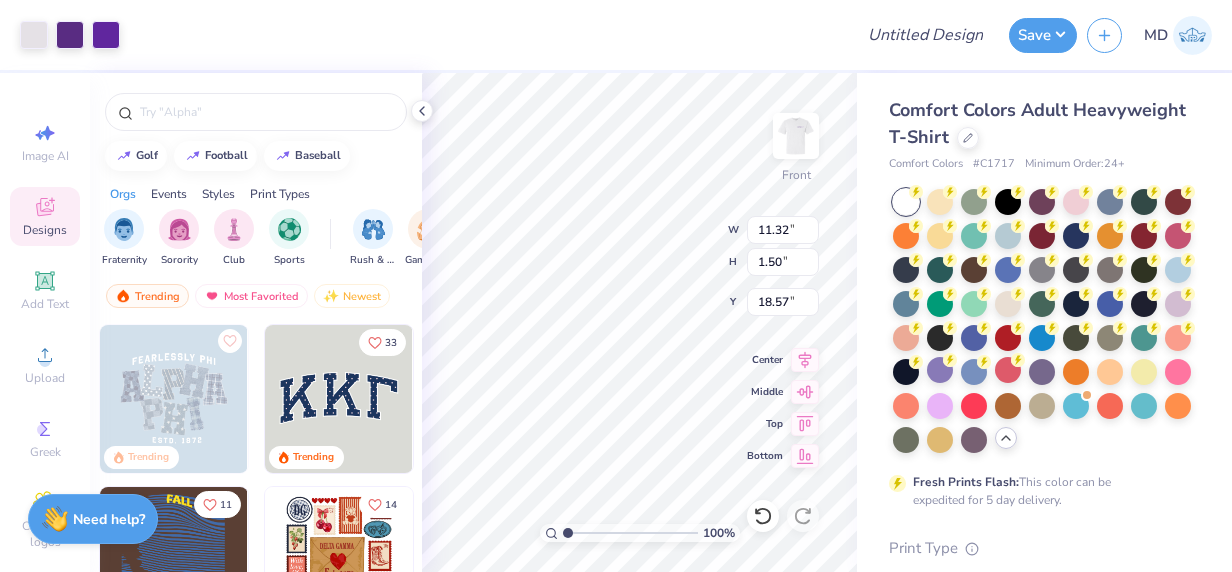 type on "17.25" 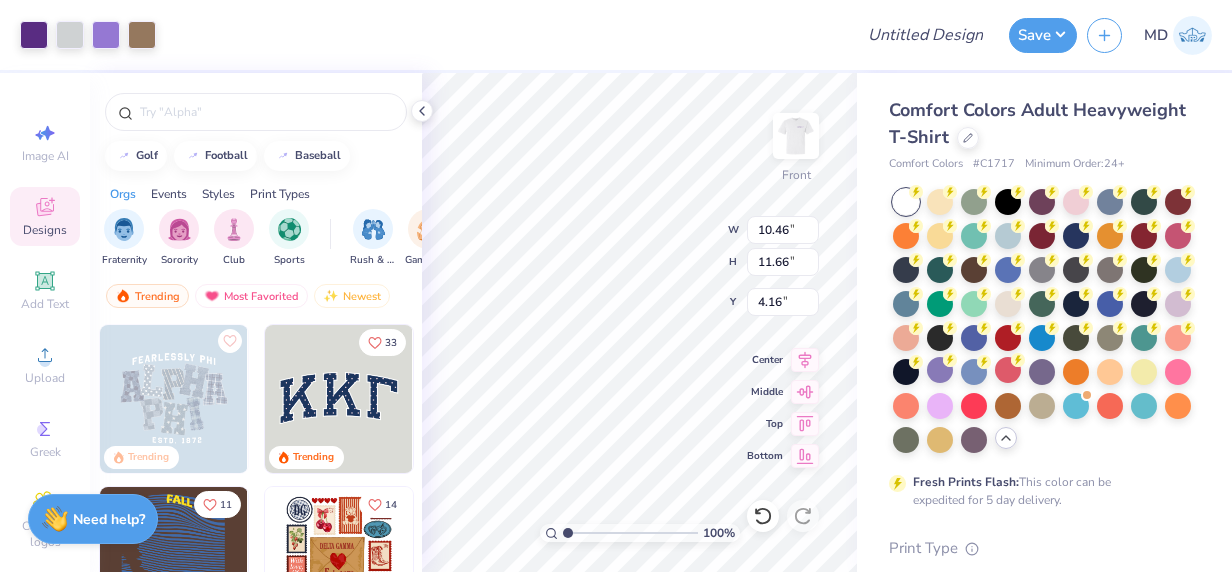 type on "10.46" 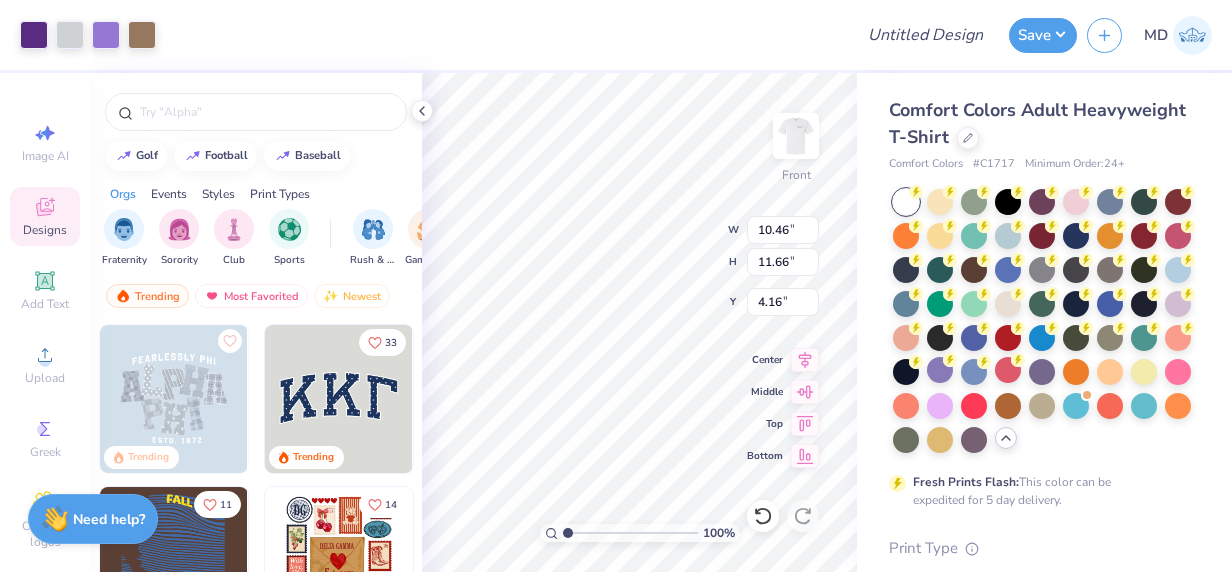 type on "11.66" 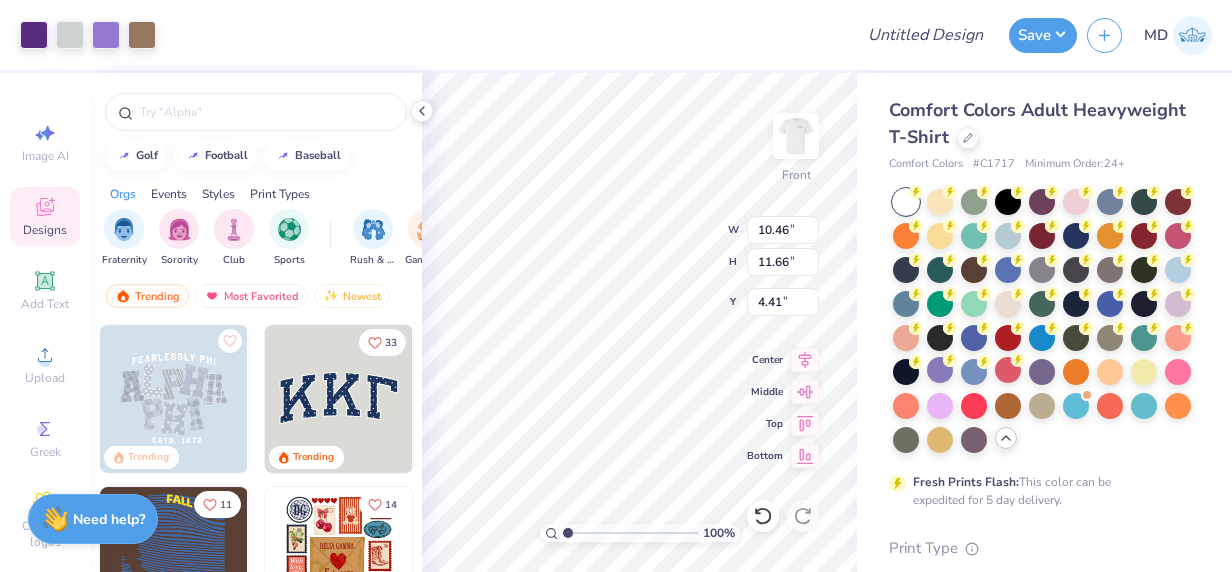 type on "4.41" 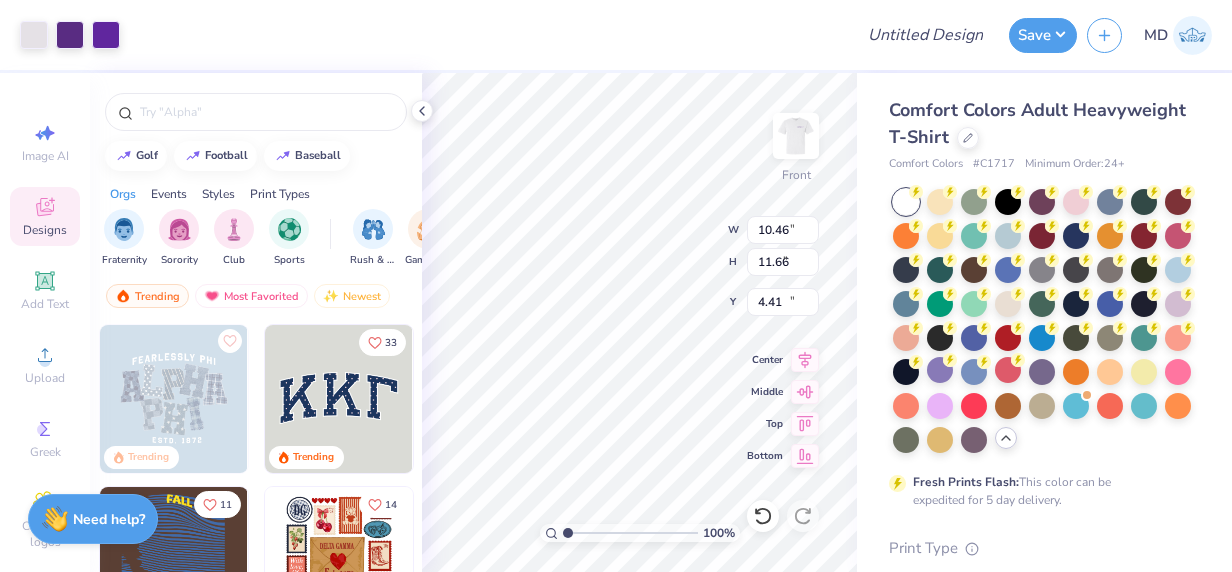 type on "11.32" 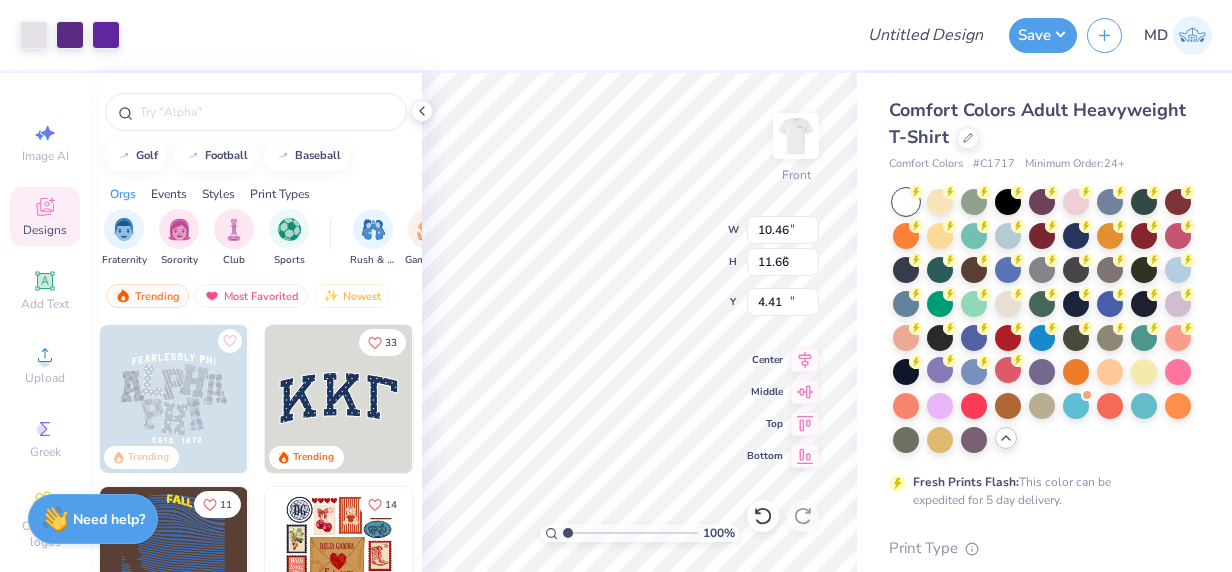 type on "1.50" 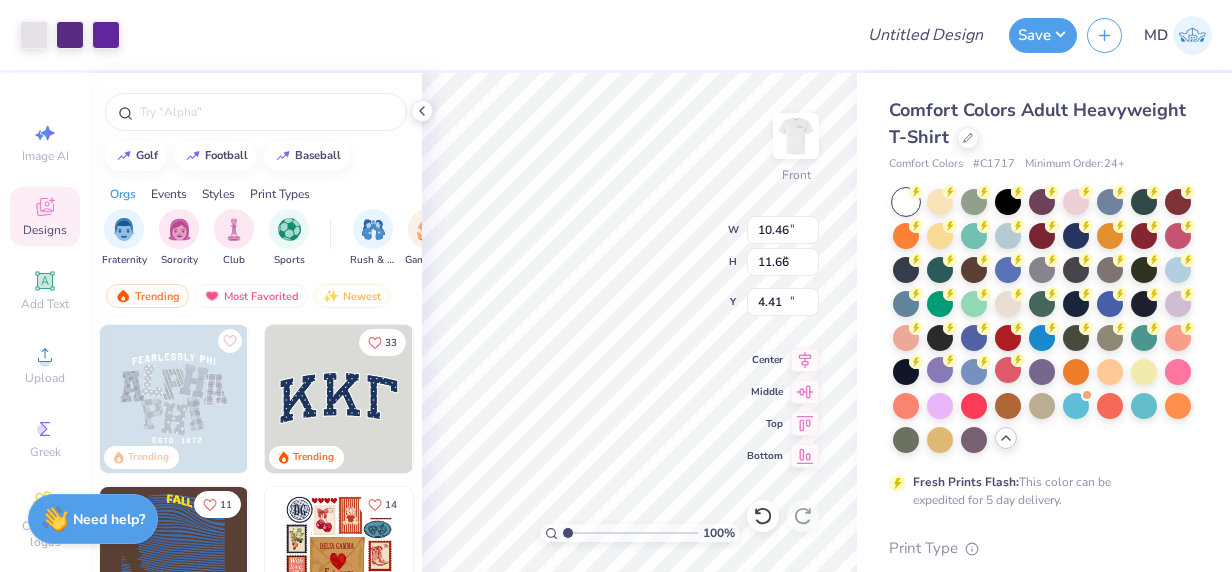 type on "17.25" 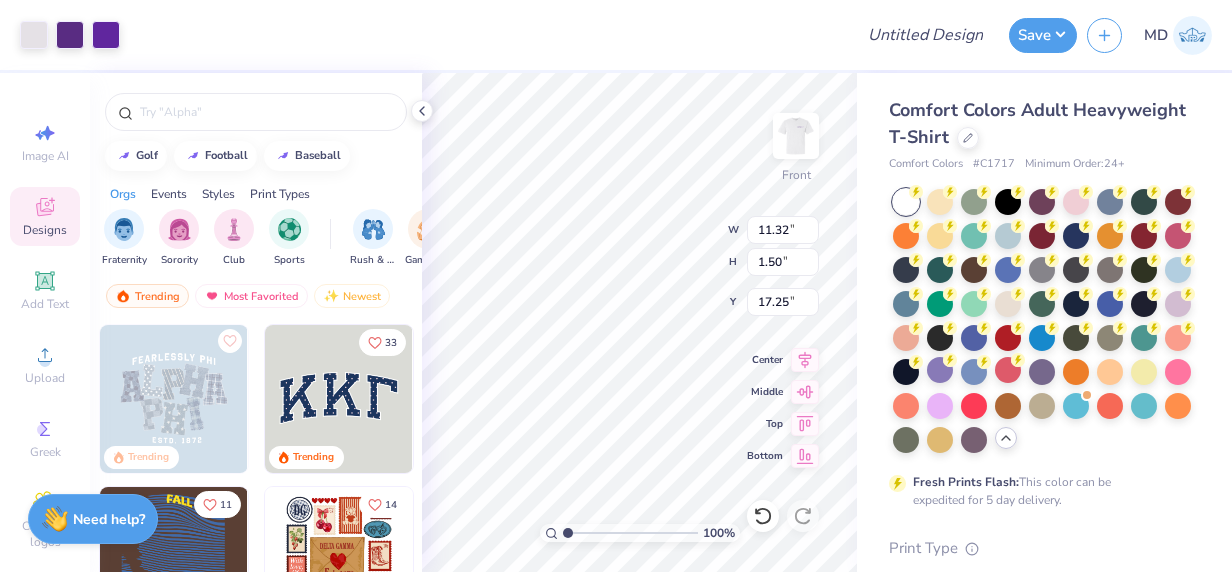 type on "10.29" 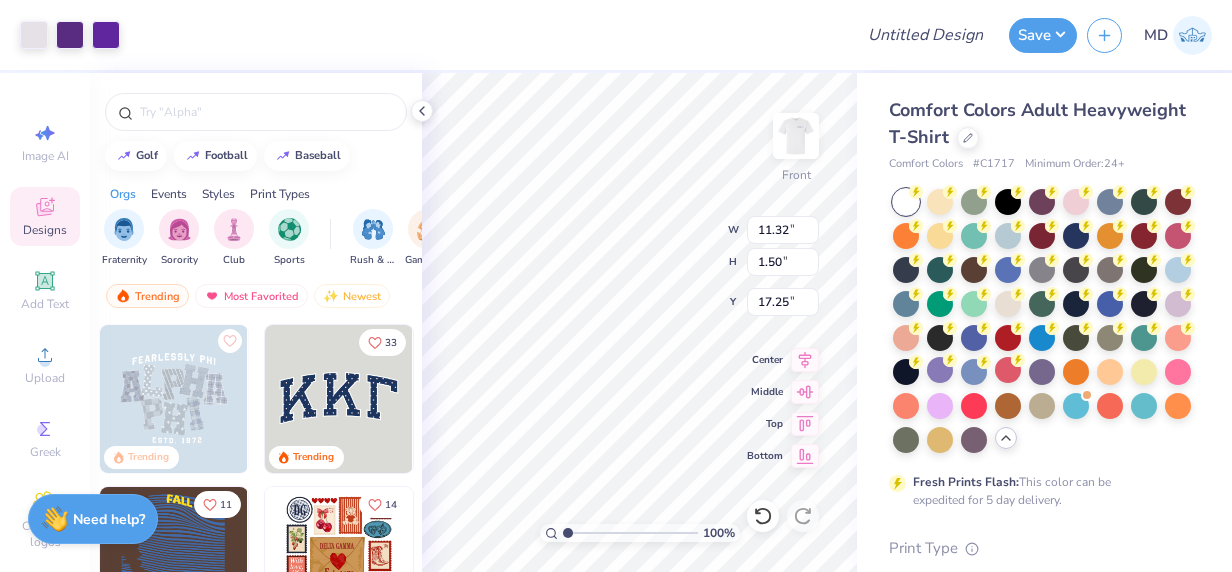 type on "1.37" 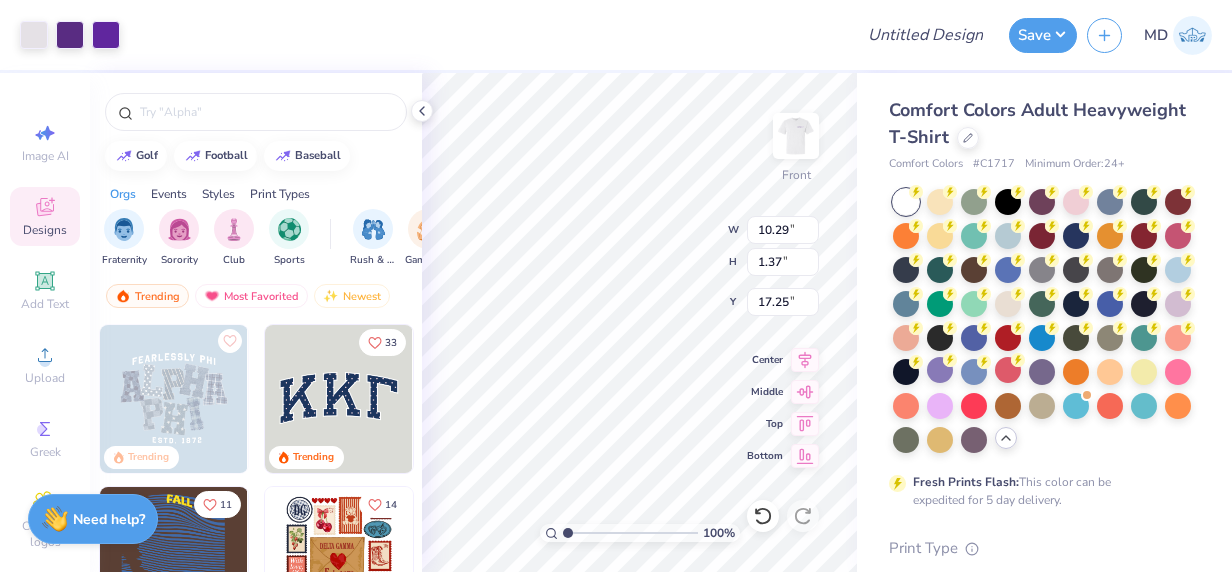 type on "17.21" 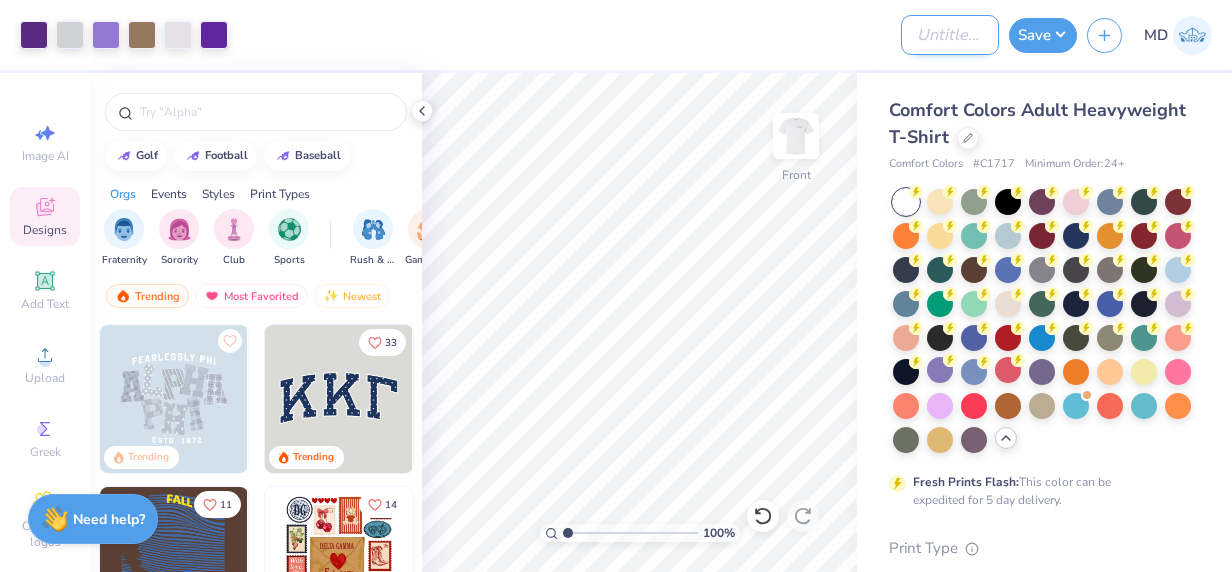 click on "Design Title" at bounding box center [950, 35] 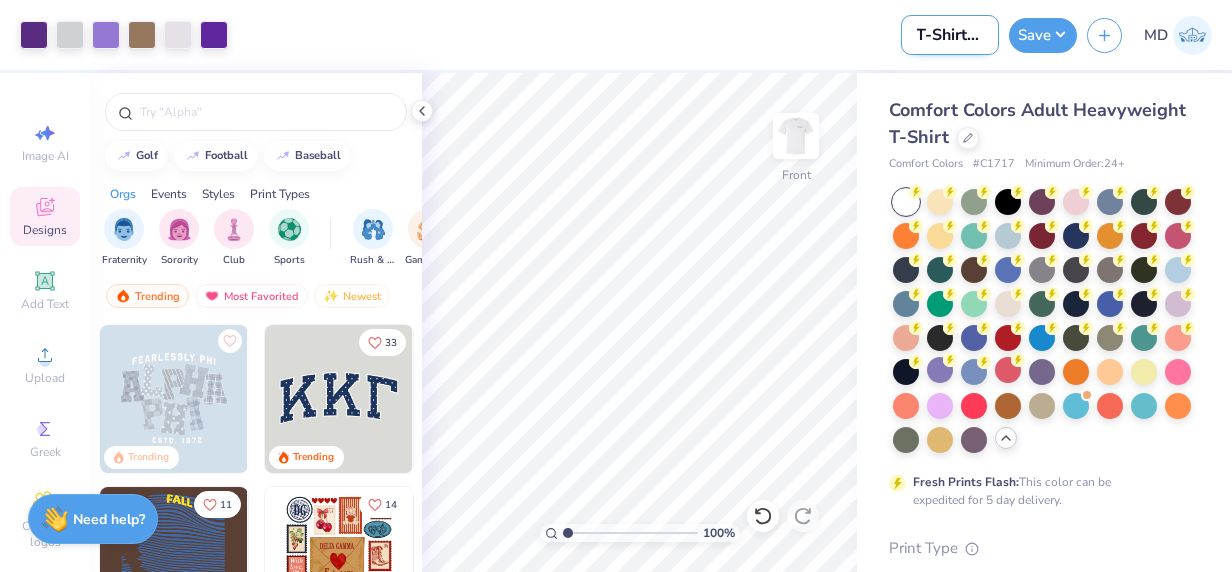 scroll, scrollTop: 0, scrollLeft: 2, axis: horizontal 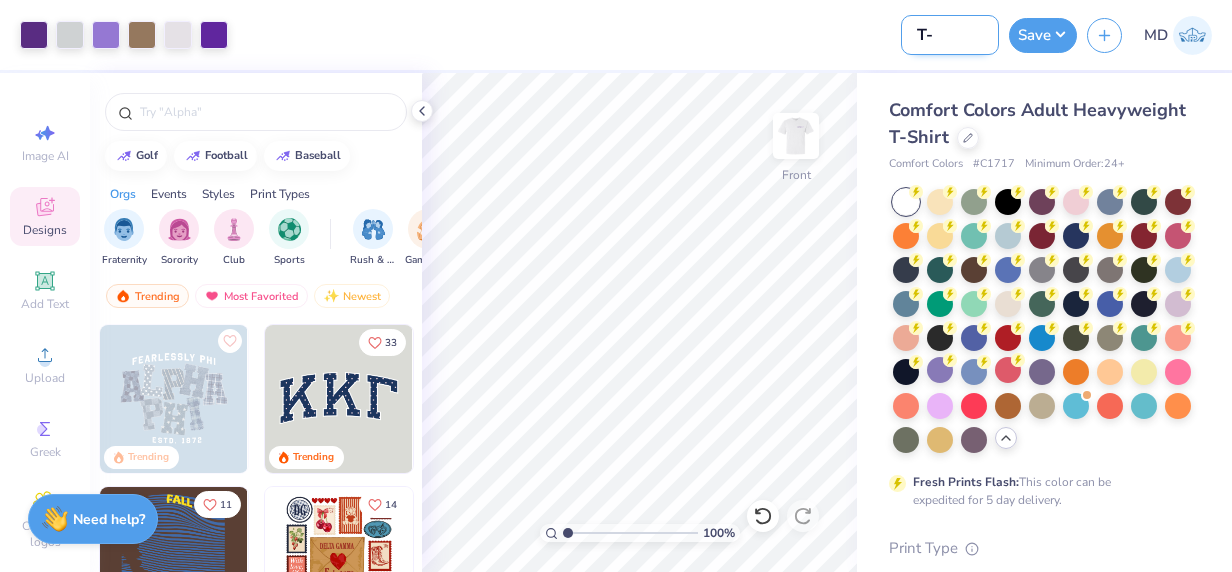 type on "T" 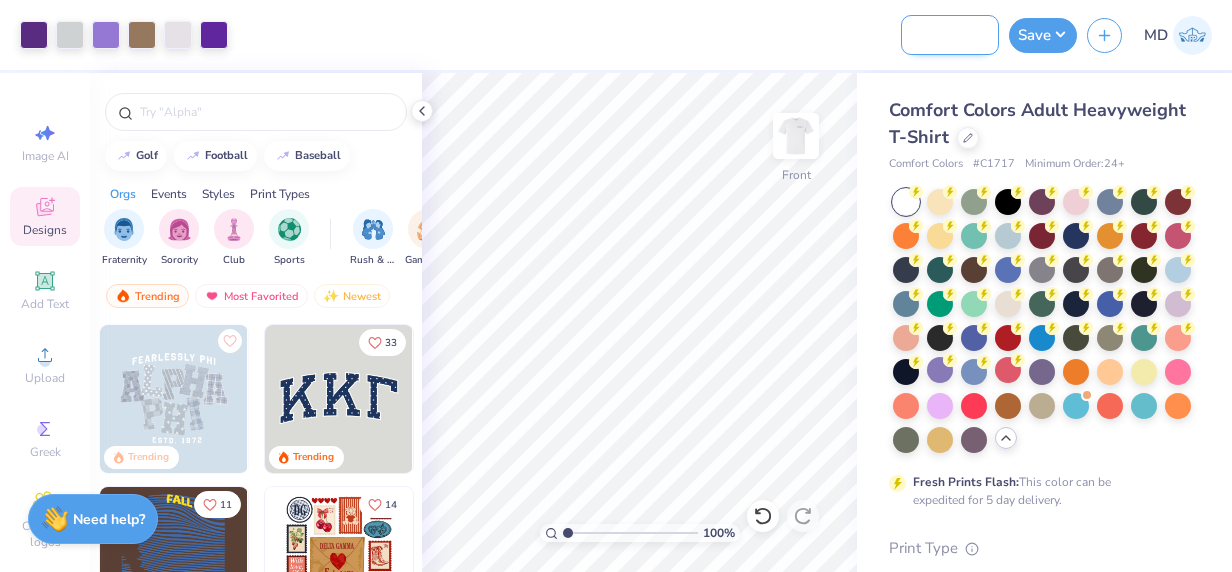 scroll, scrollTop: 0, scrollLeft: 80, axis: horizontal 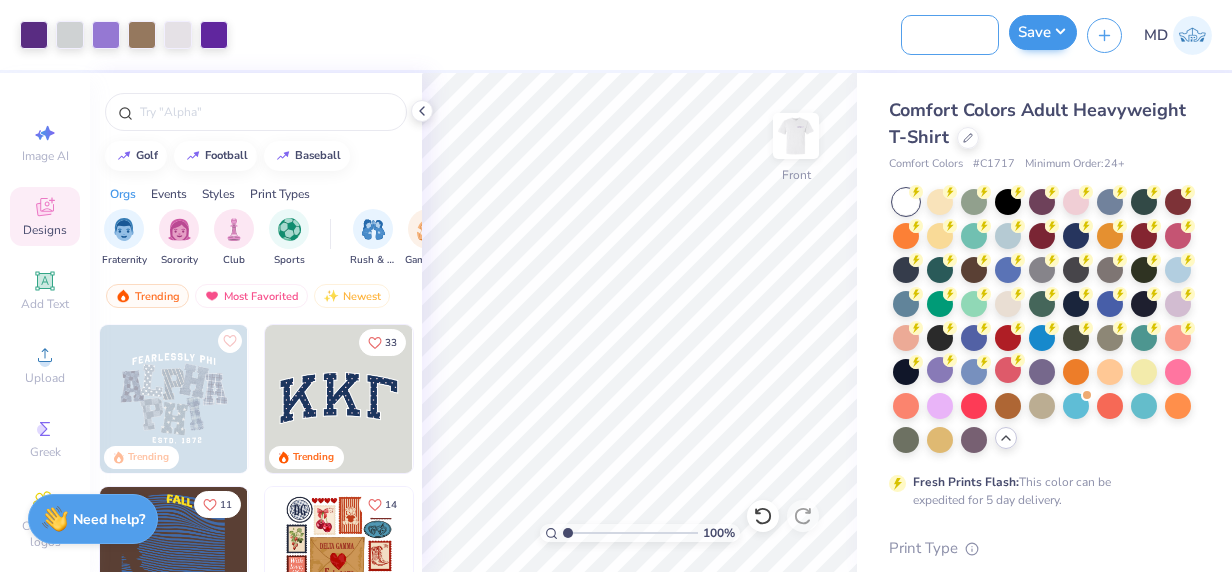 type on "SGA T-Shirt Design" 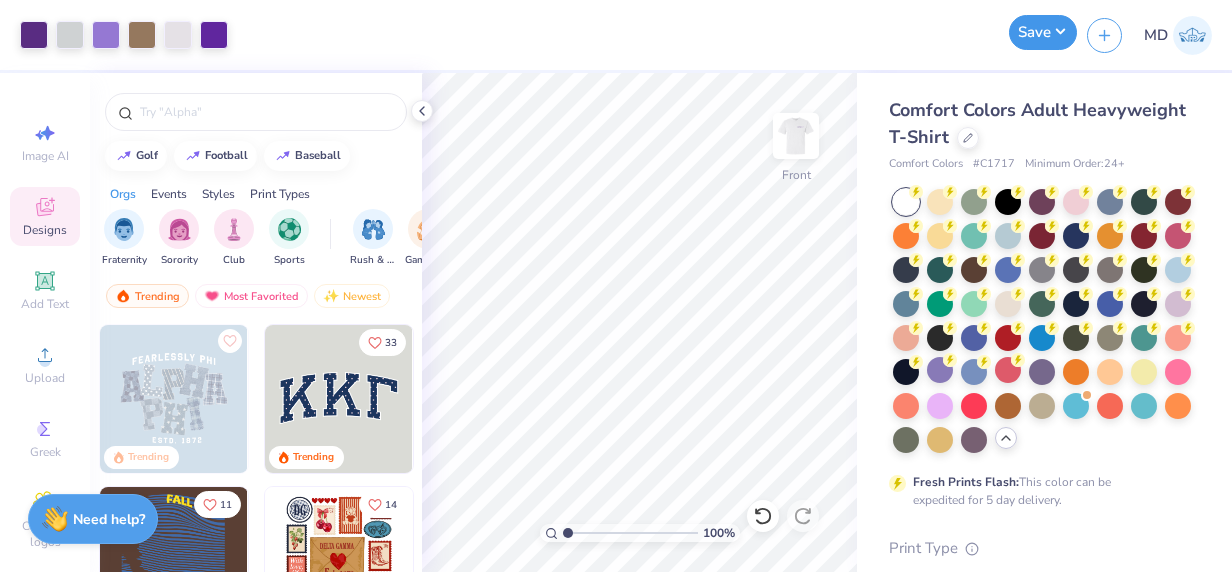 scroll, scrollTop: 0, scrollLeft: 0, axis: both 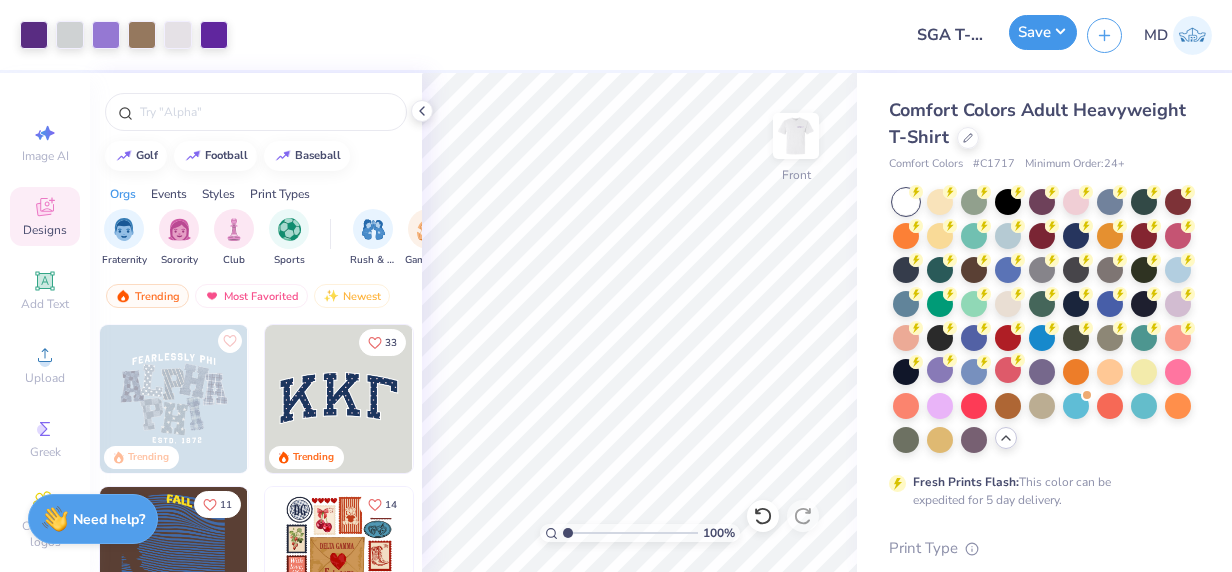 click on "Save" at bounding box center [1043, 32] 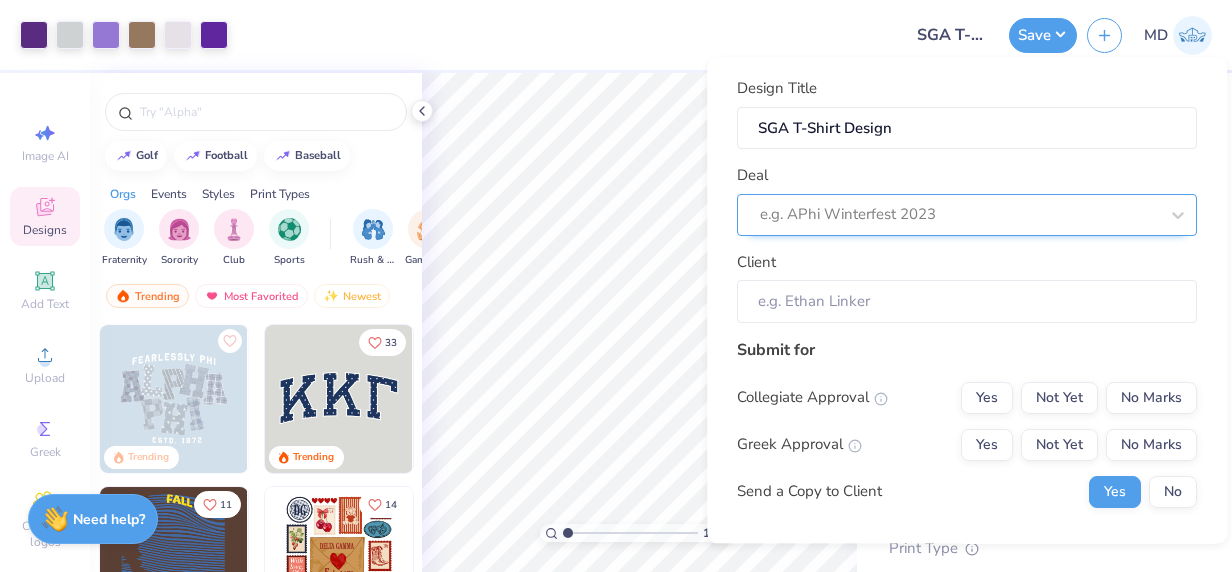 click at bounding box center (959, 215) 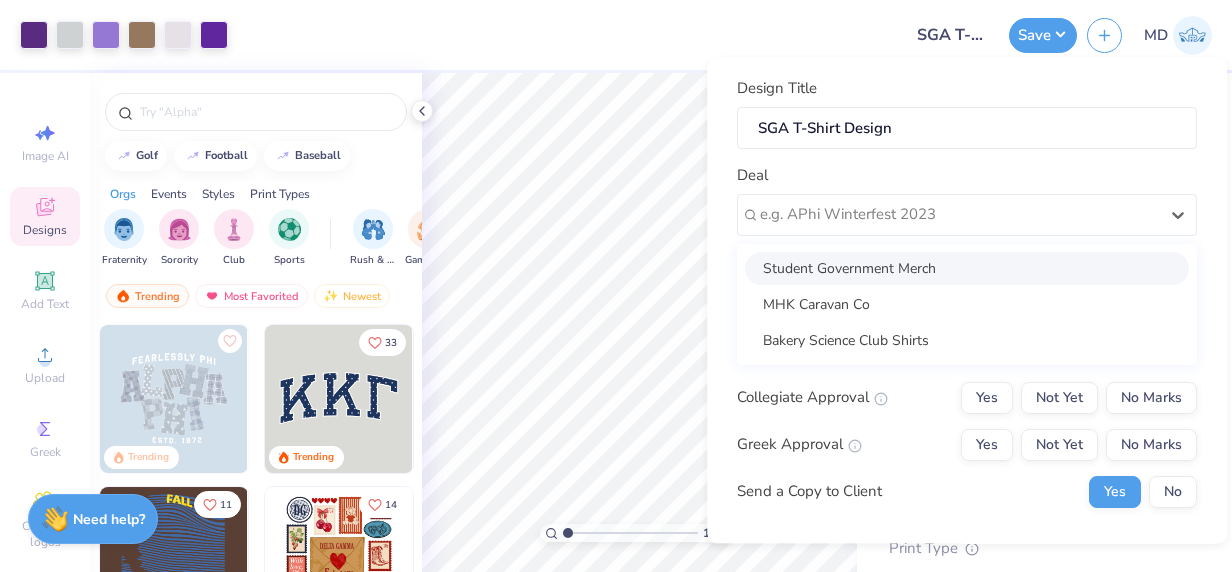 click on "Student Government Merch" at bounding box center (967, 268) 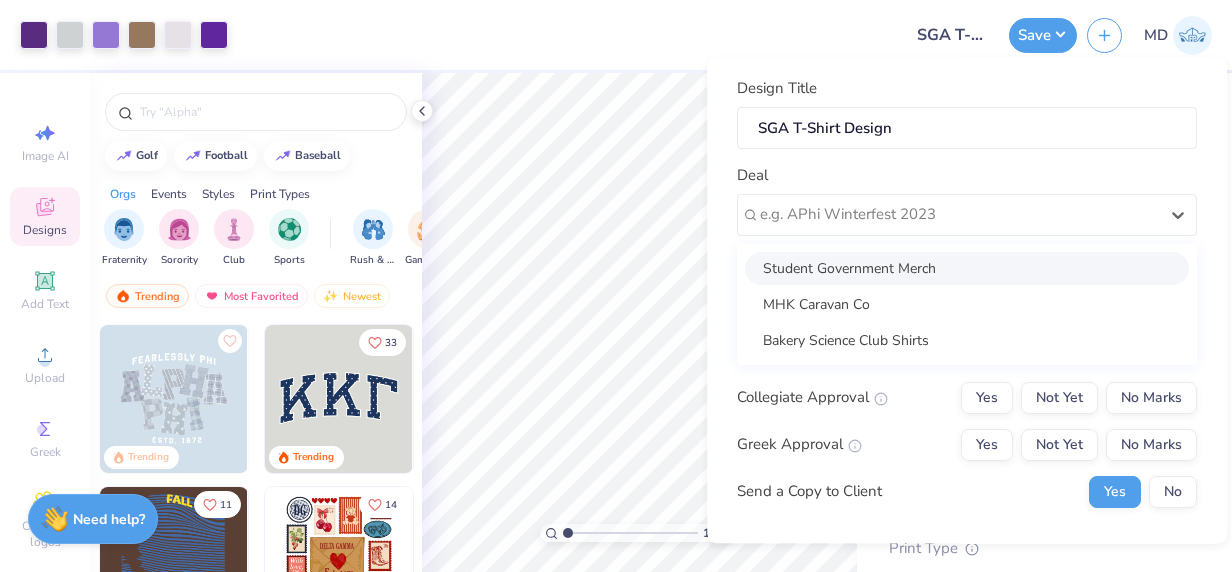 type on "[FIRST] [LAST]" 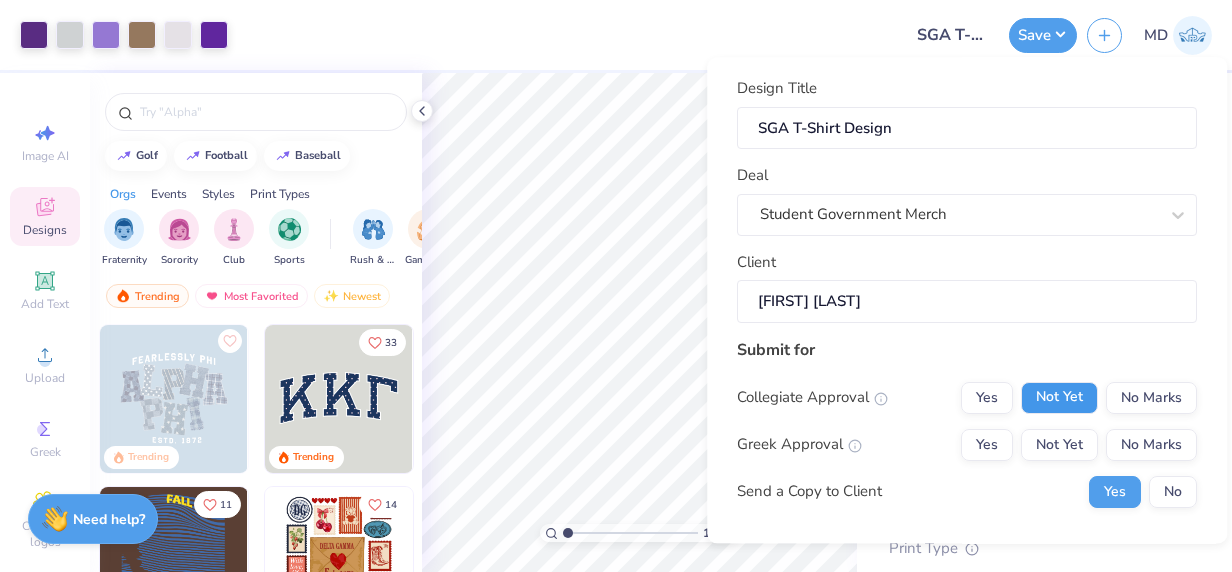 click on "Not Yet" at bounding box center [1059, 398] 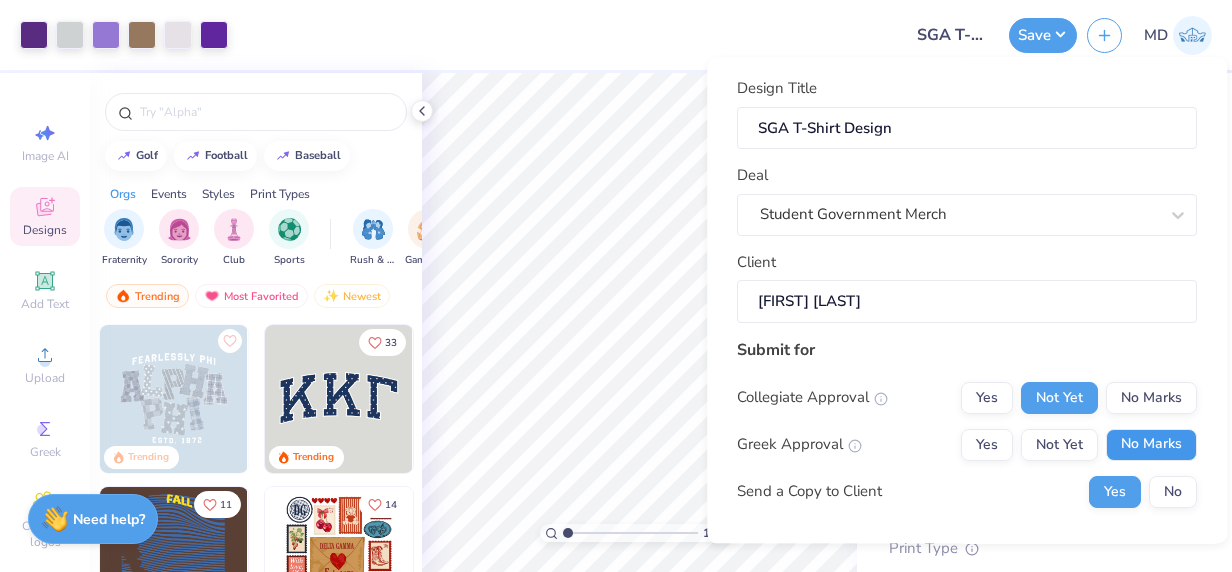 click on "No Marks" at bounding box center [1151, 445] 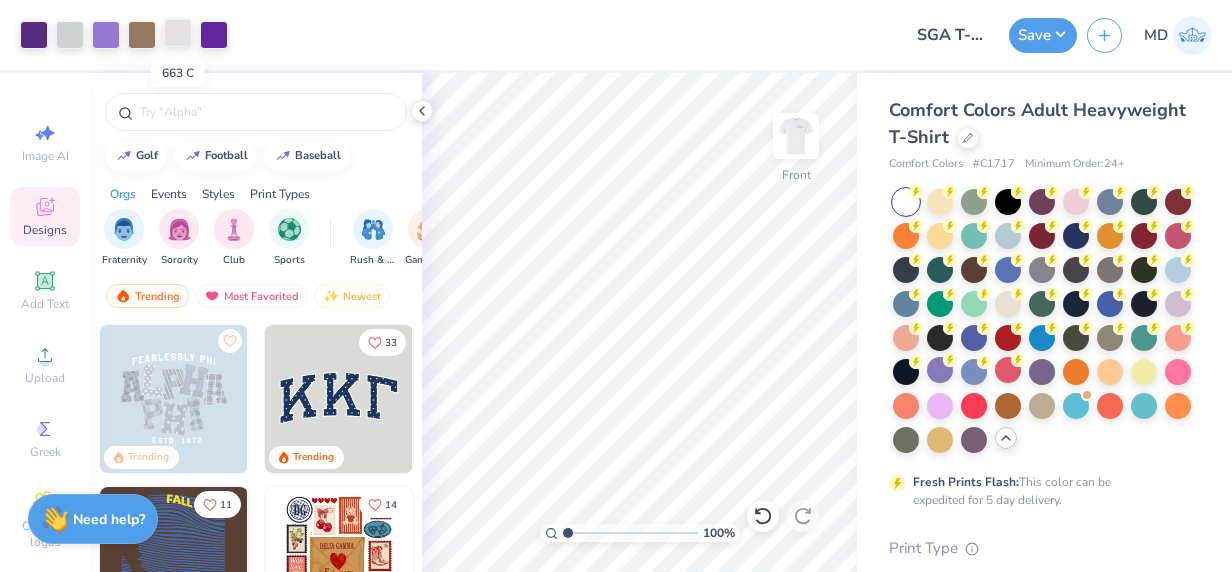 click at bounding box center [178, 33] 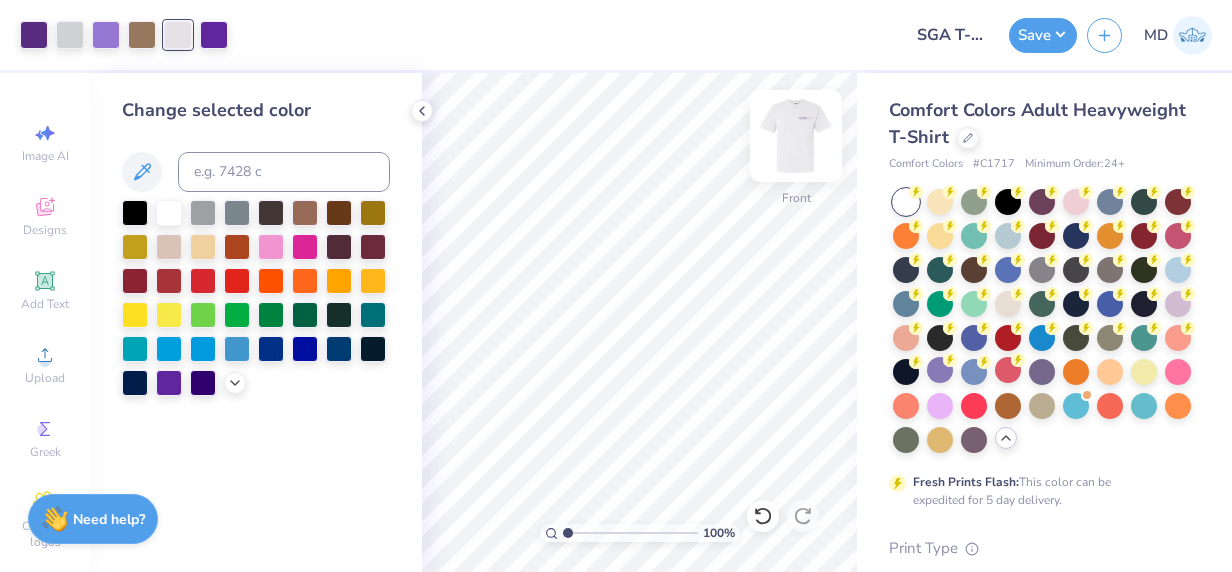 click at bounding box center [796, 136] 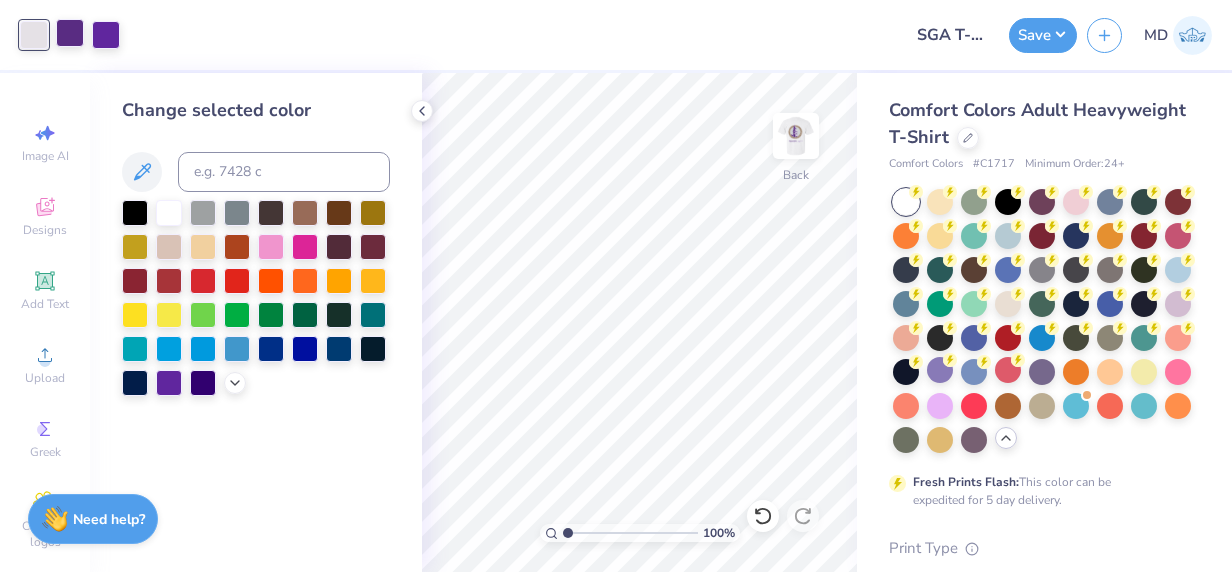 click at bounding box center [70, 33] 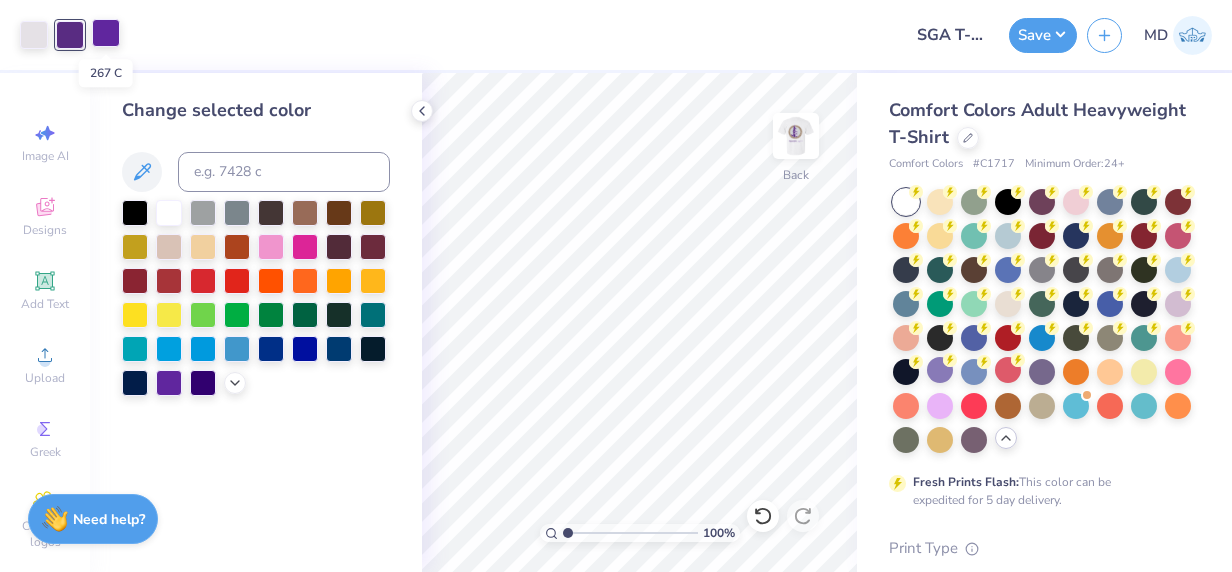 click at bounding box center [106, 33] 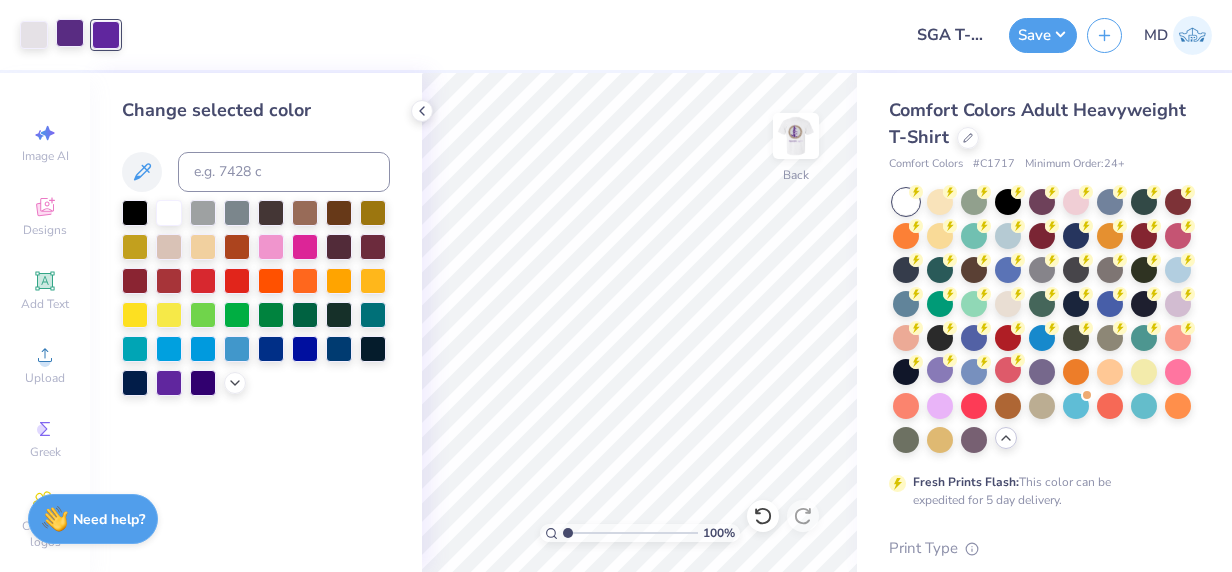 click at bounding box center [70, 33] 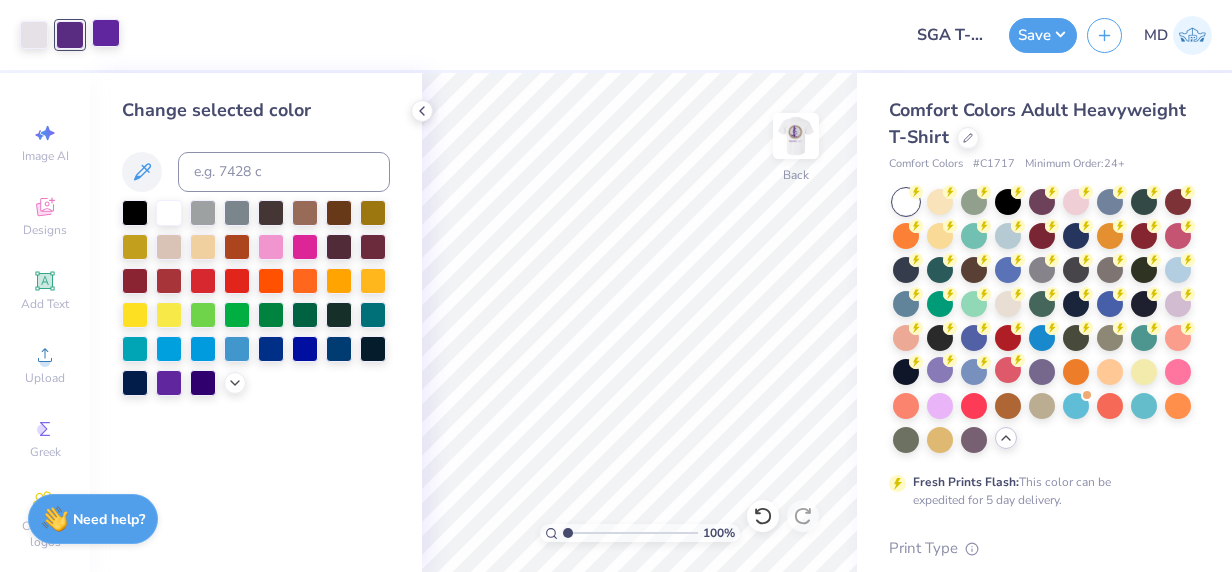 click at bounding box center [106, 33] 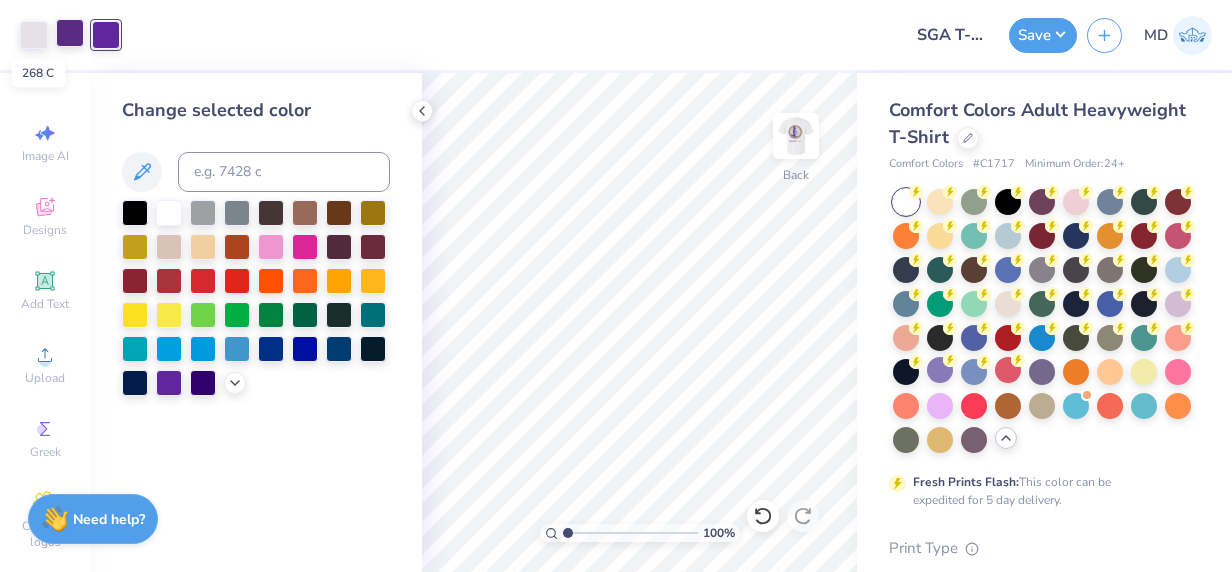 click at bounding box center [70, 33] 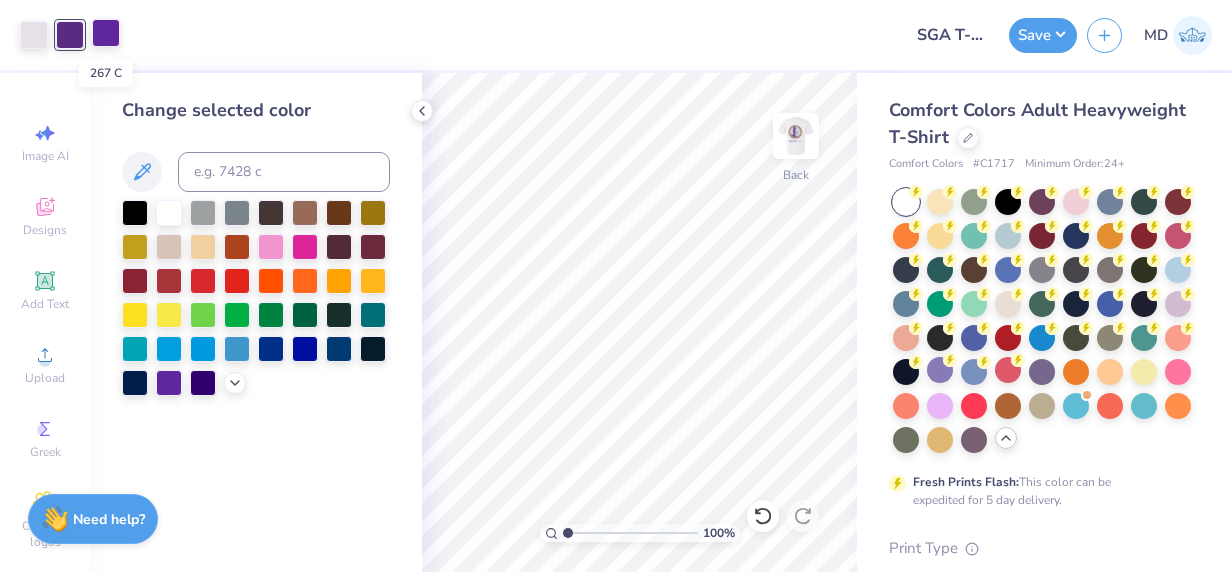 click at bounding box center [106, 33] 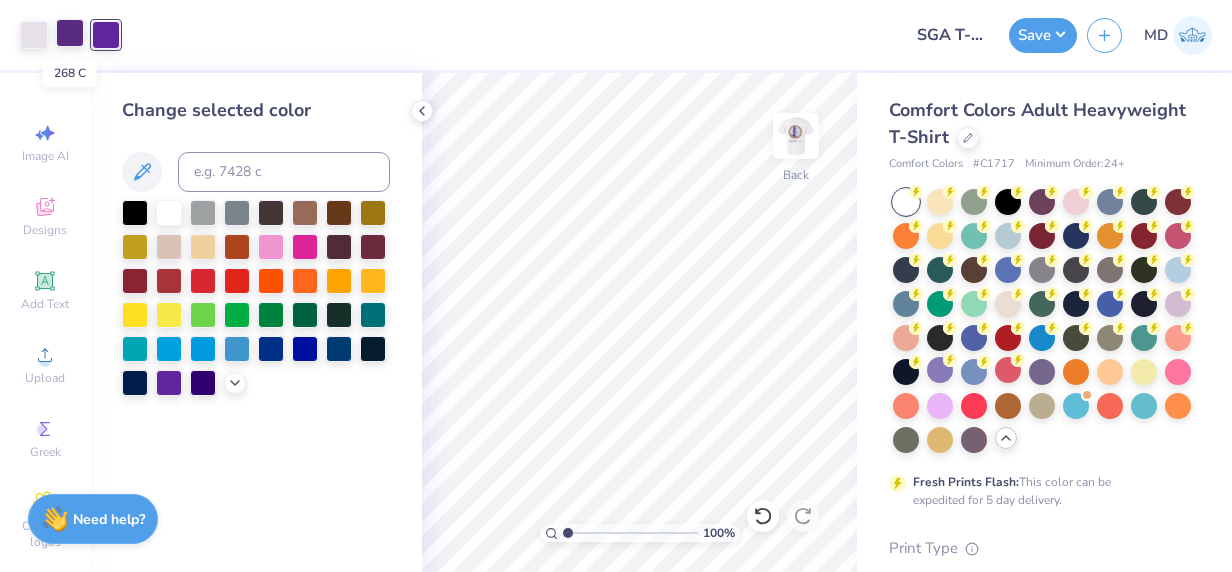 click at bounding box center (70, 33) 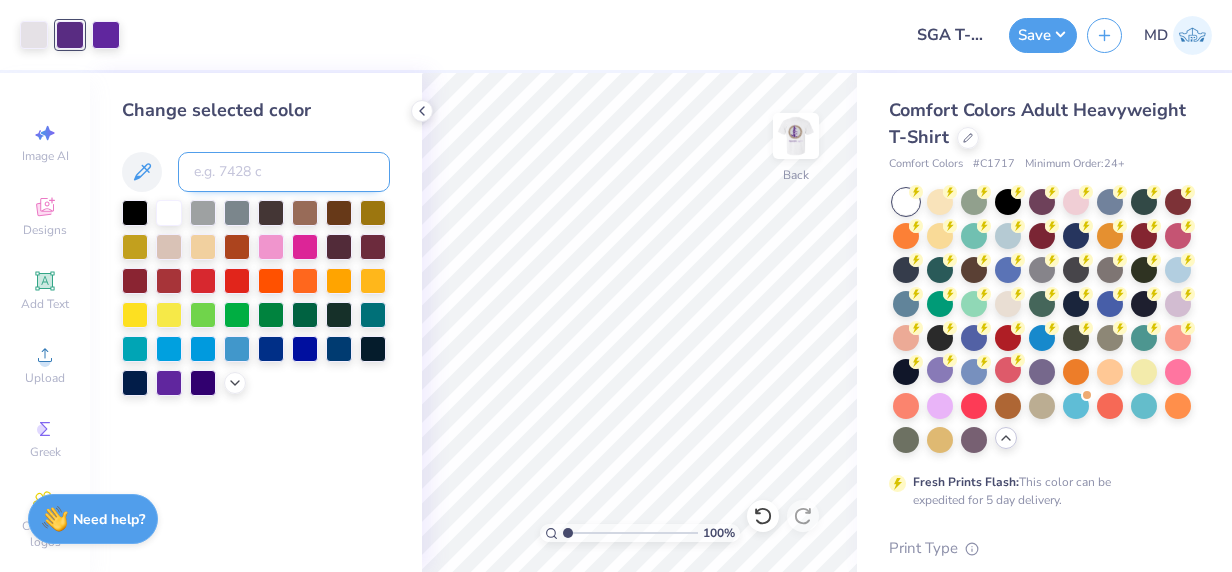 click at bounding box center [284, 172] 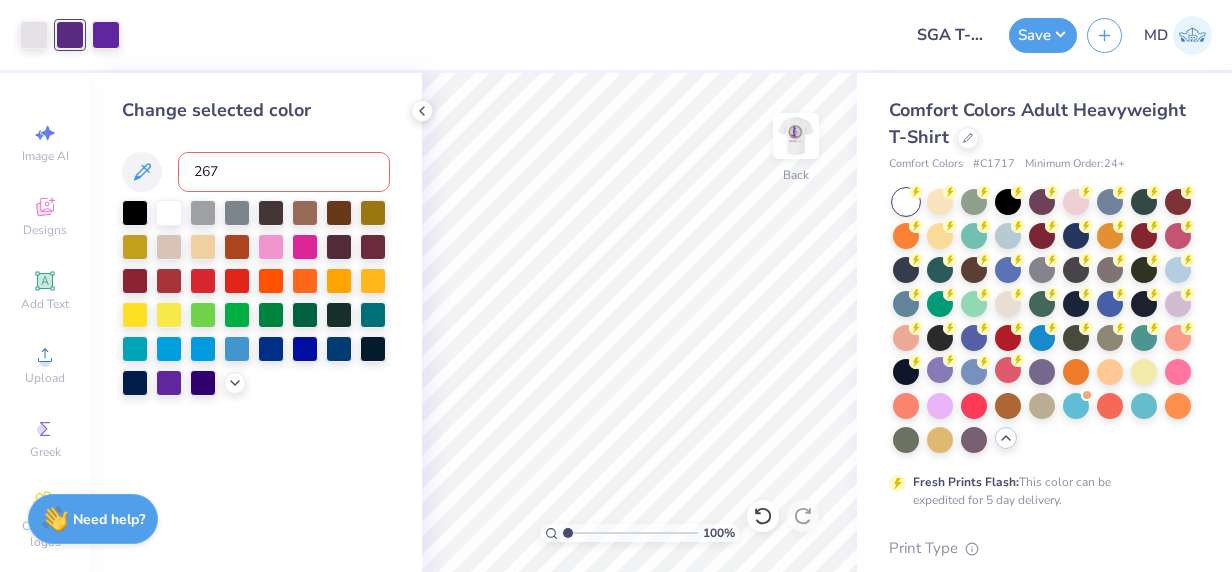 type on "267" 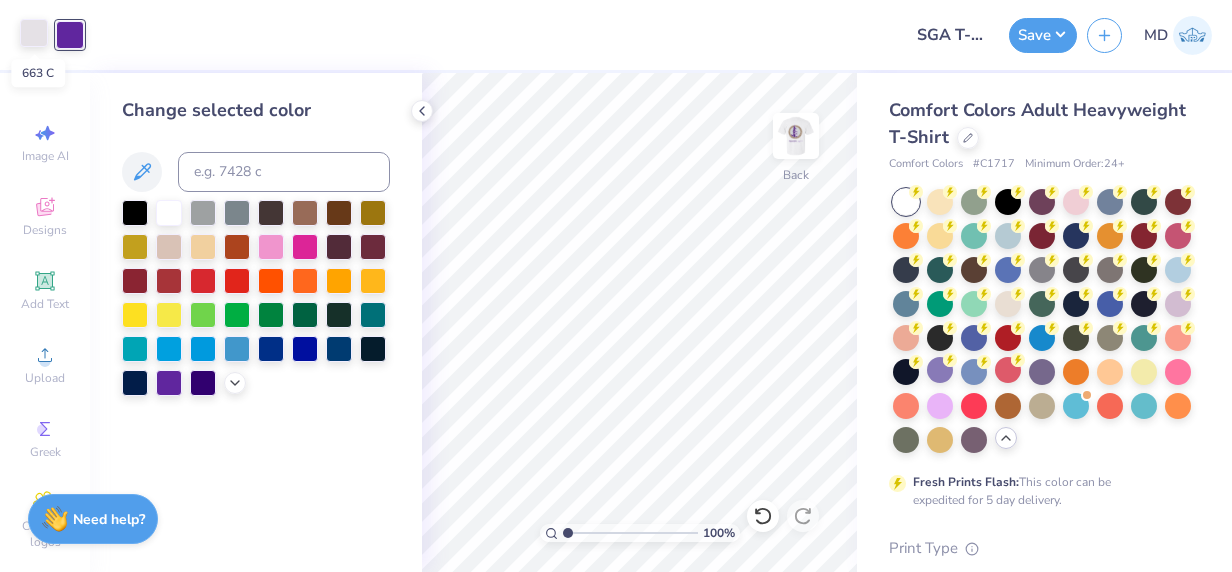 click at bounding box center (34, 33) 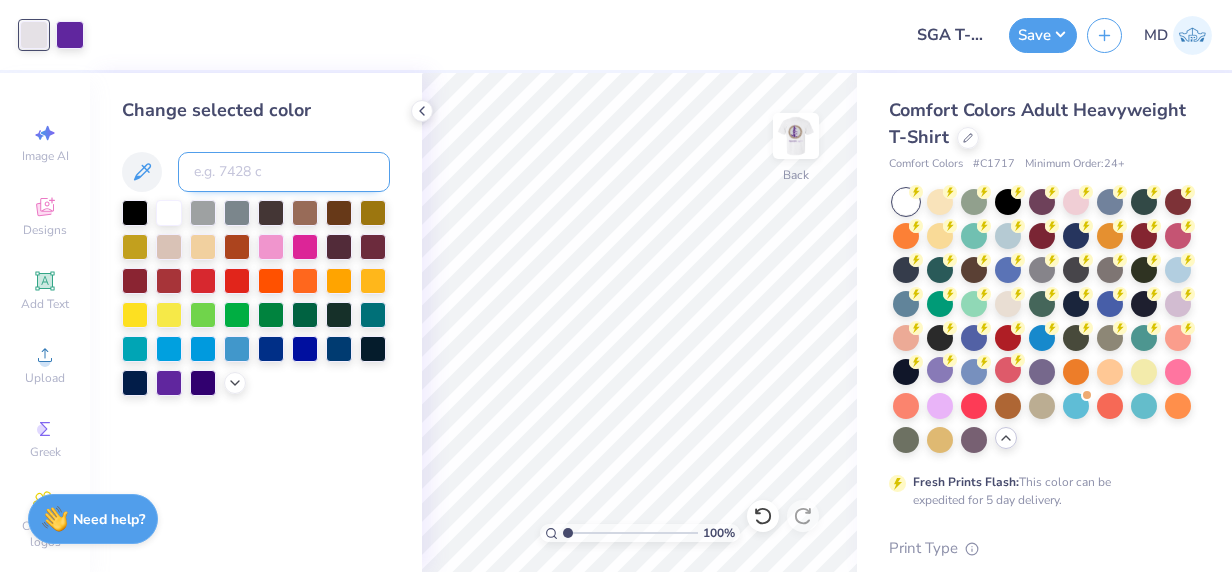click at bounding box center [284, 172] 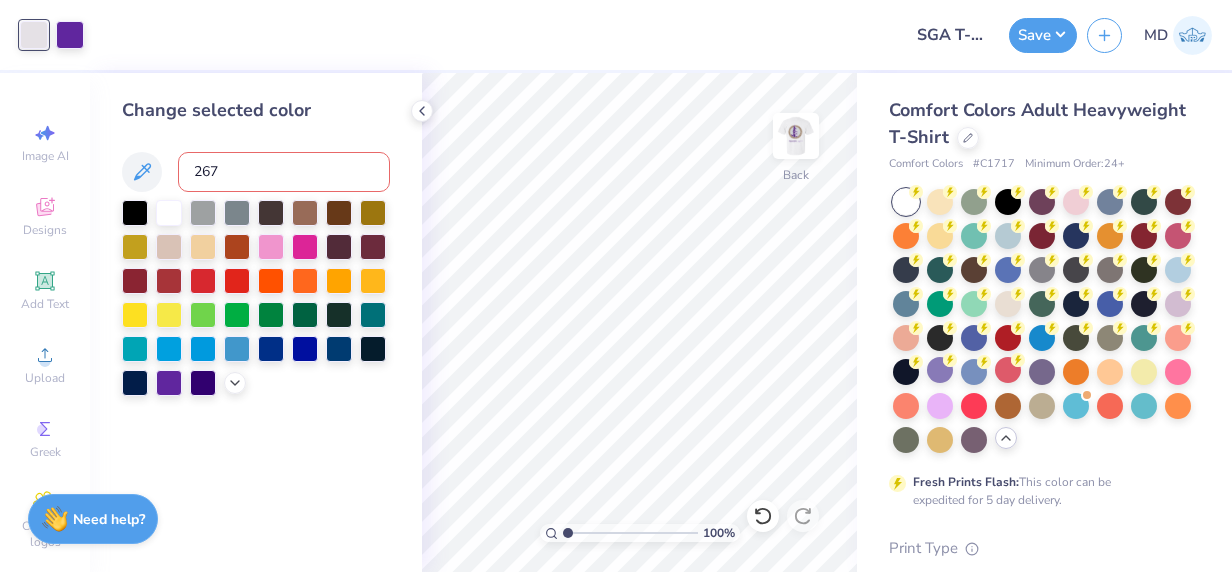 type on "267" 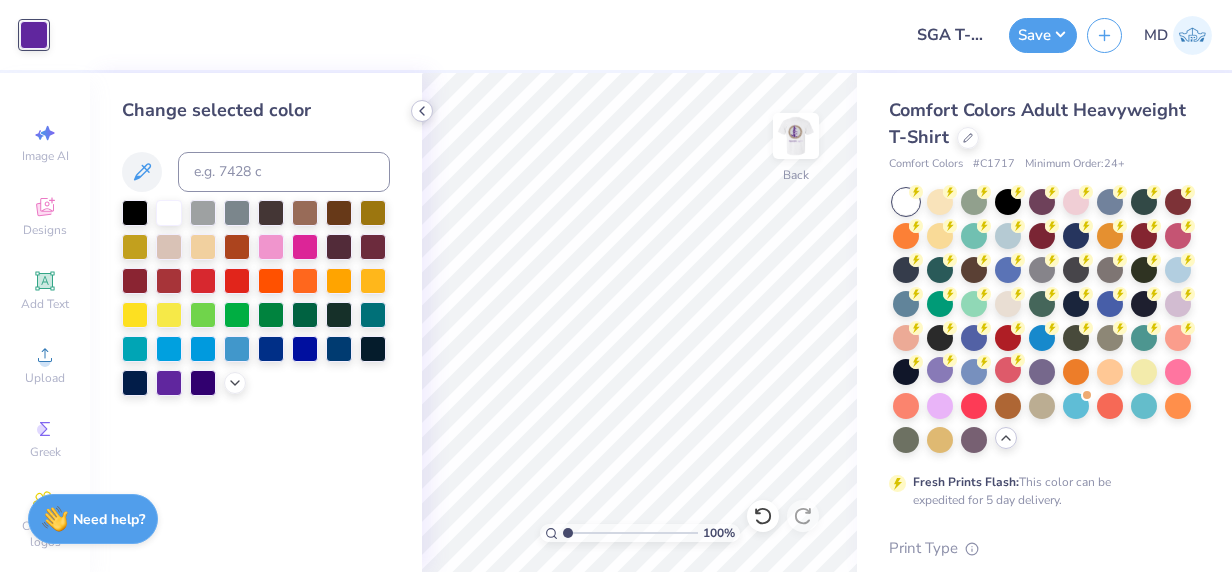 click 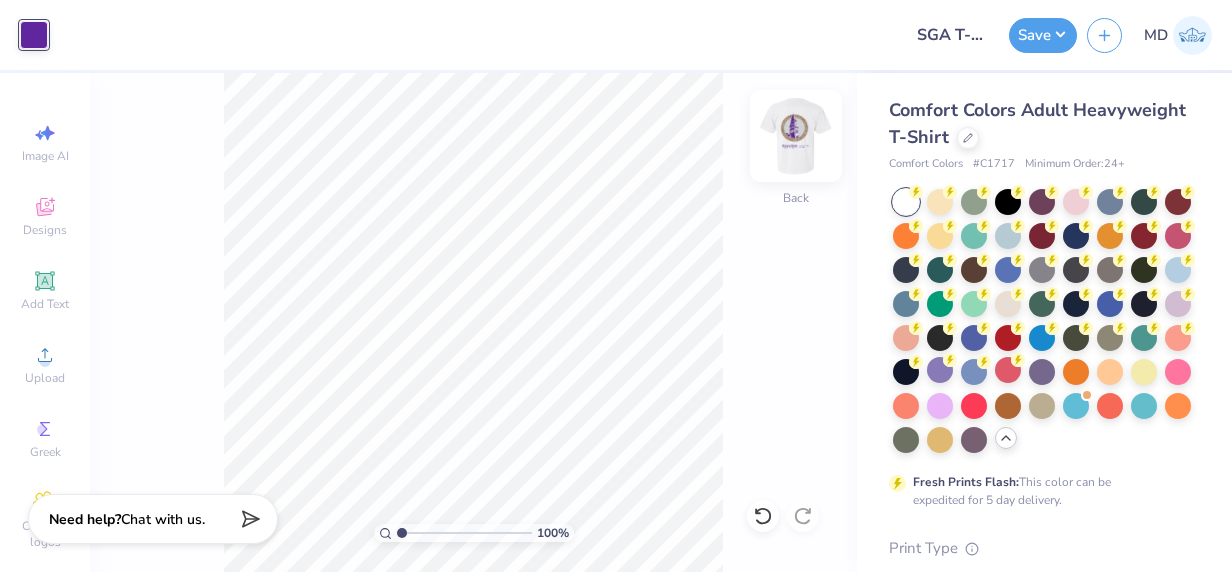 click at bounding box center [796, 136] 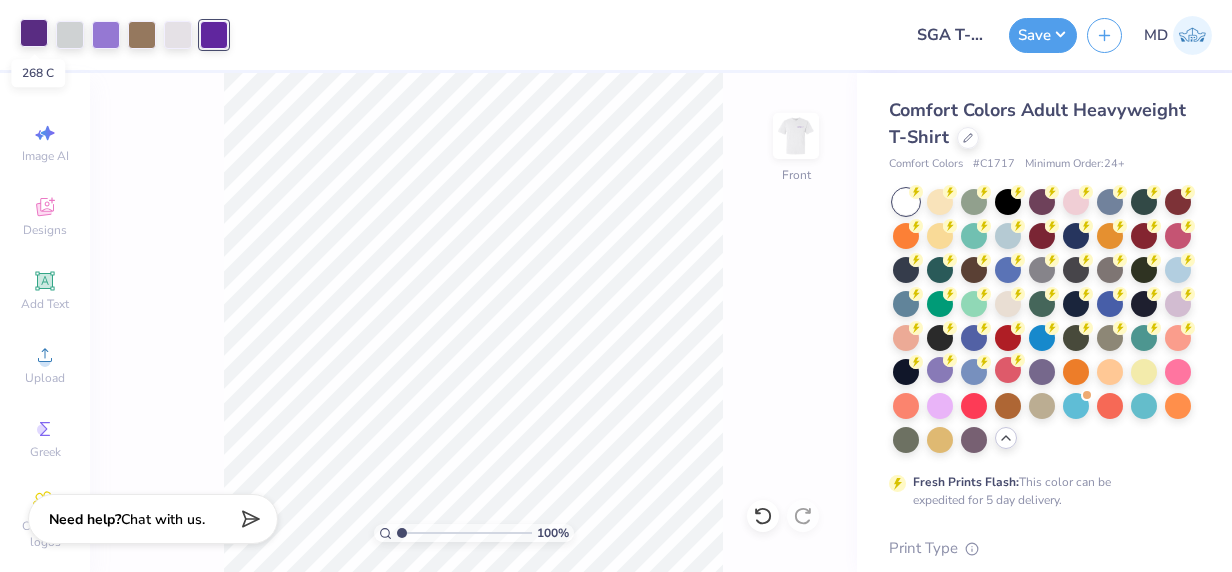 click at bounding box center (34, 33) 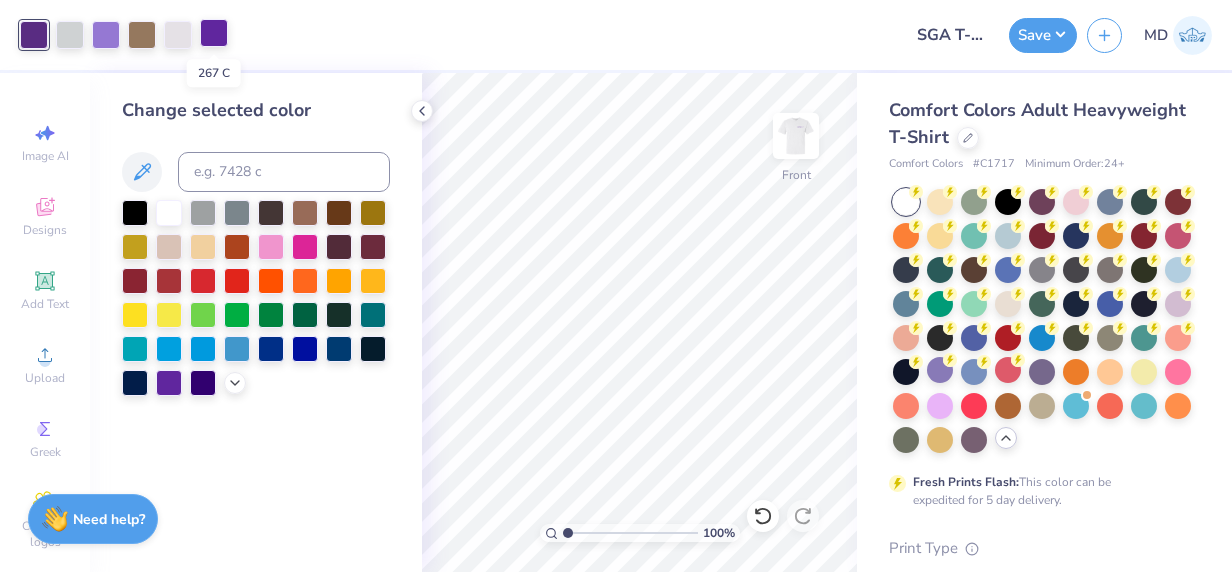 click at bounding box center [214, 33] 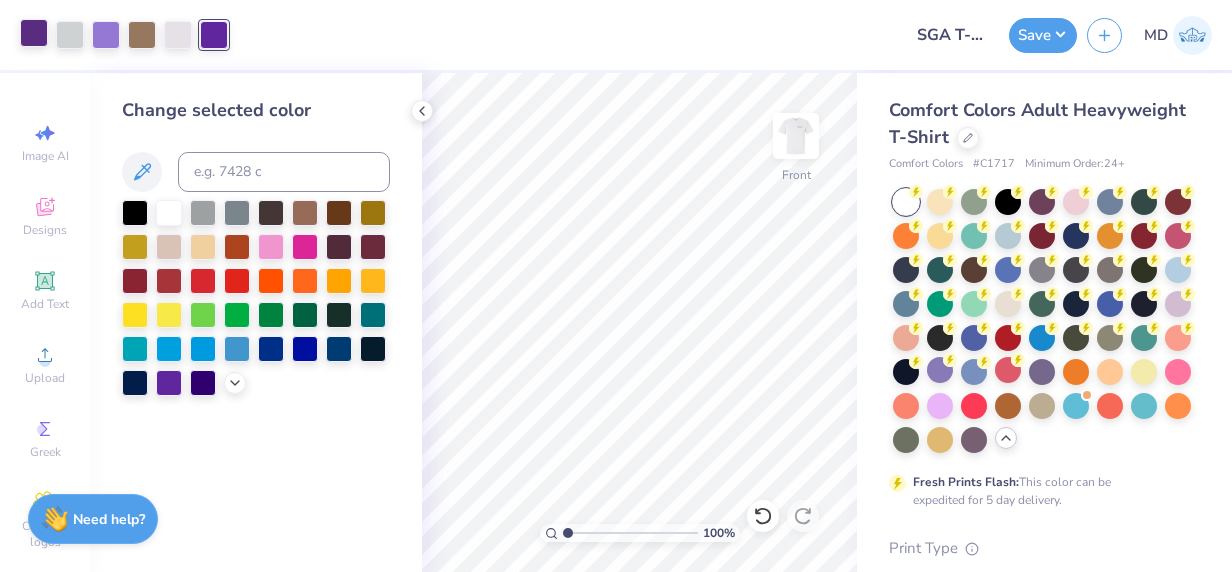 click at bounding box center [34, 33] 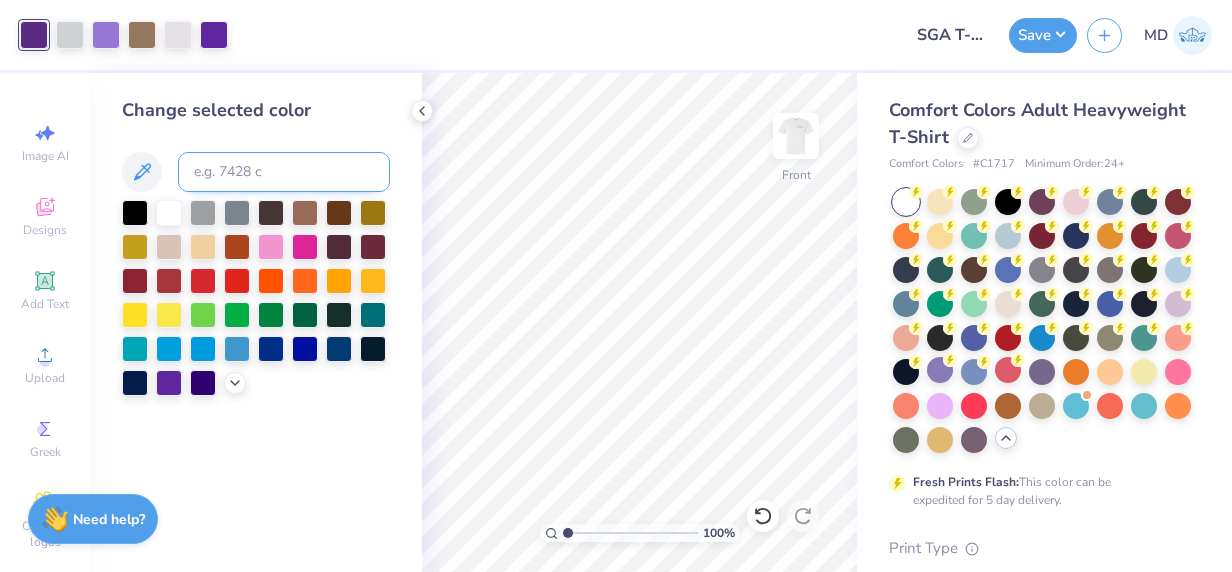 click at bounding box center [284, 172] 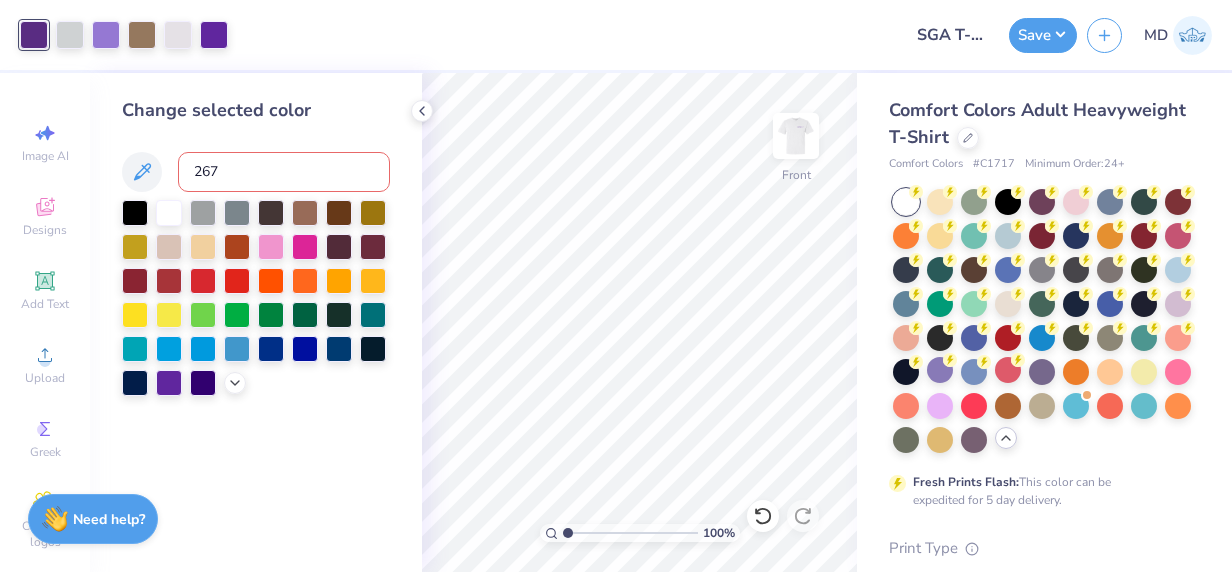 type on "267" 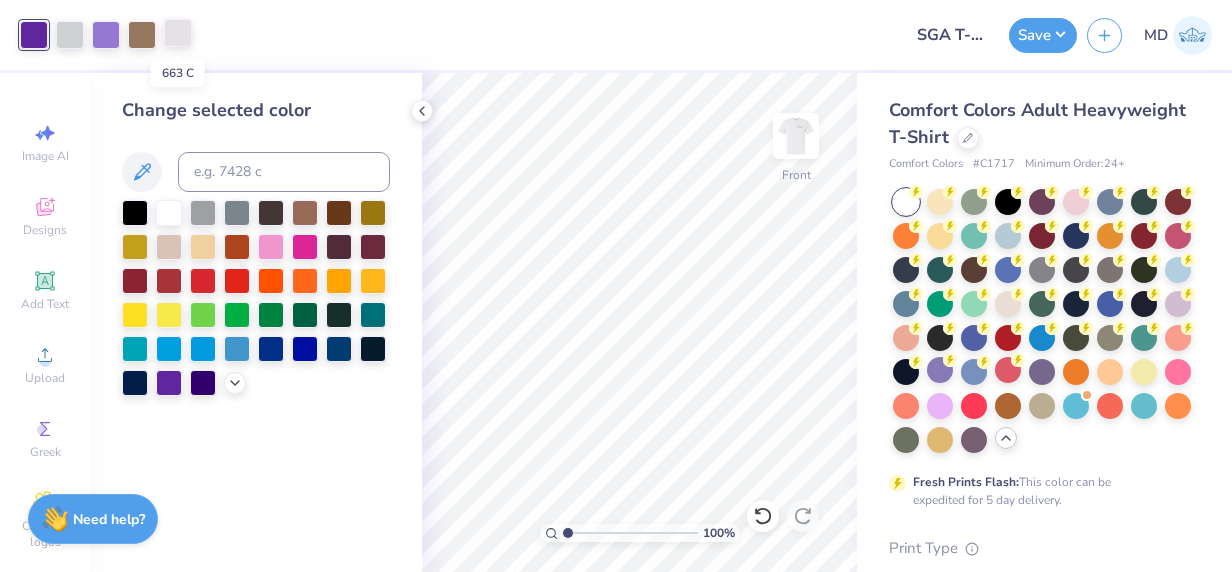 click at bounding box center (178, 33) 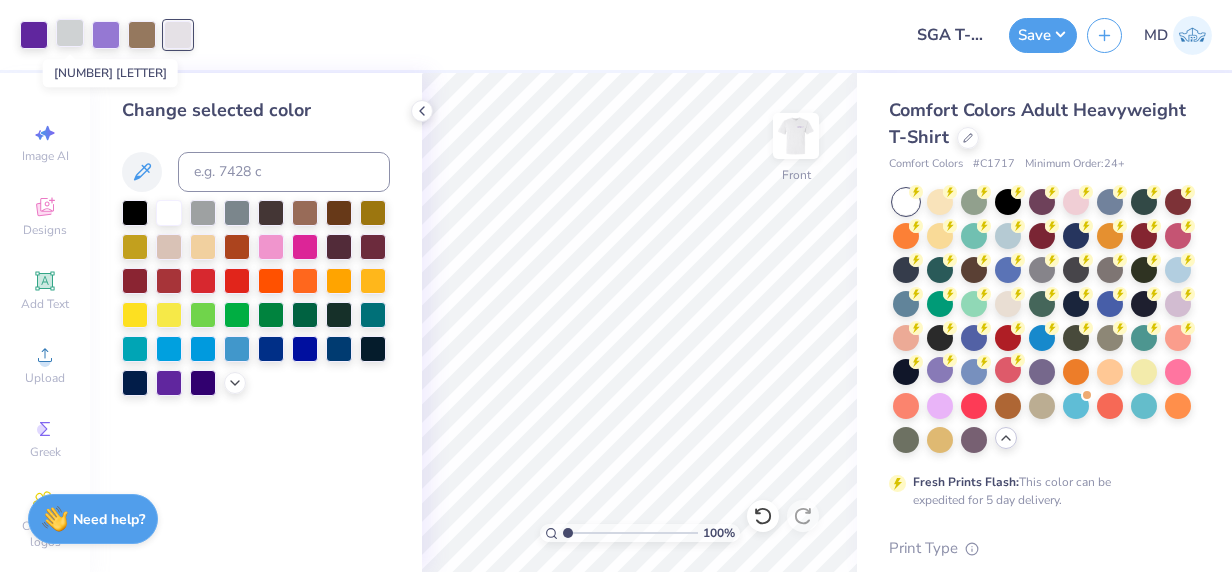click at bounding box center [70, 33] 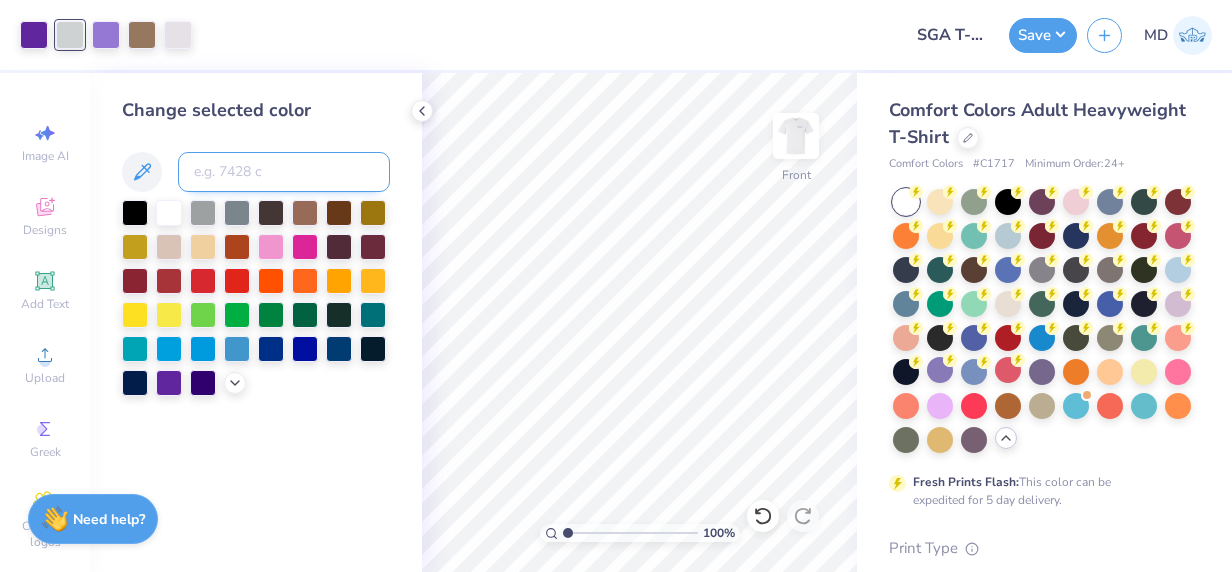 click at bounding box center [284, 172] 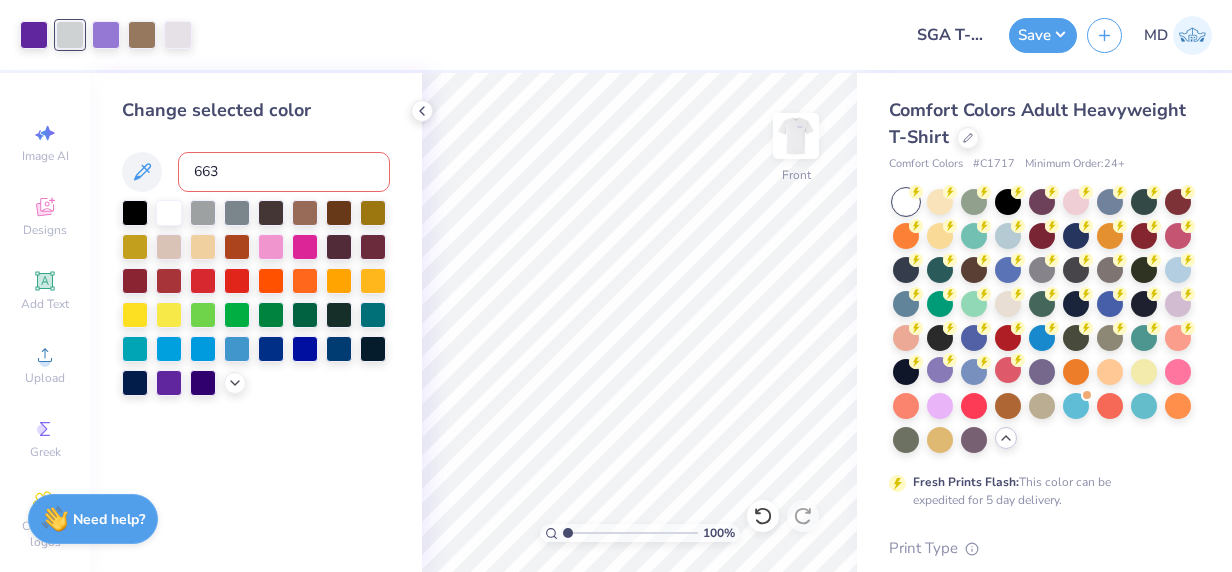 type on "663" 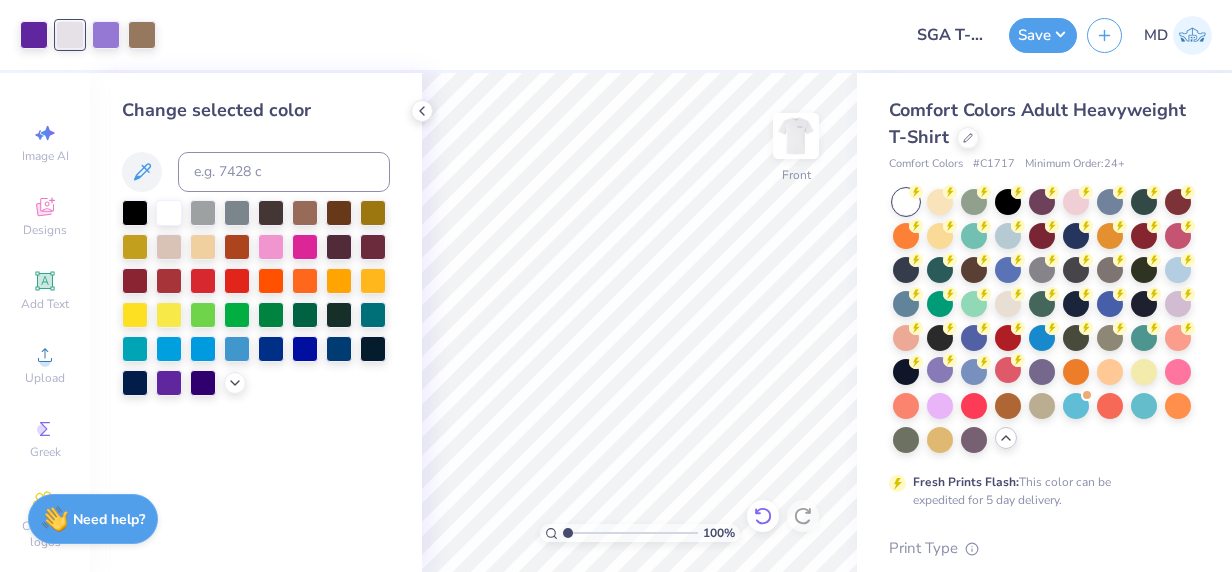 click 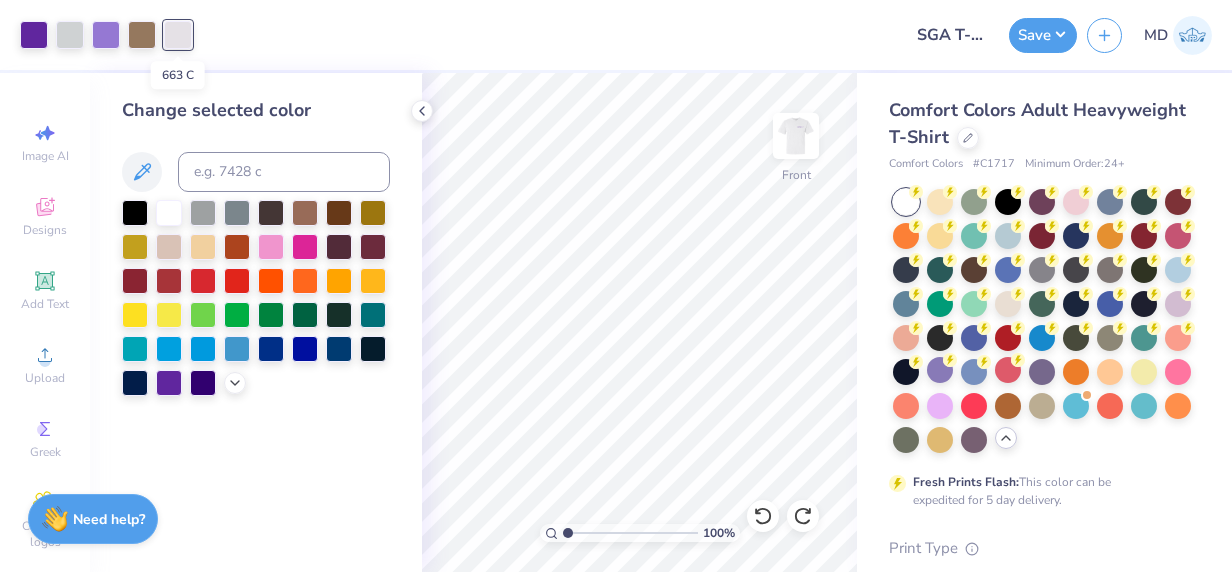 click at bounding box center [178, 35] 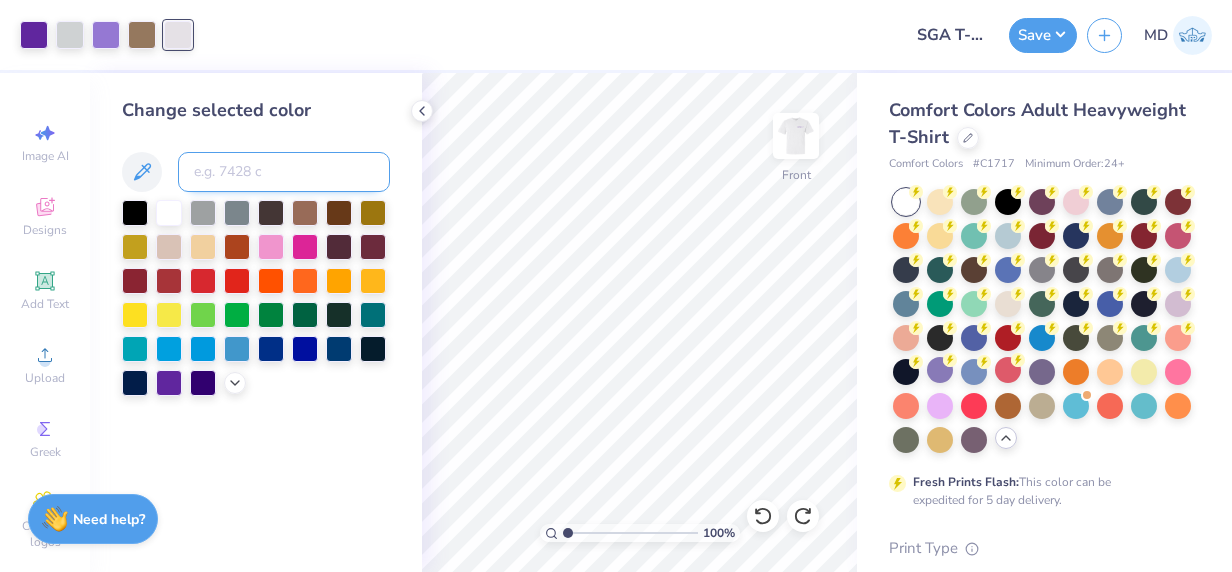click at bounding box center (284, 172) 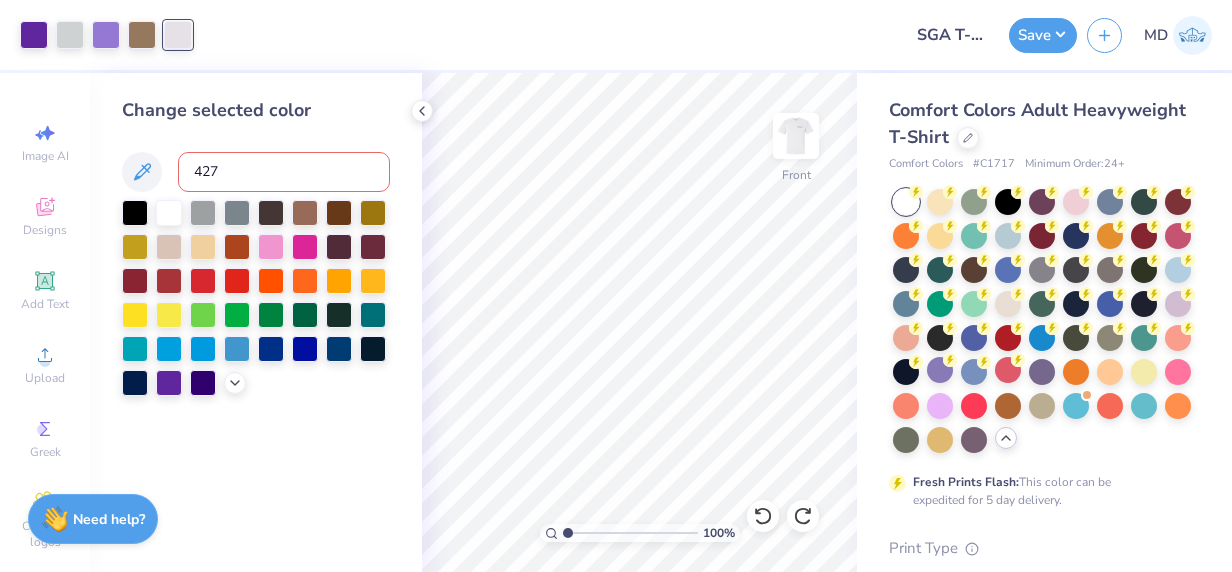 type on "427" 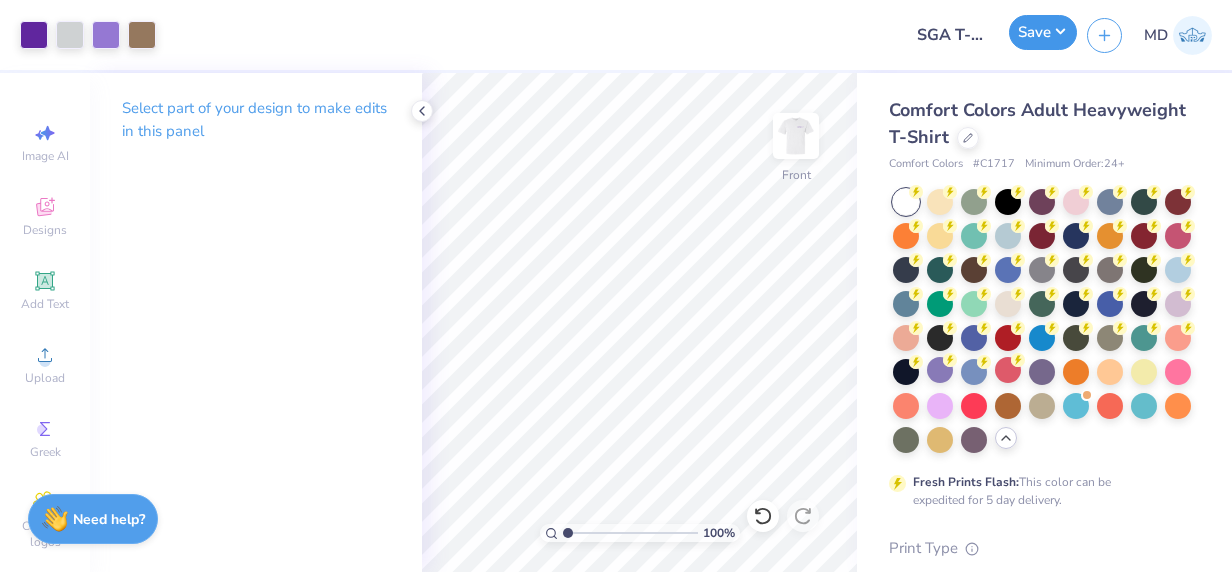 click on "Save" at bounding box center [1043, 32] 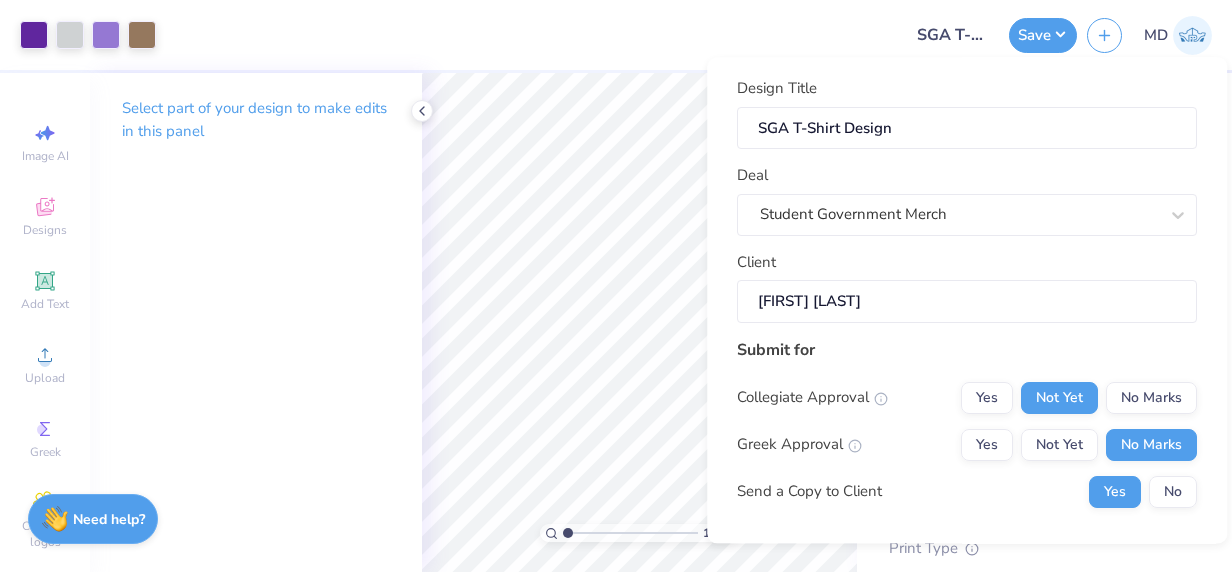 scroll, scrollTop: 60, scrollLeft: 0, axis: vertical 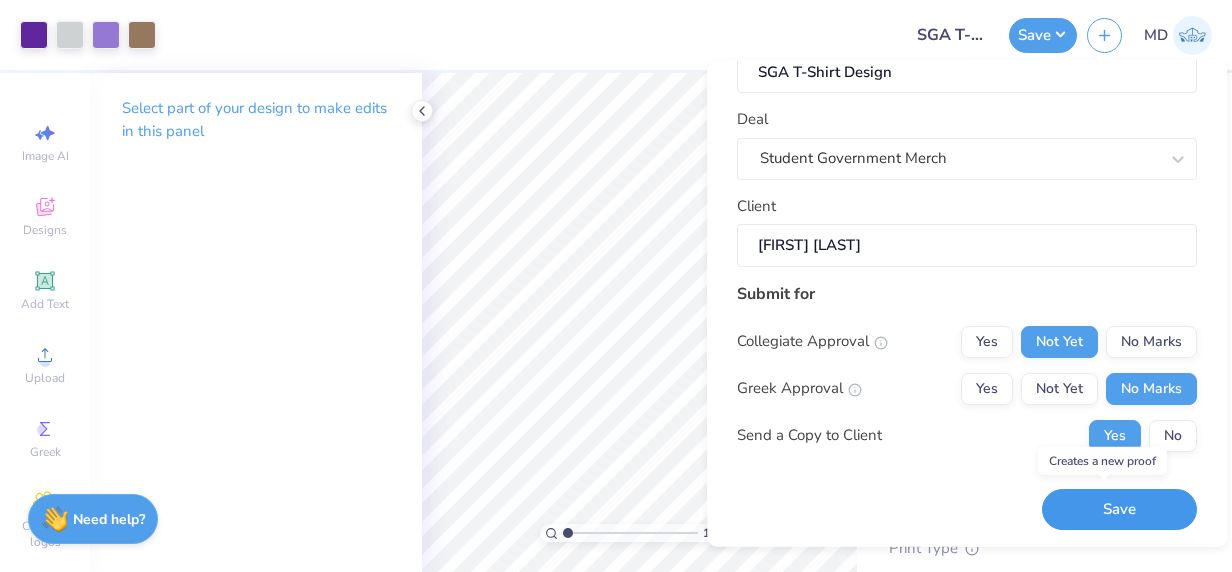 click on "Save" at bounding box center (1119, 509) 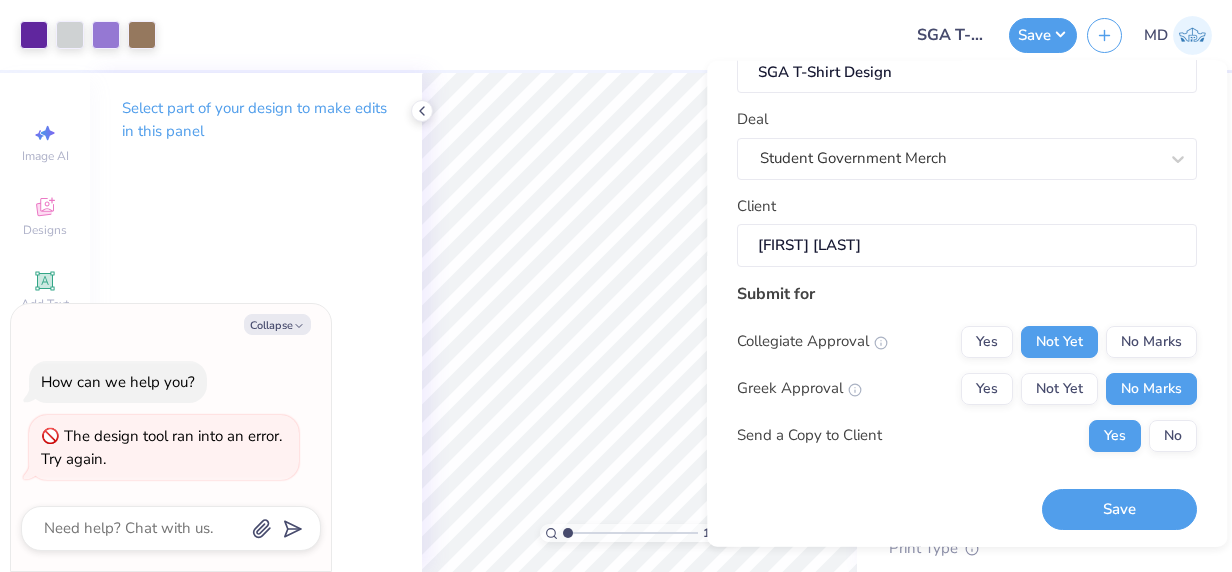 scroll, scrollTop: 0, scrollLeft: 0, axis: both 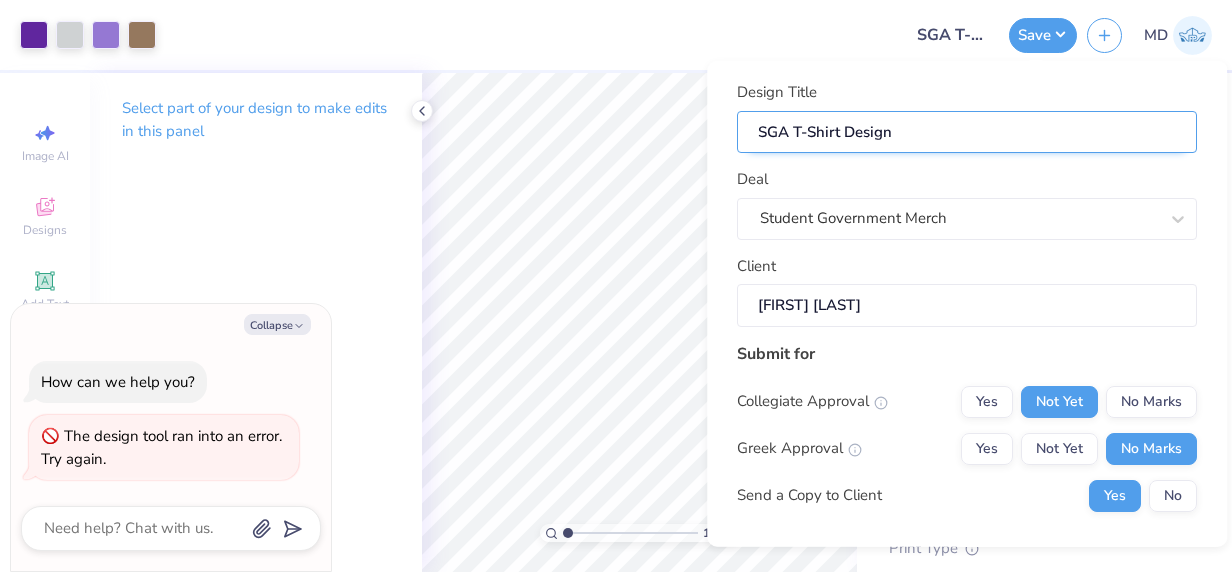 click on "SGA T-Shirt Design" at bounding box center [967, 131] 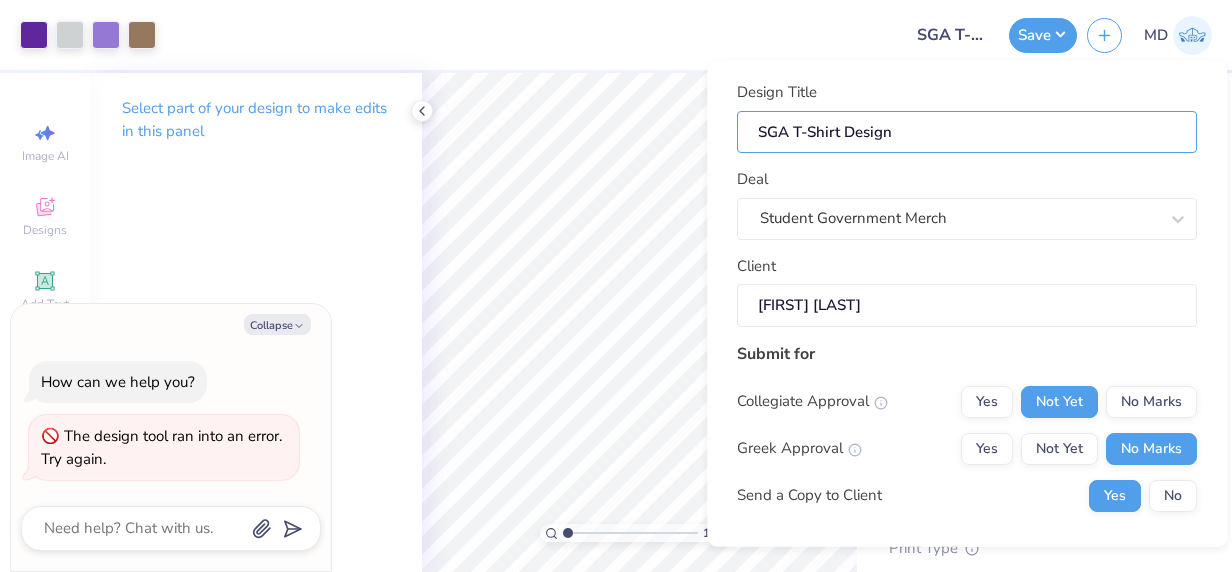 type on "SGA T-Shirt Desig" 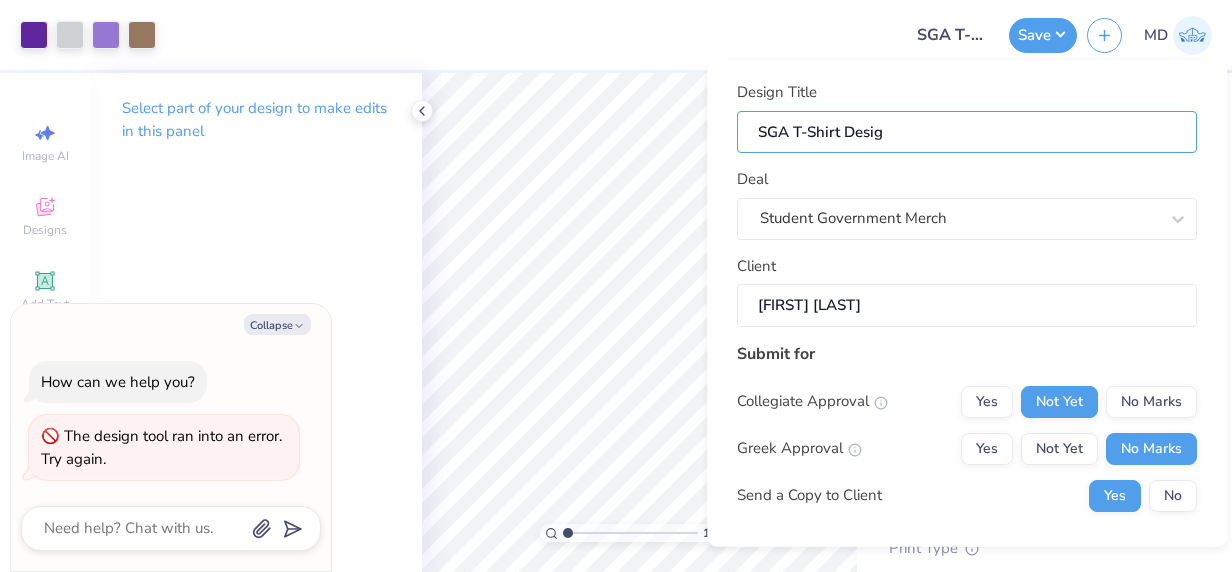 type on "SGA T-Shirt Design" 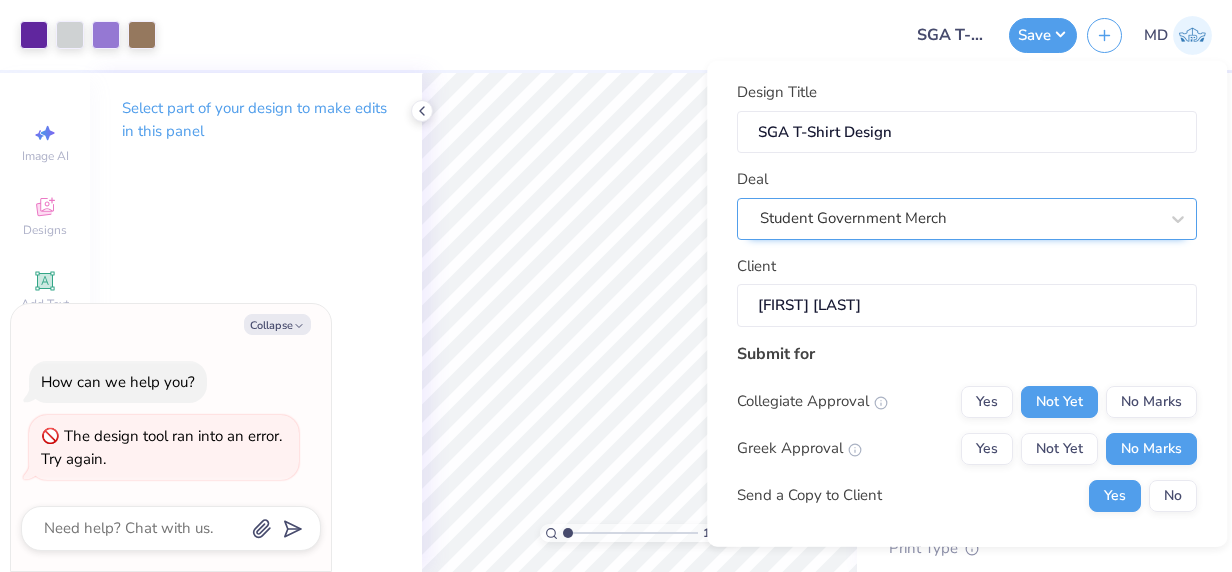click on "Student Government Merch" at bounding box center [959, 218] 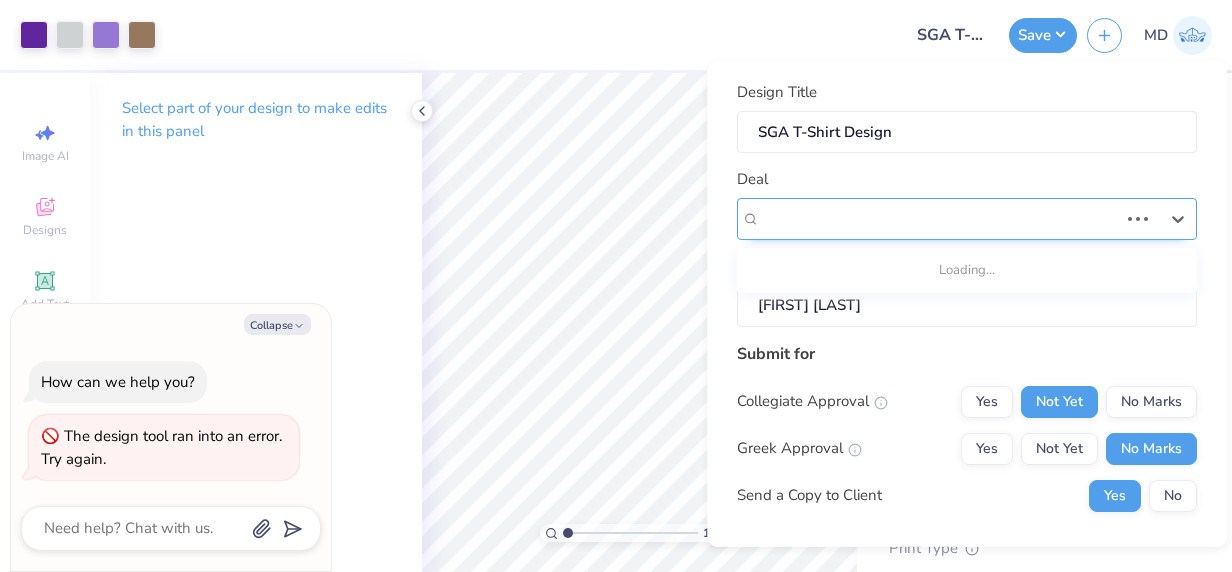 click on "Student Government Merch" at bounding box center [939, 218] 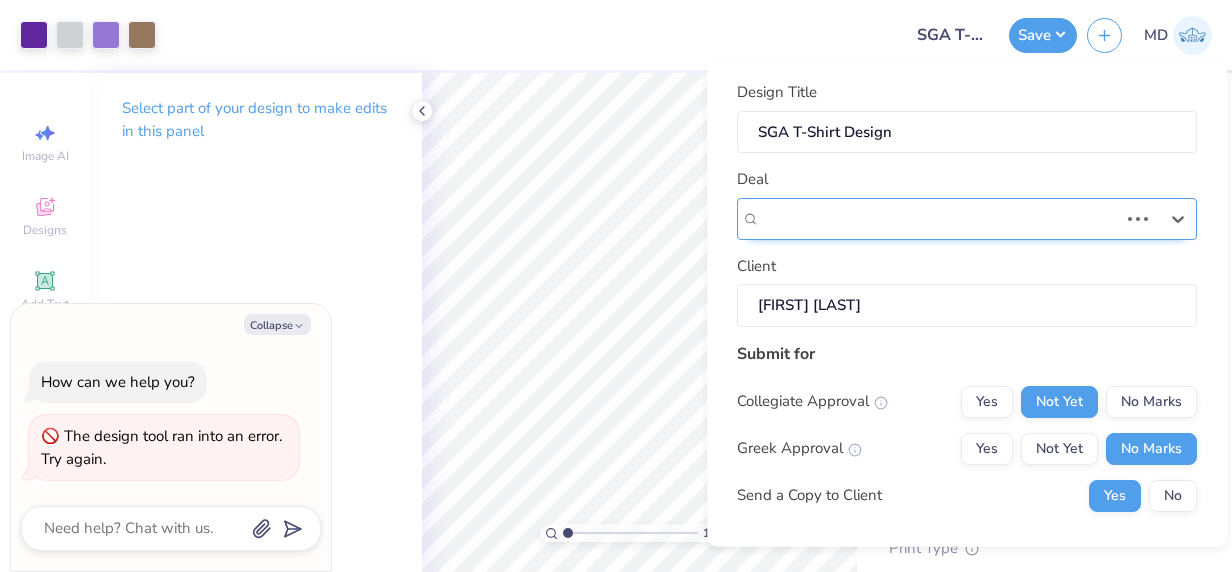 click on "Student Government Merch" at bounding box center (939, 218) 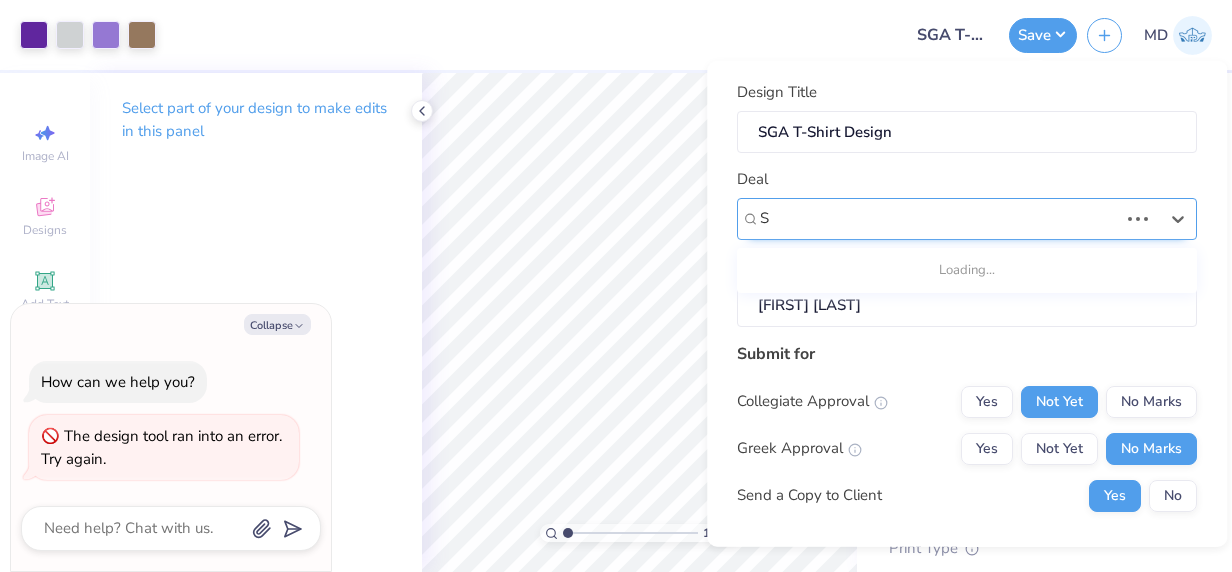 type on "St" 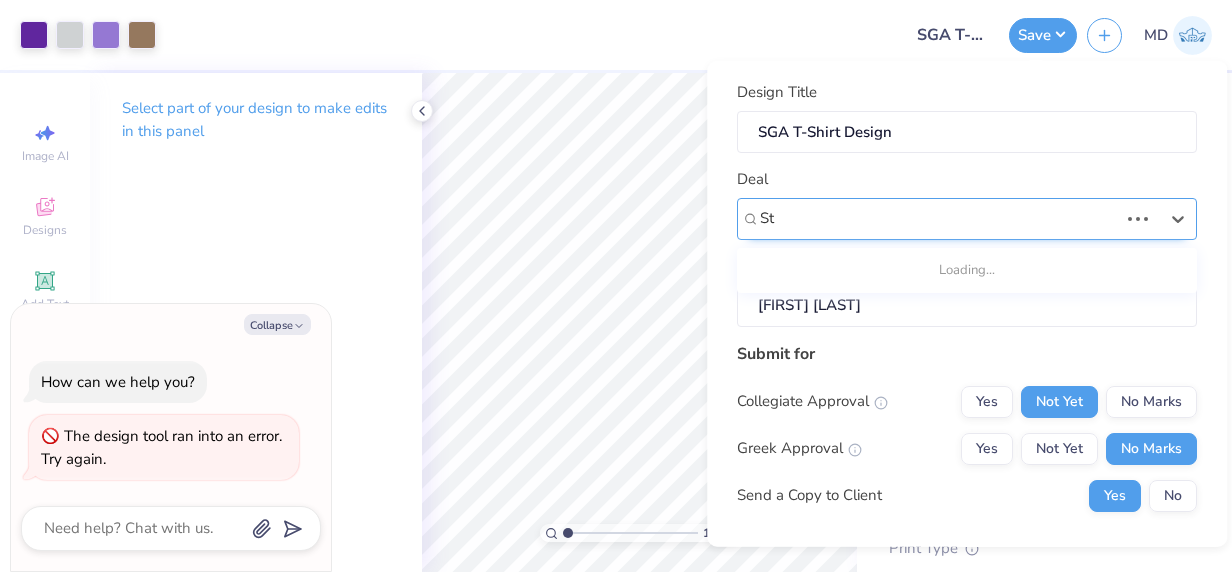 type on "x" 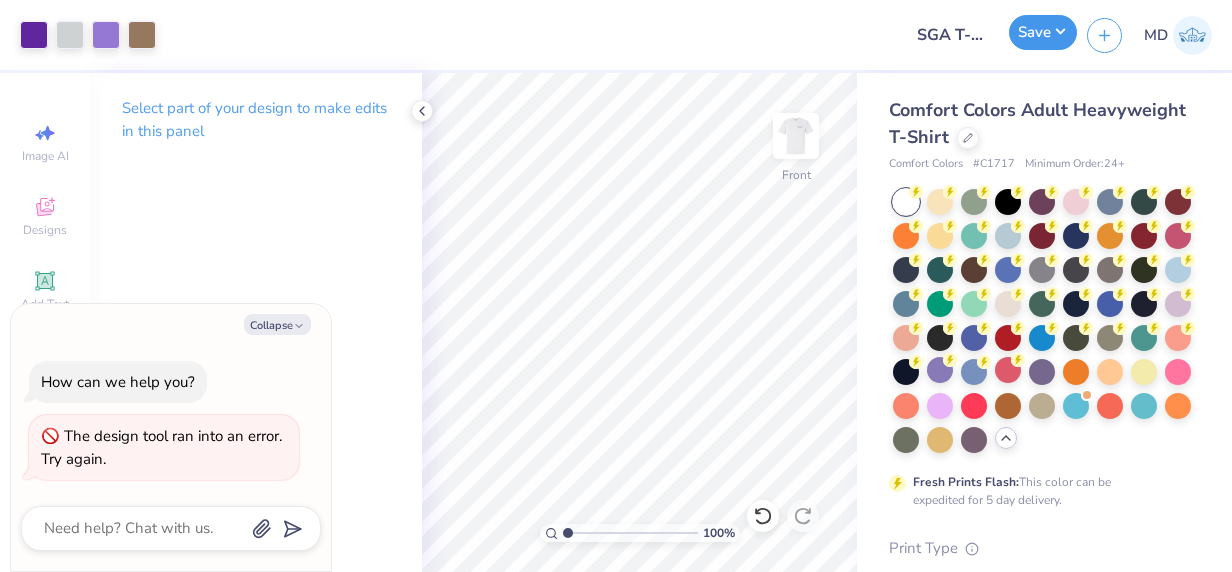 click on "Save" at bounding box center (1043, 32) 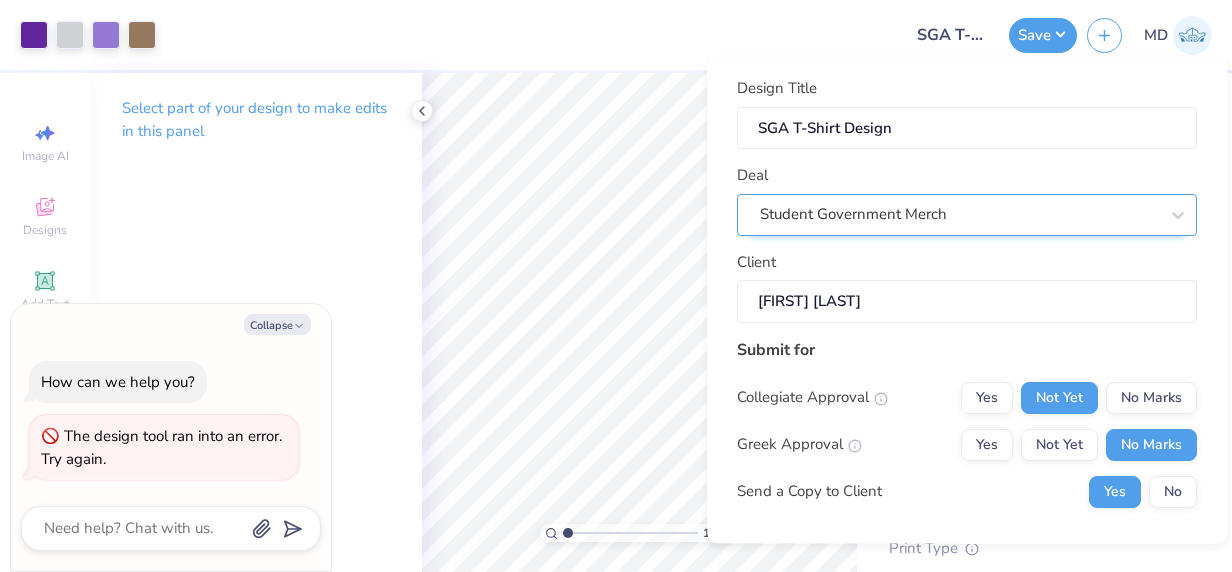 scroll, scrollTop: 60, scrollLeft: 0, axis: vertical 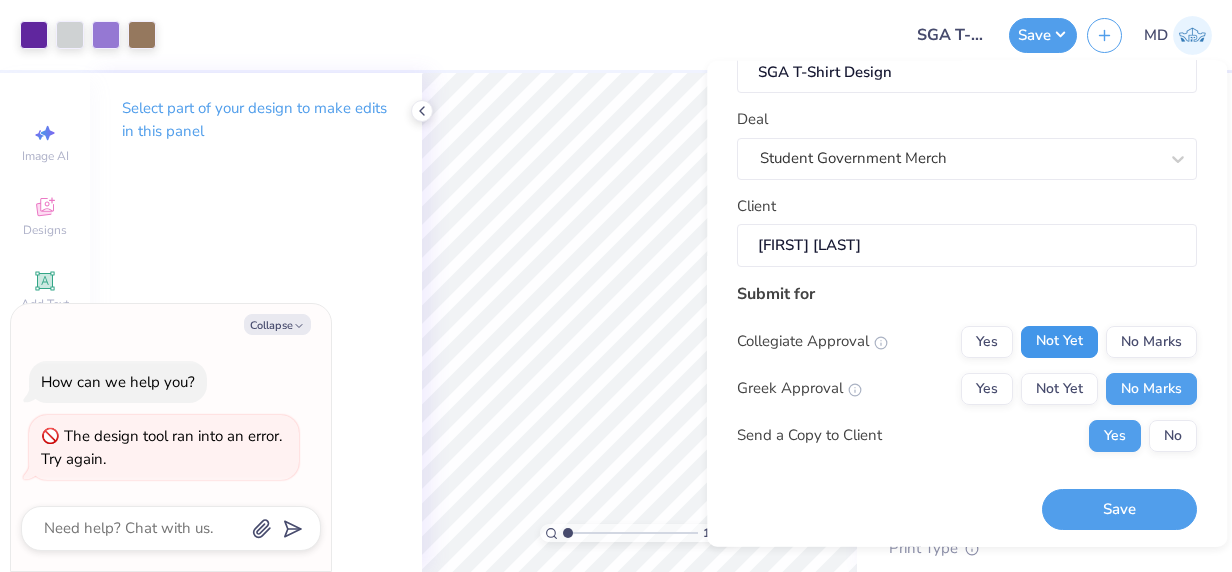 click on "Not Yet" at bounding box center [1059, 341] 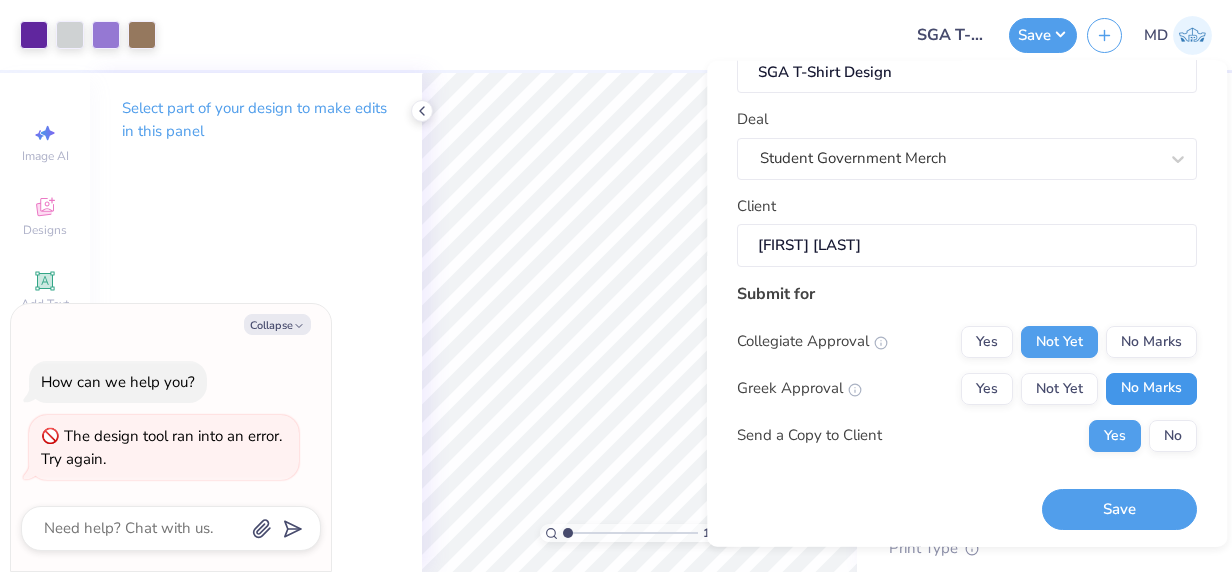 click on "No Marks" at bounding box center (1151, 388) 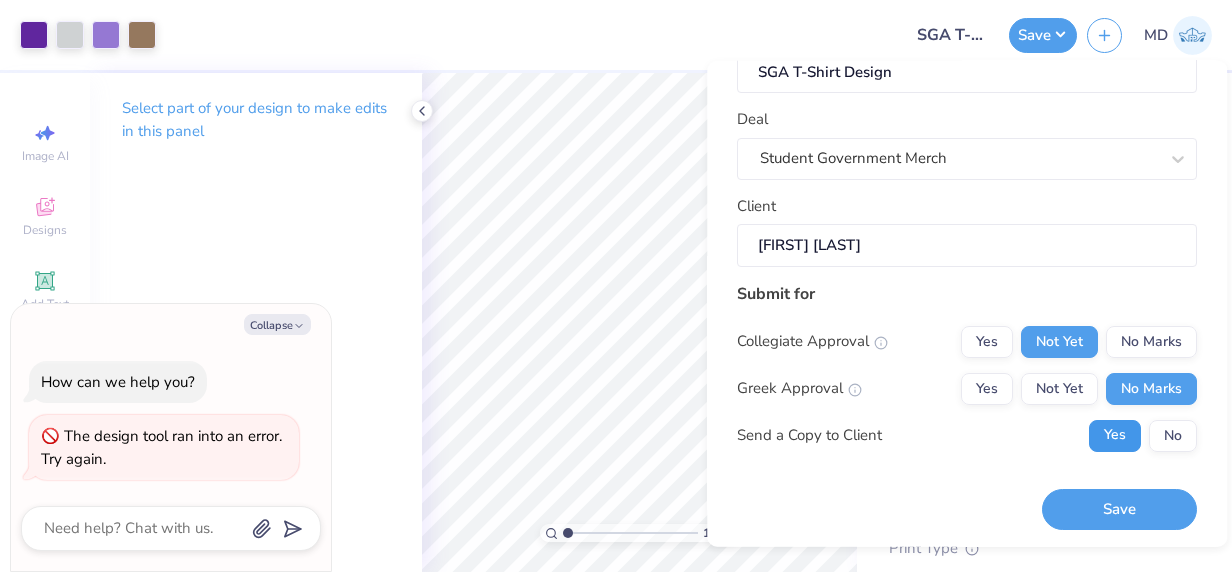 click on "Yes" at bounding box center (1115, 435) 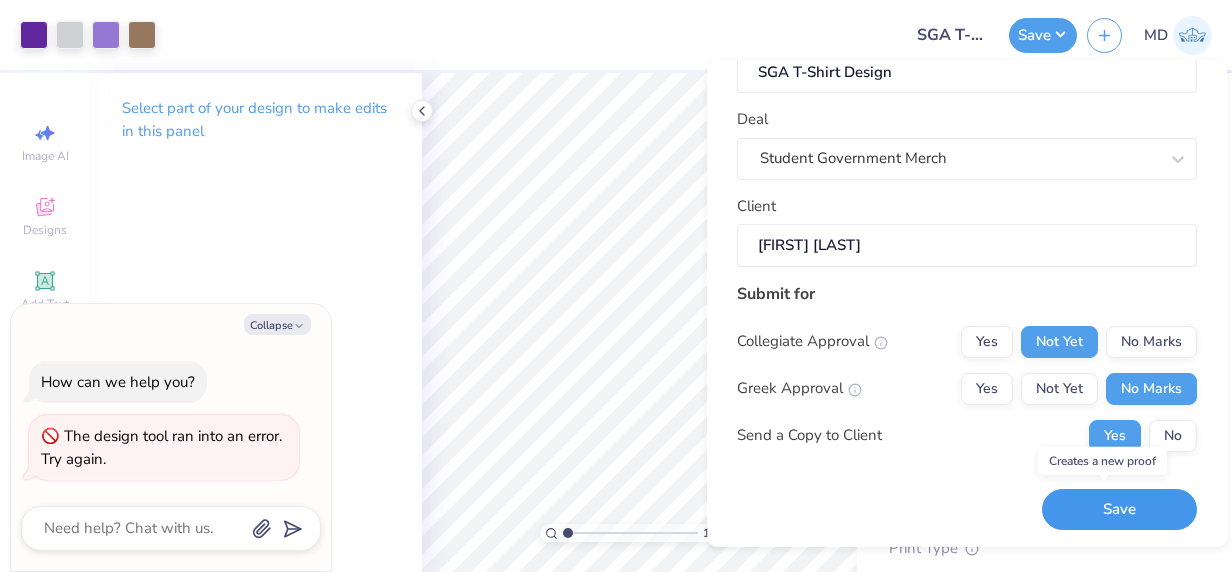 click on "Save" at bounding box center (1119, 509) 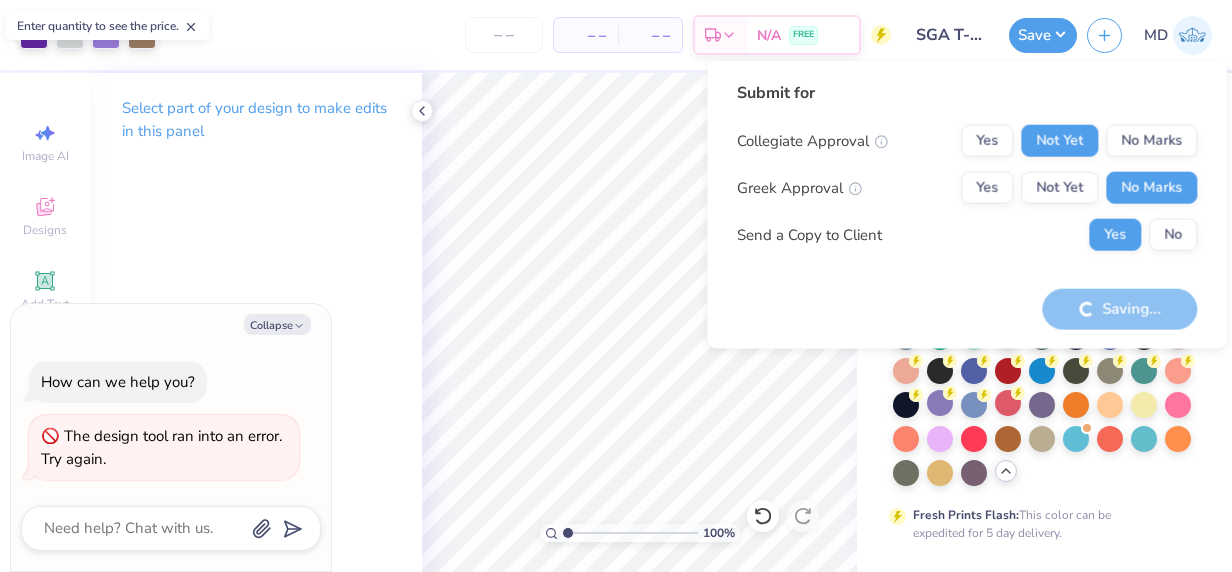 scroll, scrollTop: 0, scrollLeft: 0, axis: both 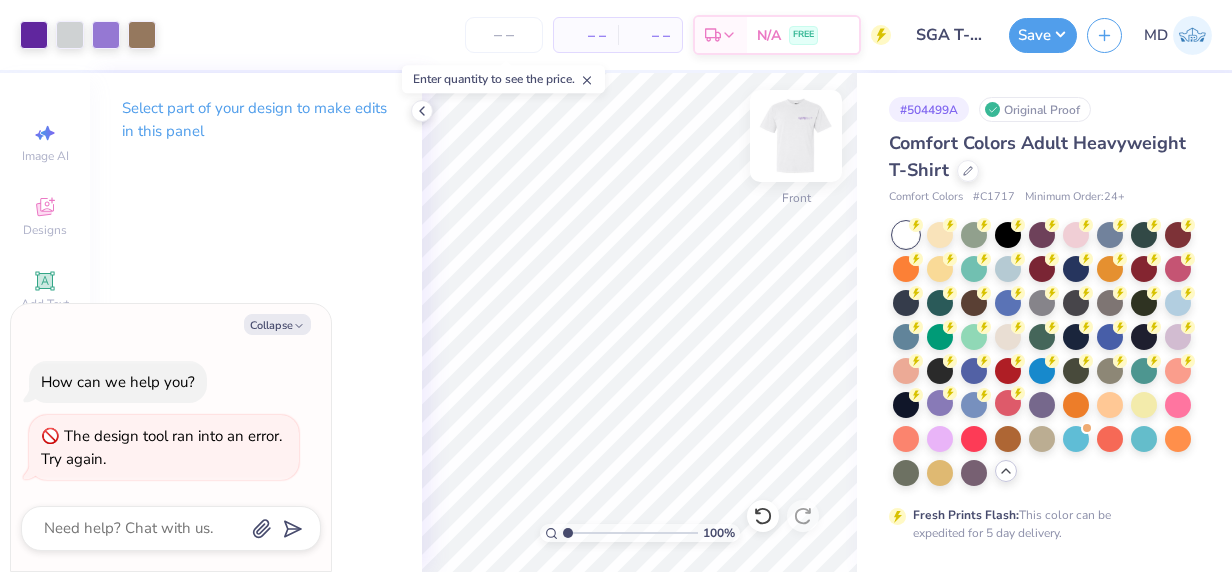 click at bounding box center (796, 136) 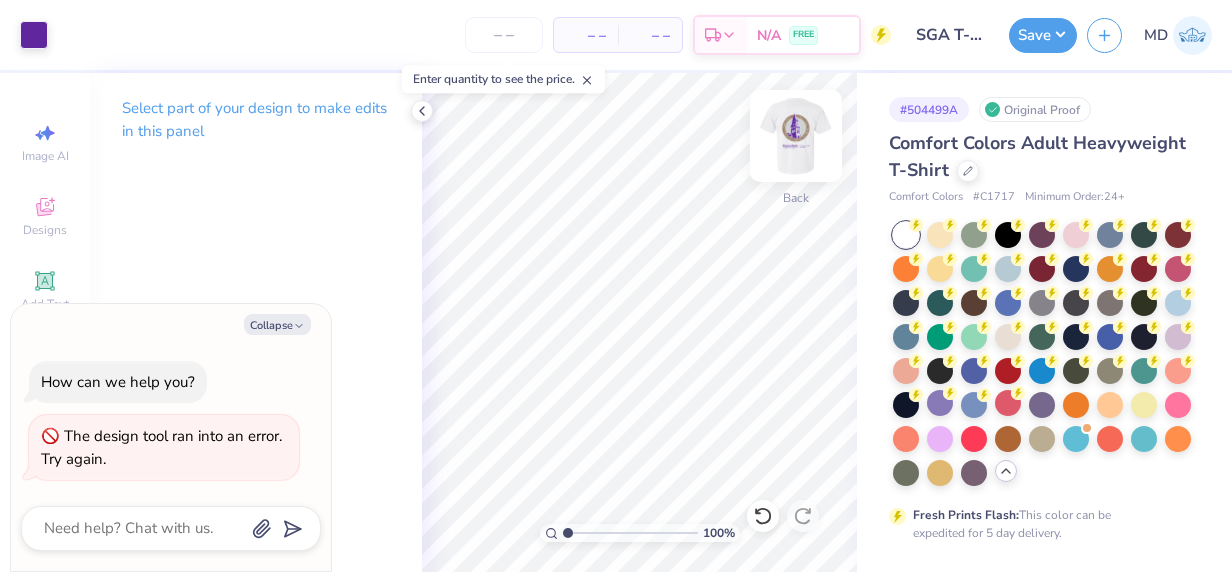 click at bounding box center (796, 136) 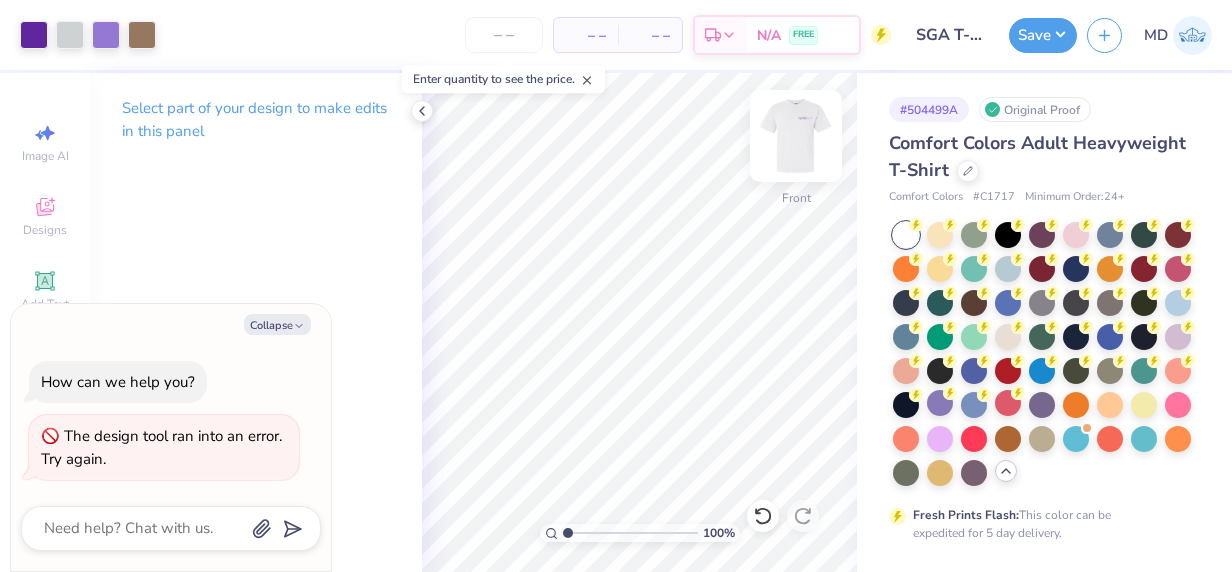 click at bounding box center [796, 136] 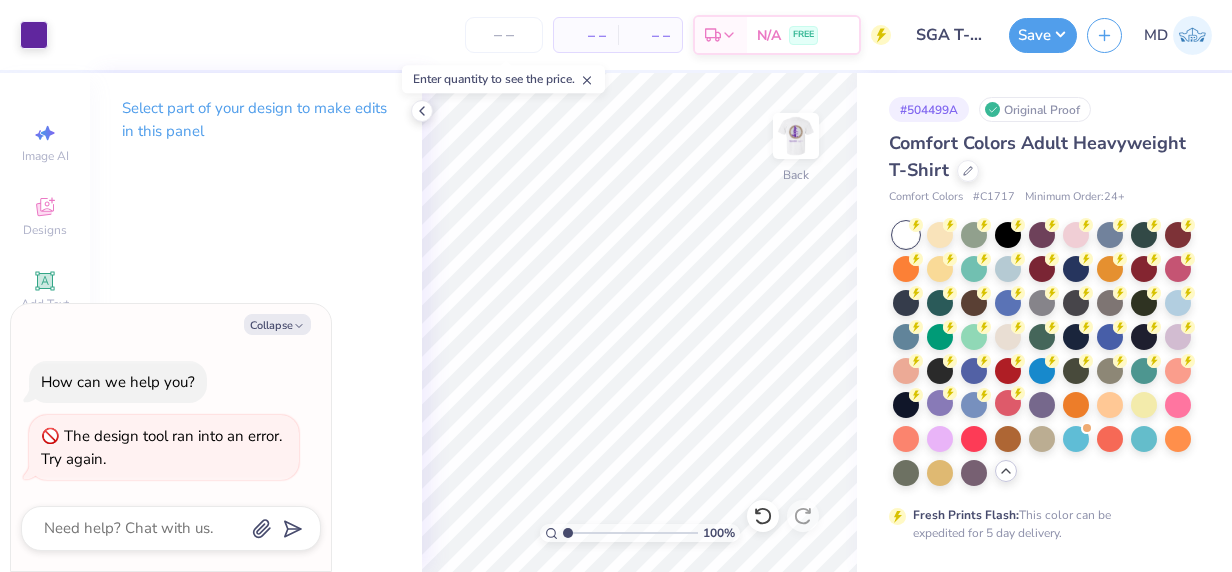 type on "x" 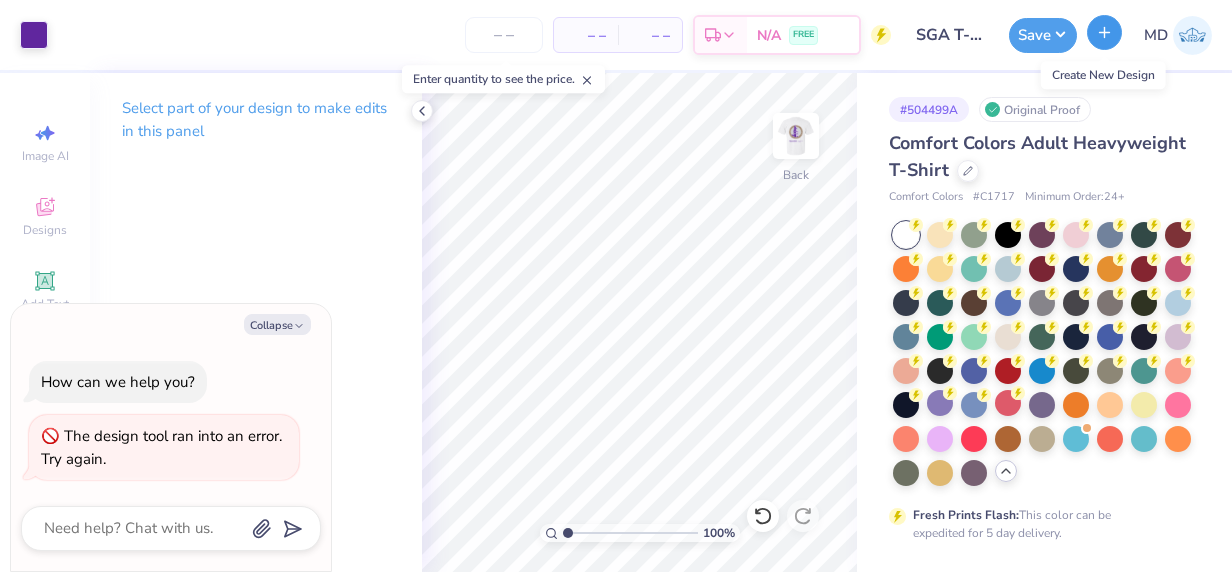 click at bounding box center (1104, 32) 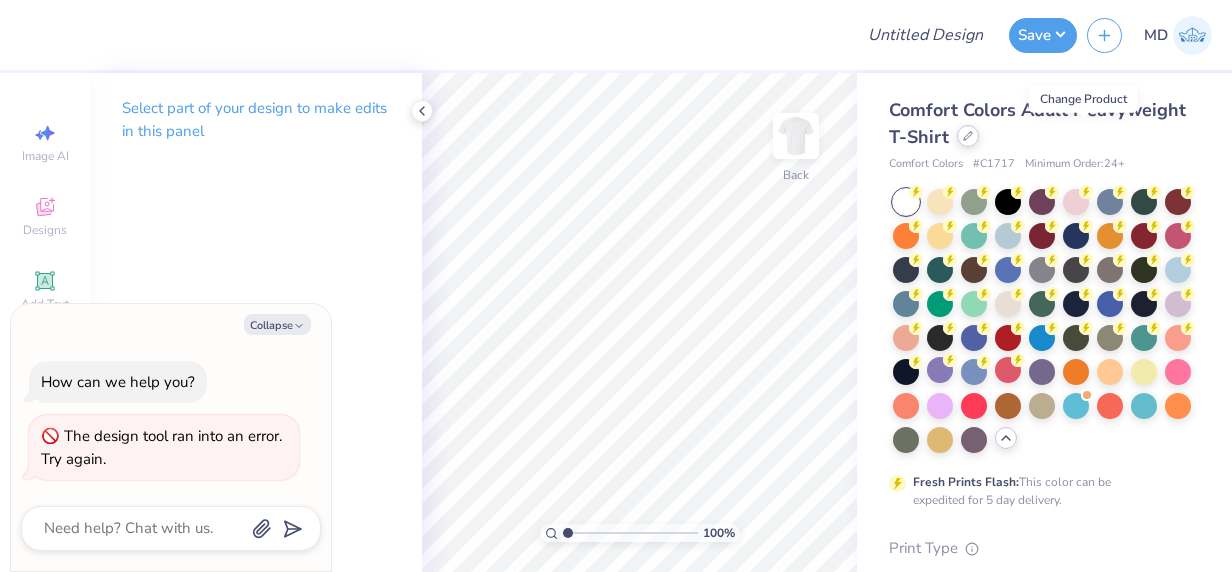 click 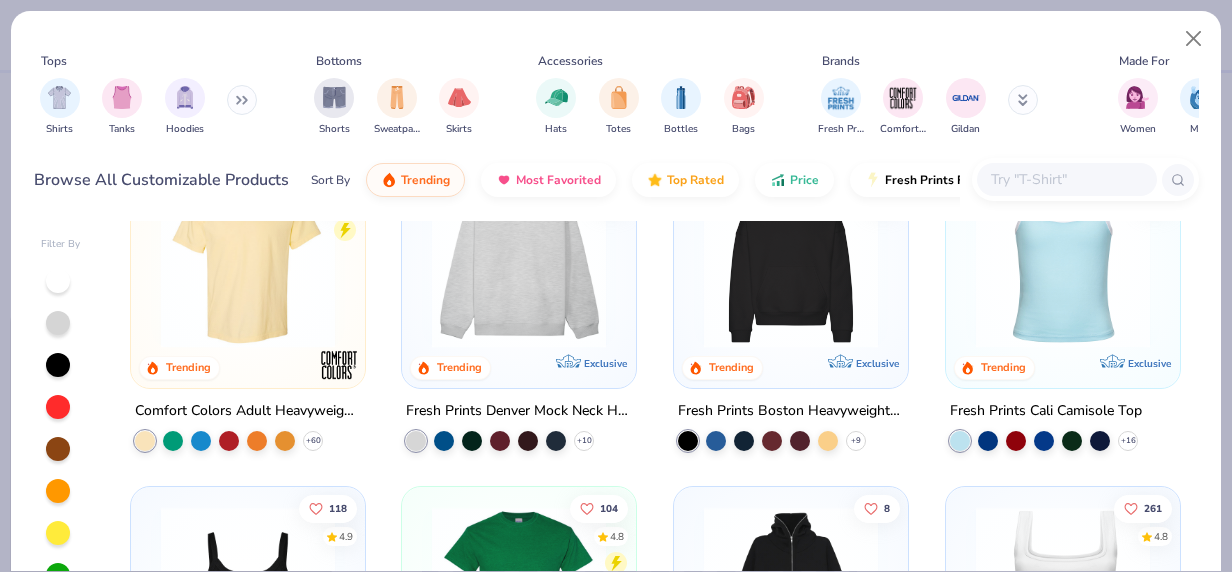 scroll, scrollTop: 73, scrollLeft: 0, axis: vertical 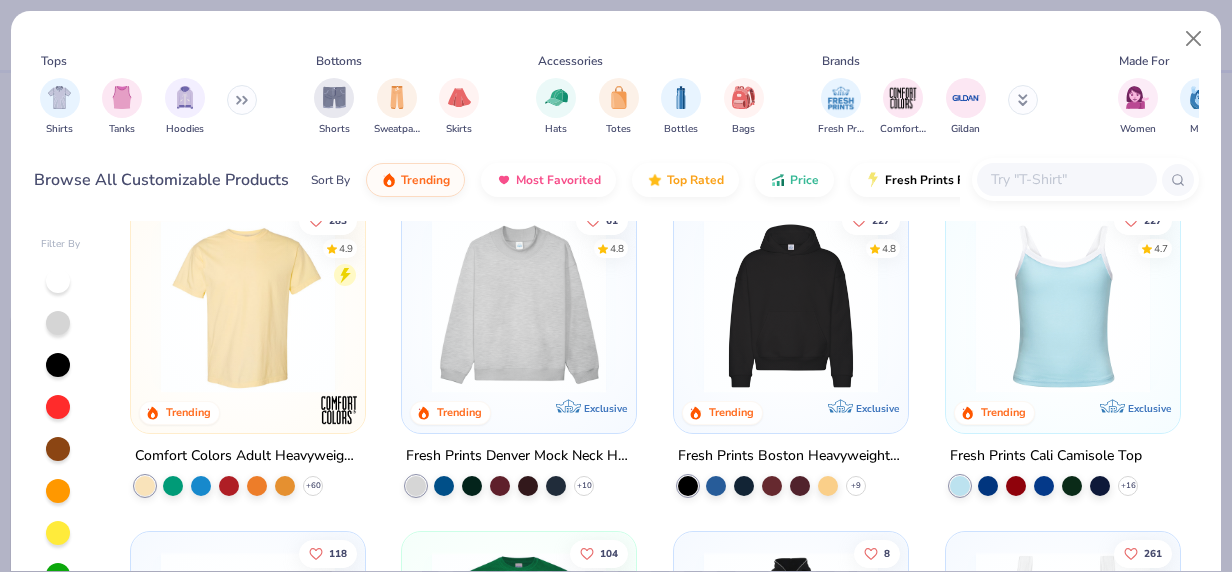 click on "Shirts Tanks Hoodies" at bounding box center [149, 107] 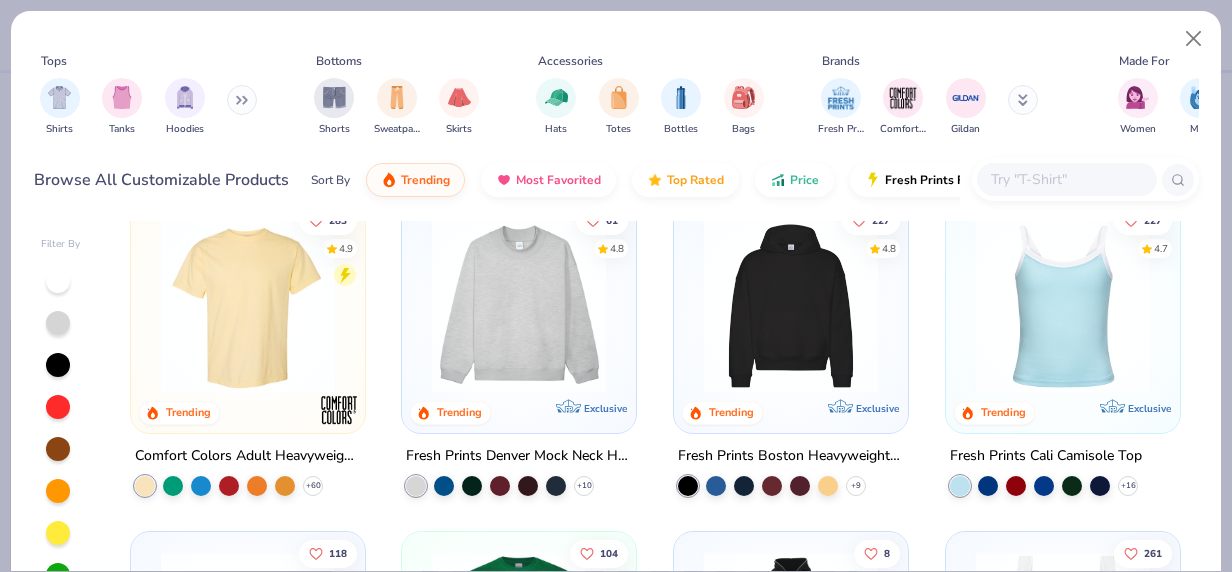 click at bounding box center (242, 100) 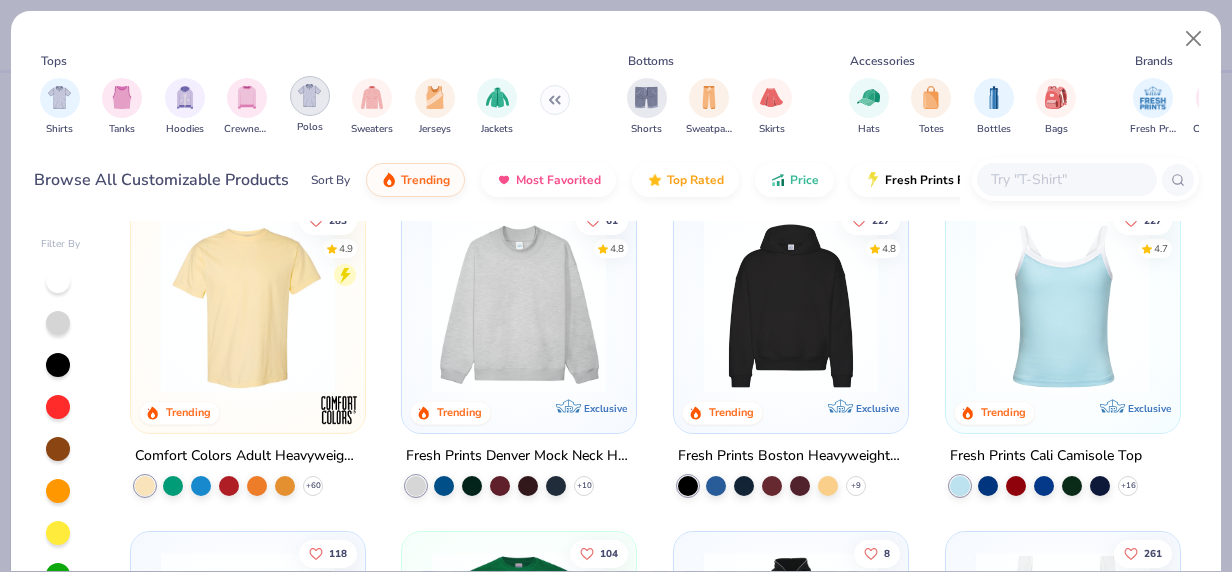 click at bounding box center [309, 95] 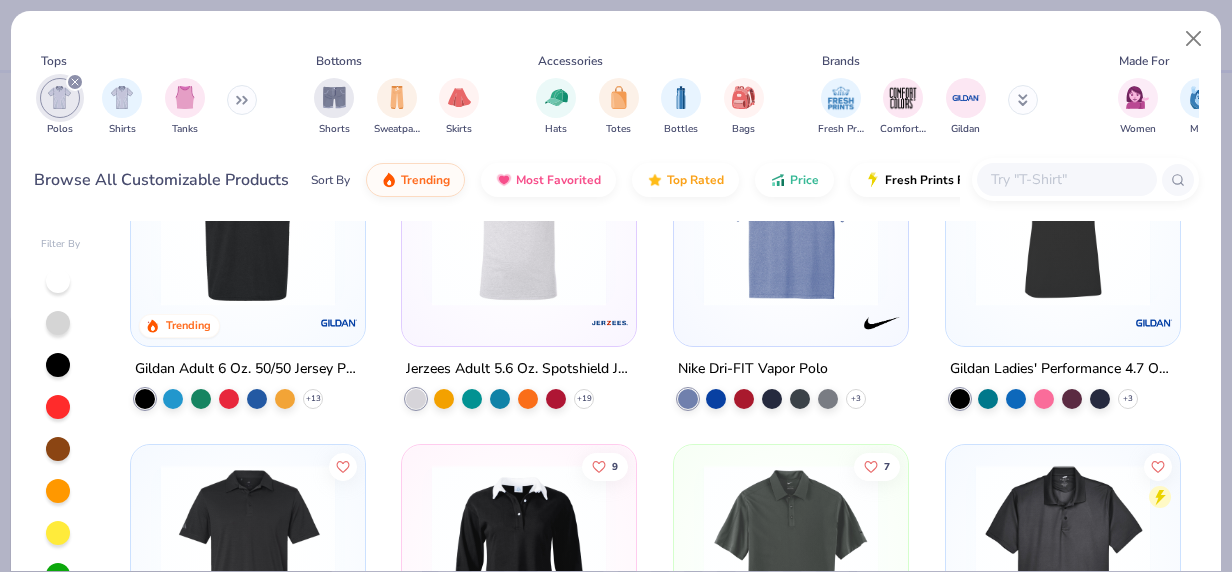 scroll, scrollTop: 82, scrollLeft: 0, axis: vertical 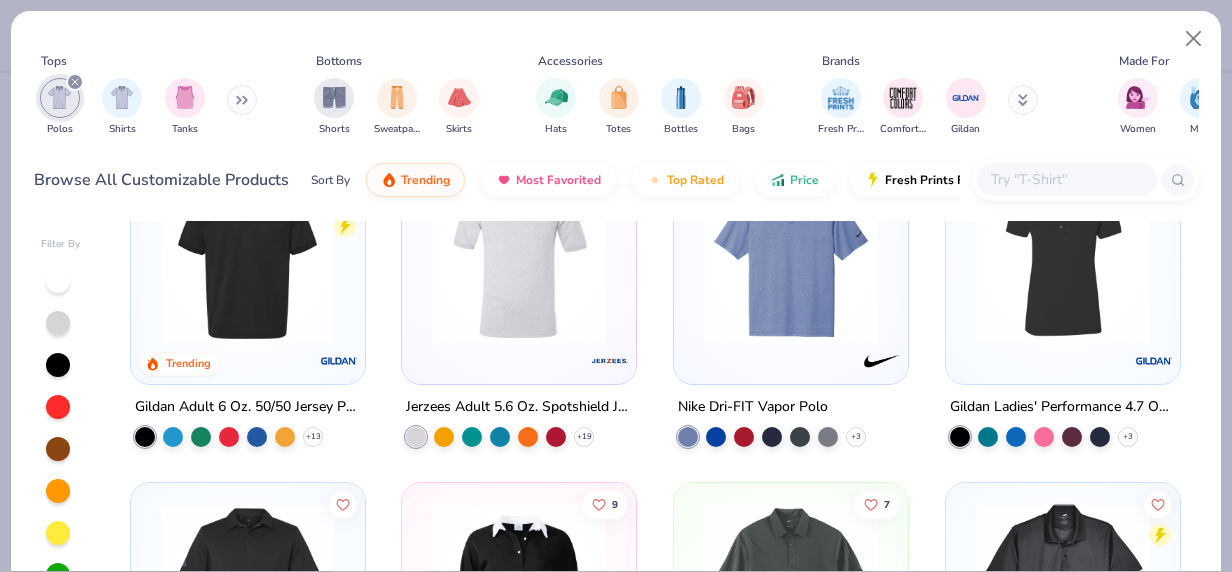 click at bounding box center [248, 257] 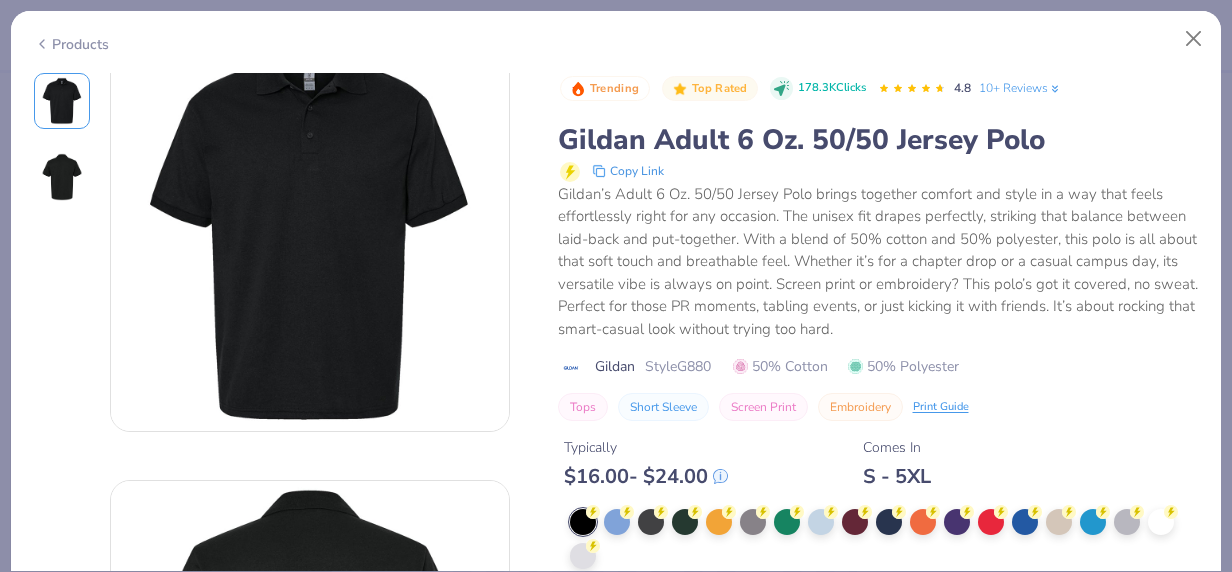 scroll, scrollTop: 0, scrollLeft: 0, axis: both 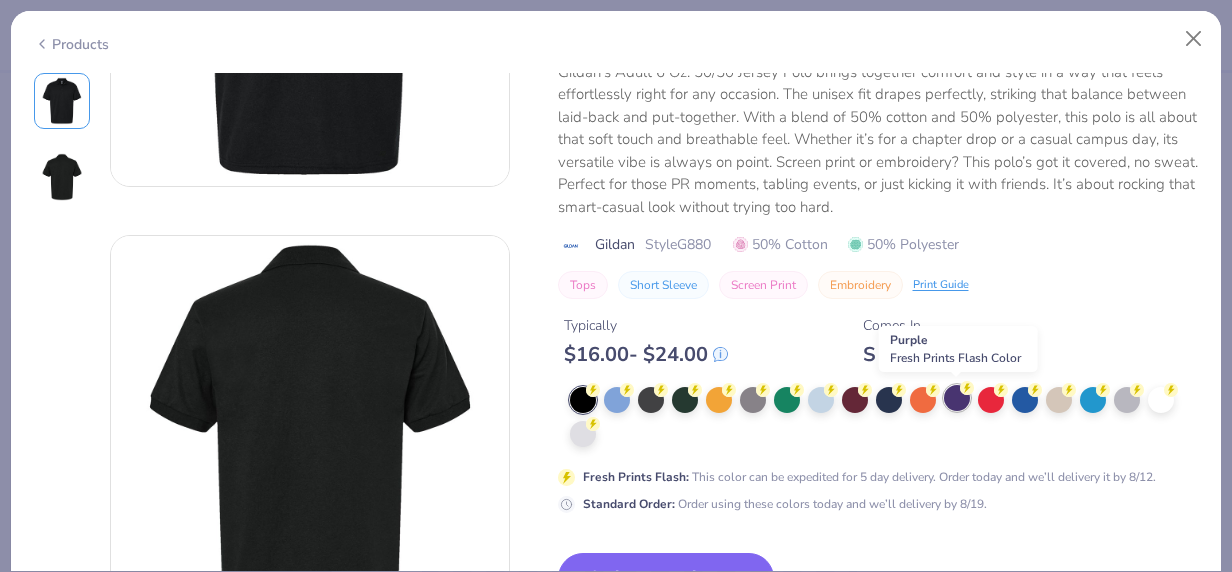 click 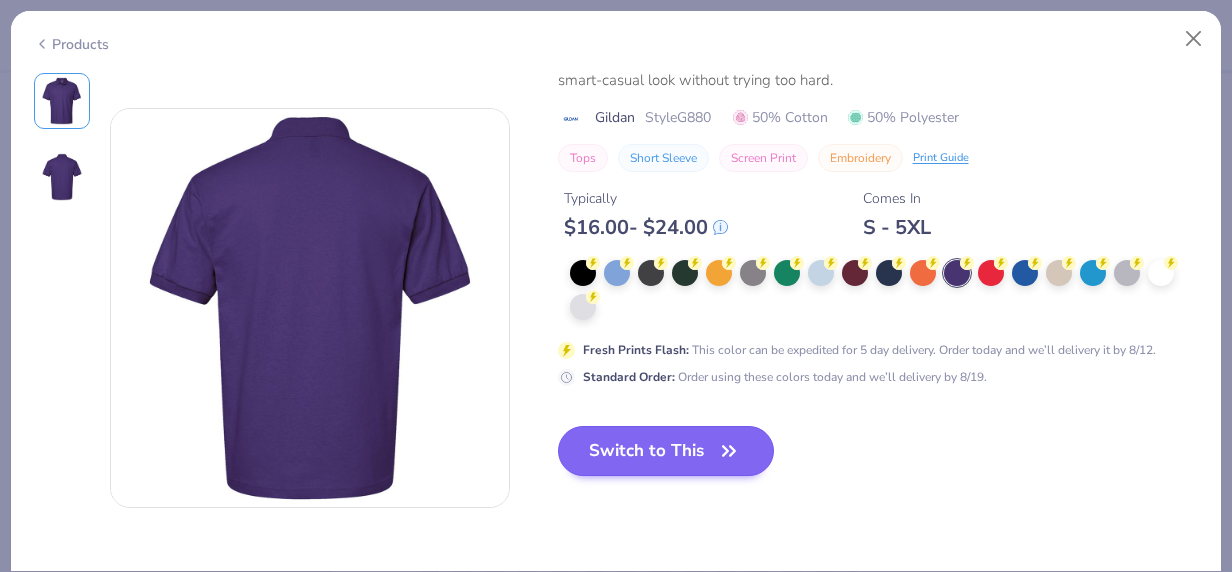 scroll, scrollTop: 414, scrollLeft: 0, axis: vertical 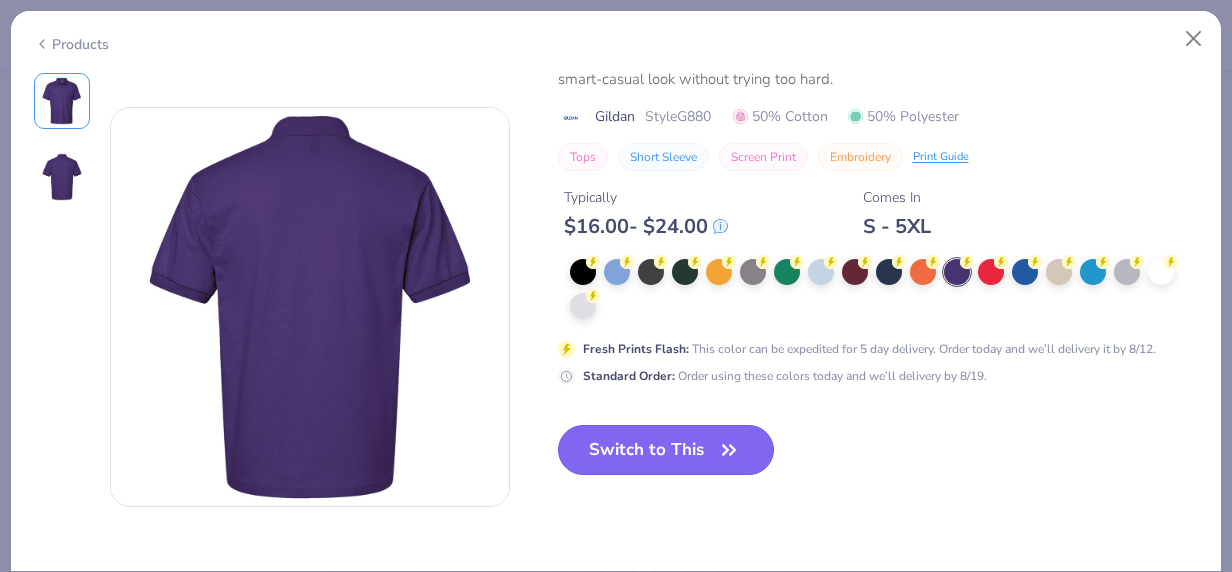 click on "Switch to This" at bounding box center [666, 450] 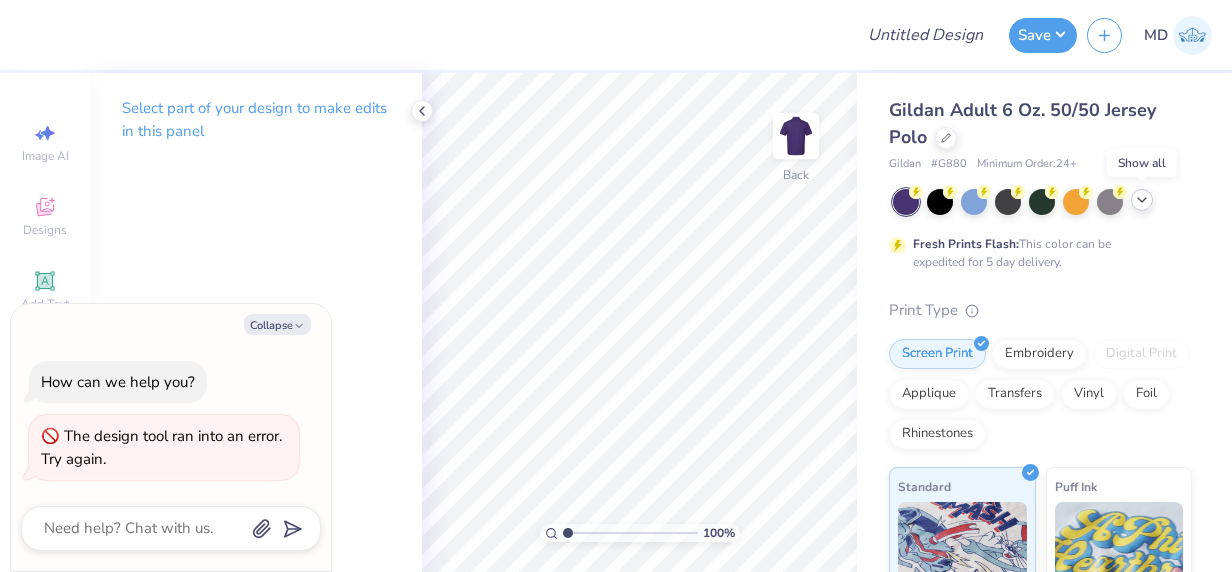 click 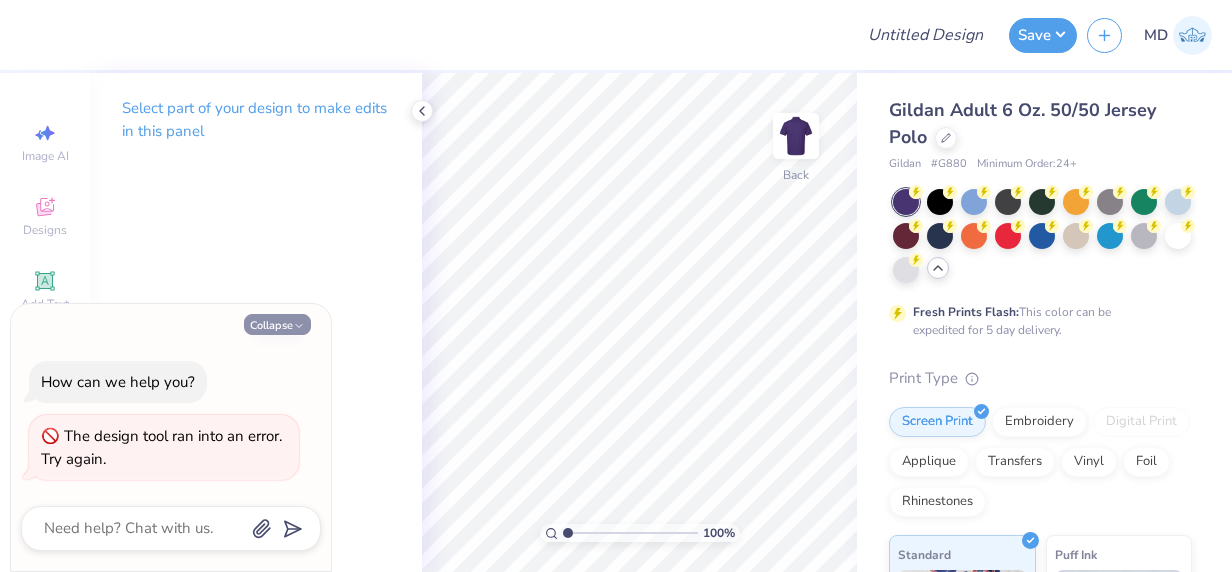 click on "Collapse" at bounding box center (277, 324) 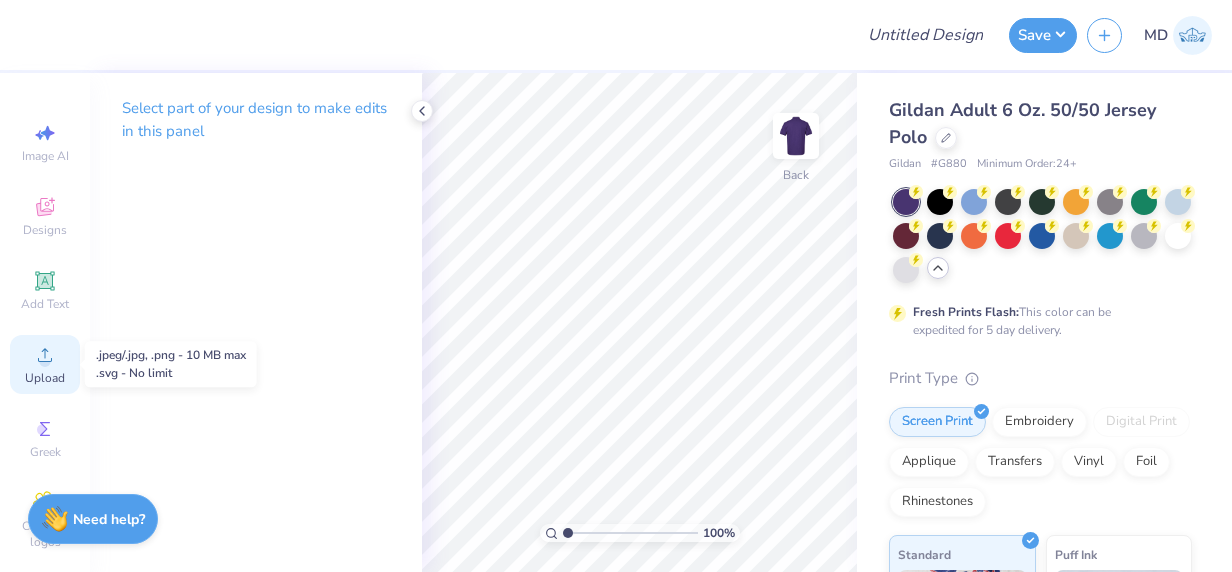click on "Upload" at bounding box center [45, 378] 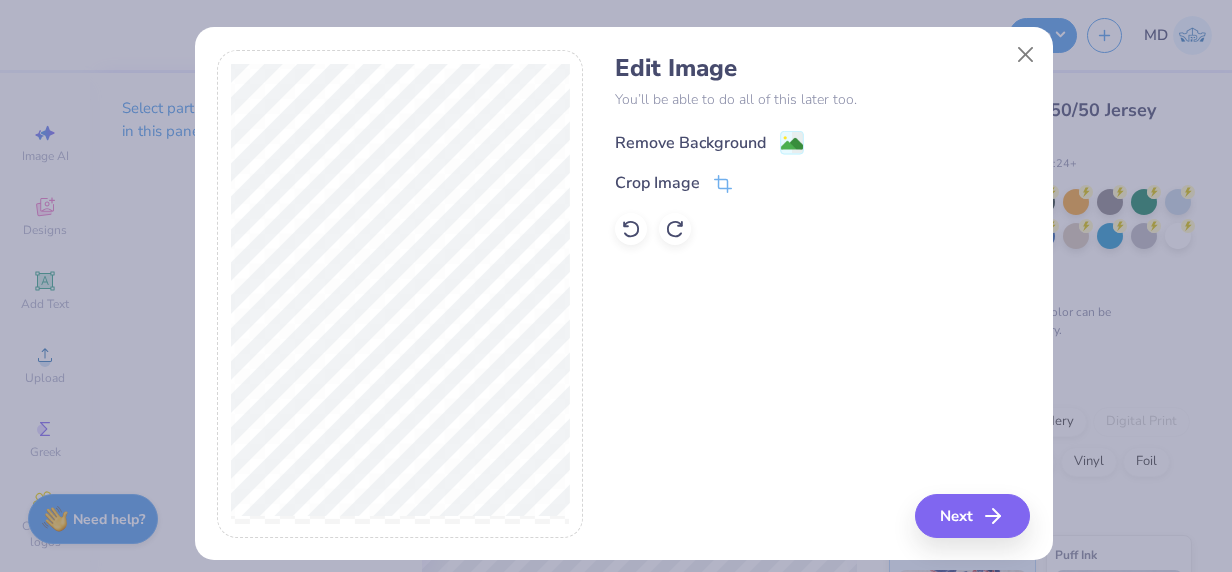 click on "Remove Background" at bounding box center [690, 143] 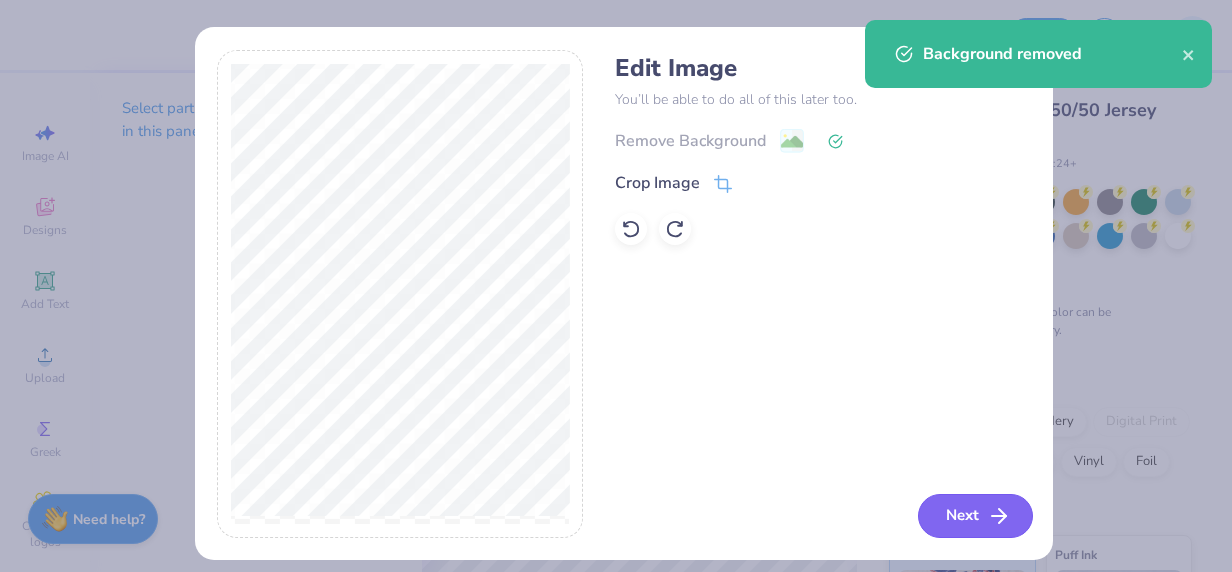 click on "Next" at bounding box center [975, 516] 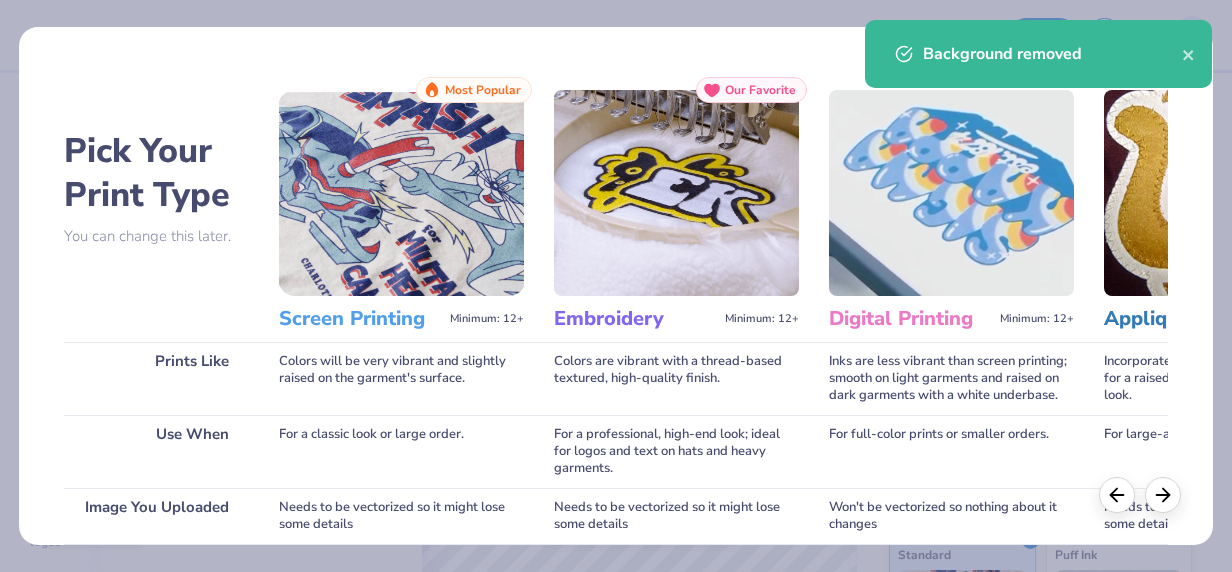 scroll, scrollTop: 324, scrollLeft: 0, axis: vertical 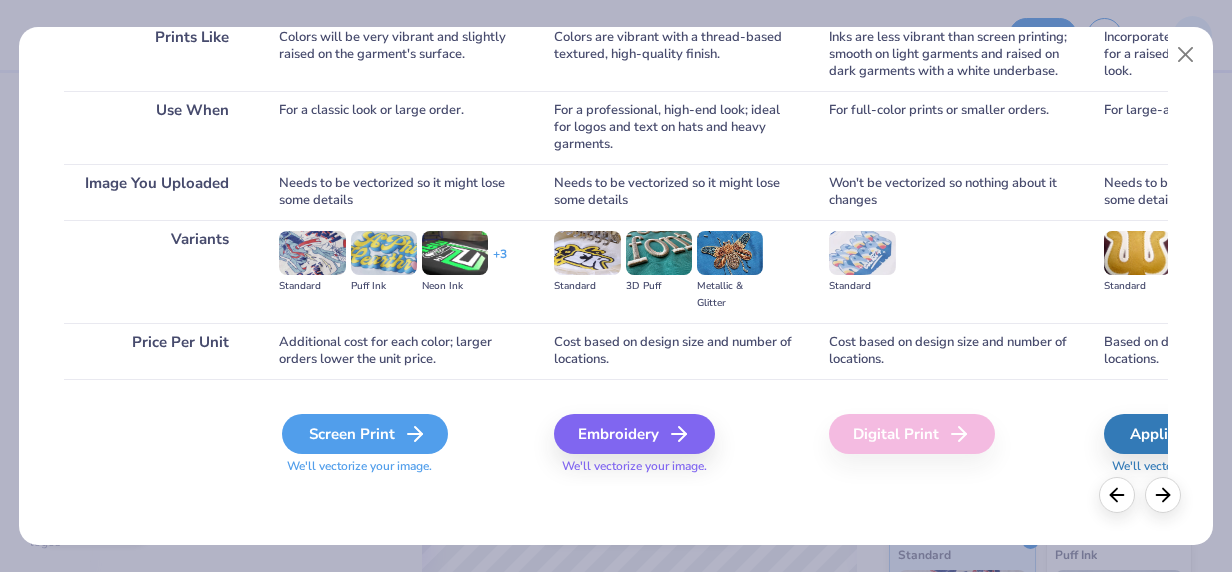 click on "Screen Print" at bounding box center [365, 434] 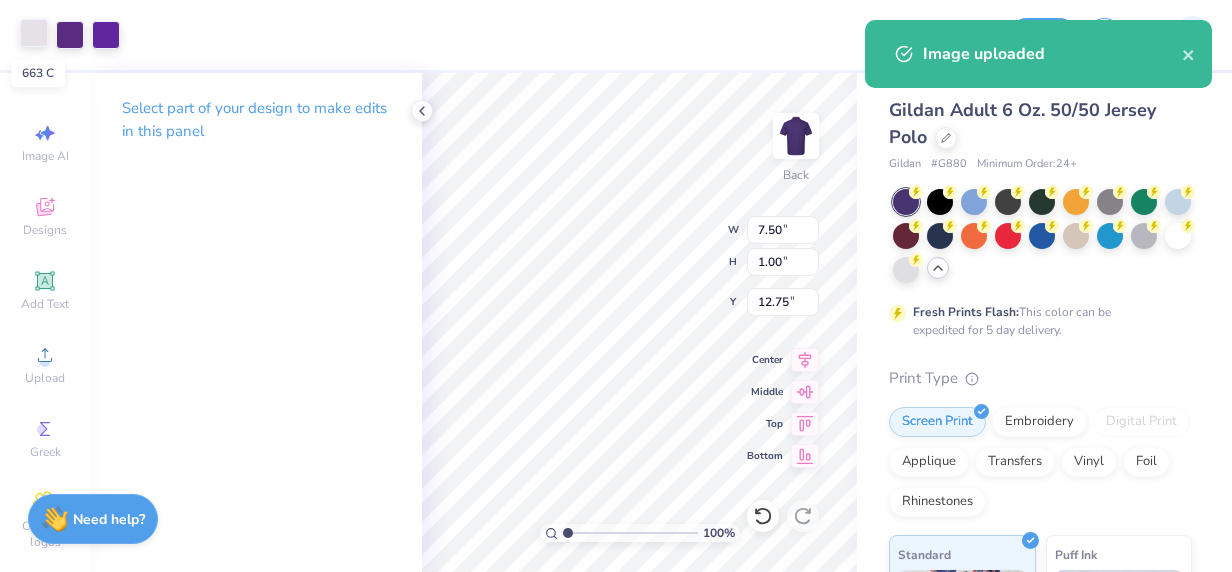 click at bounding box center [34, 33] 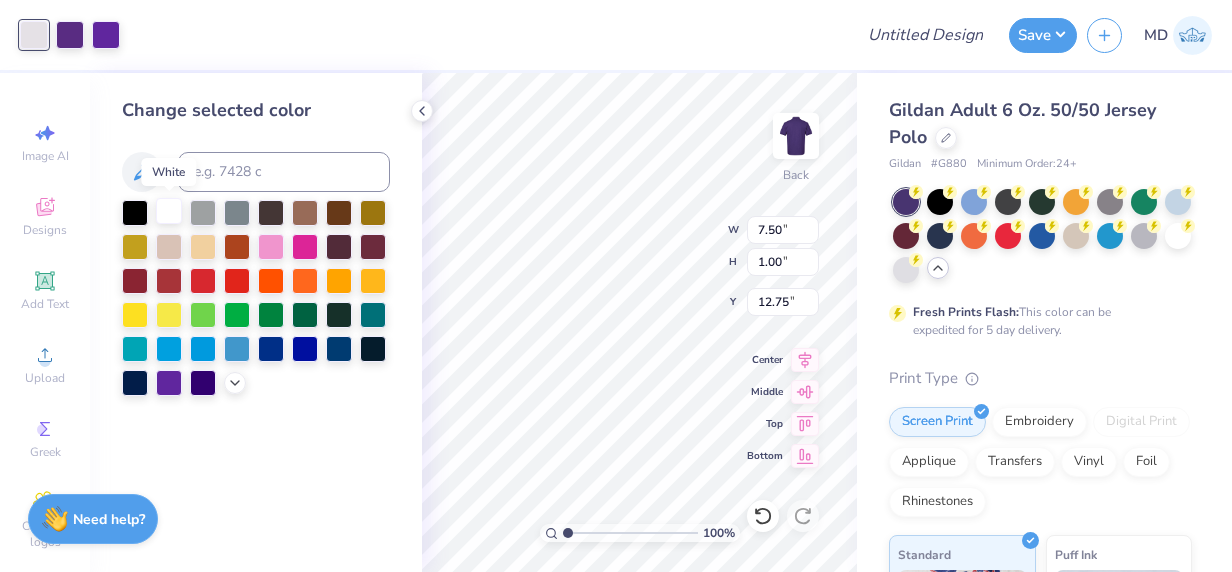 click at bounding box center [169, 211] 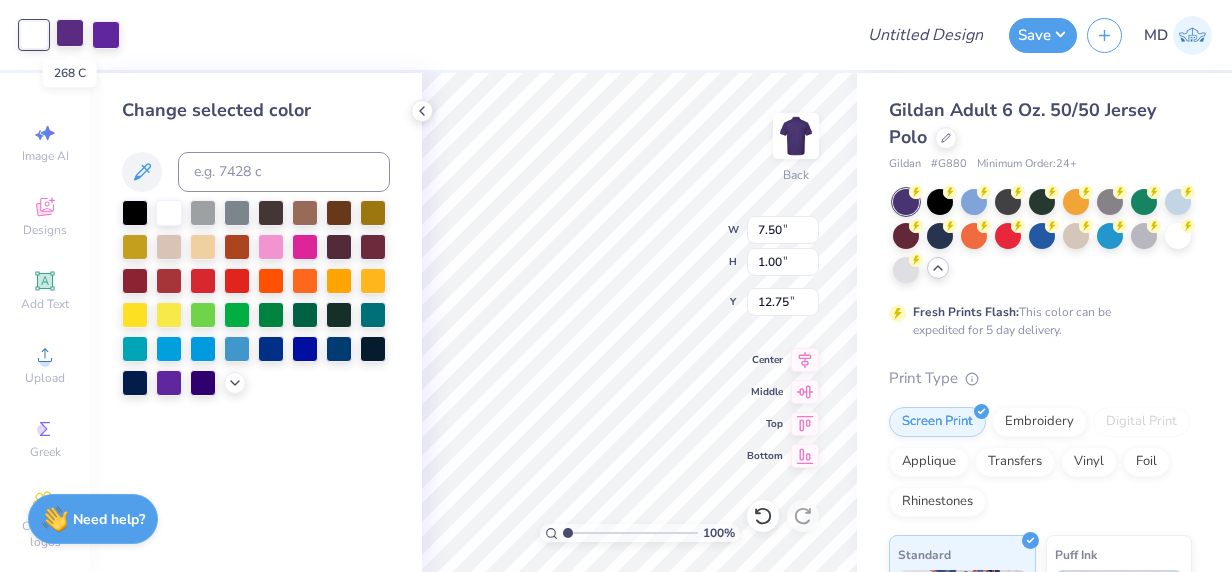 click at bounding box center (70, 33) 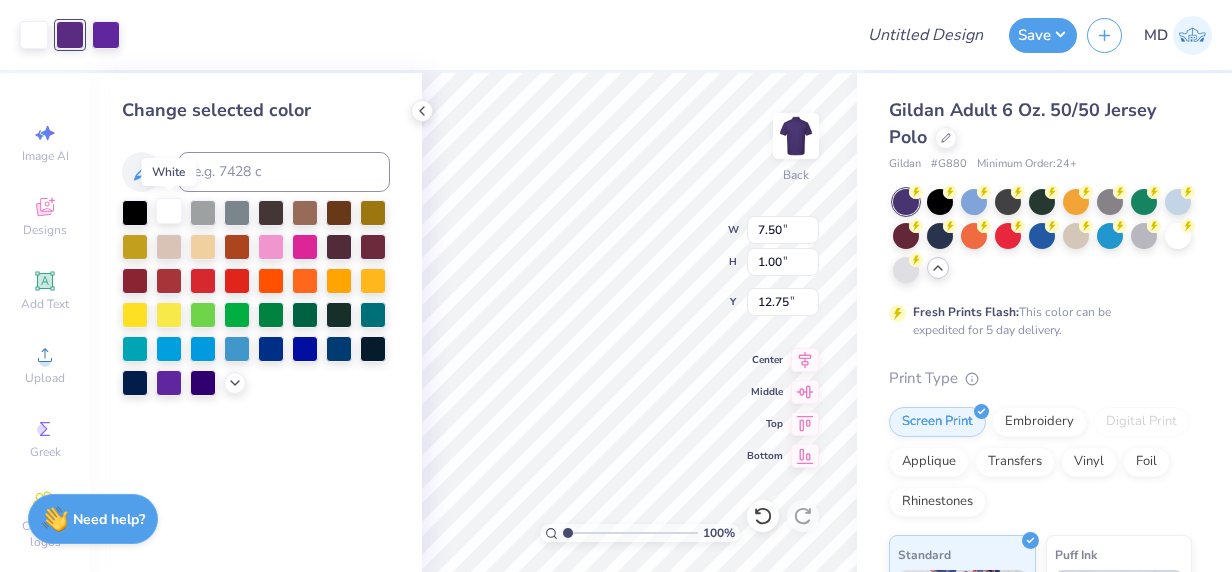click at bounding box center [169, 211] 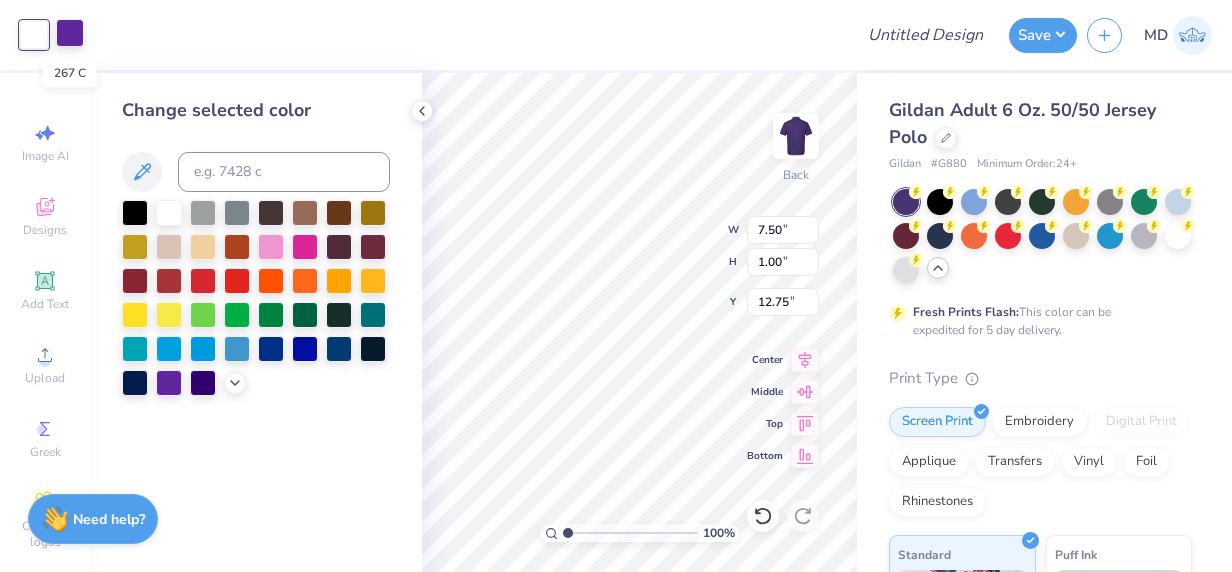 click at bounding box center [70, 33] 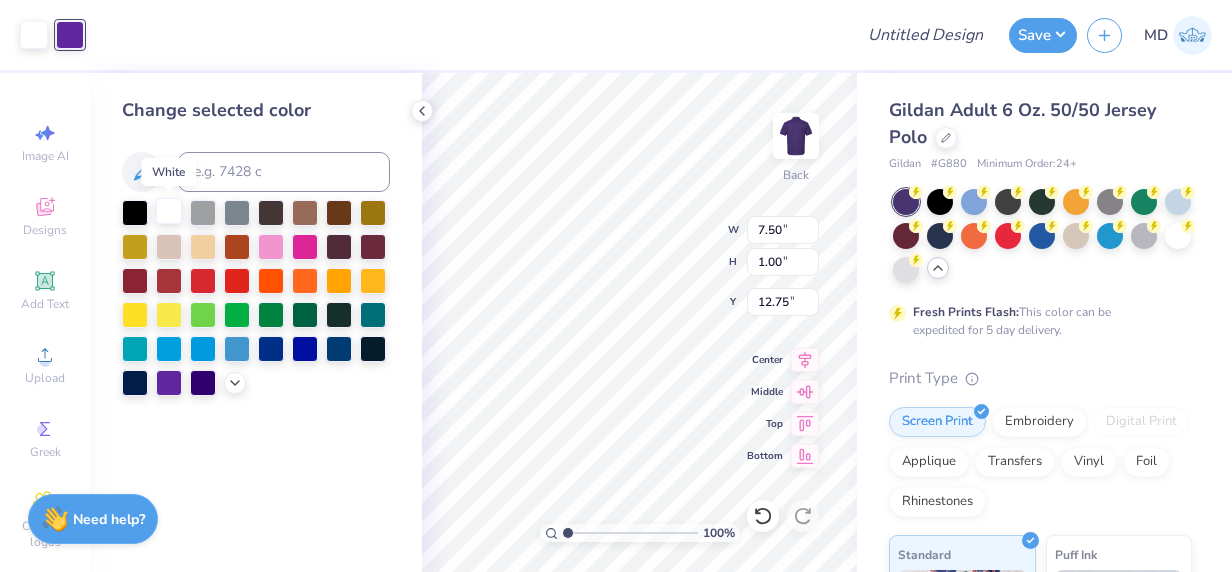 click at bounding box center [169, 211] 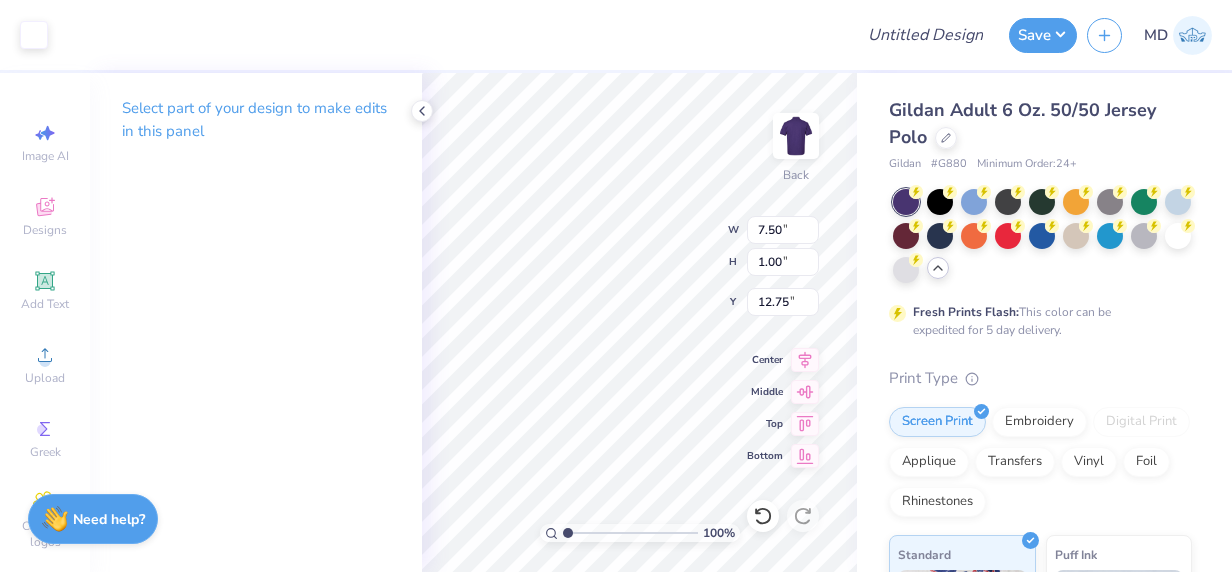 type on "5.96" 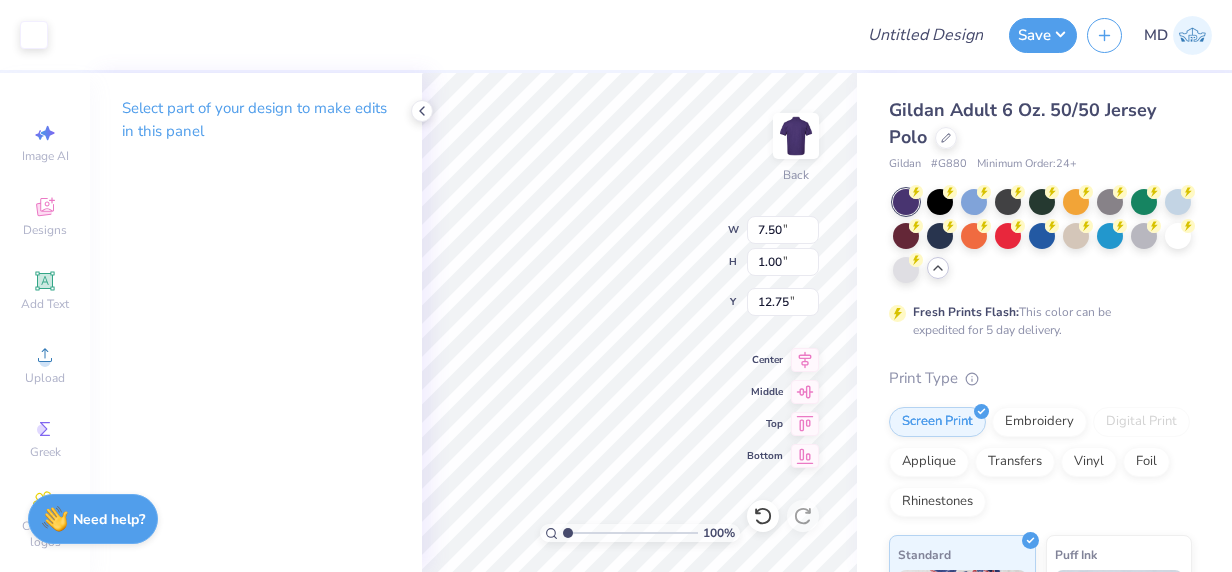 type on "0.79" 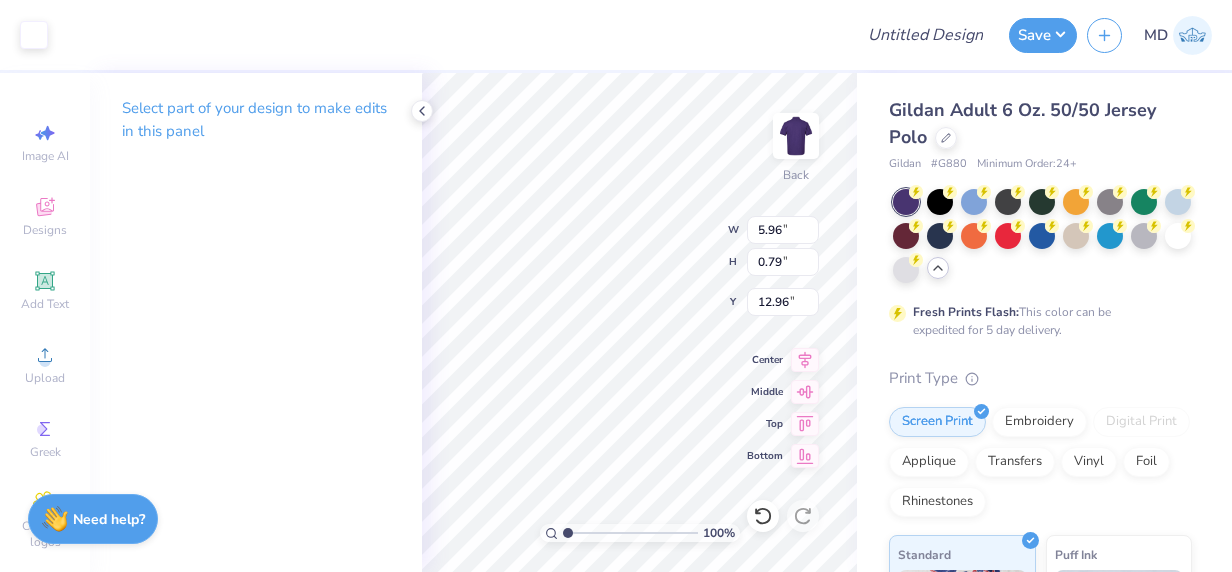 type on "3.79" 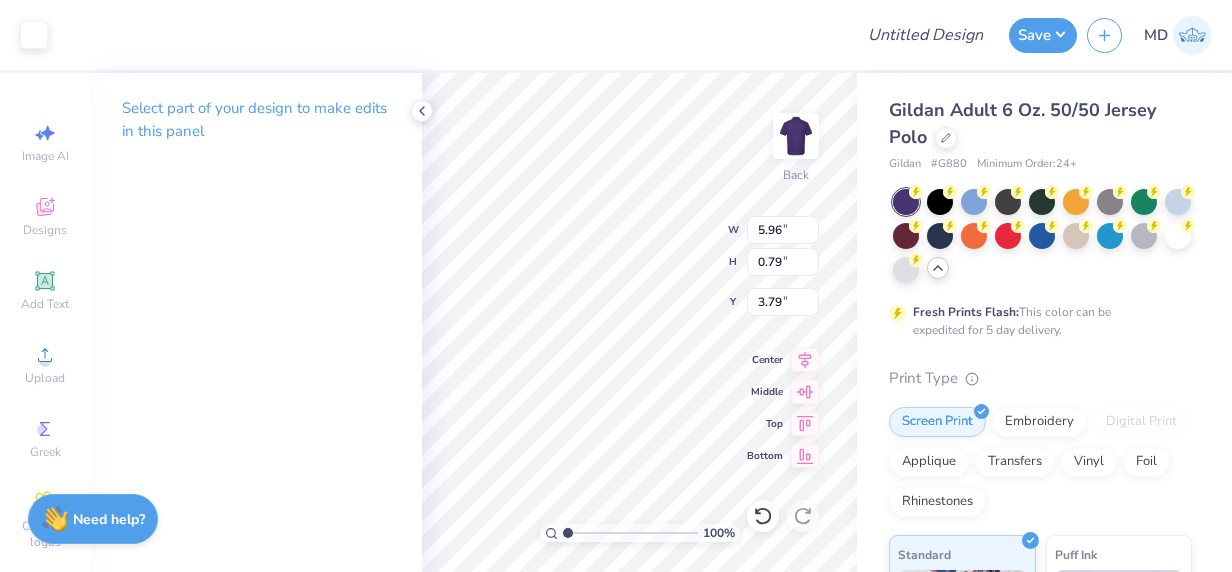 click on "100  % Back W 5.96 5.96 " H 0.79 0.79 " Y 3.79 3.79 " Center Middle Top Bottom" at bounding box center (639, 322) 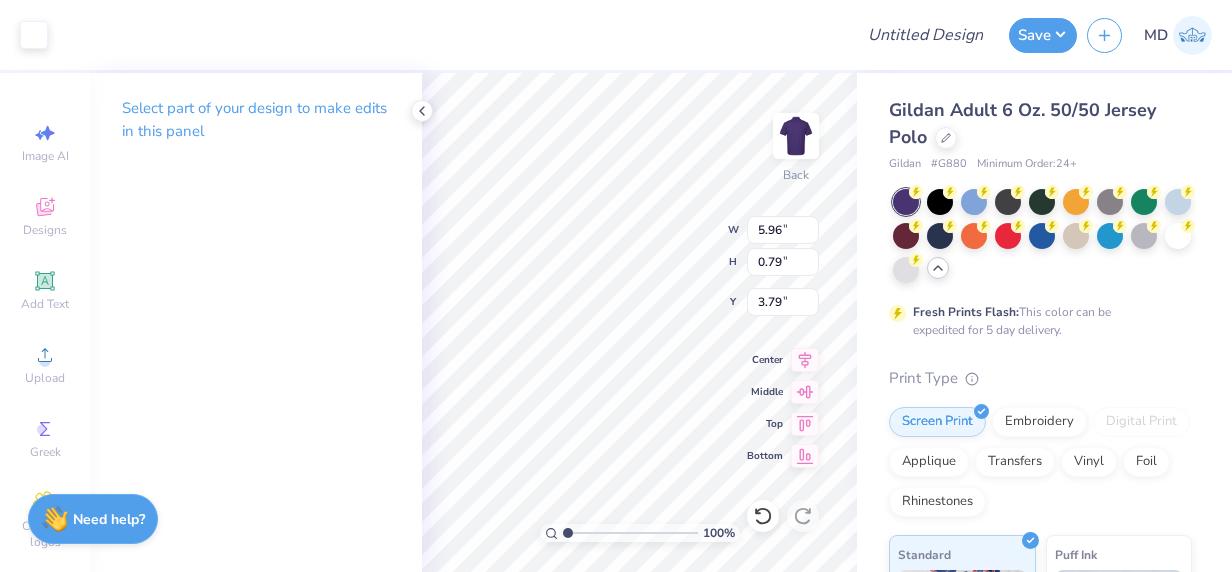 type on "0.82" 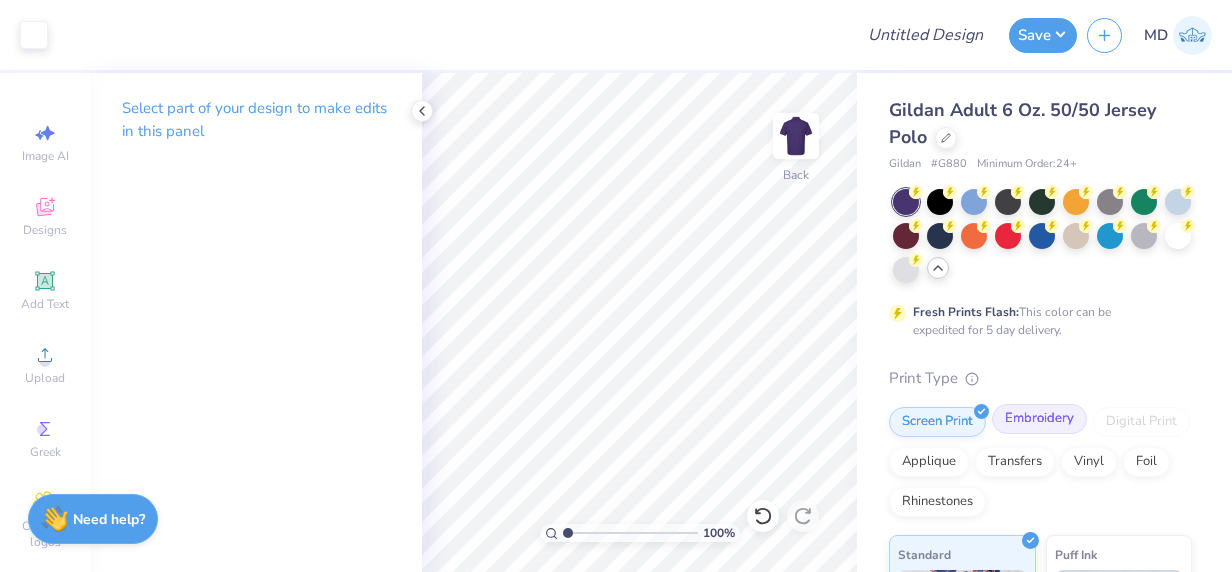 click on "Embroidery" at bounding box center [1039, 419] 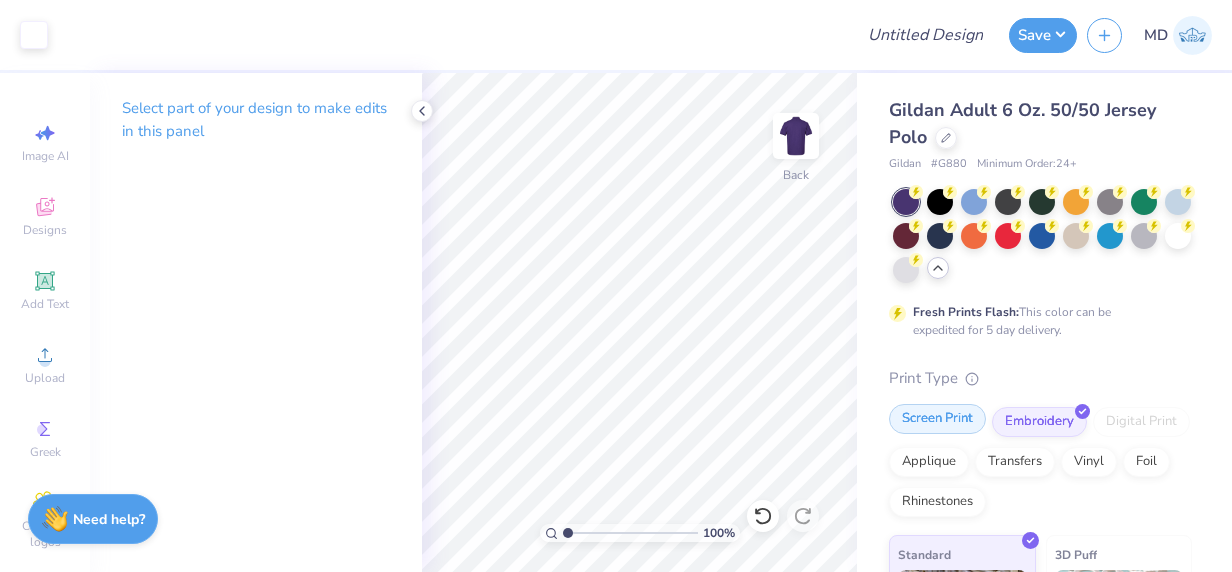 click on "Screen Print" at bounding box center [937, 419] 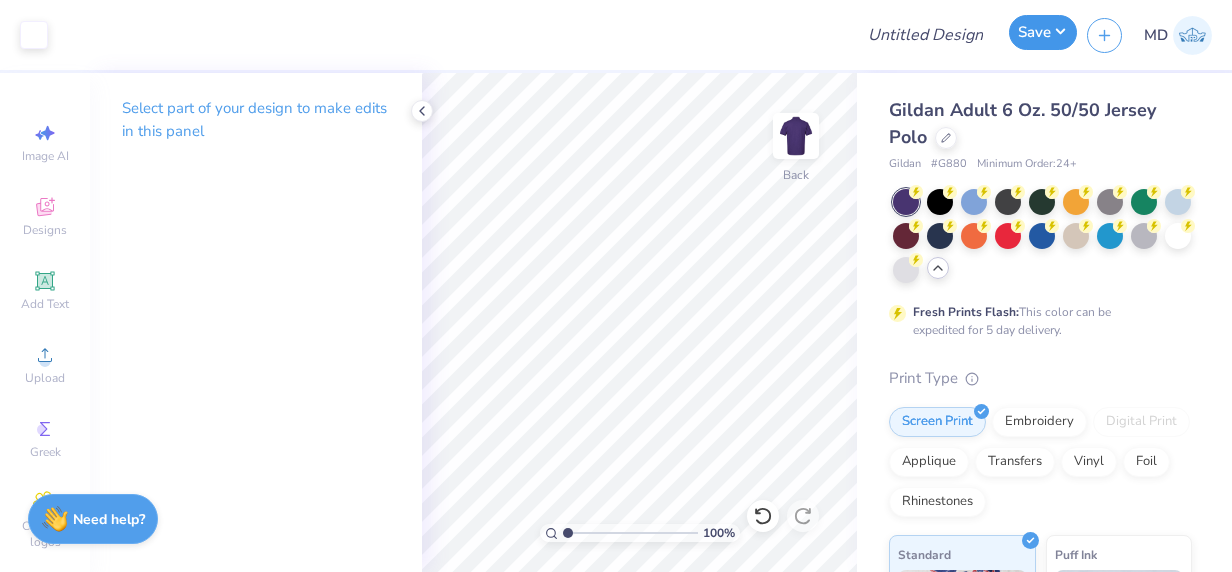 click on "Save" at bounding box center (1043, 32) 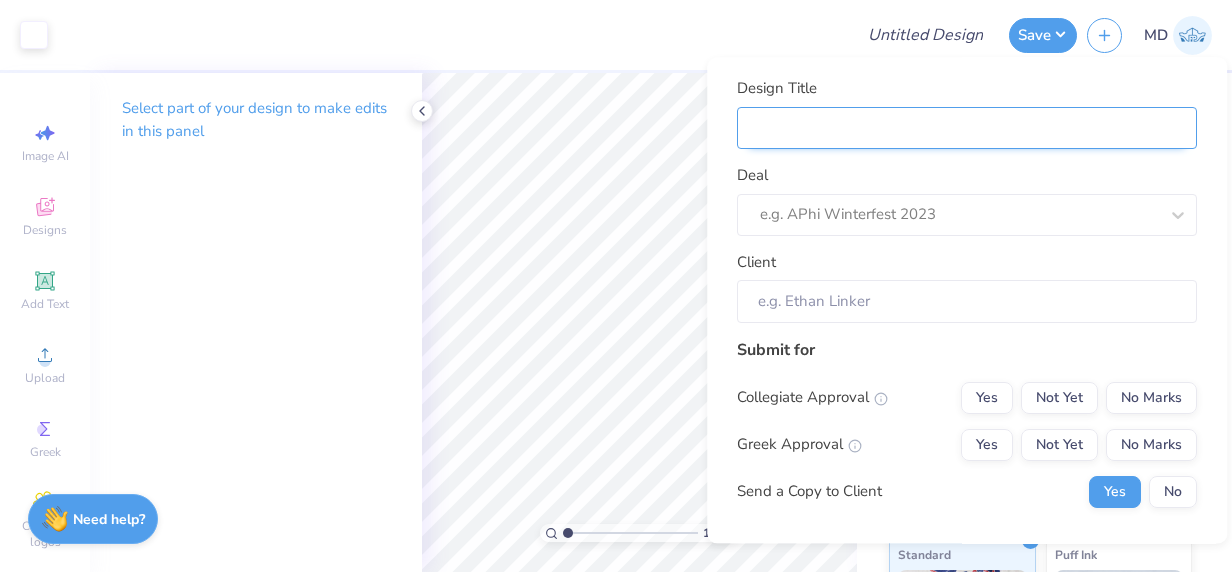 click on "Design Title" at bounding box center [967, 128] 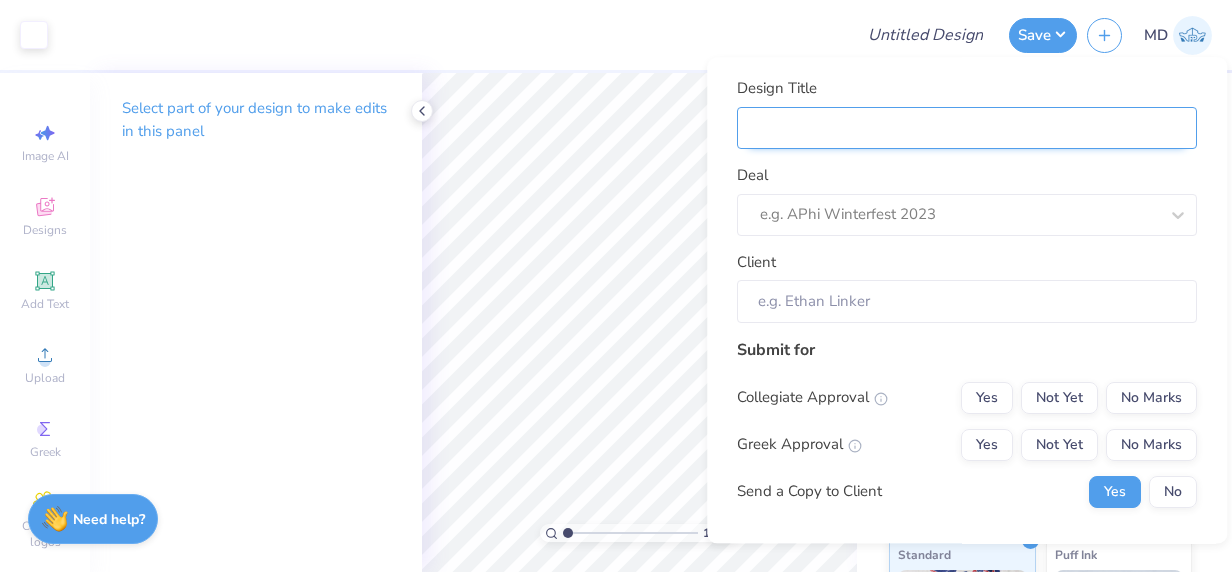 type on "S" 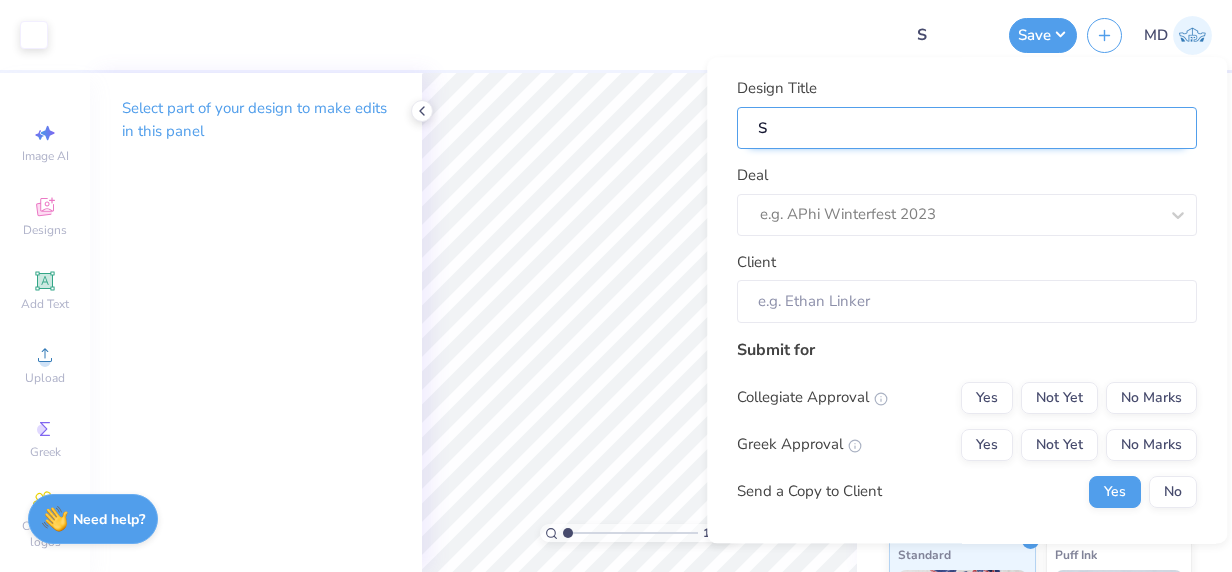 type on "SG" 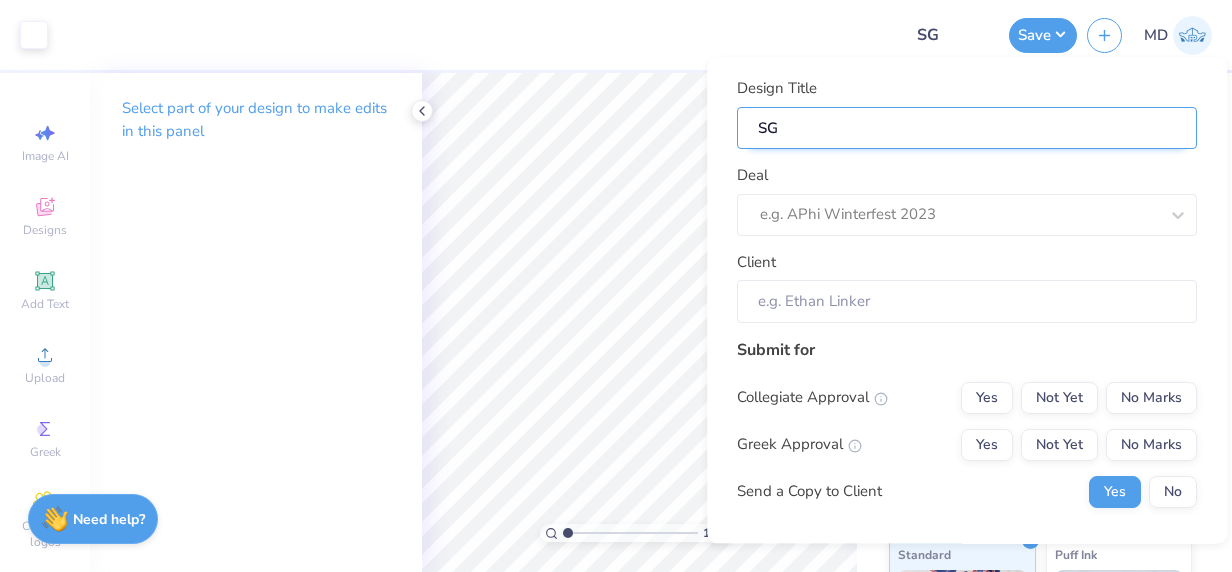 type on "SGA" 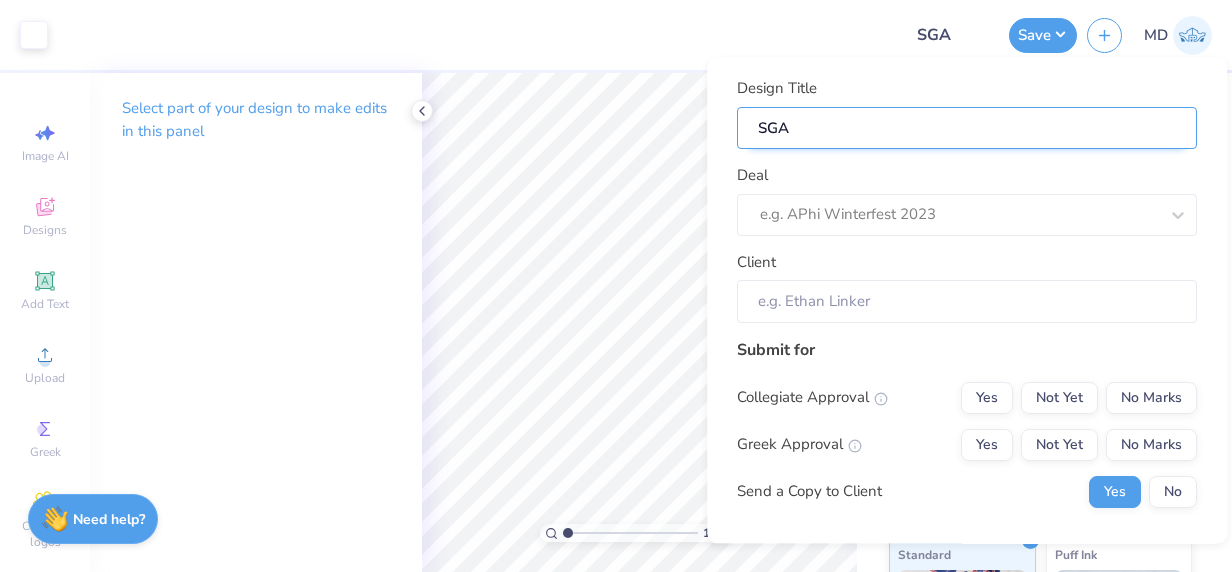 type on "SGA" 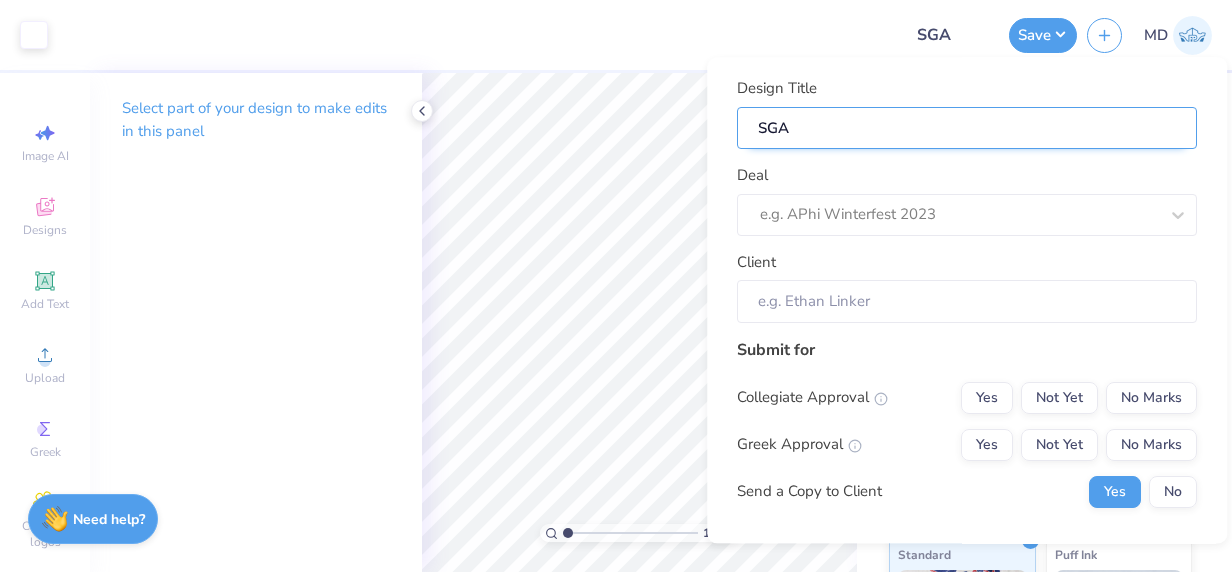 type on "SGA P" 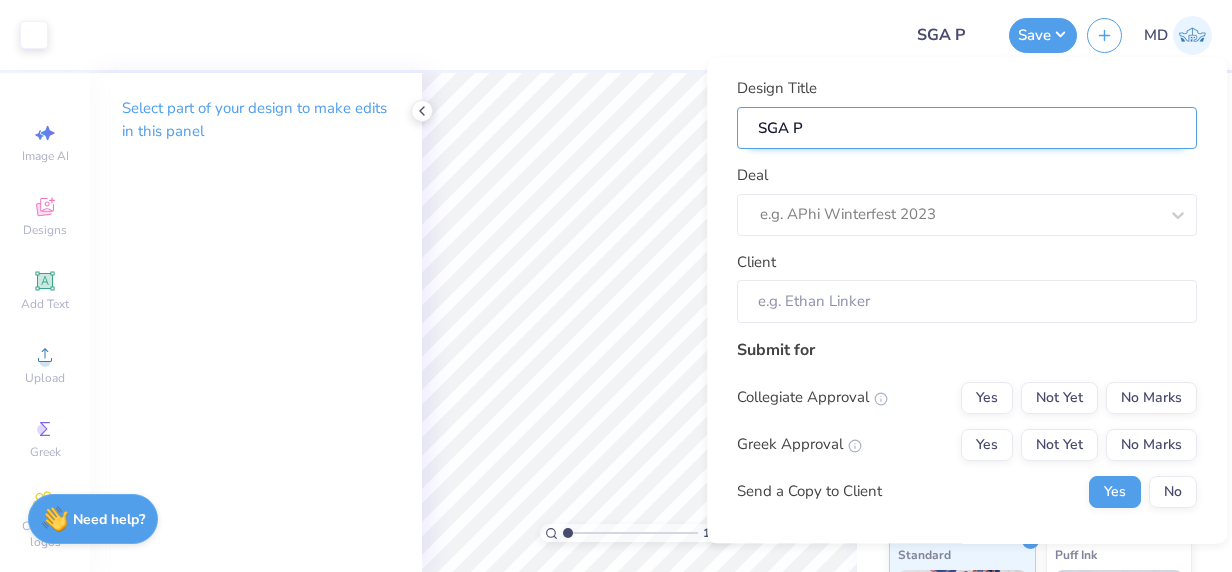 type on "SGA Po" 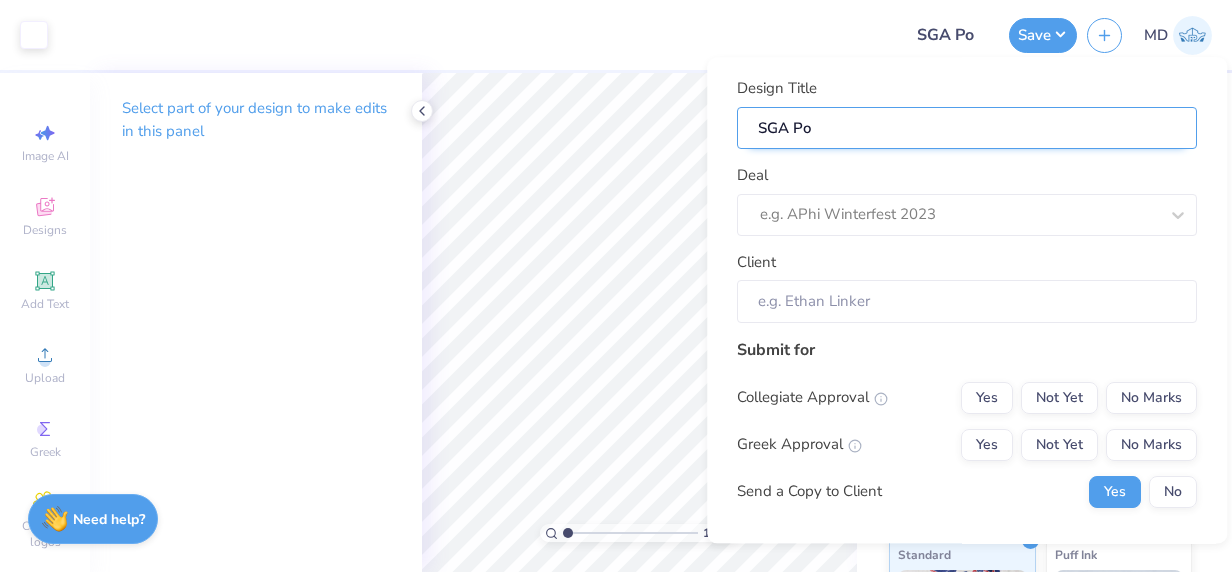 type on "SGA Pol" 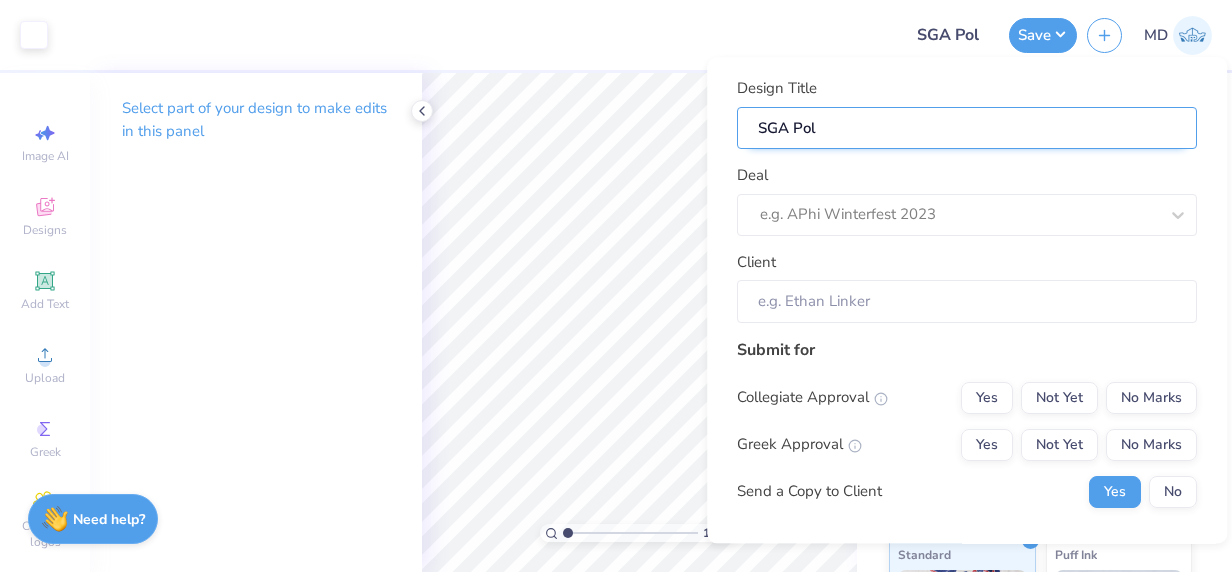 type on "SGA Polo" 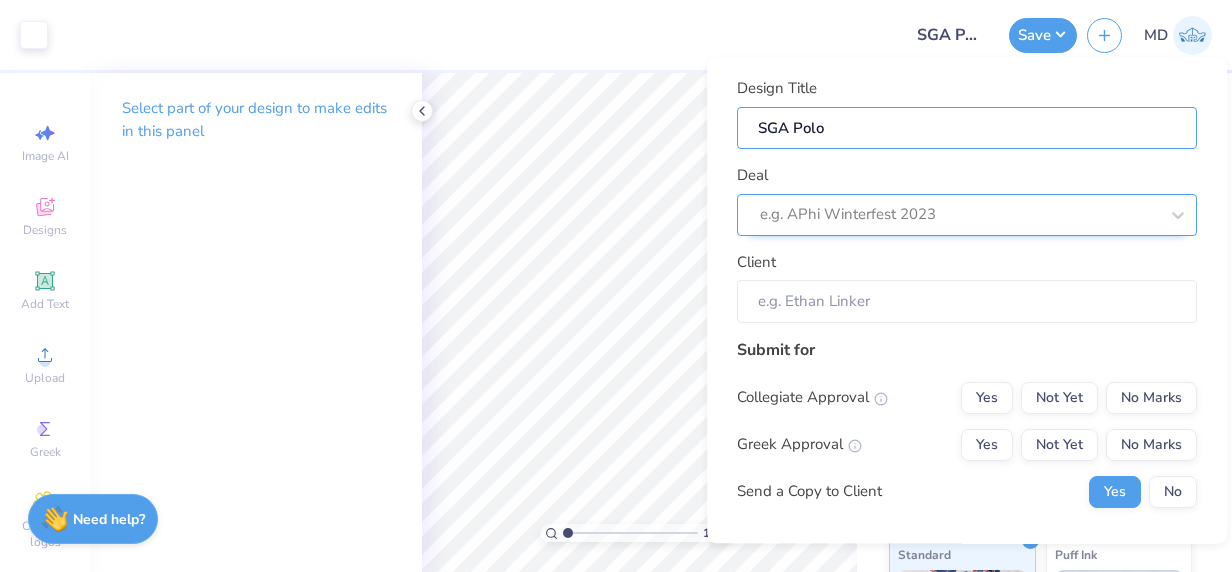 type on "SGA Polo" 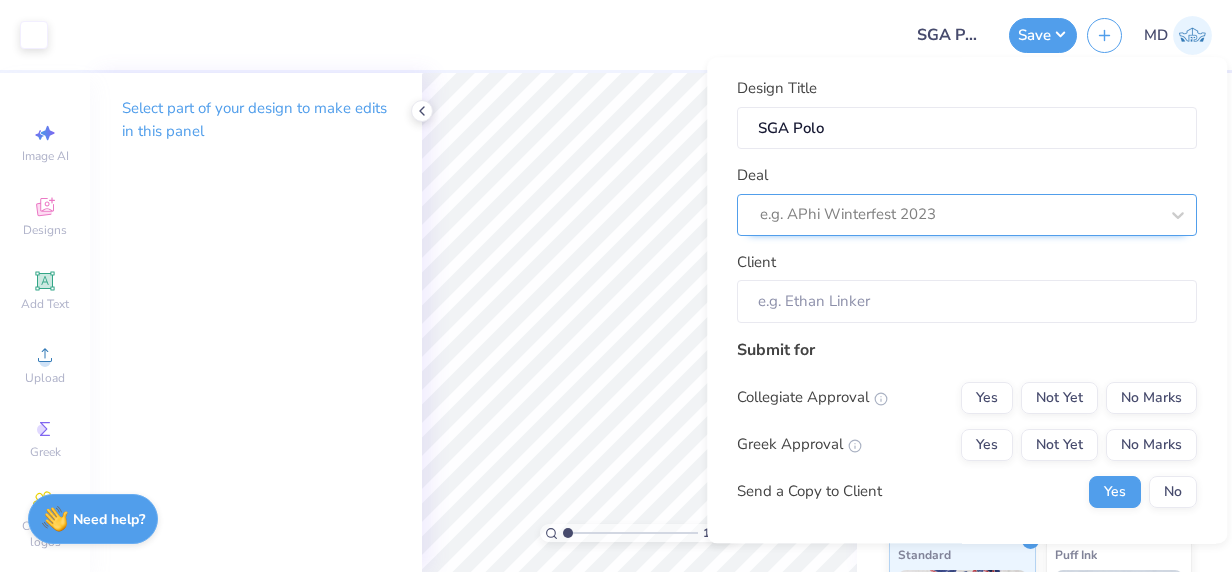 click at bounding box center [959, 215] 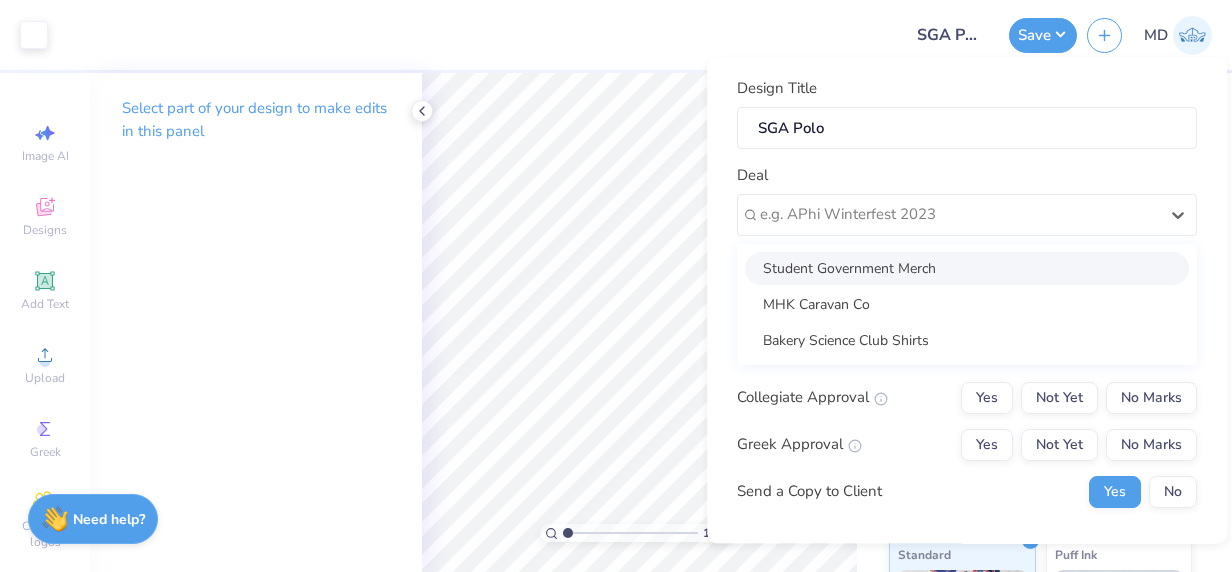 click on "Student Government Merch" at bounding box center [967, 268] 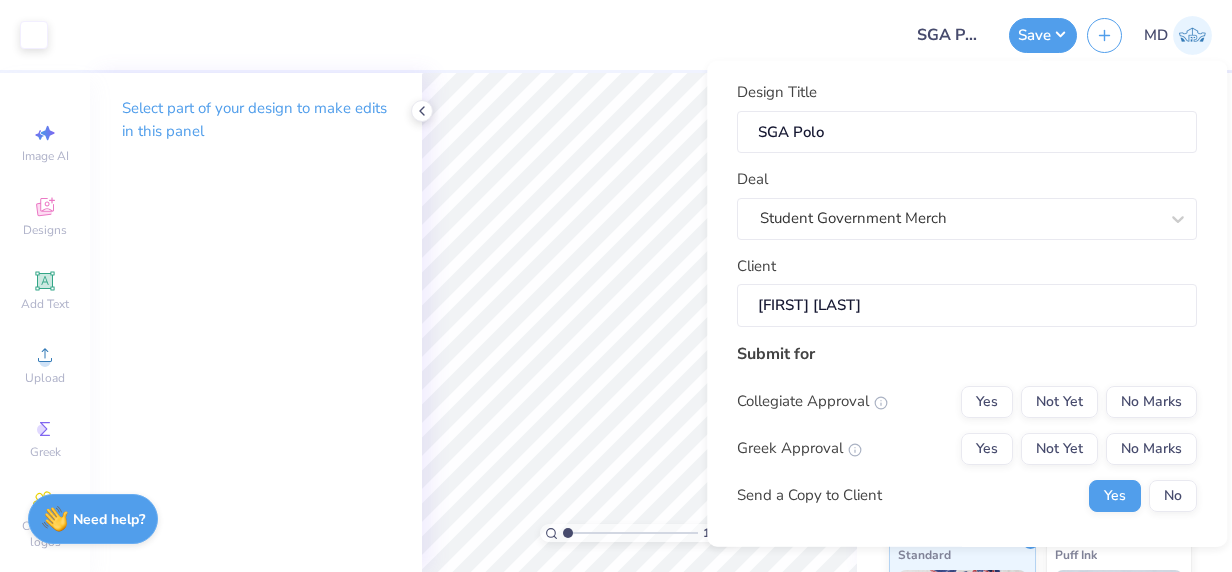 scroll, scrollTop: 60, scrollLeft: 0, axis: vertical 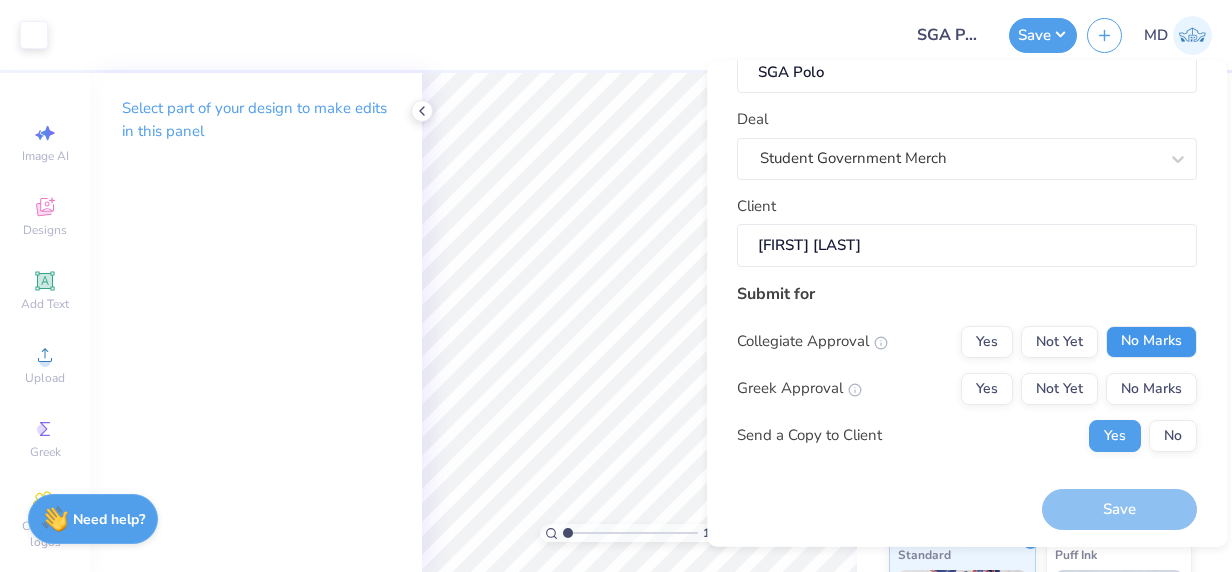 click on "No Marks" at bounding box center [1151, 341] 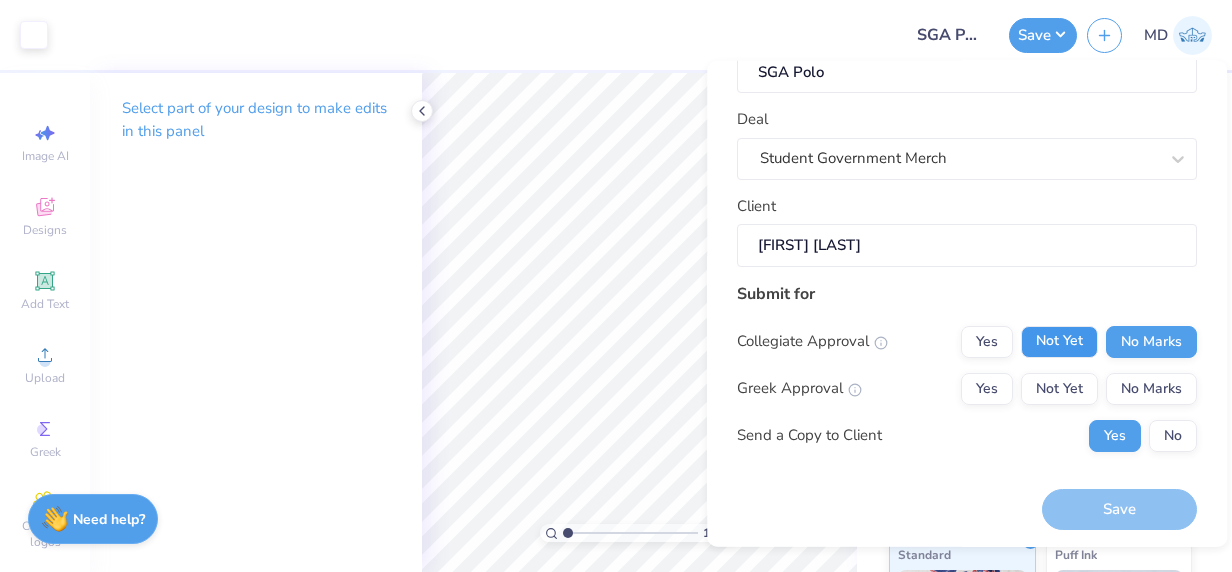 click on "Not Yet" at bounding box center [1059, 341] 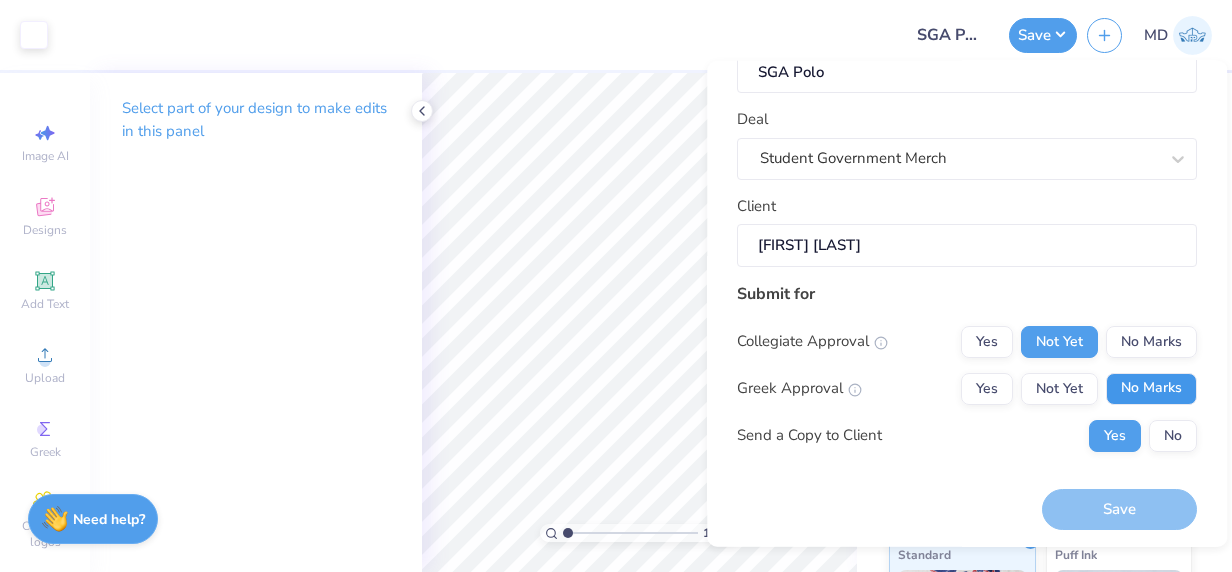 click on "No Marks" at bounding box center (1151, 388) 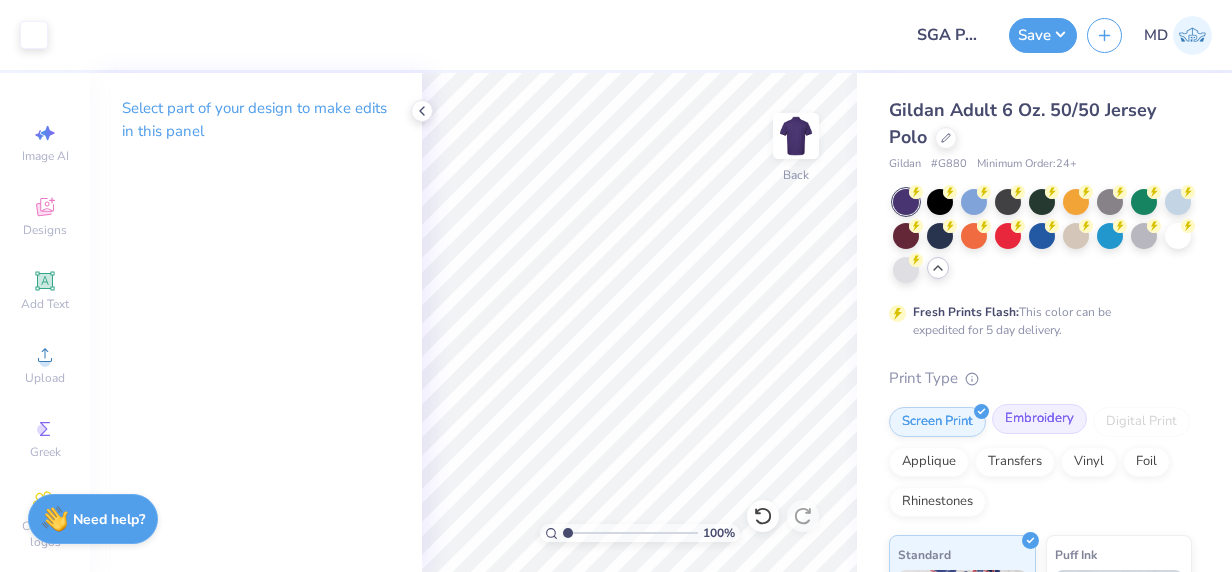 click on "Embroidery" at bounding box center (1039, 419) 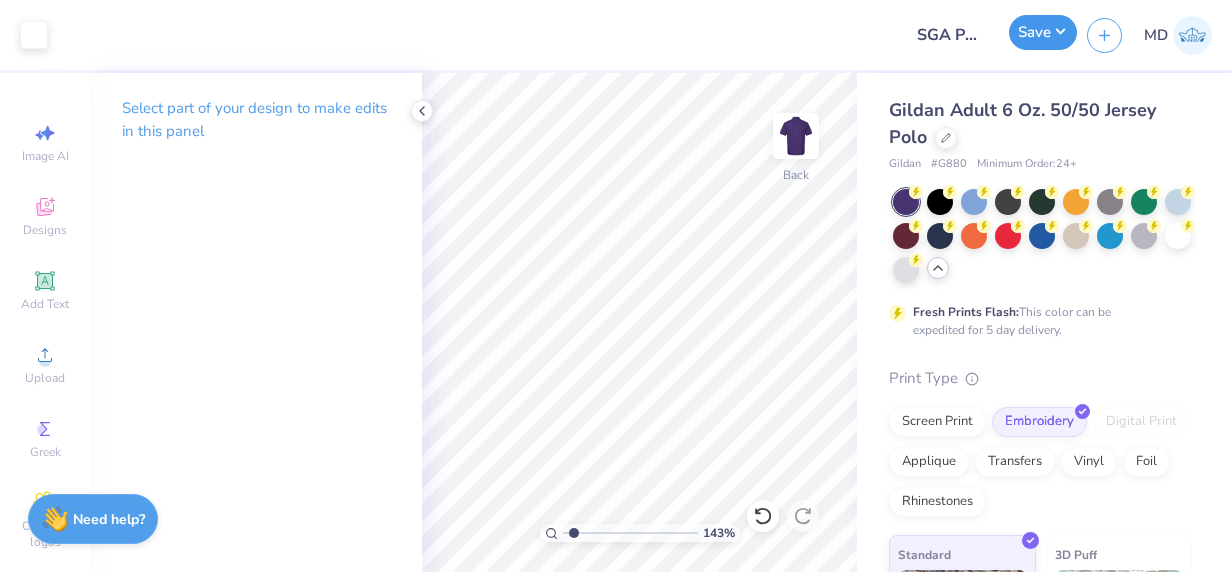 click on "Save" at bounding box center (1043, 32) 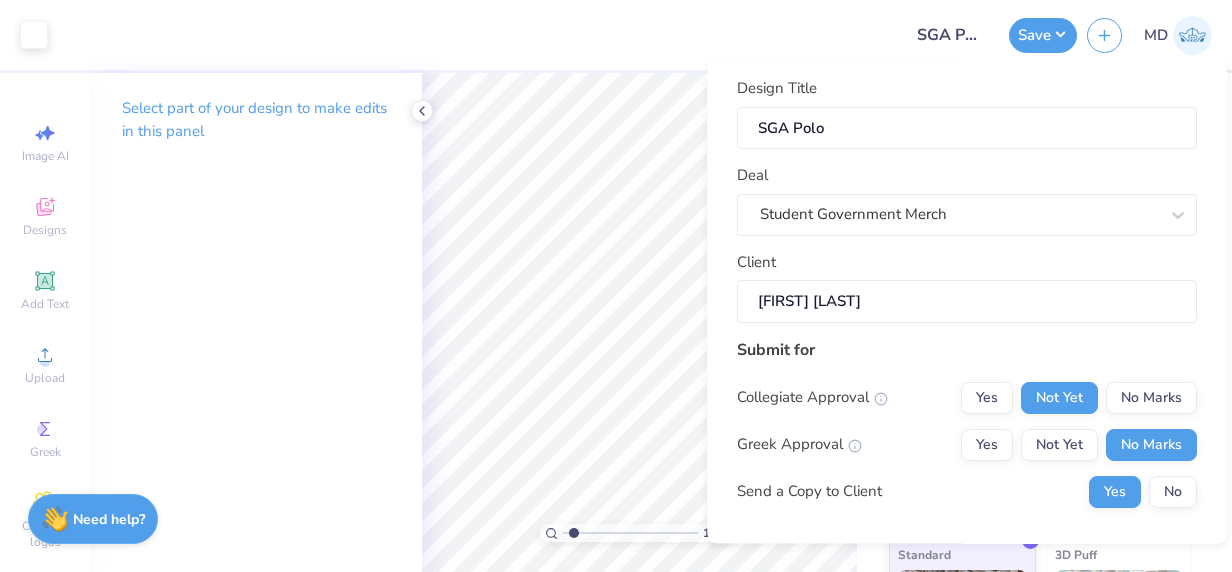 click on "Submit for" at bounding box center [967, 350] 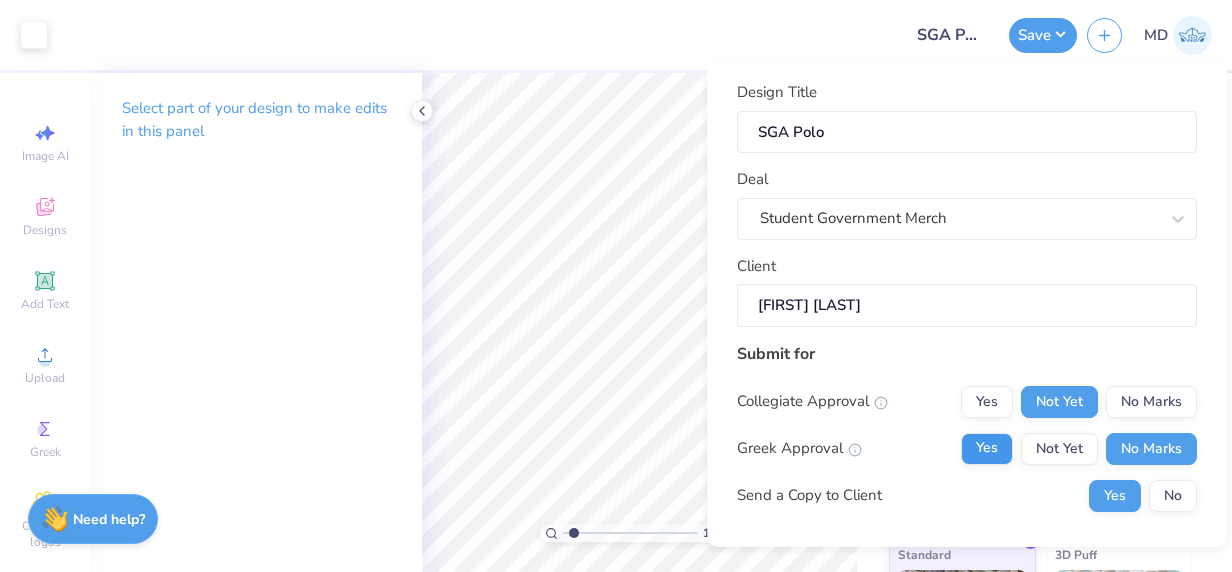 scroll, scrollTop: 60, scrollLeft: 0, axis: vertical 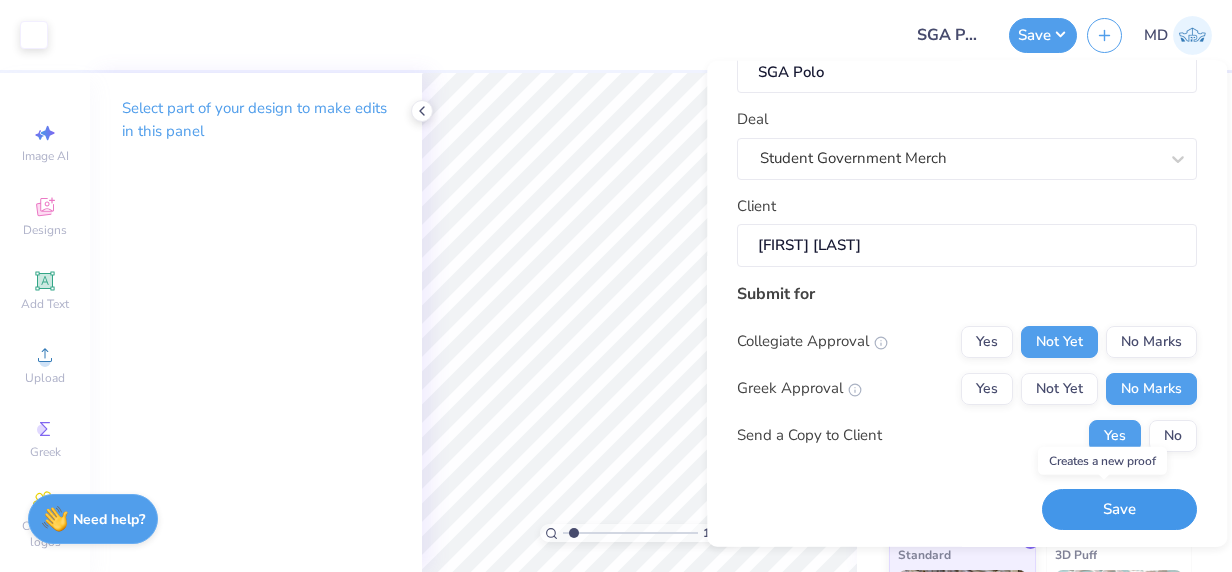 click on "Save" at bounding box center [1119, 509] 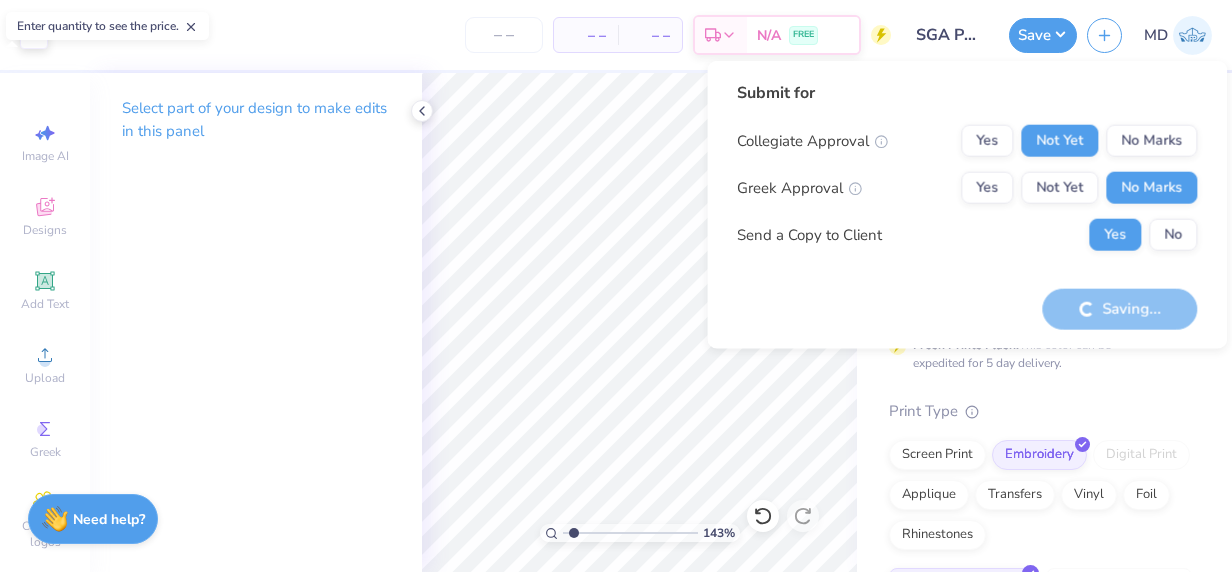 scroll, scrollTop: 0, scrollLeft: 0, axis: both 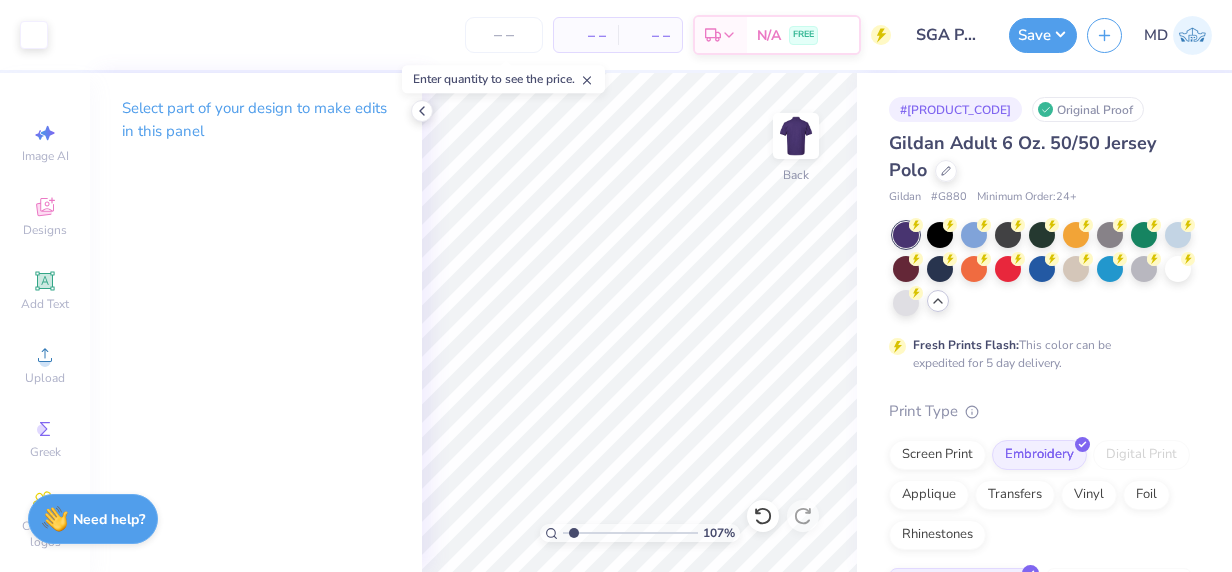 type on "[NUMBER]" 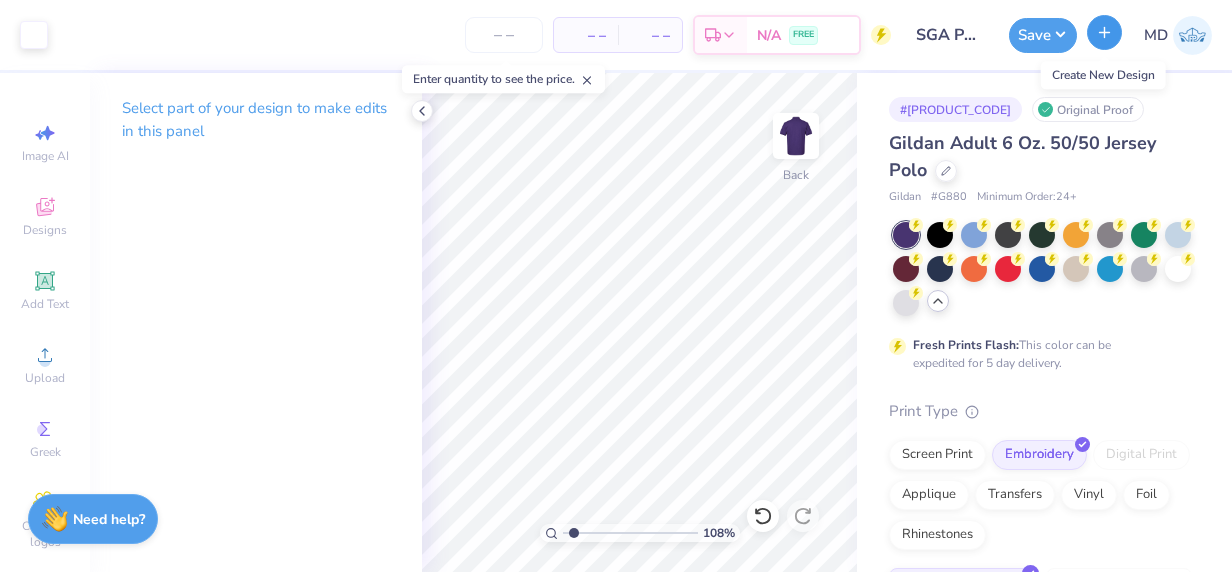 click 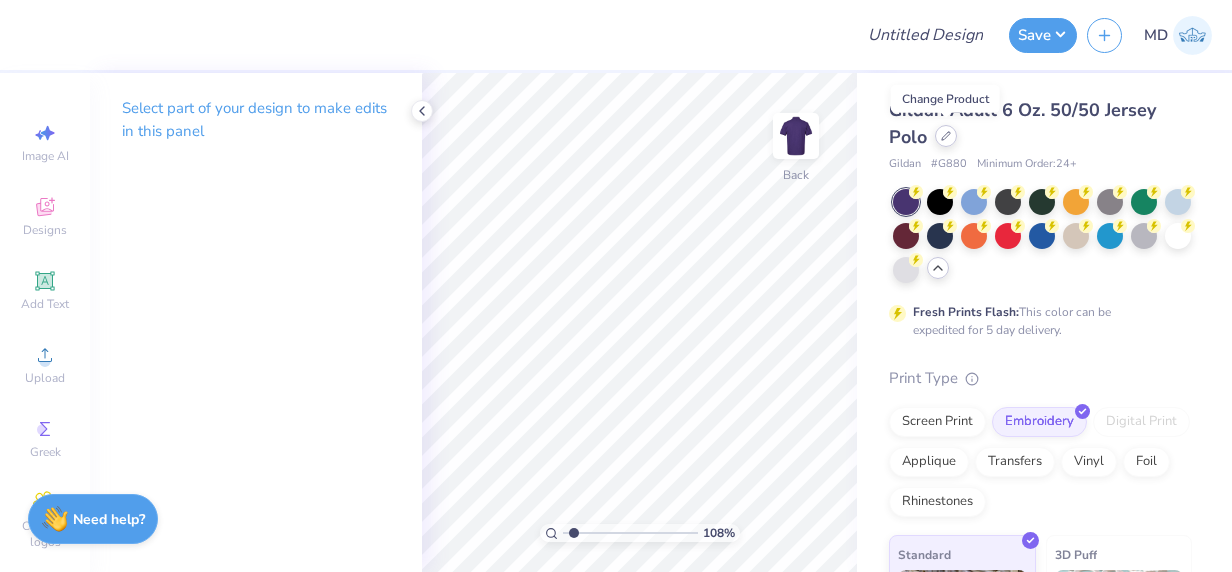 click 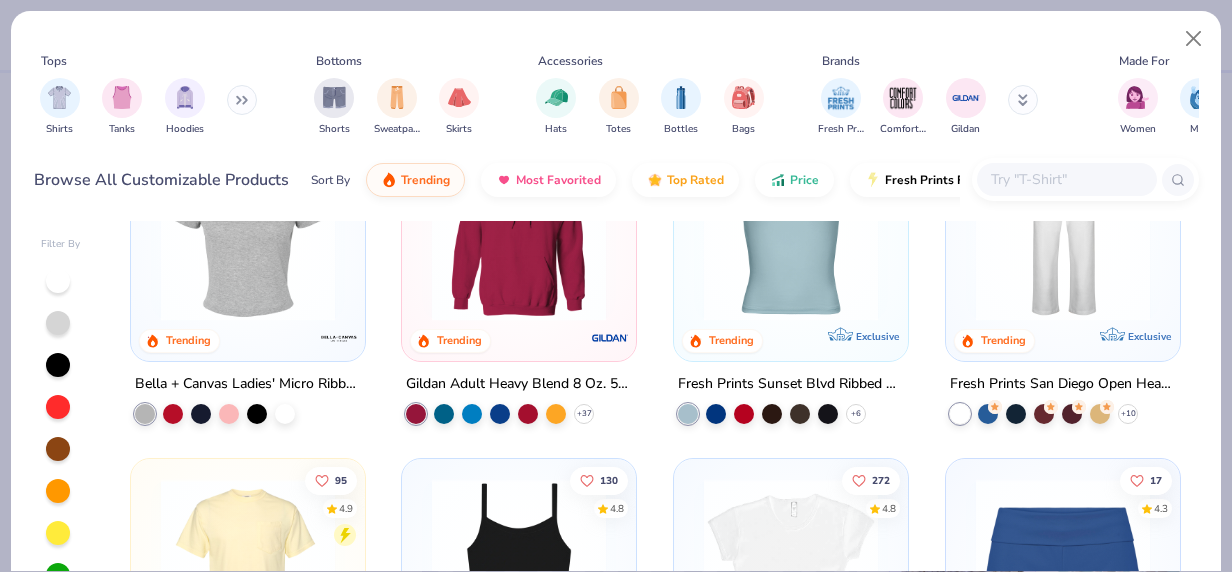 scroll, scrollTop: 776, scrollLeft: 0, axis: vertical 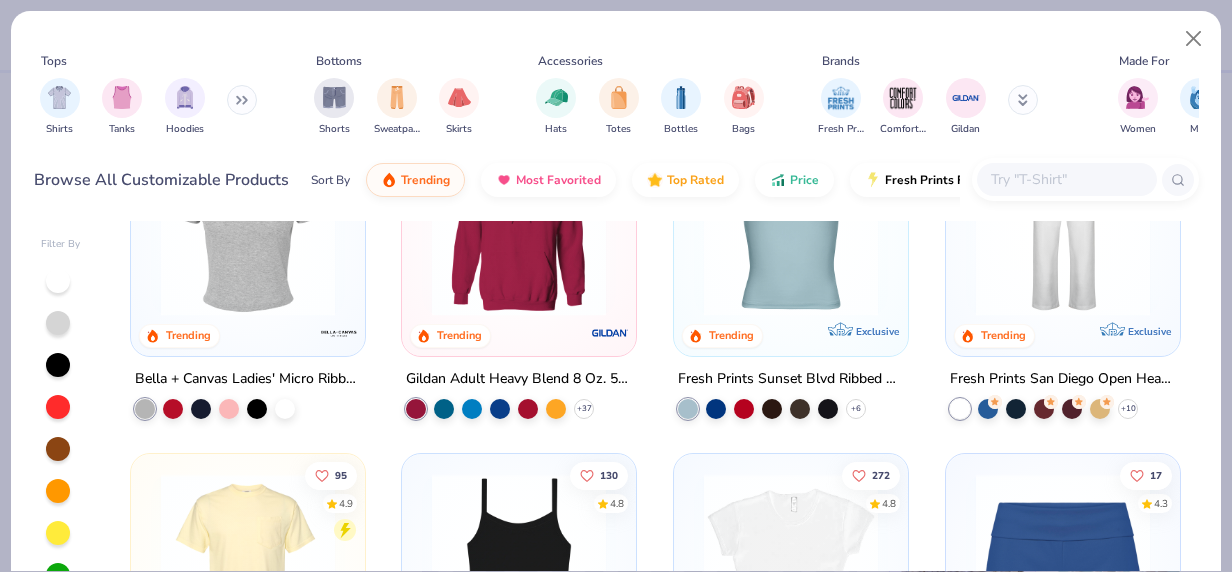 click at bounding box center [1066, 179] 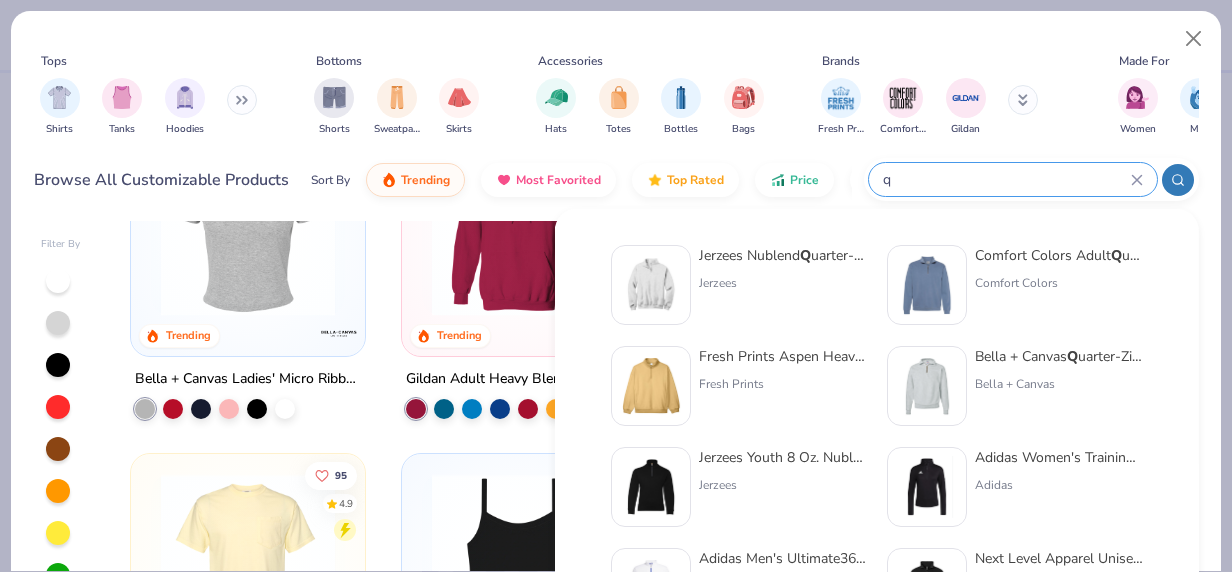 type on "q" 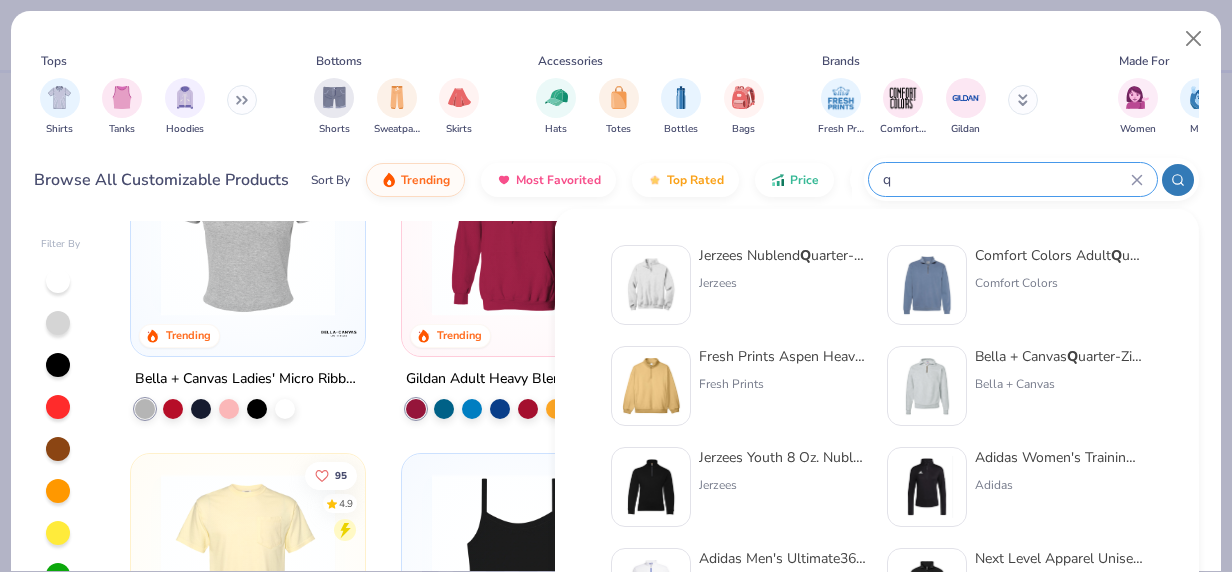 click on "Jerzees Nublend  Q uarter-ZipCadet Collar Sweatshirt" at bounding box center [783, 255] 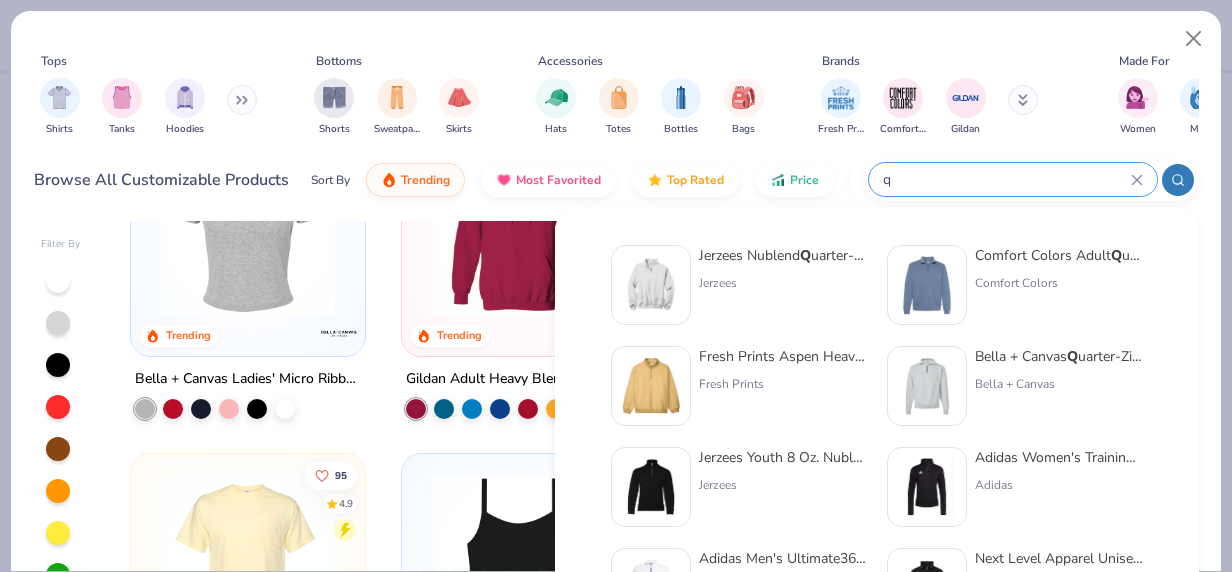 type 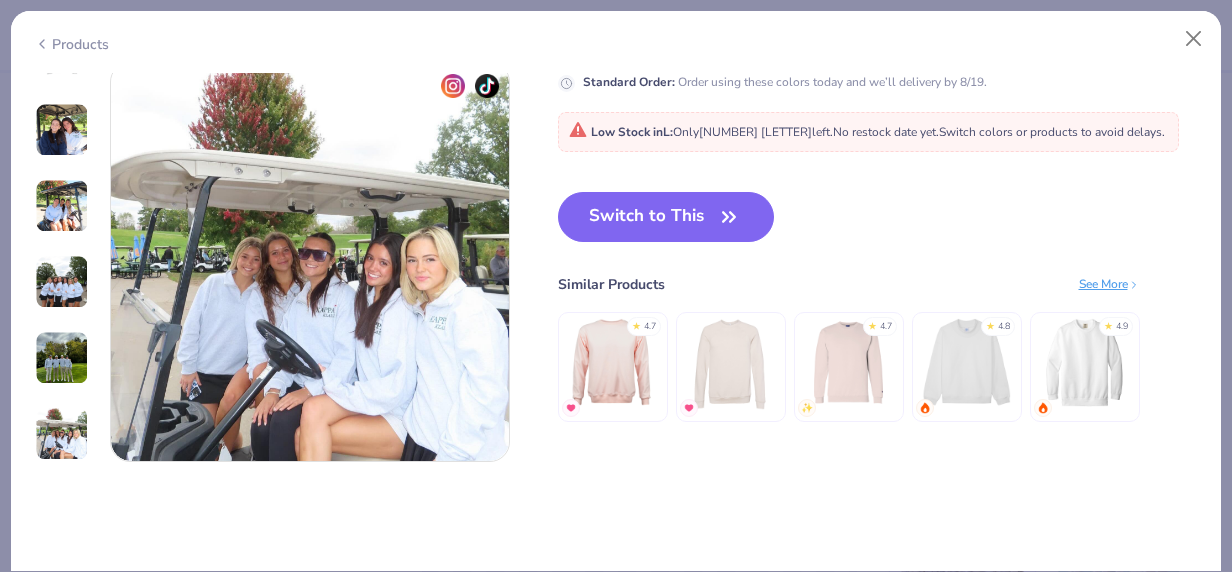 scroll, scrollTop: 2700, scrollLeft: 0, axis: vertical 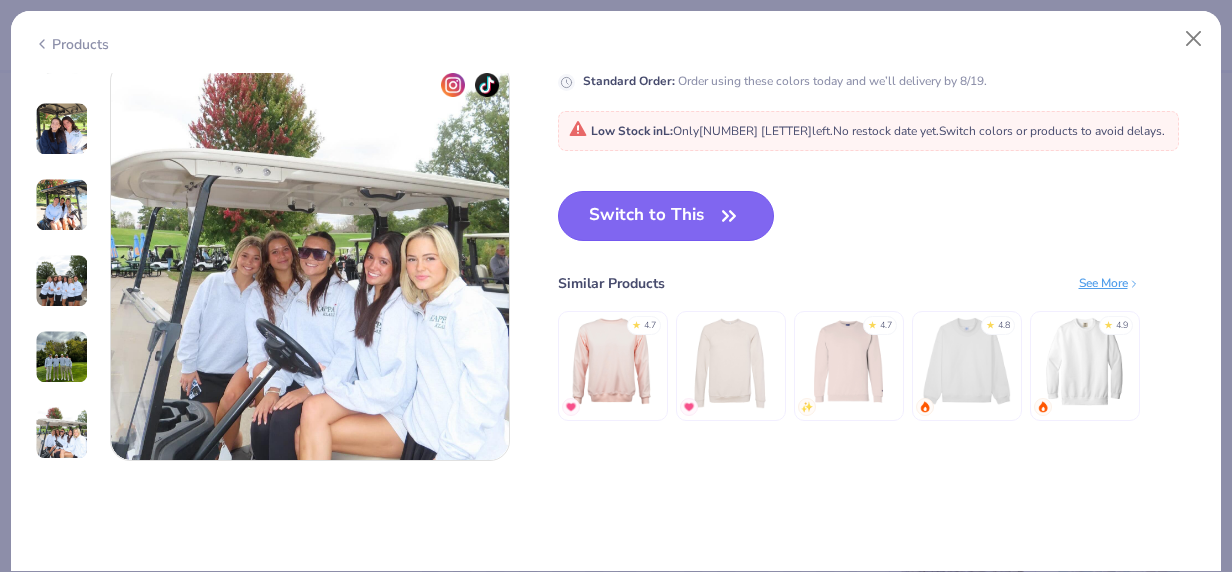 click on "Switch to This" at bounding box center [666, 216] 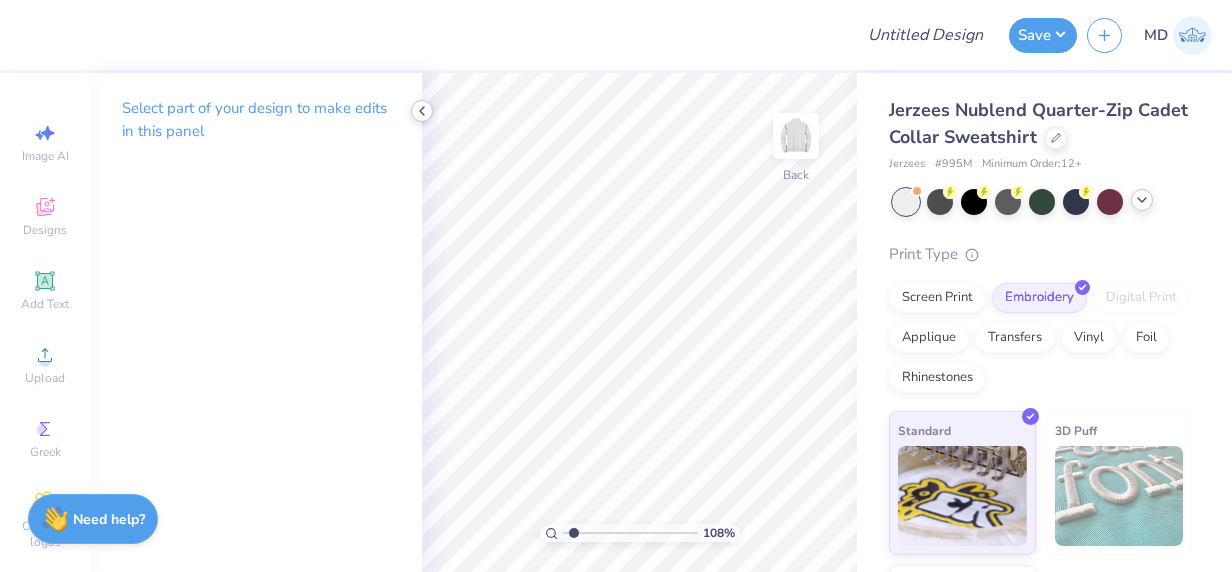click 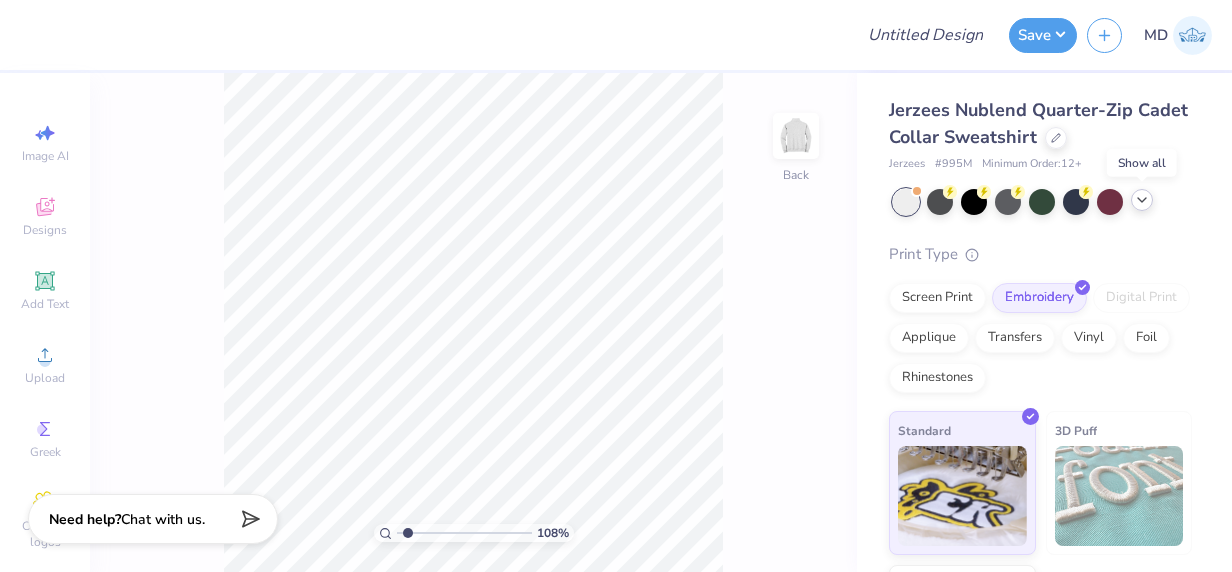 click at bounding box center (1142, 200) 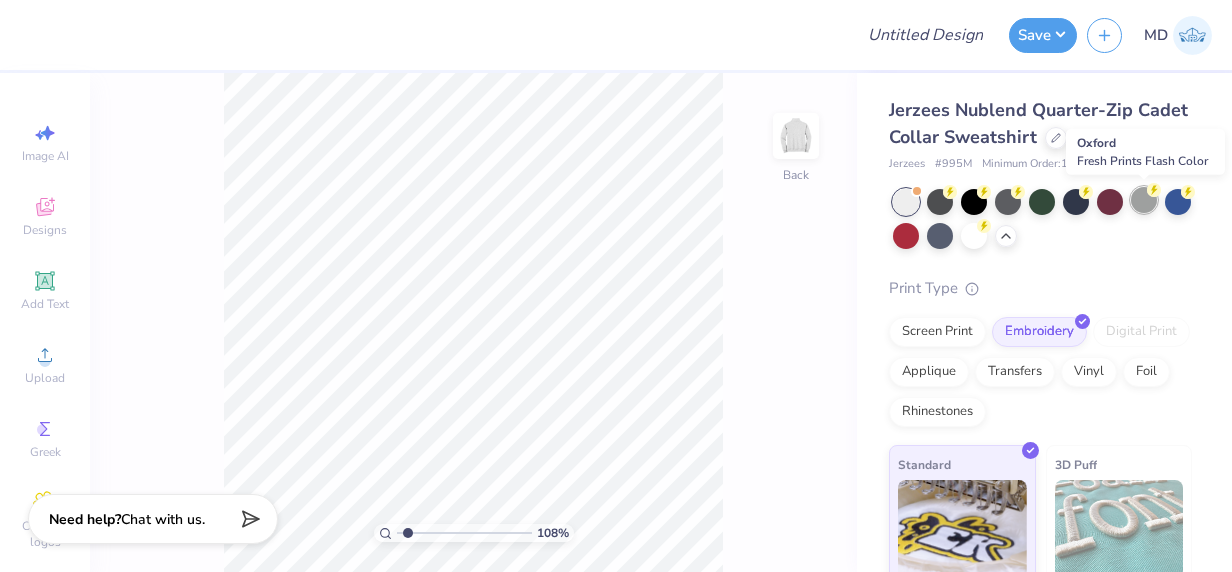click at bounding box center [1144, 200] 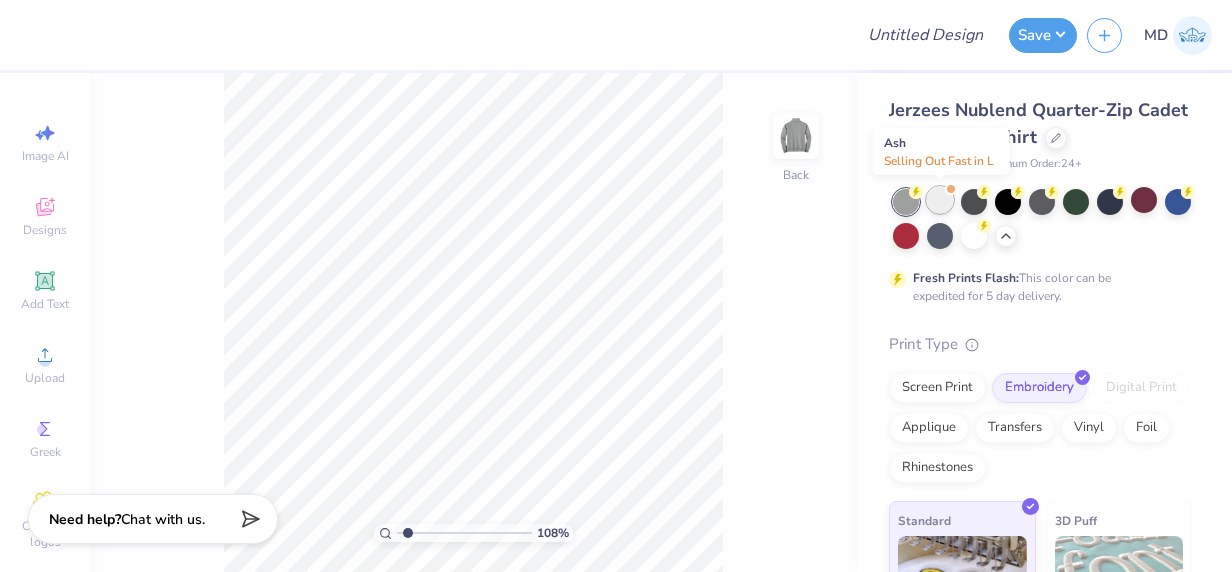 click at bounding box center (940, 200) 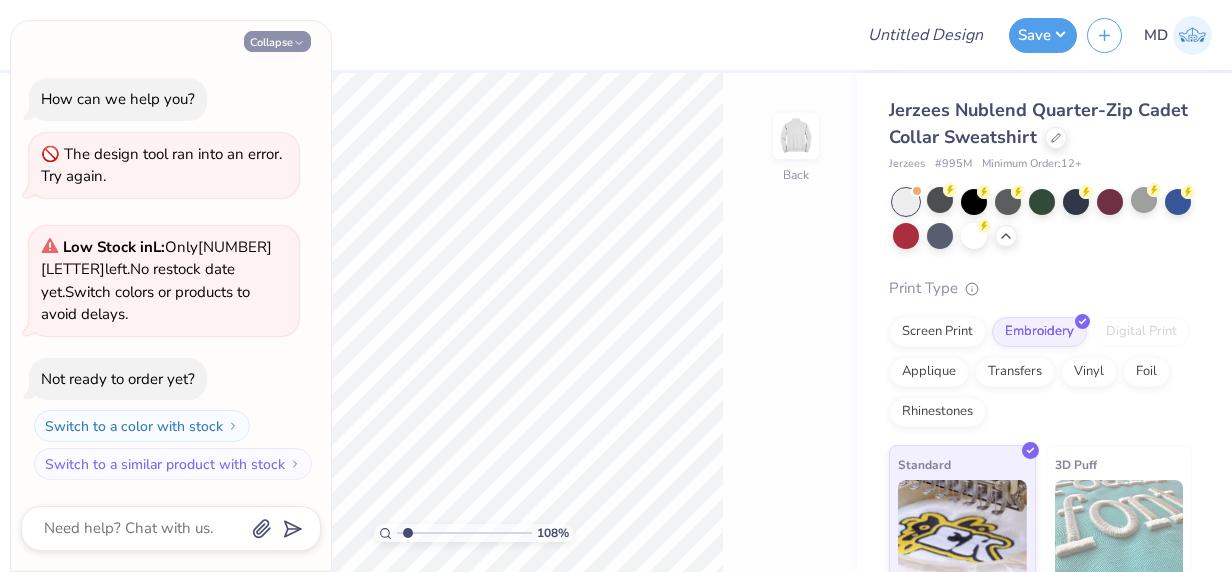 click 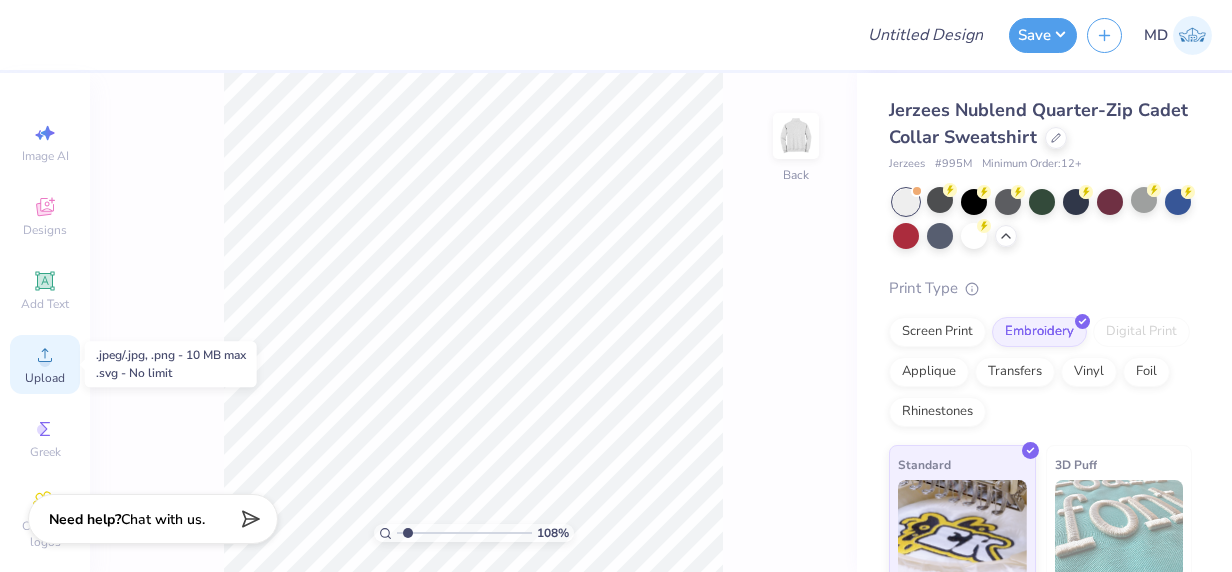 click 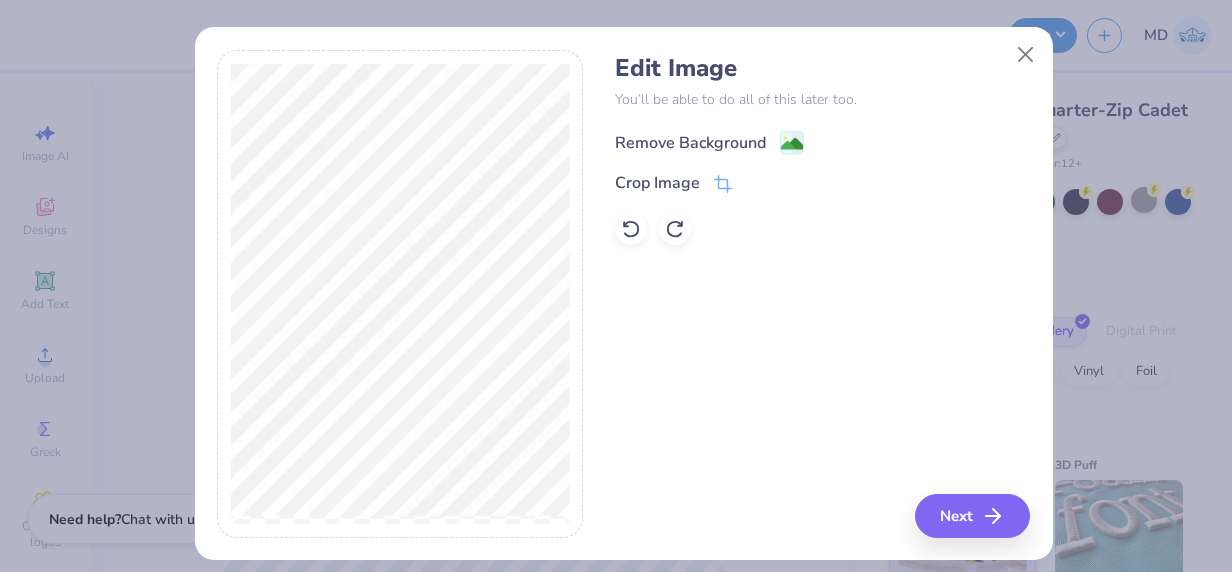 click on "Remove Background" at bounding box center [690, 143] 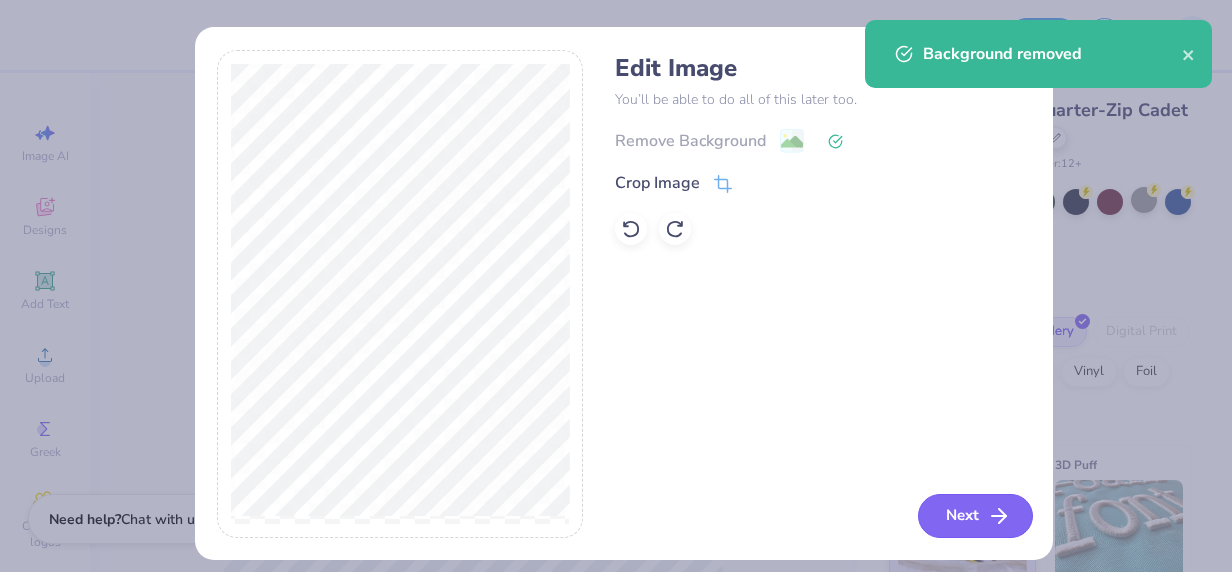 click on "Next" at bounding box center (975, 516) 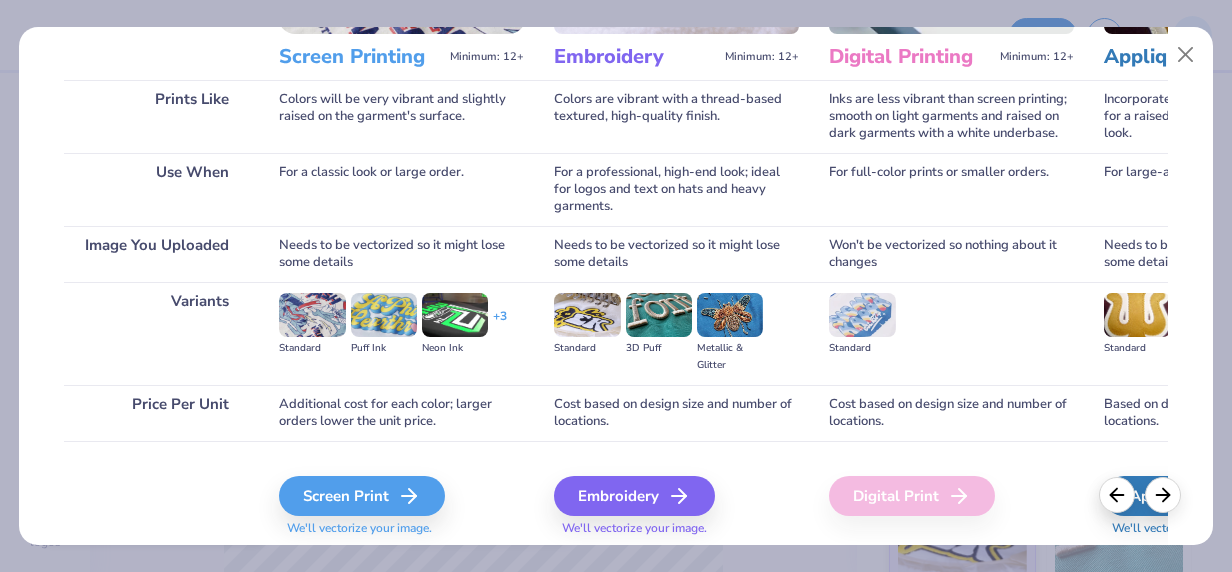 scroll, scrollTop: 318, scrollLeft: 0, axis: vertical 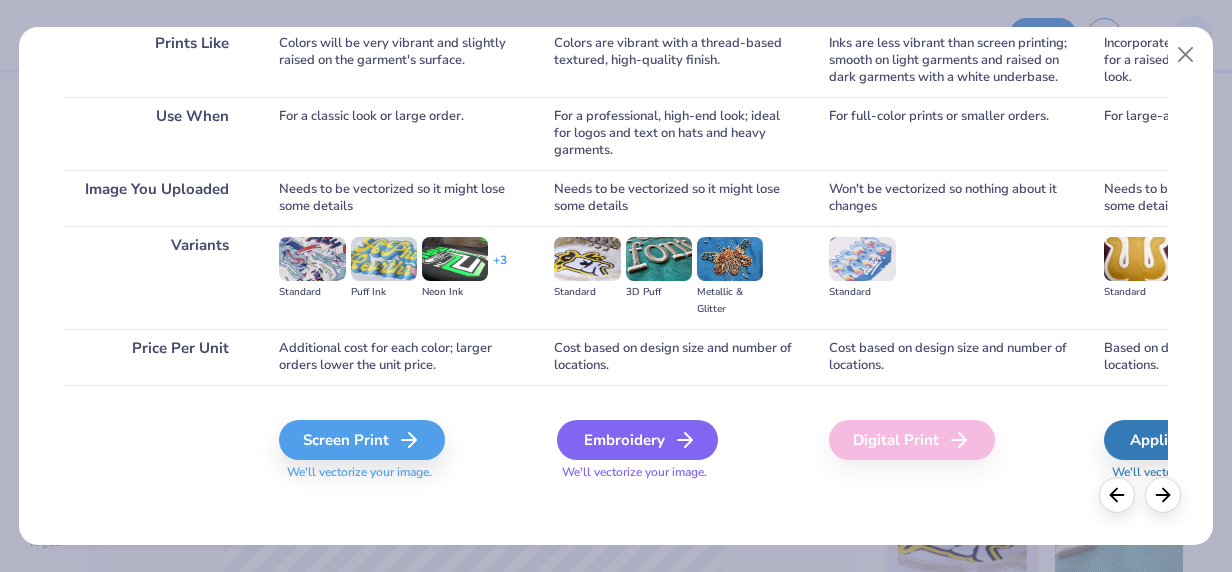 click on "Embroidery" at bounding box center (637, 440) 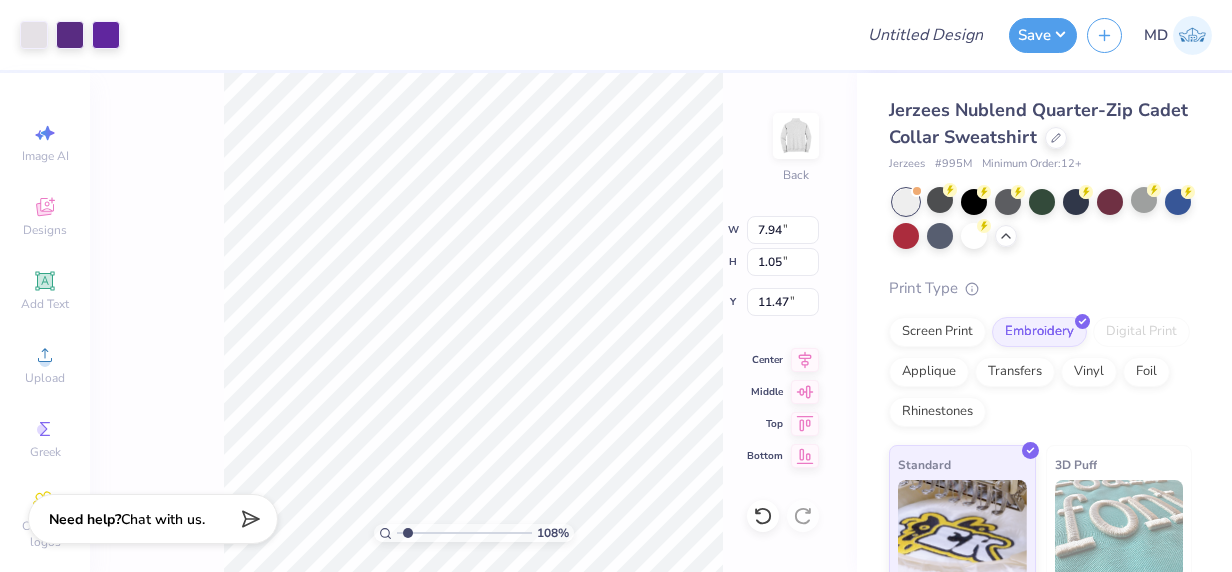 type on "[NUMBER]" 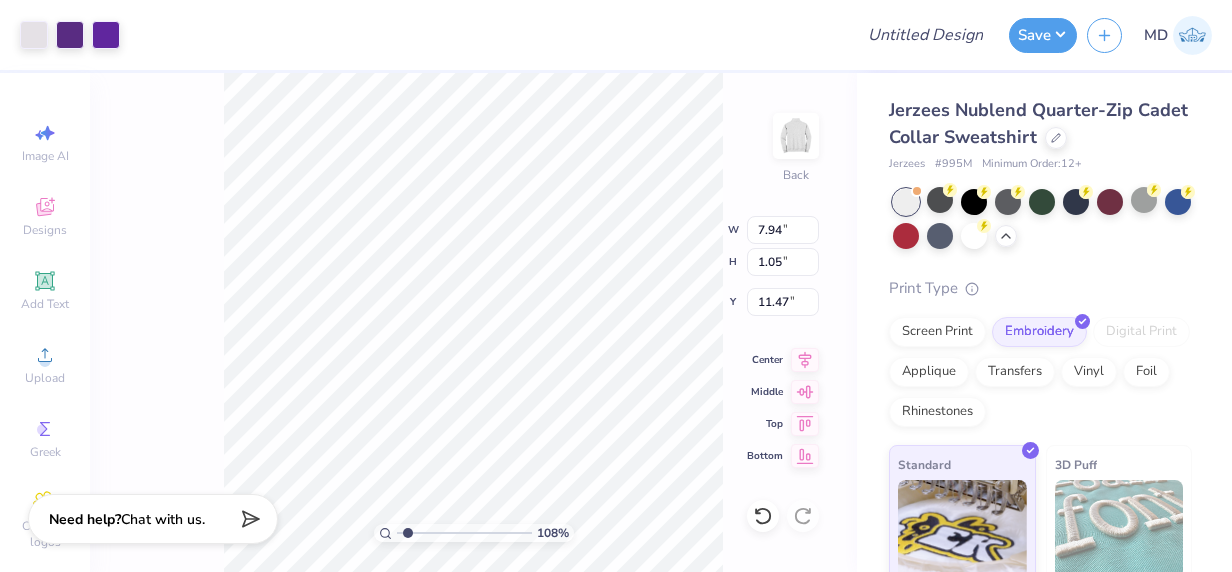 type on "4.56" 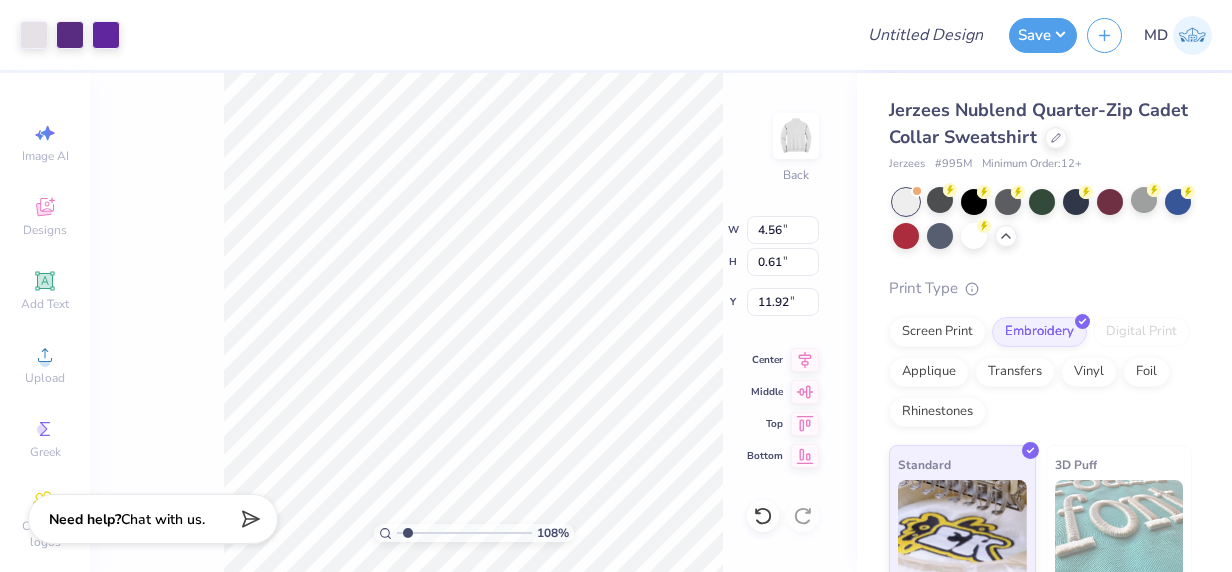 type on "[NUMBER]" 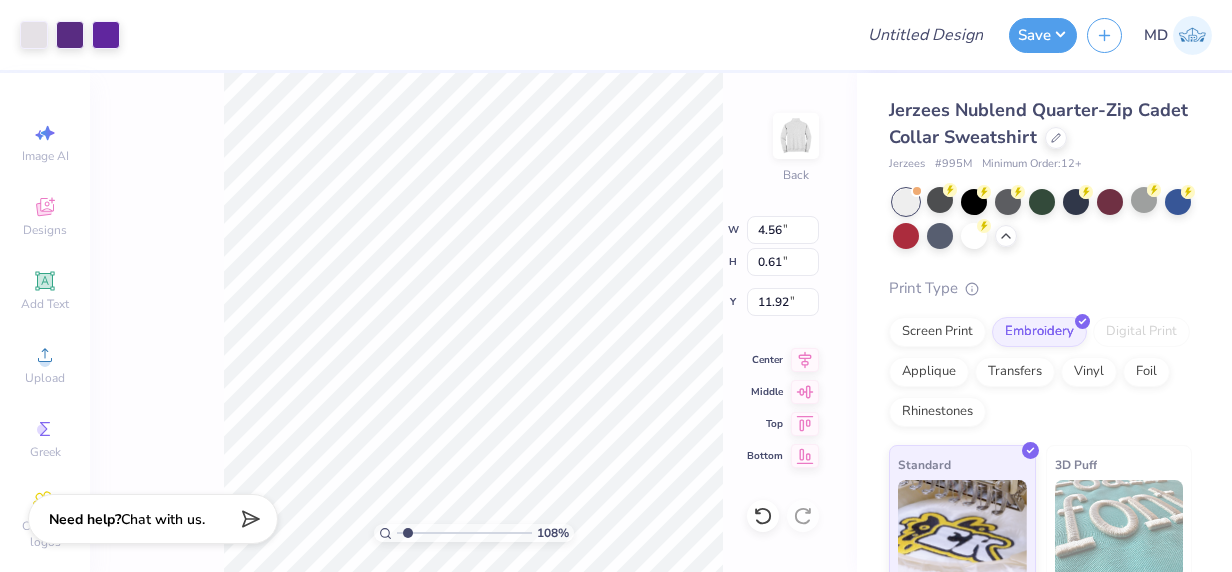 type on "4.16" 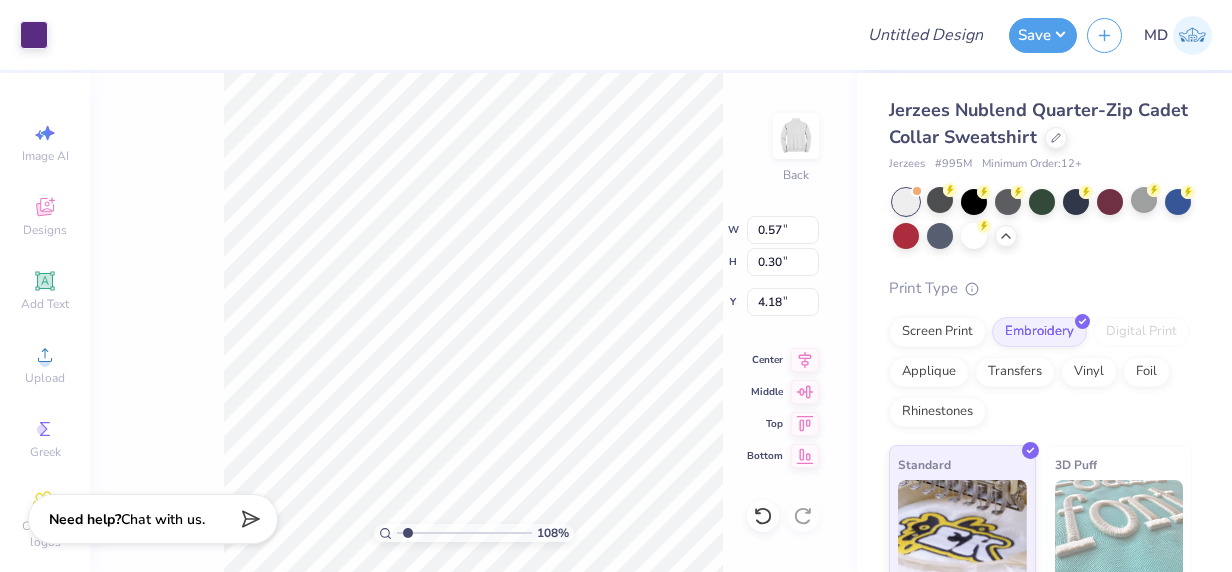 type on "[NUMBER]" 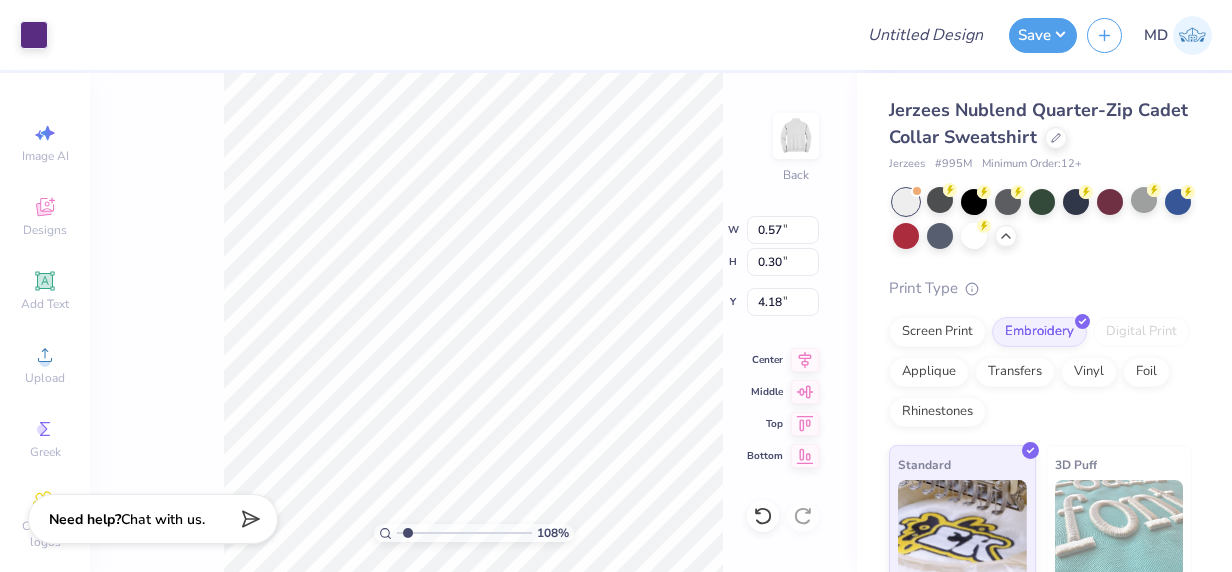 type on "0.18" 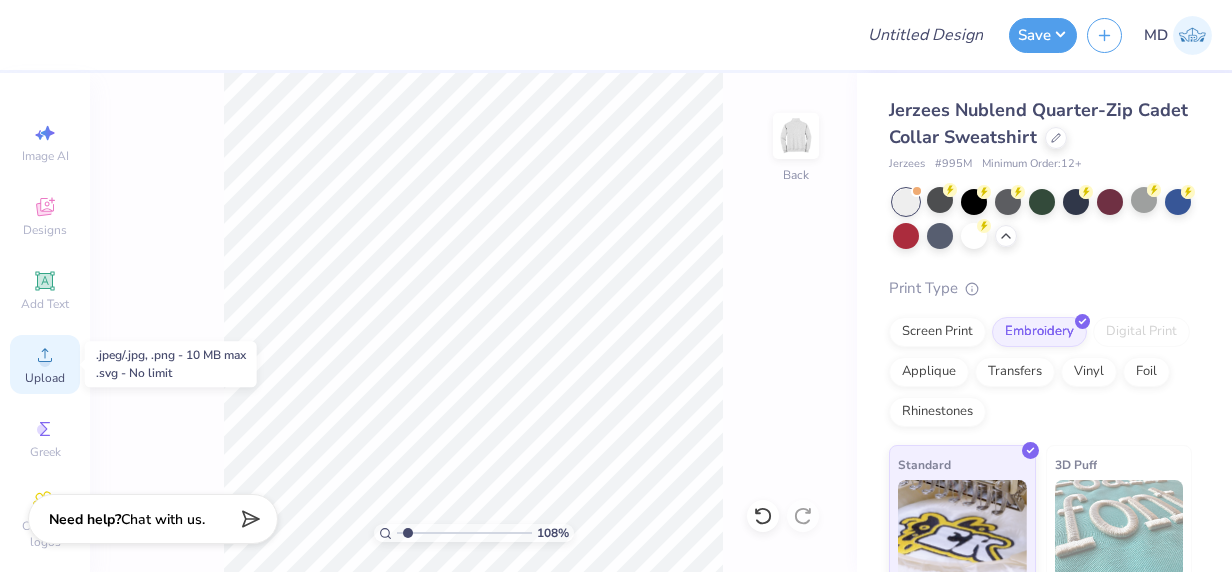 click on "Upload" at bounding box center (45, 364) 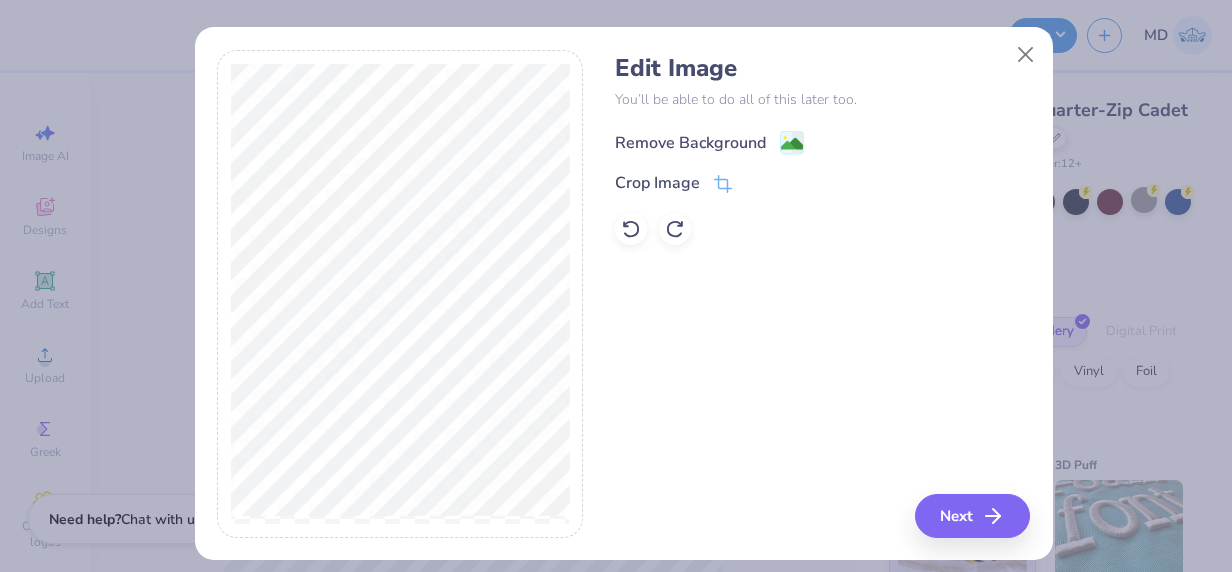 click on "Remove Background" at bounding box center [690, 143] 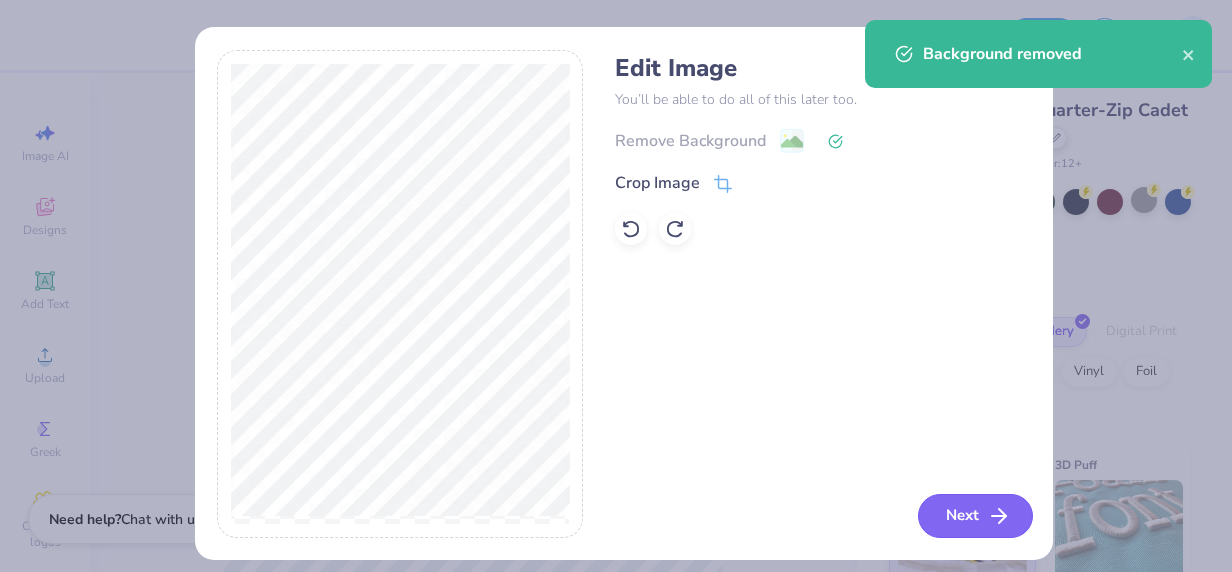 click on "Next" at bounding box center [975, 516] 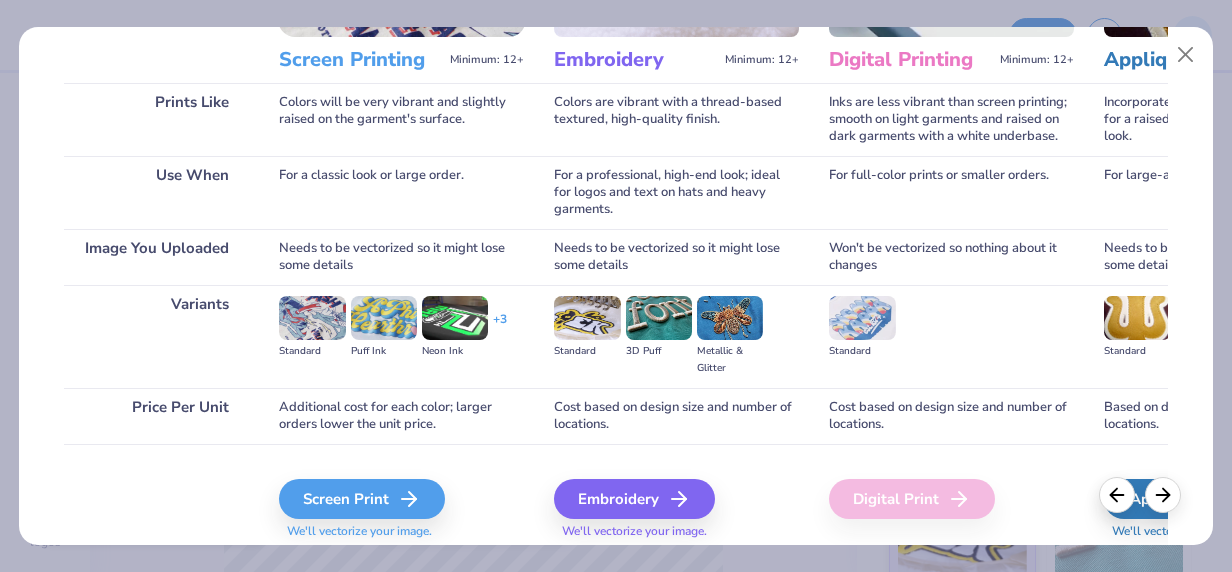 scroll, scrollTop: 324, scrollLeft: 0, axis: vertical 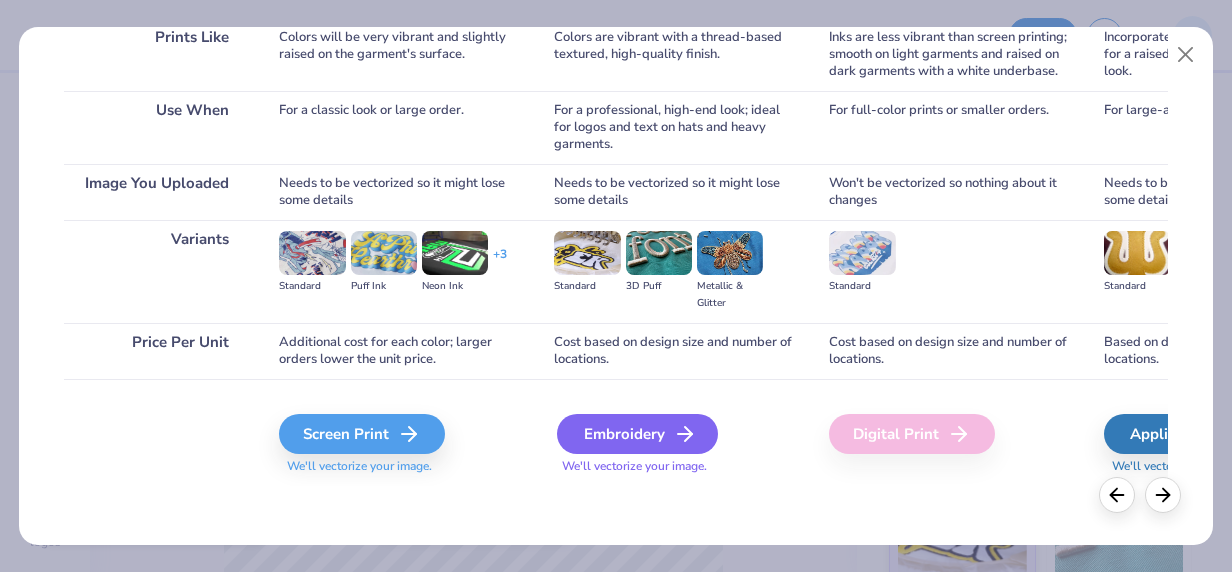 click on "Embroidery" at bounding box center [637, 434] 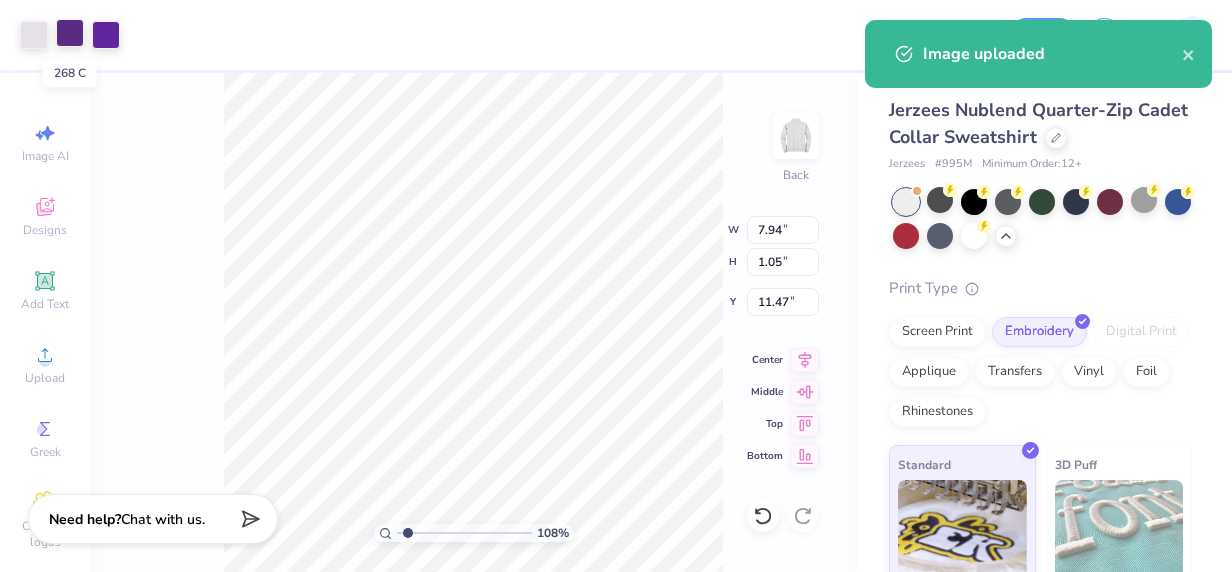 click at bounding box center (70, 33) 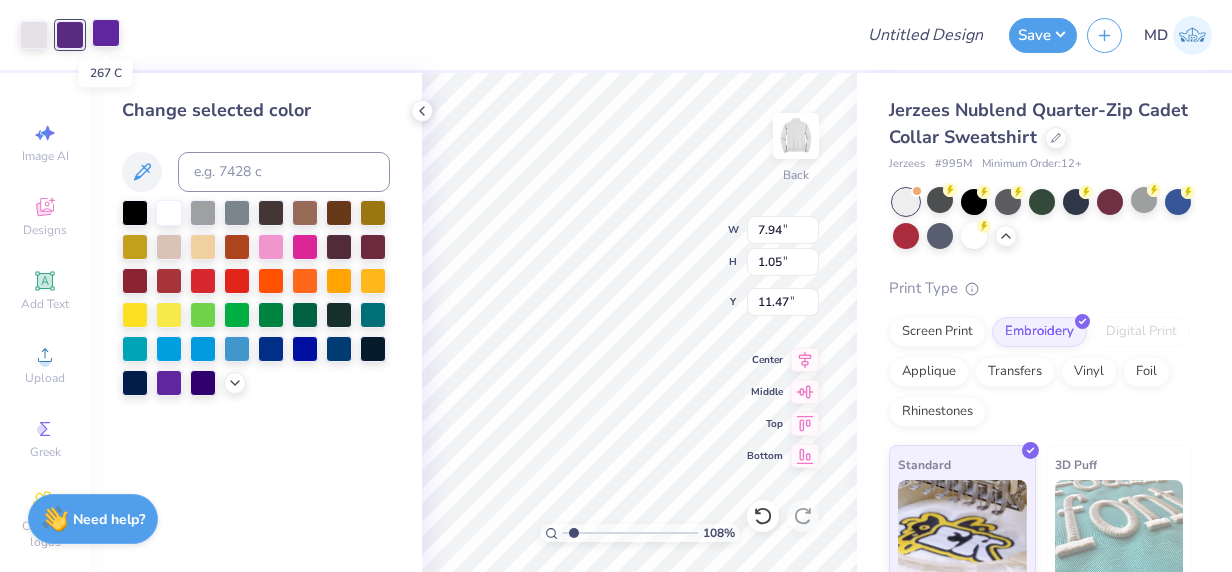 click at bounding box center (106, 33) 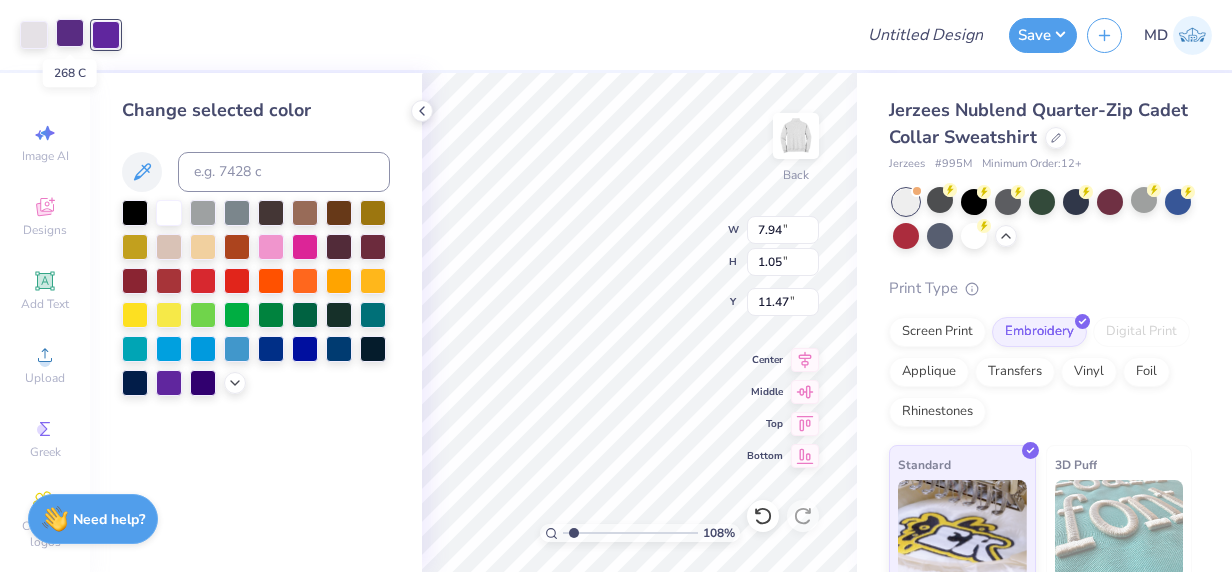 click at bounding box center (70, 33) 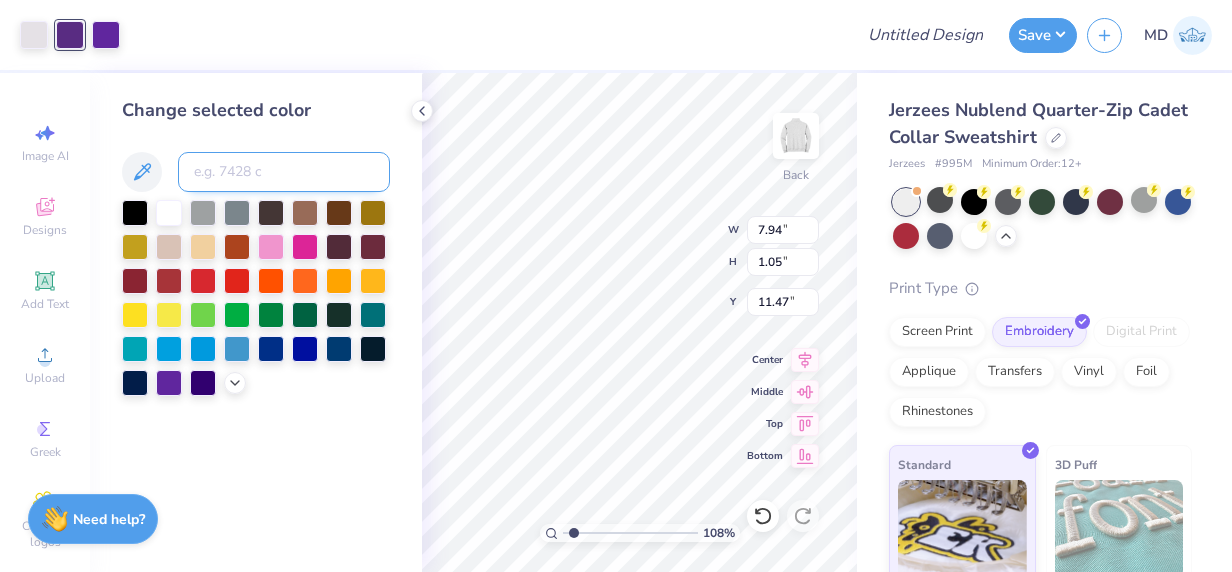 click at bounding box center (284, 172) 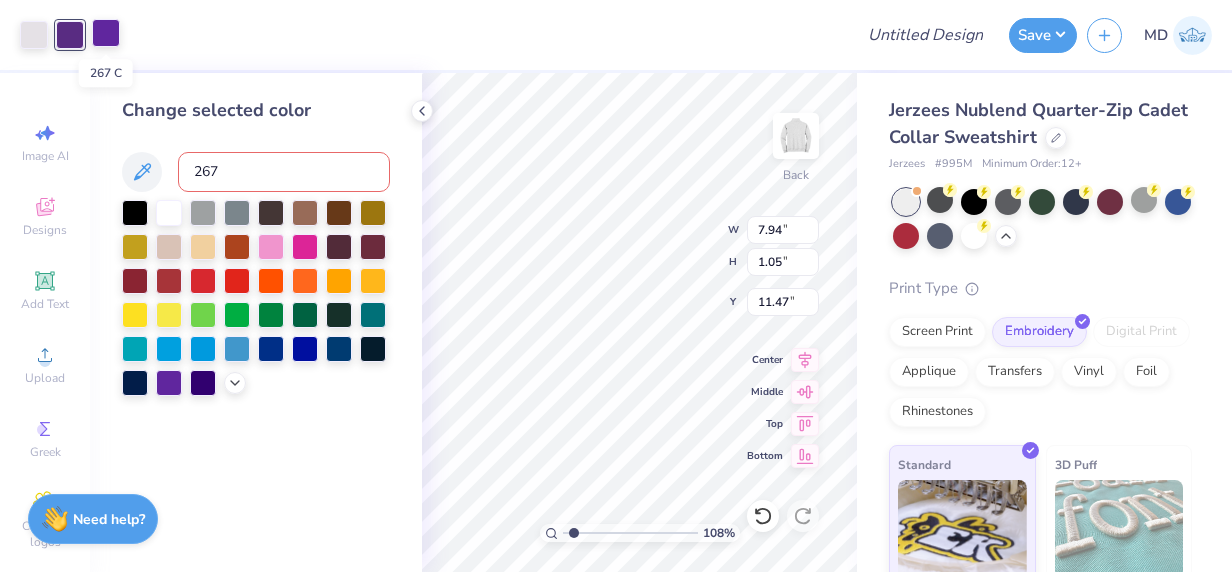 type on "267" 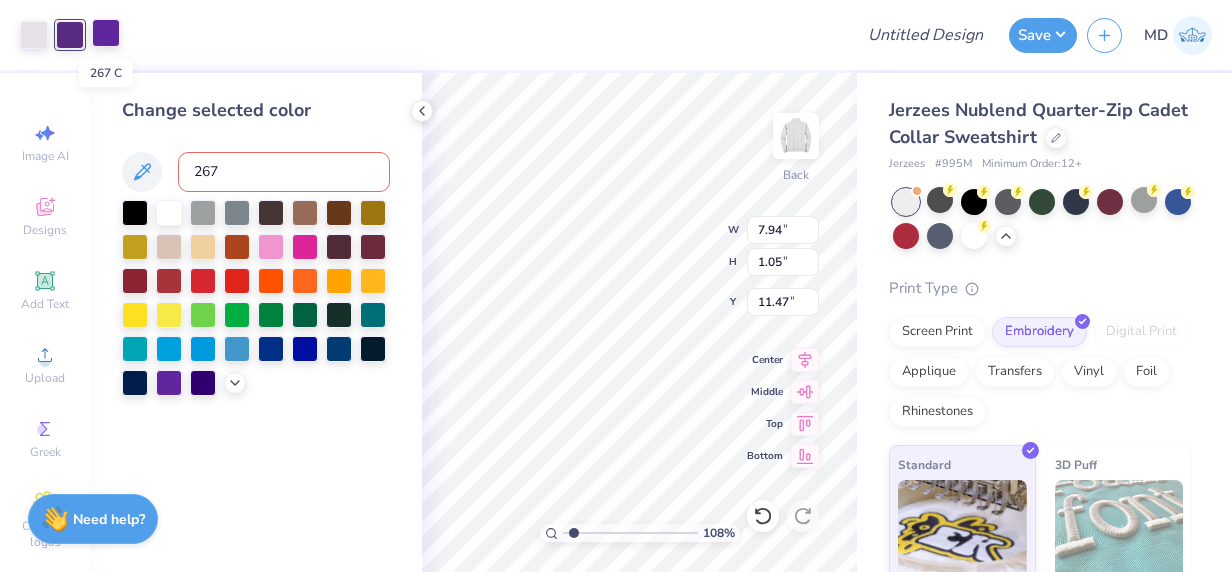type 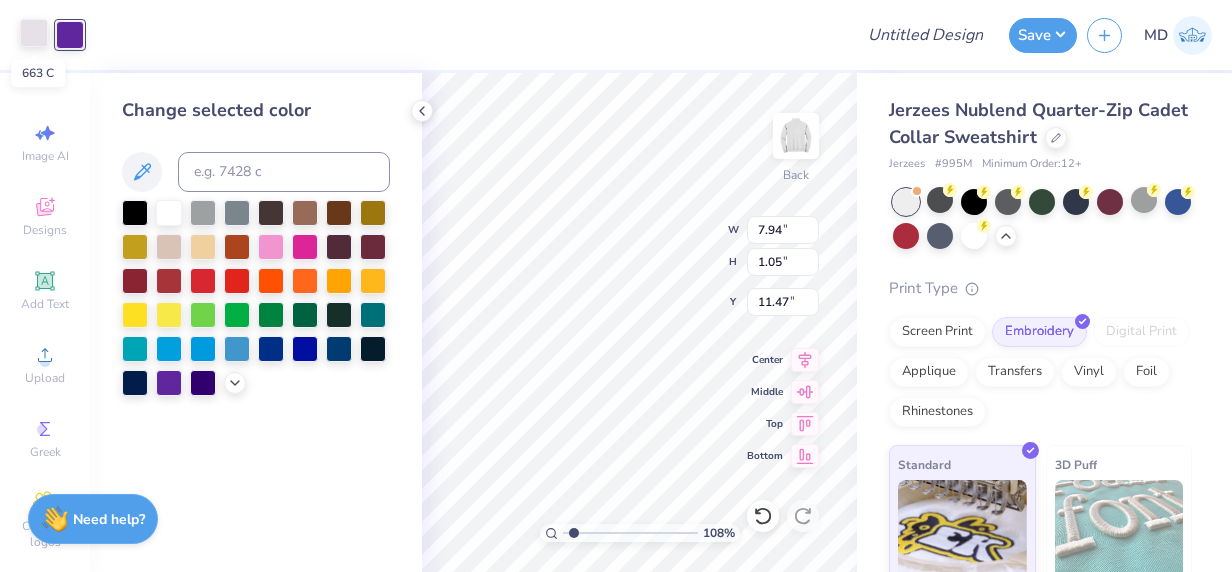 click at bounding box center (34, 33) 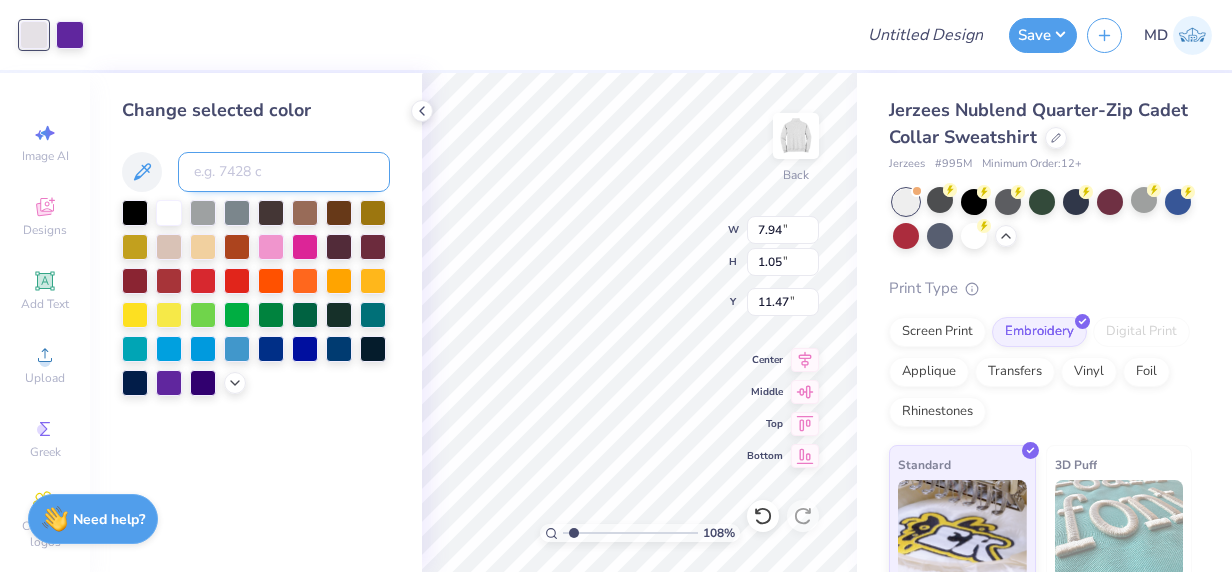 click at bounding box center [284, 172] 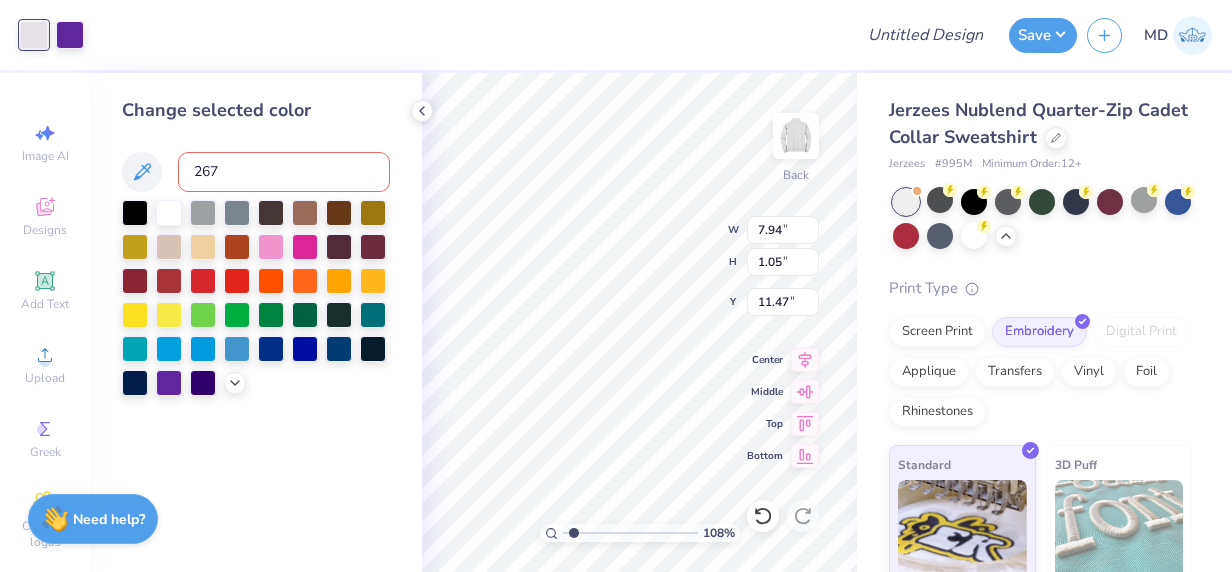 type on "267" 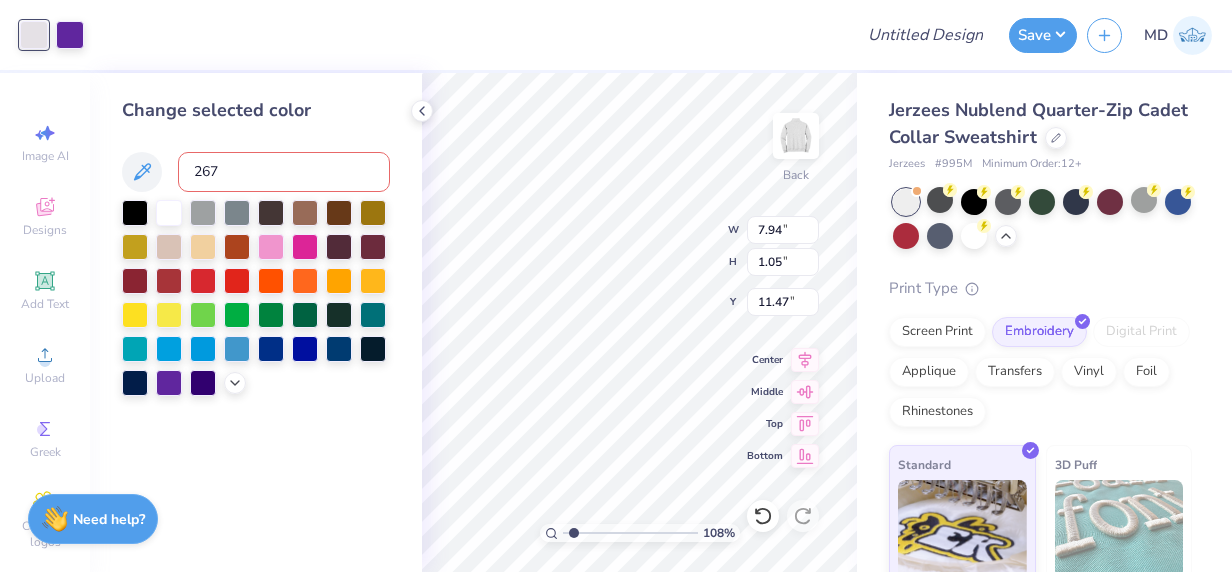 type 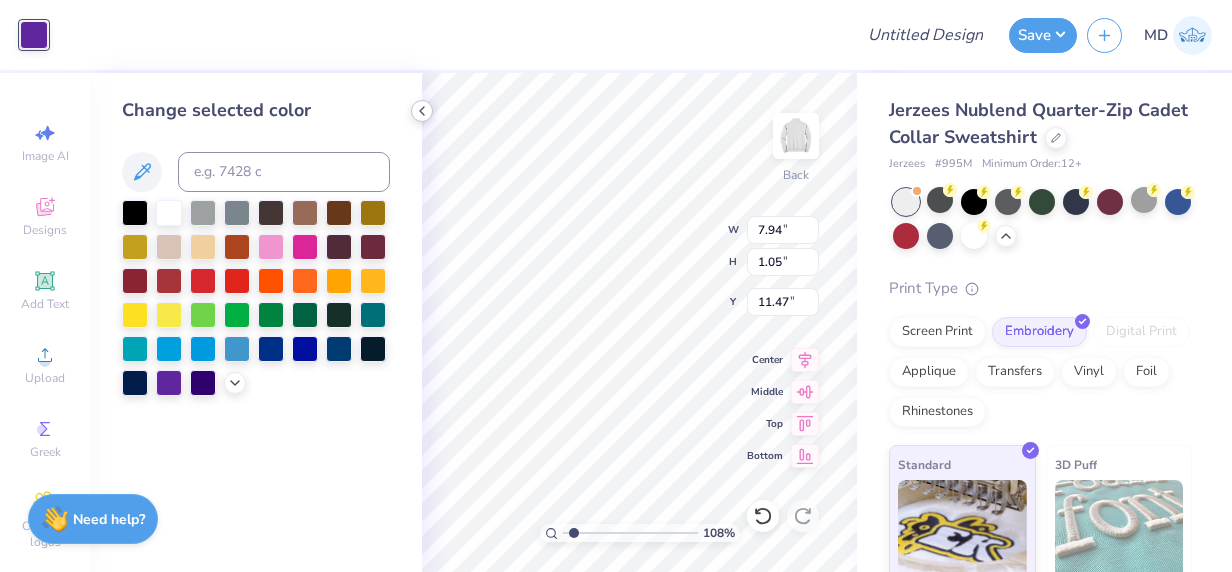type on "[NUMBER]" 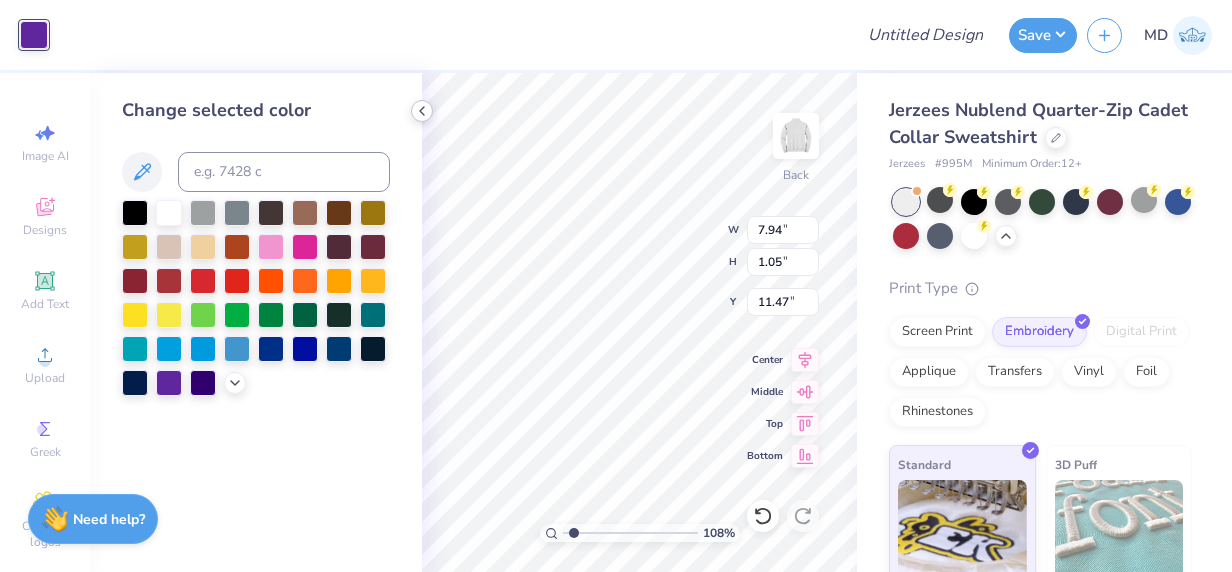 type on "6.24" 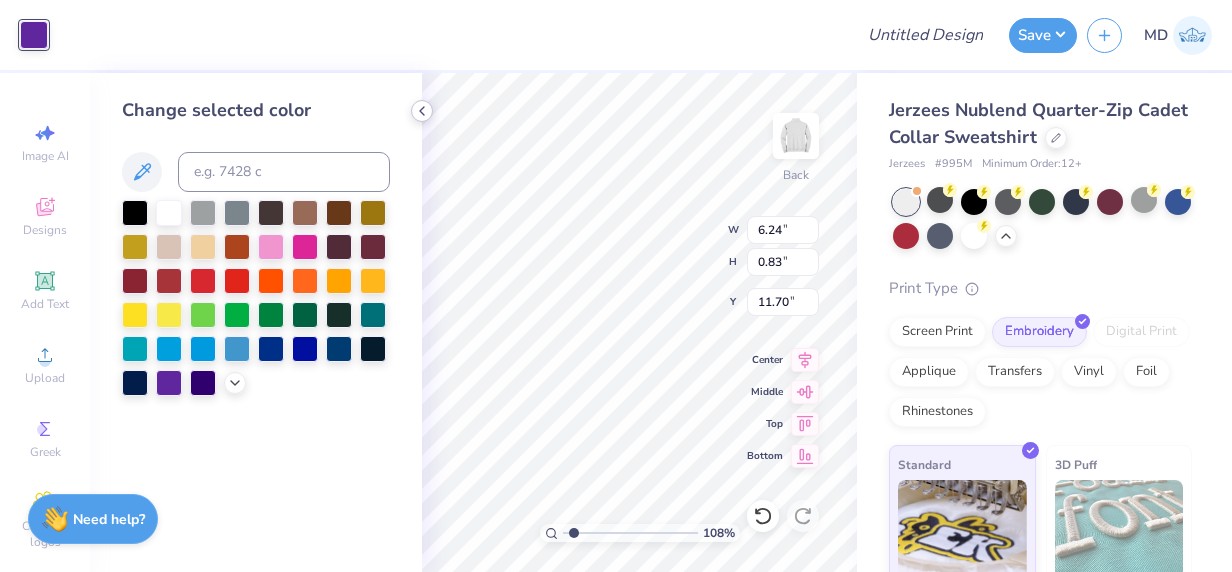 type on "[NUMBER]" 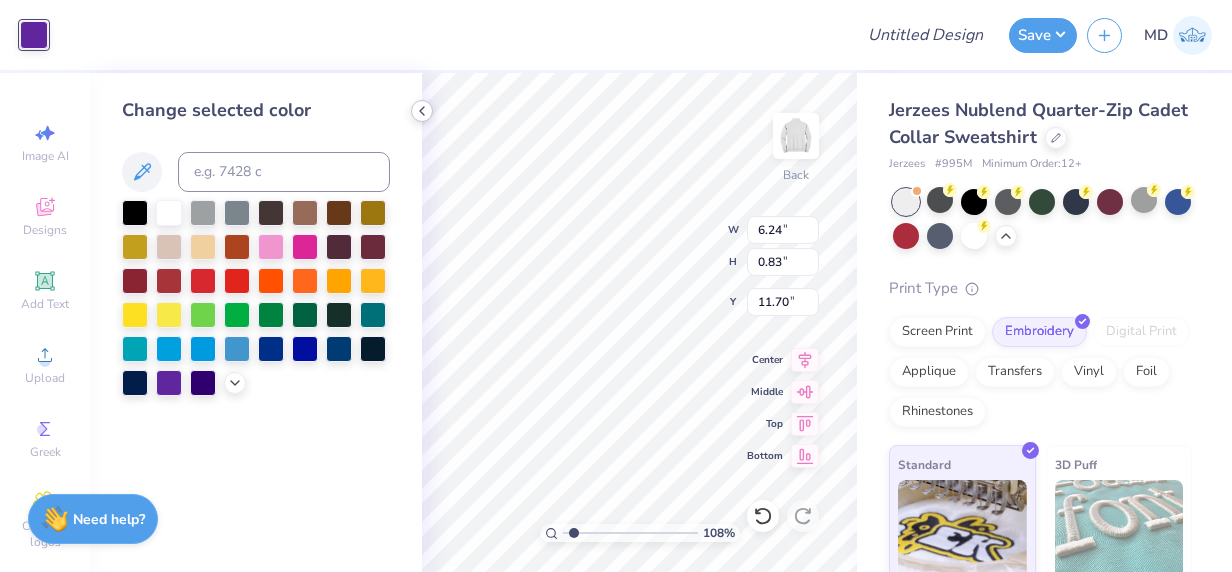 type on "3.66" 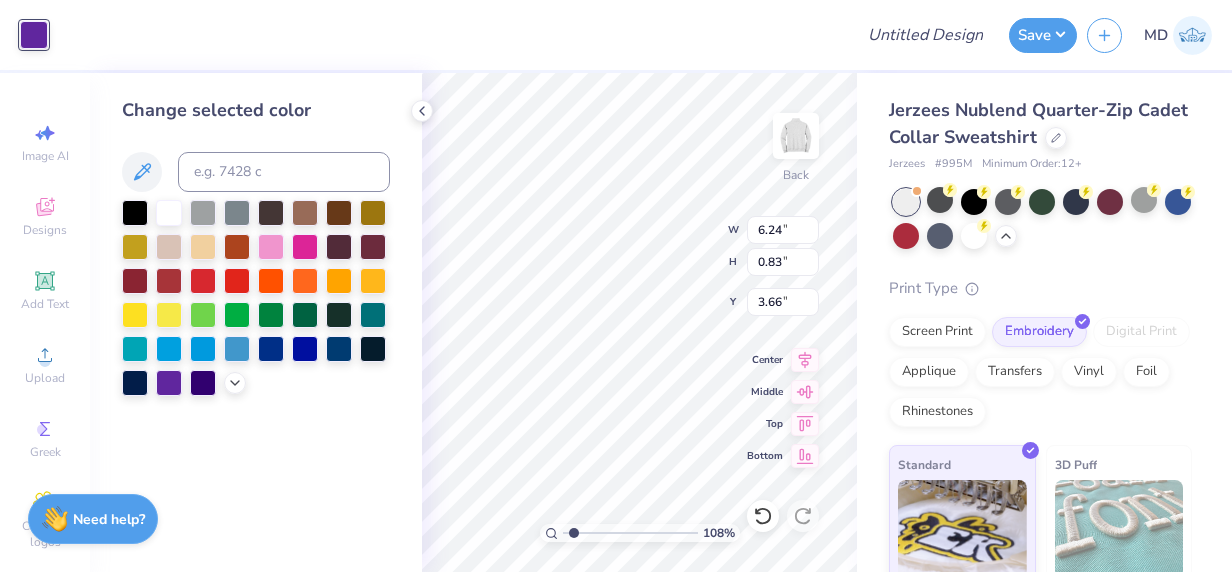 type on "[NUMBER]" 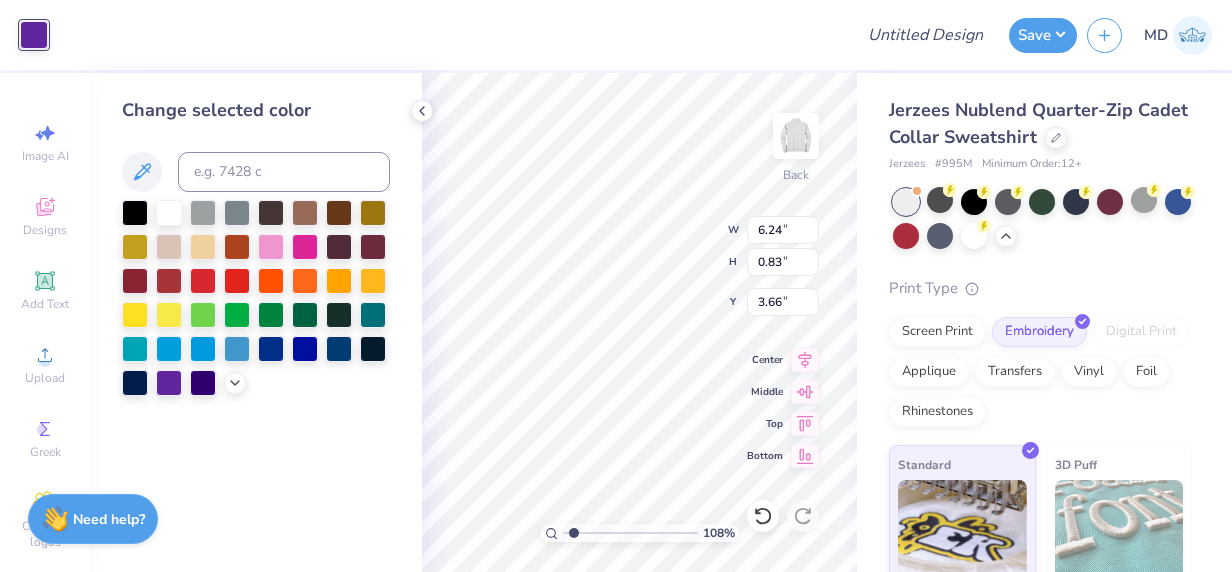 type on "4.41" 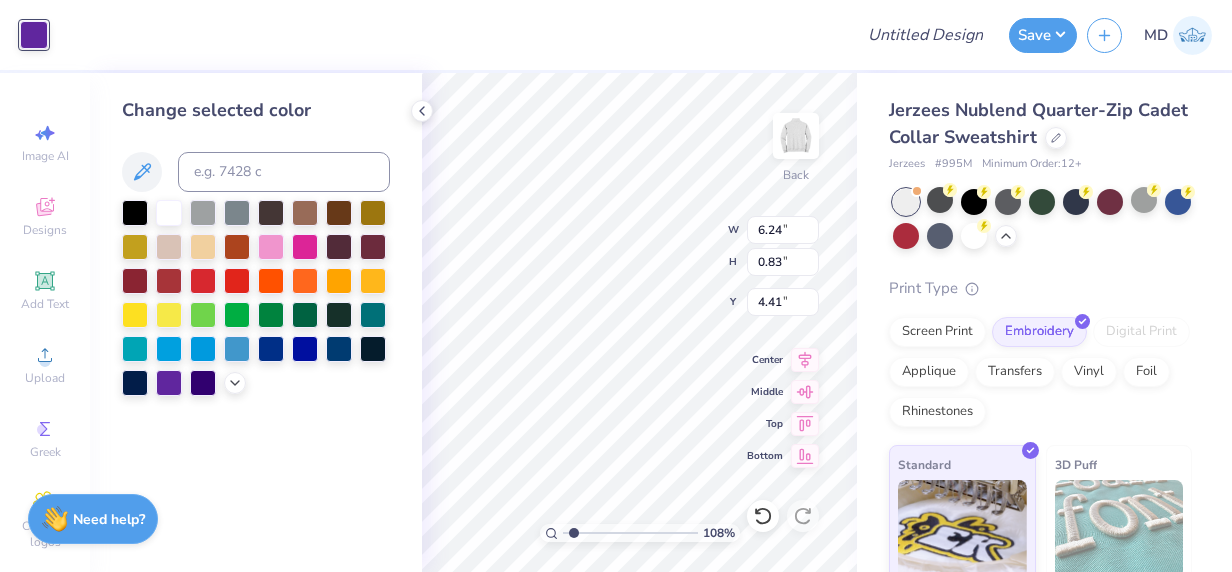 type on "[NUMBER]" 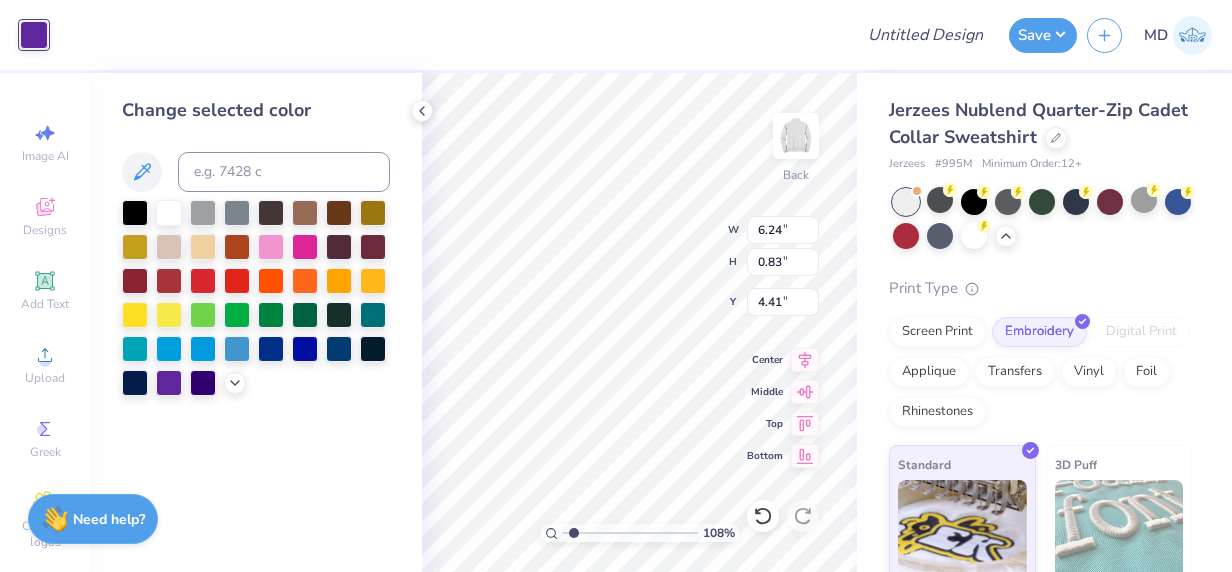 type on "6.63" 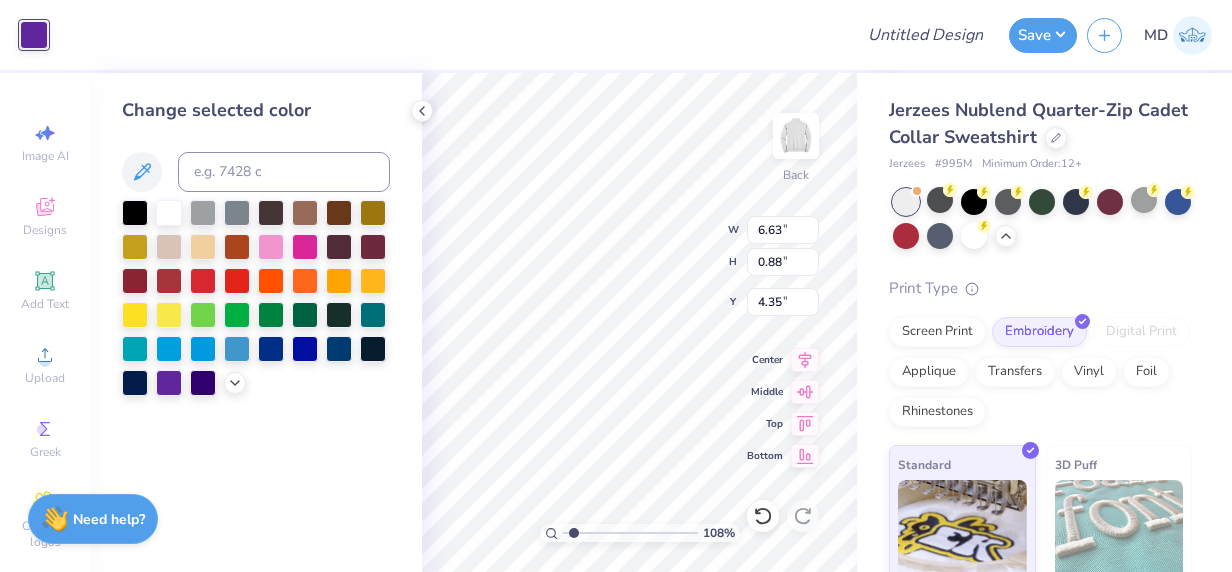 type on "[NUMBER]" 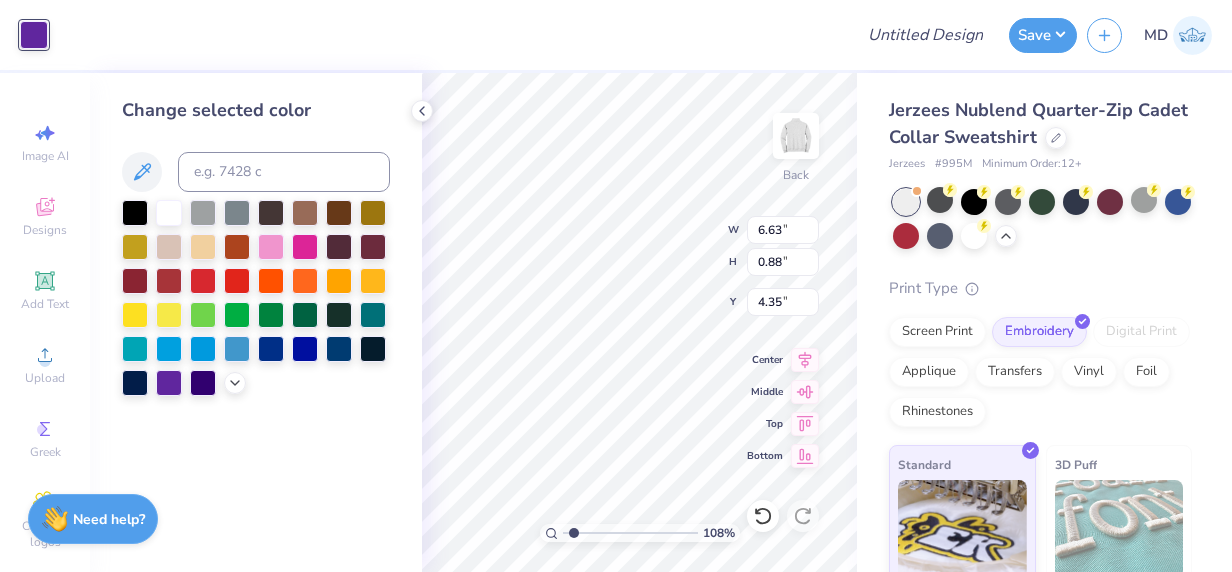 type on "6.50" 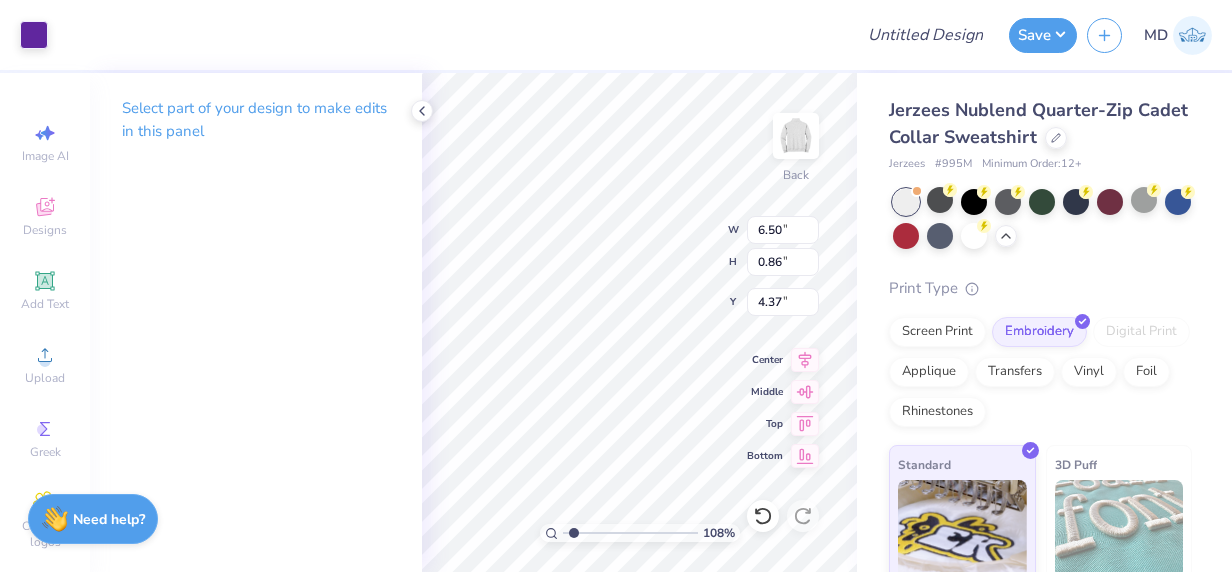 type on "[NUMBER]" 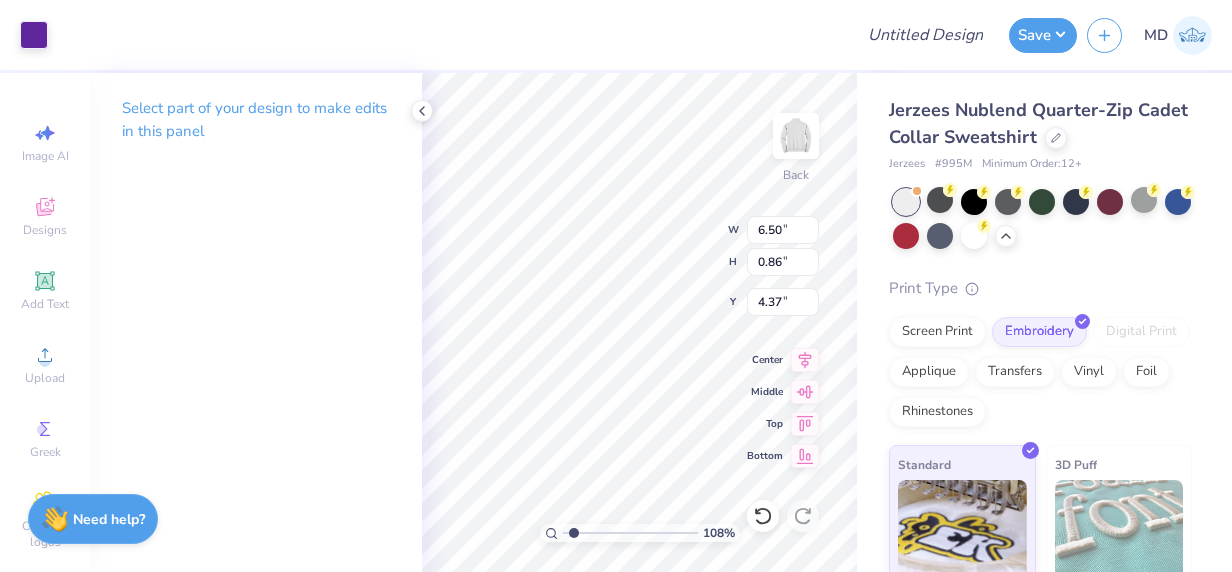 type on "4.32" 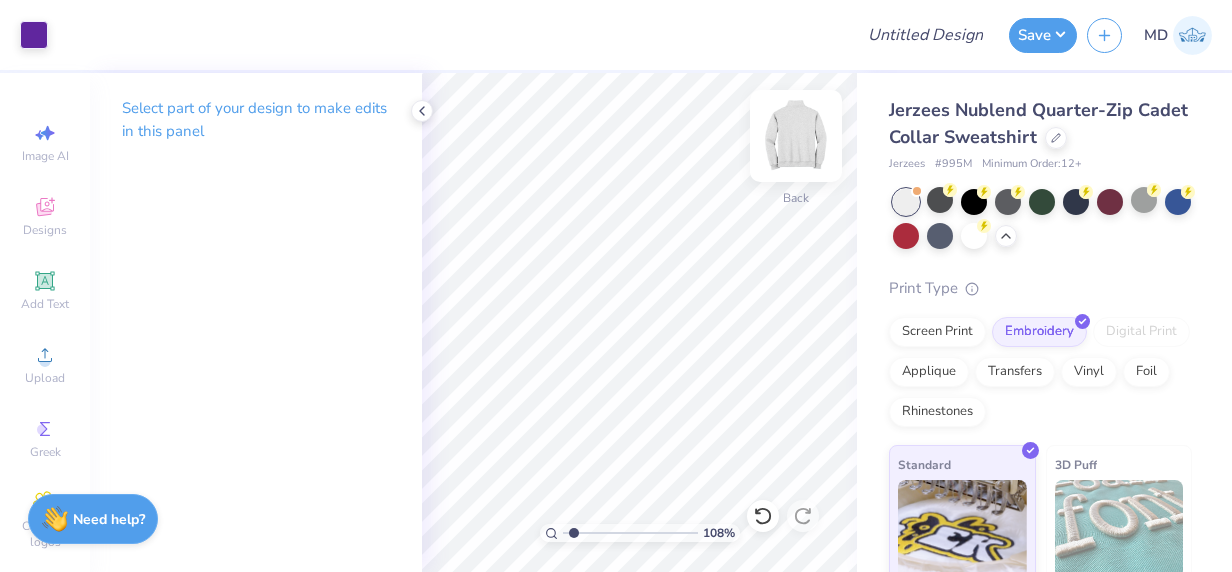click at bounding box center [796, 136] 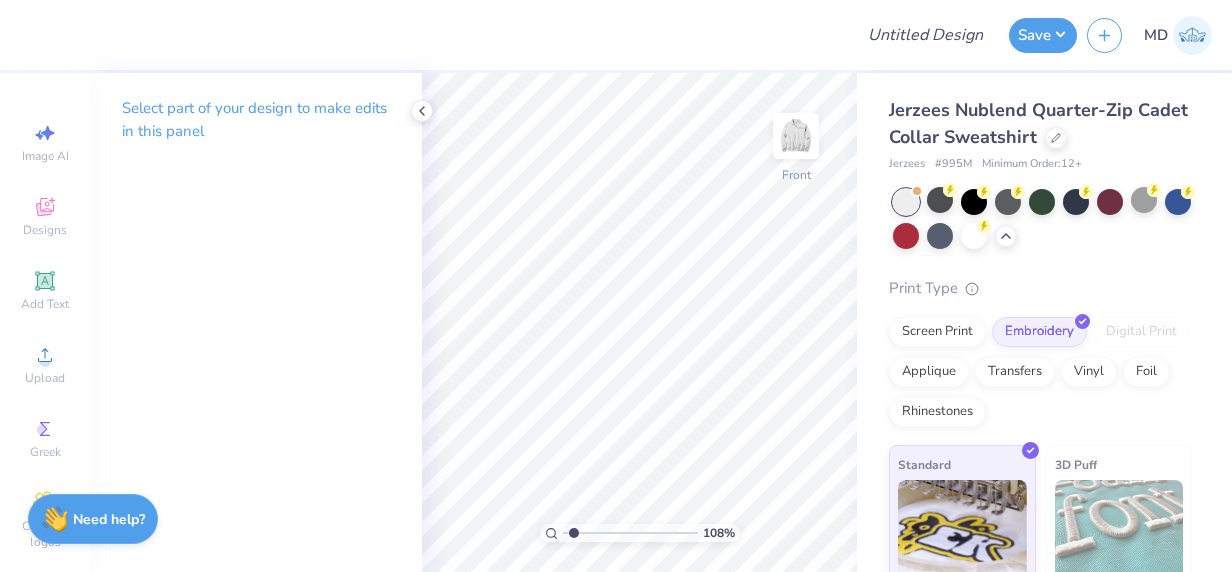 click at bounding box center [796, 136] 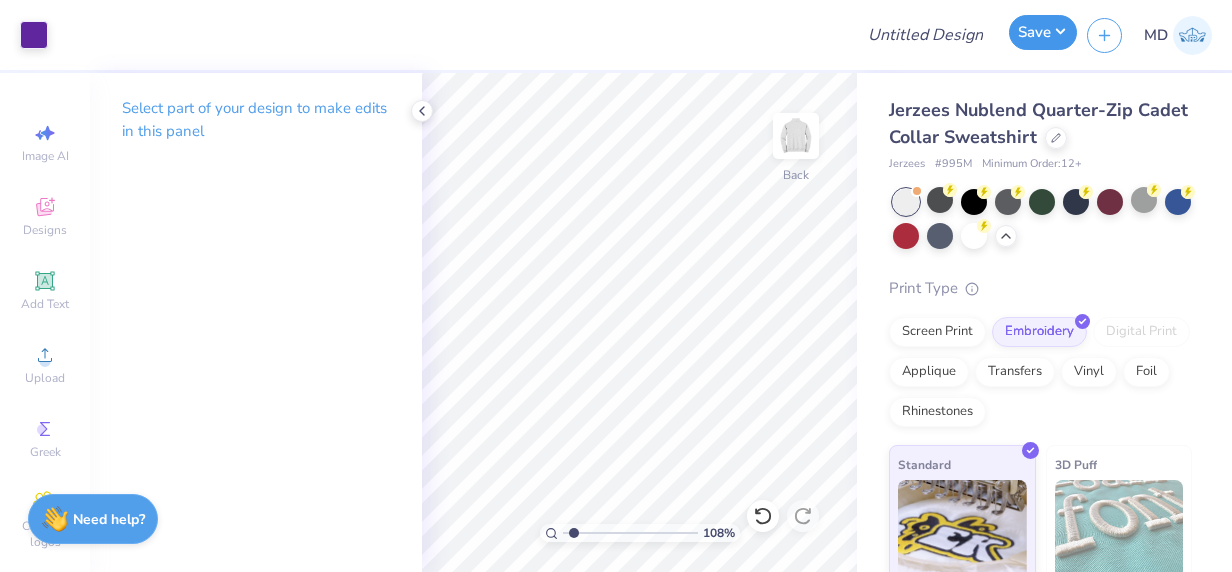 click on "Save" at bounding box center [1043, 32] 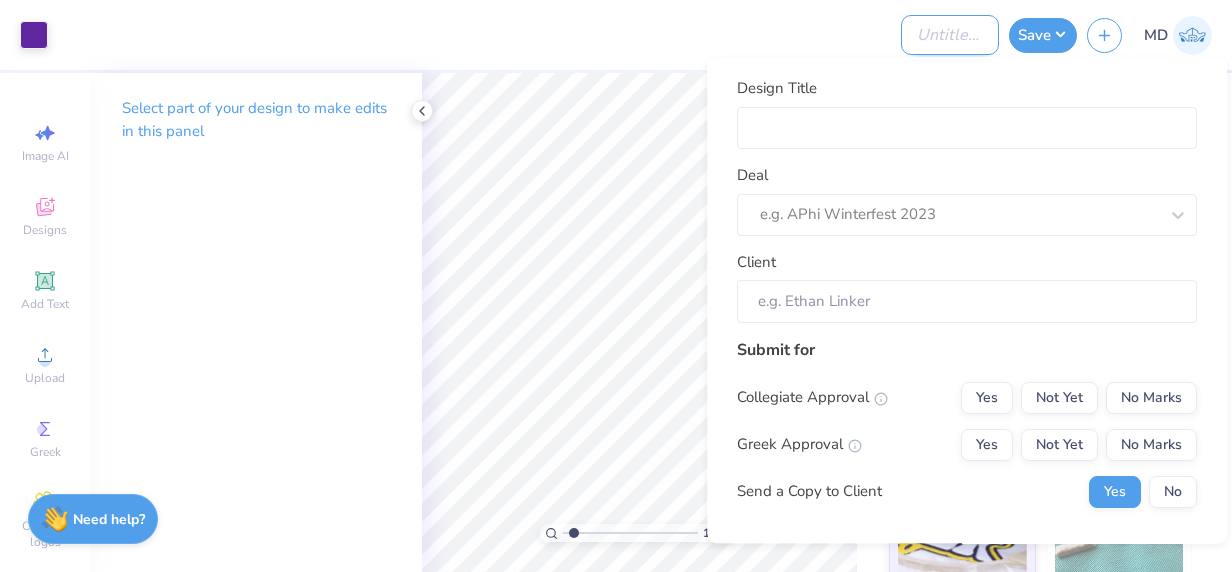 click on "Design Title" at bounding box center (950, 35) 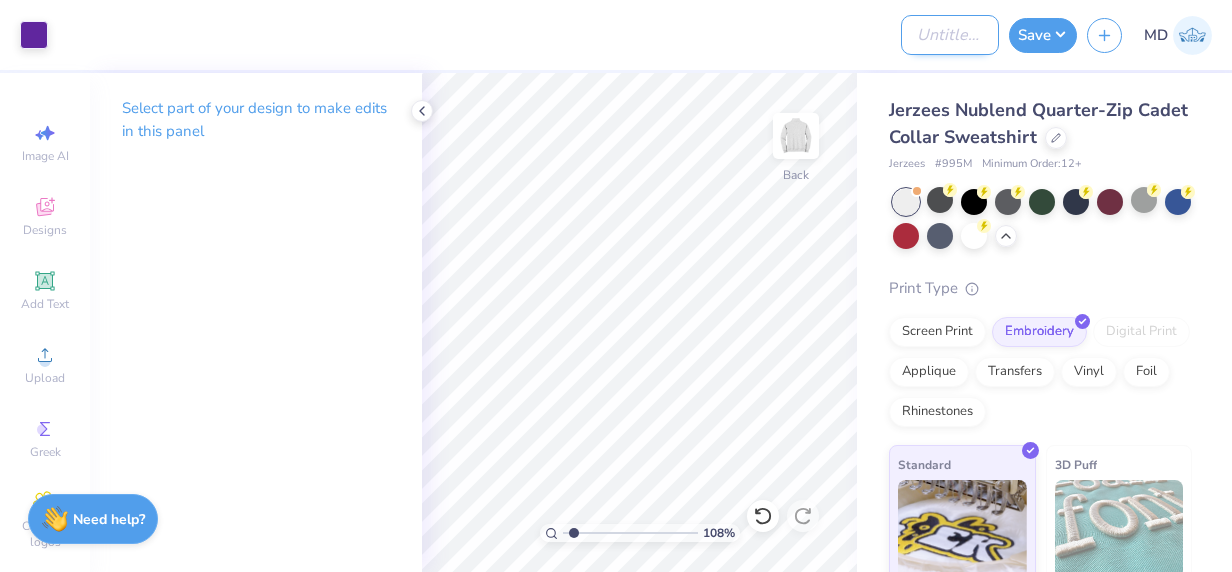 type on "S" 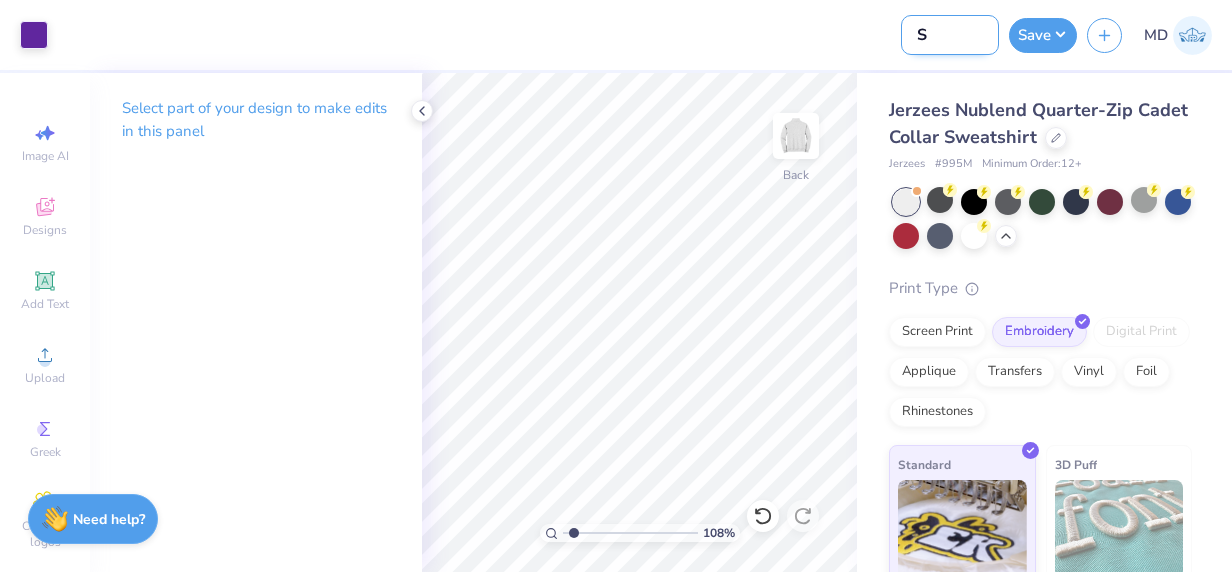 type on "SG" 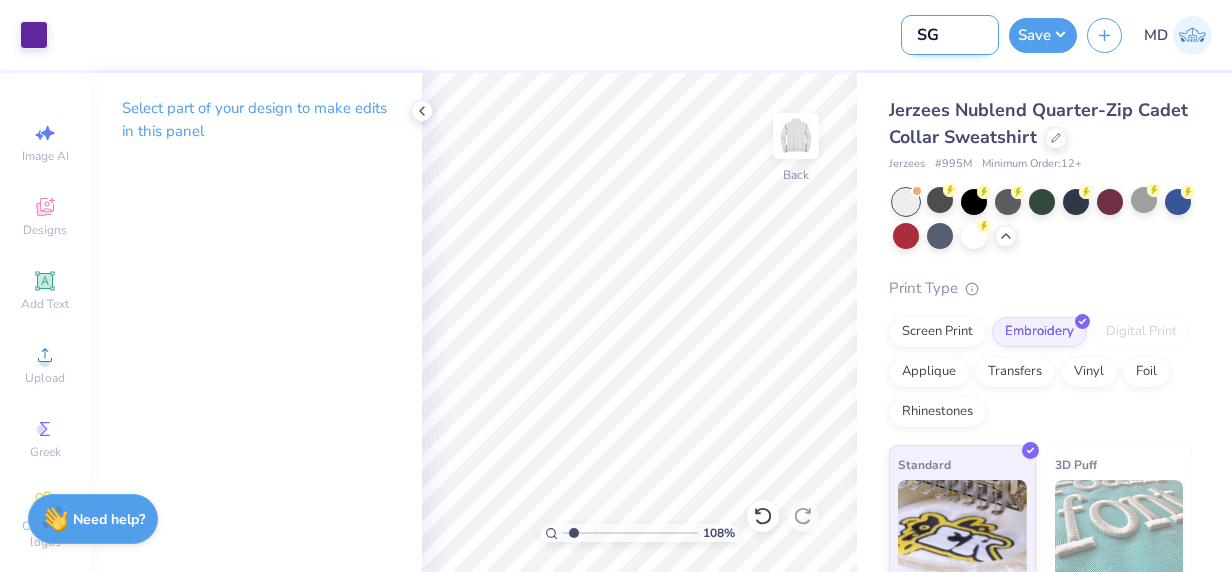 type on "SGA" 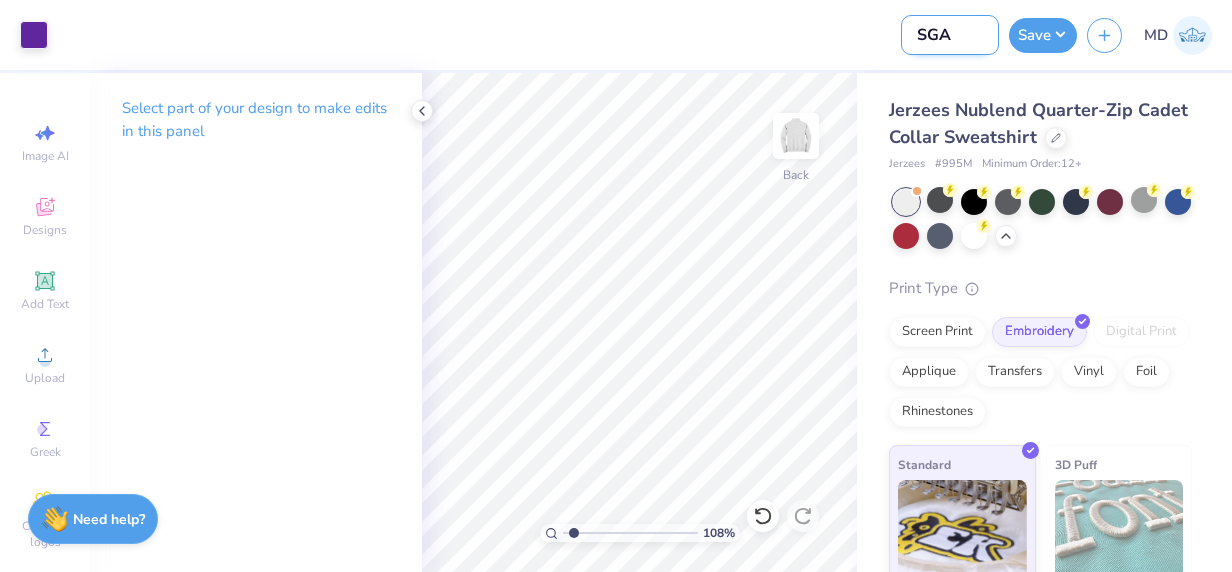 type on "SGA" 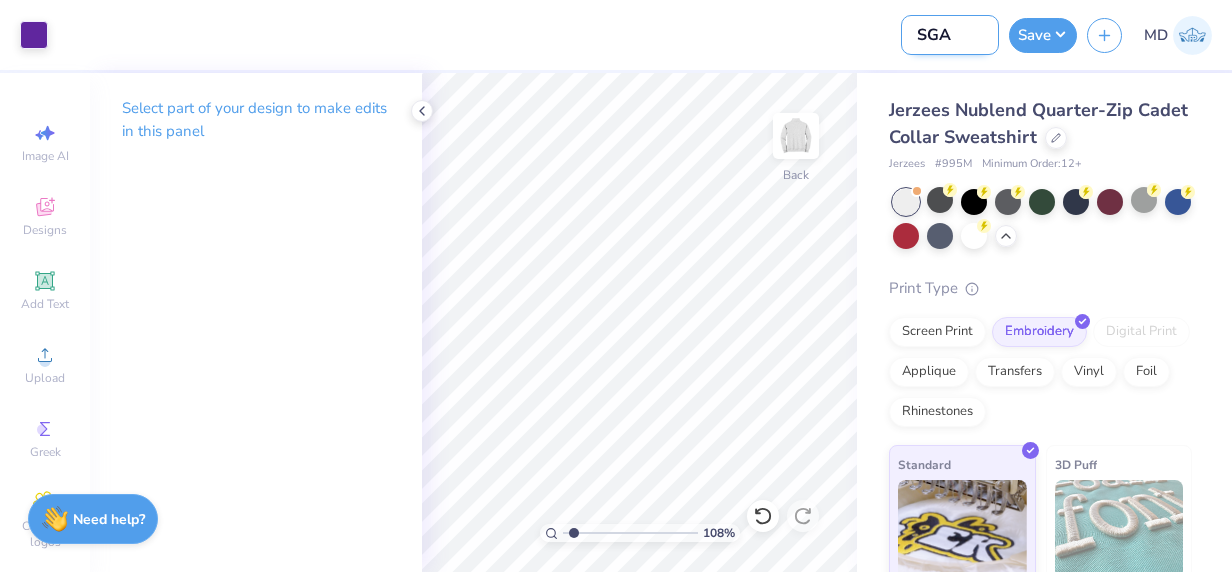 type on "SGA Q" 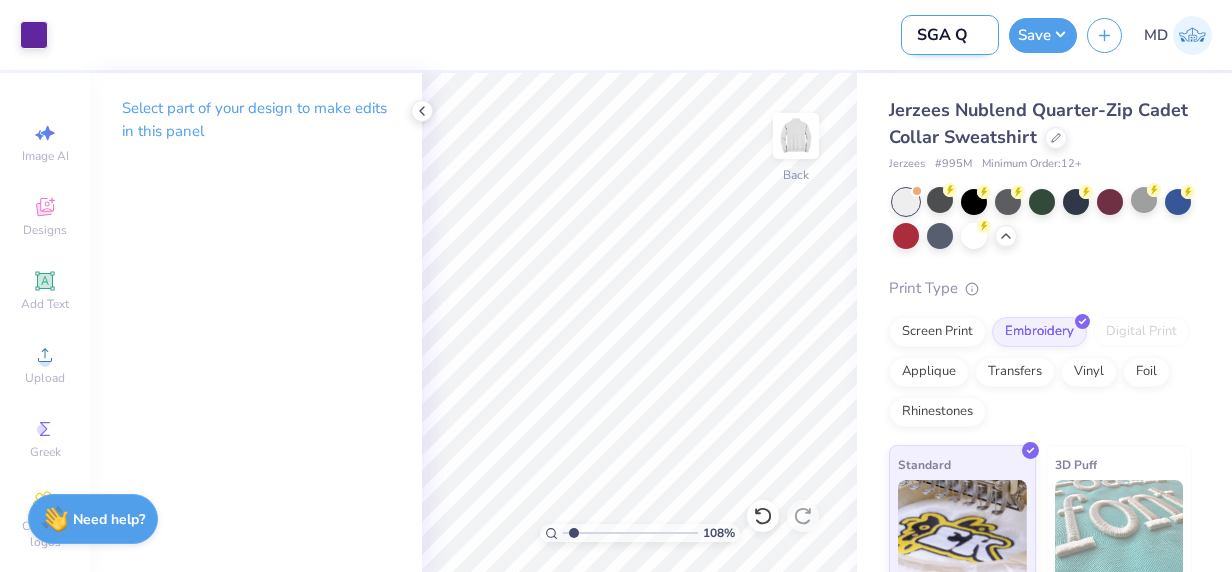 type on "SGA Qu" 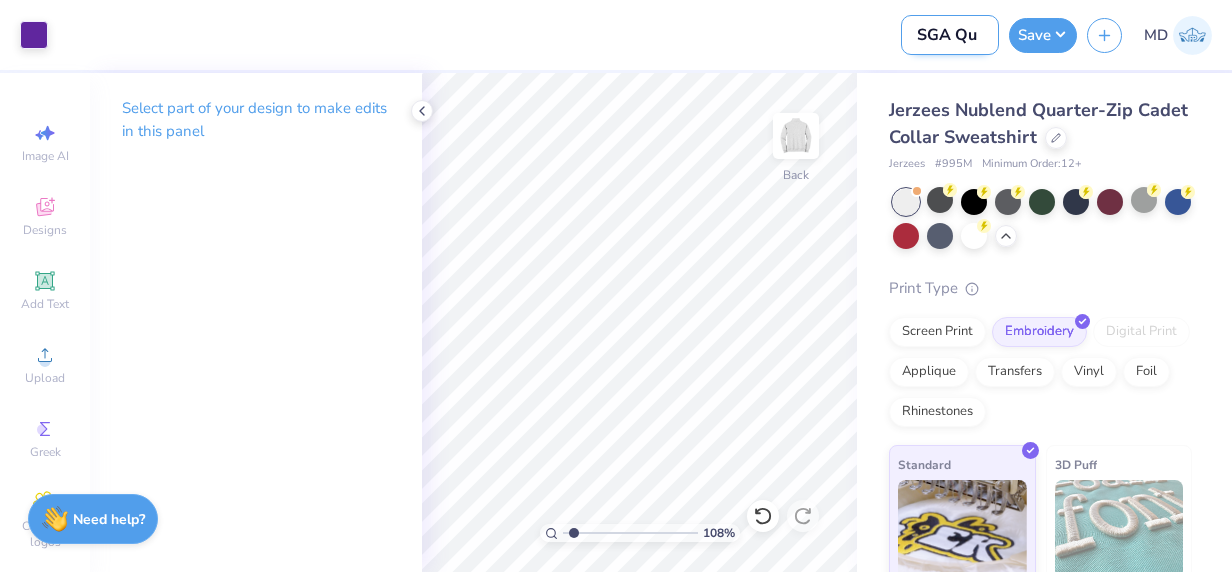 type on "SGA Qua" 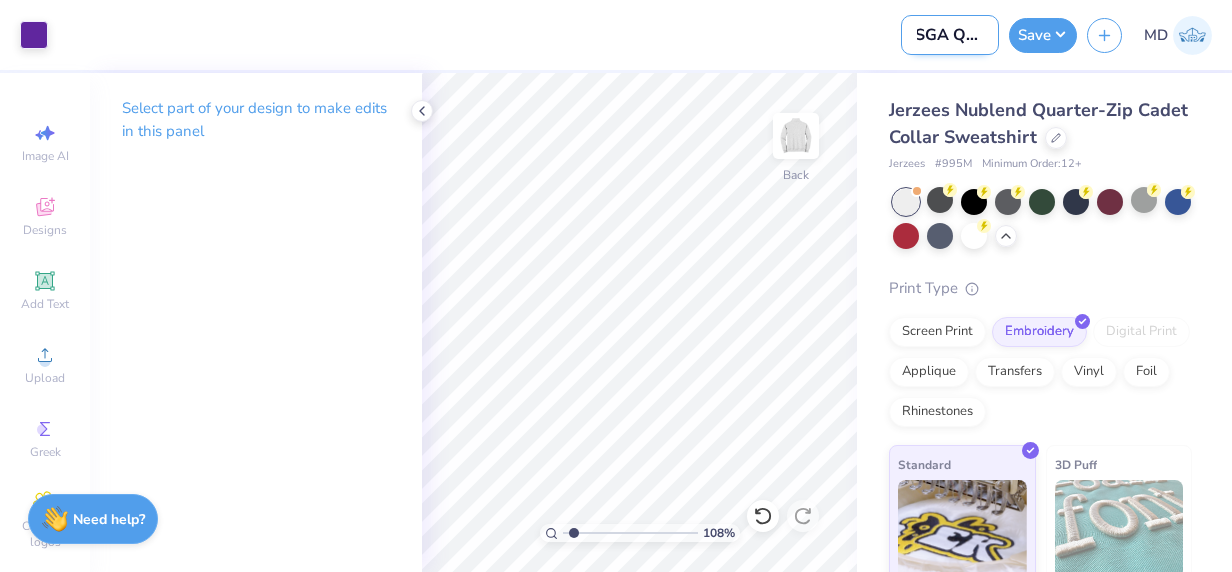 type on "SGA Quar" 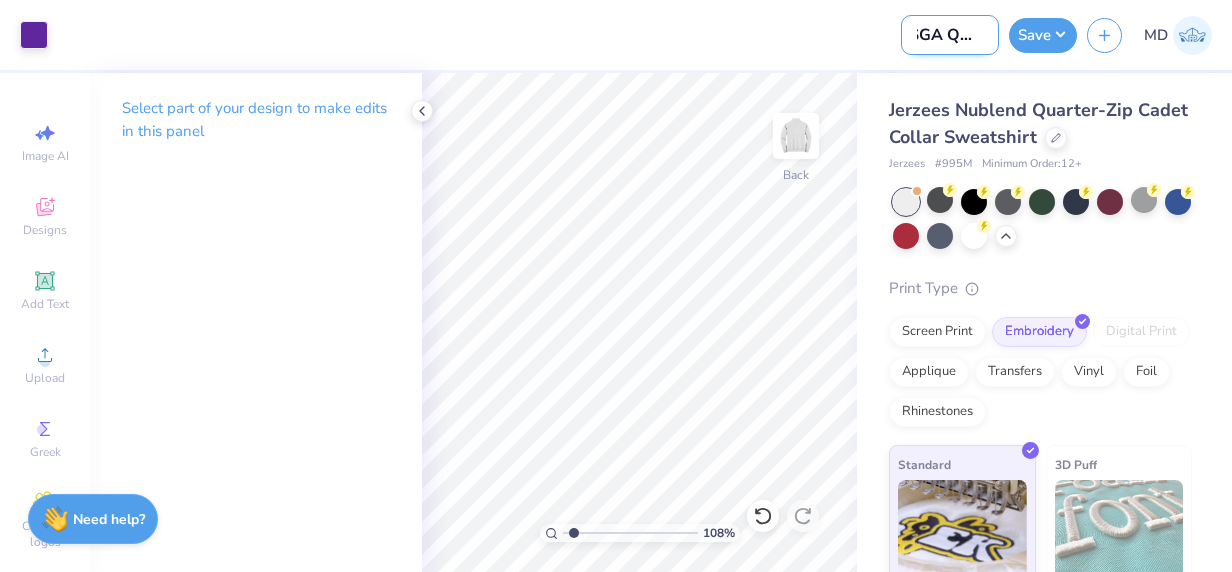 type on "SGA Quart" 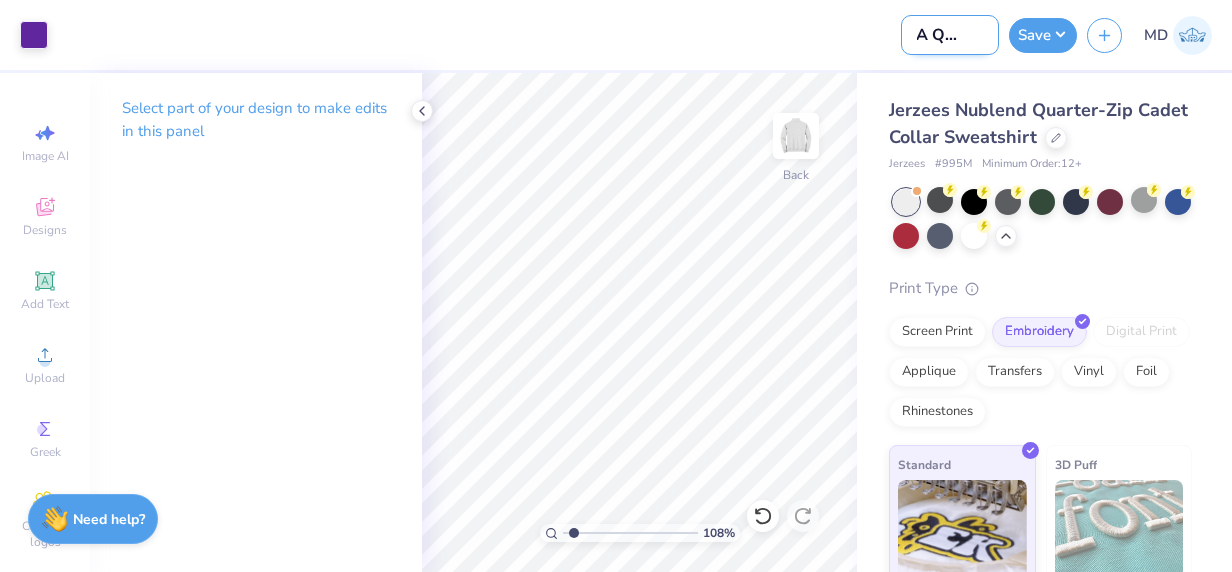 type on "SGA Quarter" 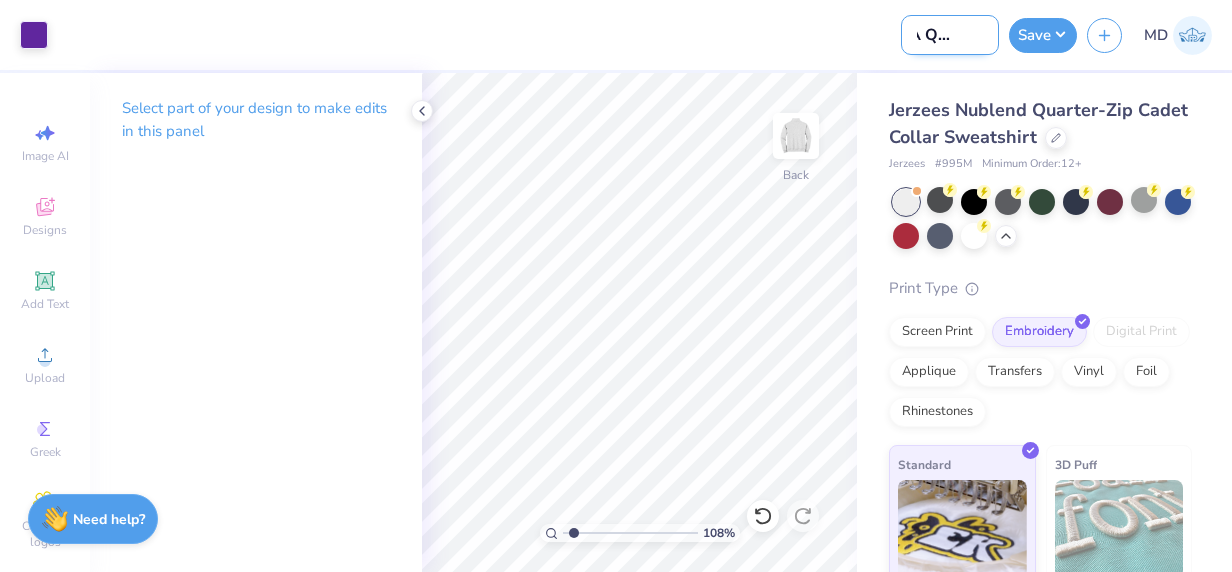 type on "SGA Quarter-" 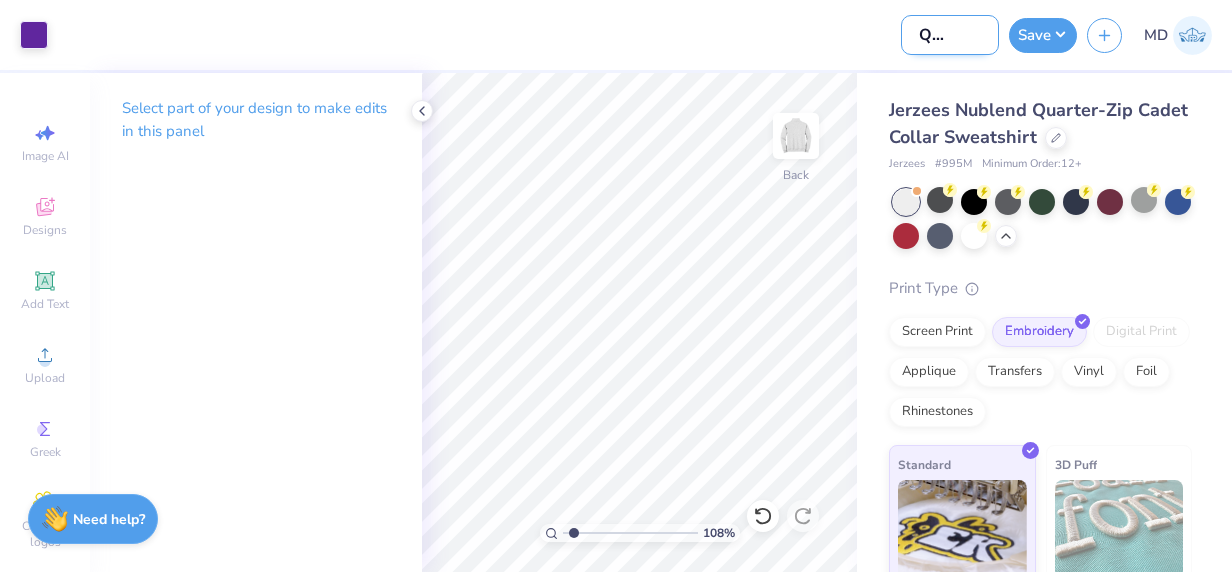 type on "SGA Quarter-z" 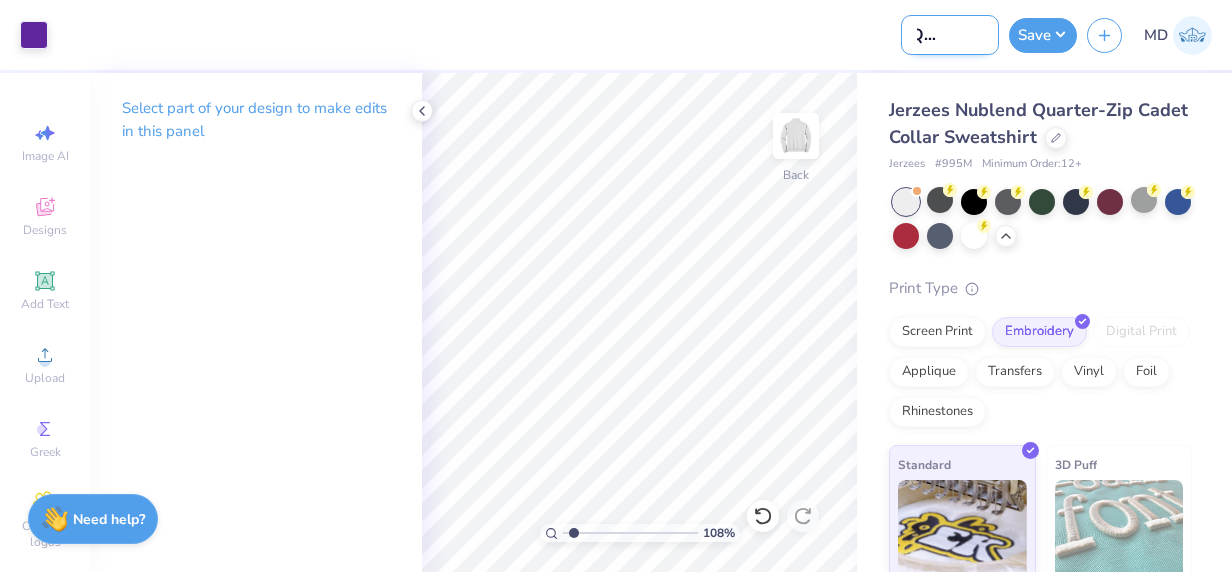 type on "SGA Quarter-zi" 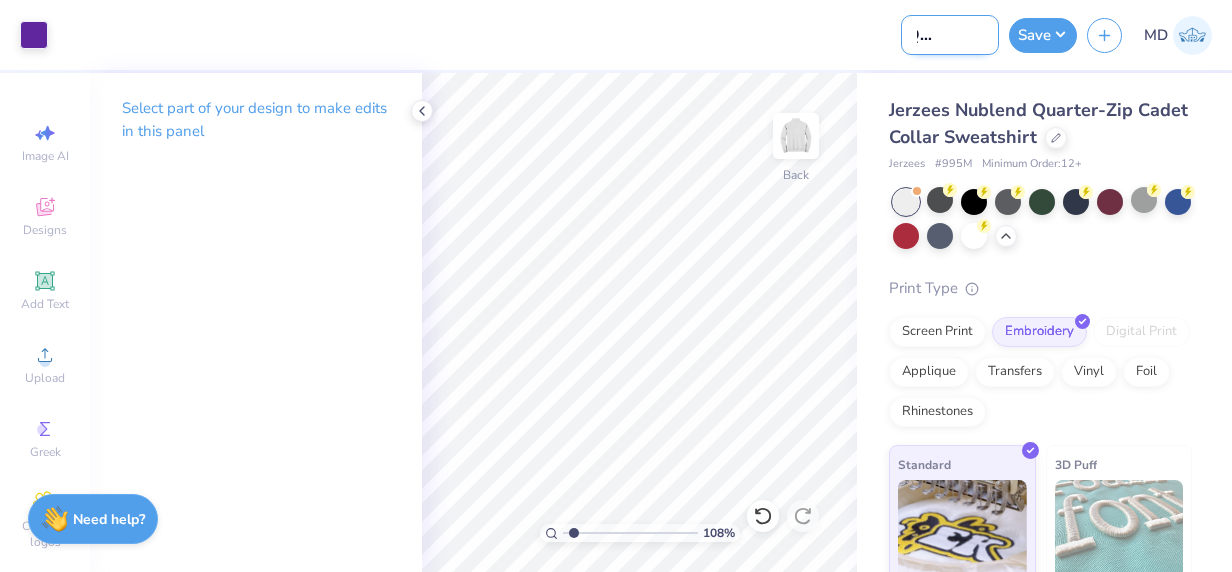 type on "SGA Quarter-zipo" 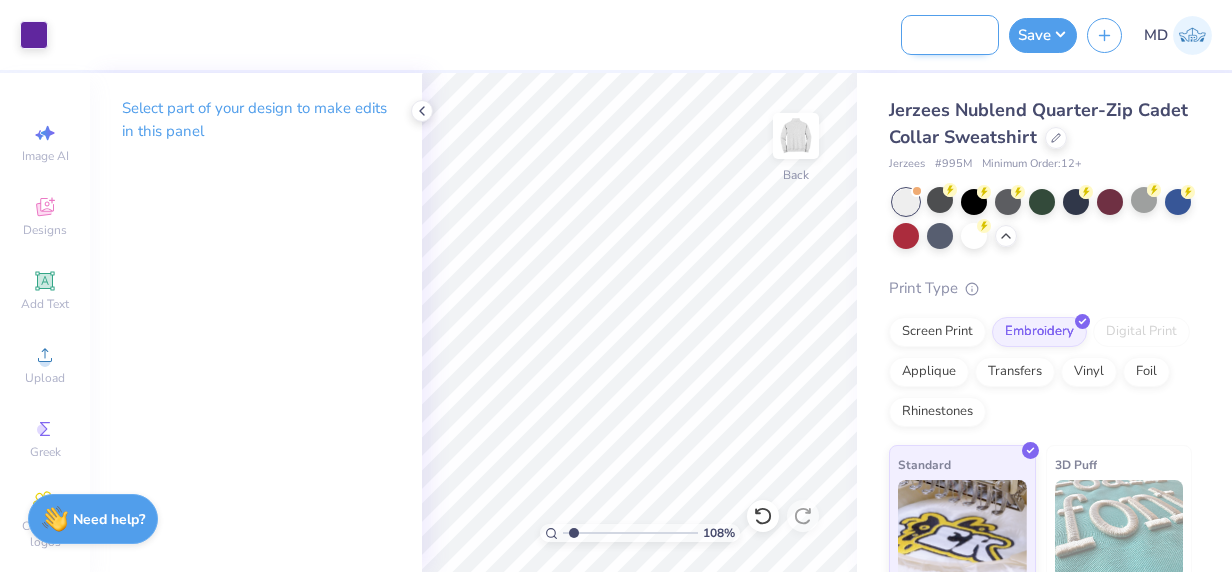 type on "SGA Quarter-zip" 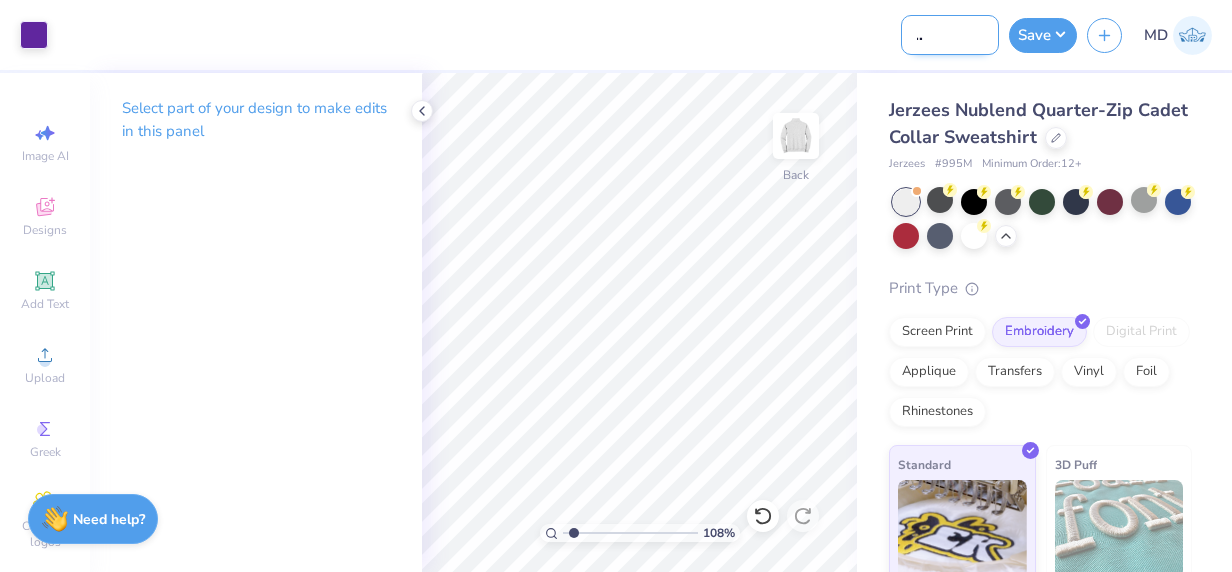 type on "SGA Quarter-zi" 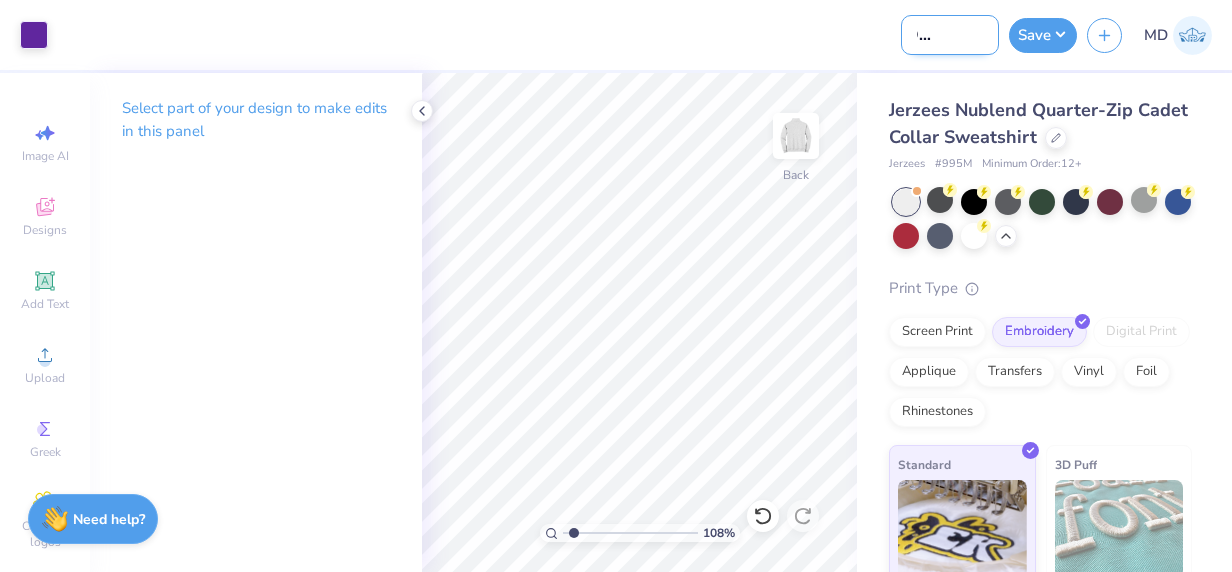 type on "[NUMBER]" 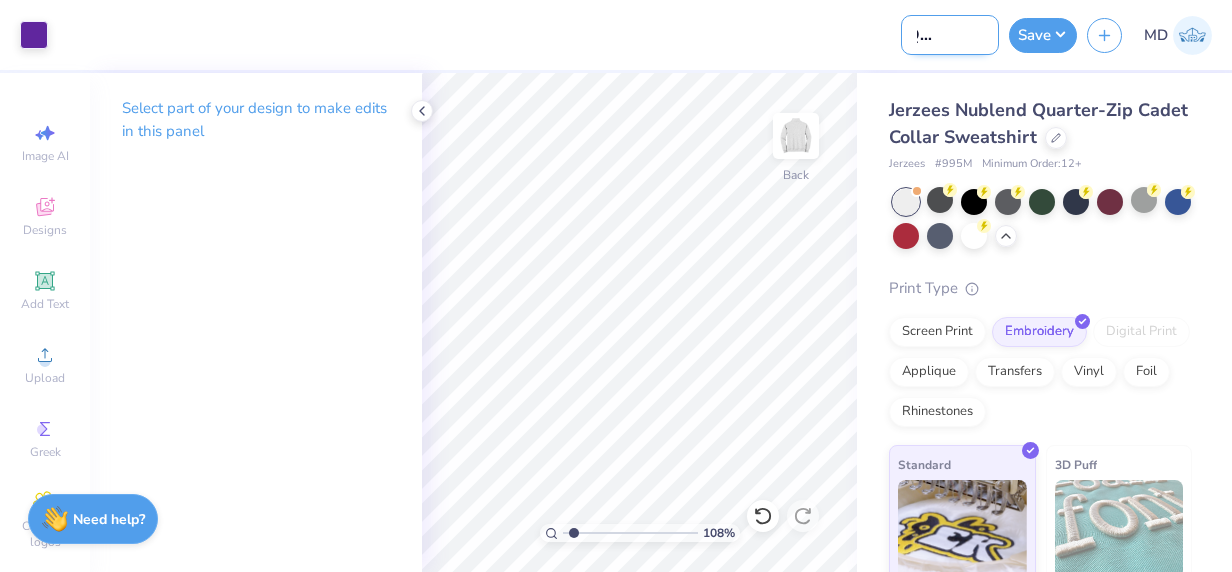 type on "SGA Quarter-z" 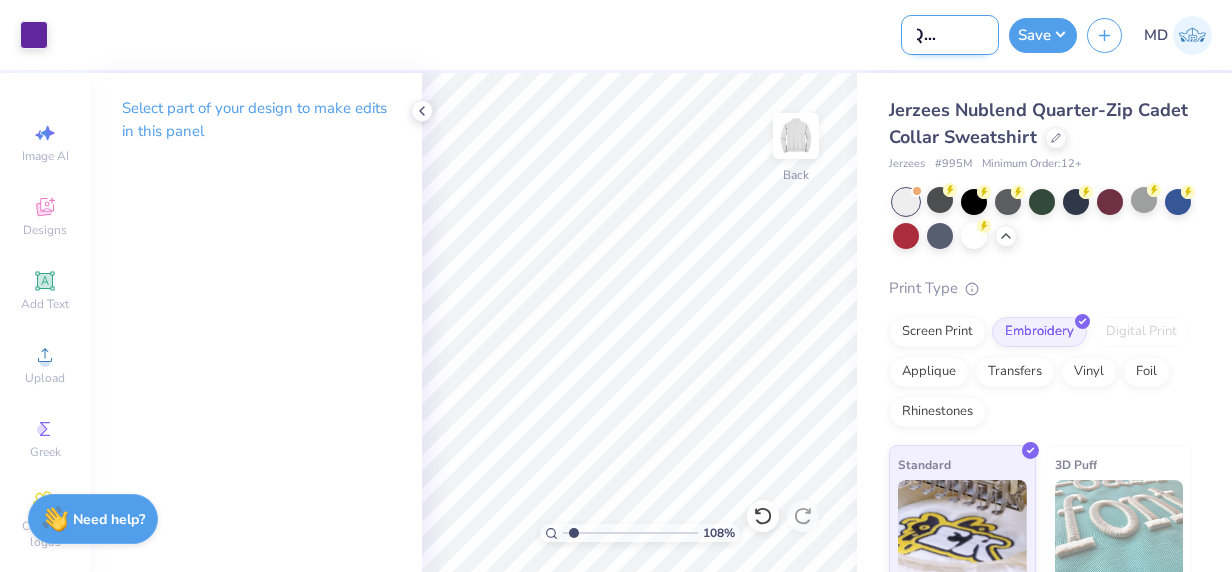 type on "SGA Quarter-" 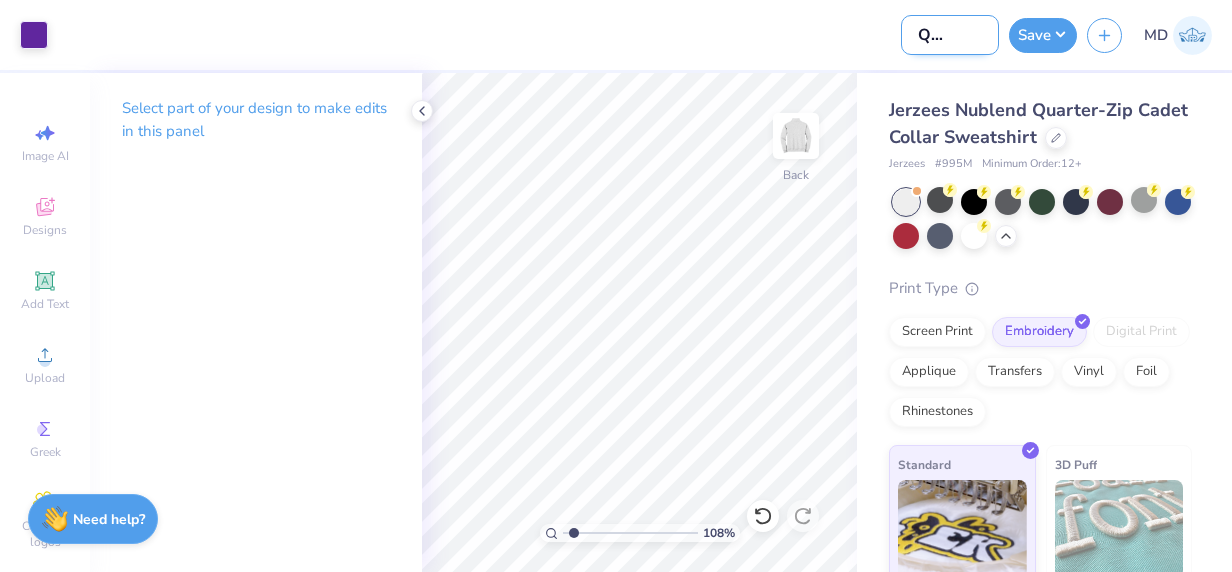 scroll, scrollTop: 0, scrollLeft: 36, axis: horizontal 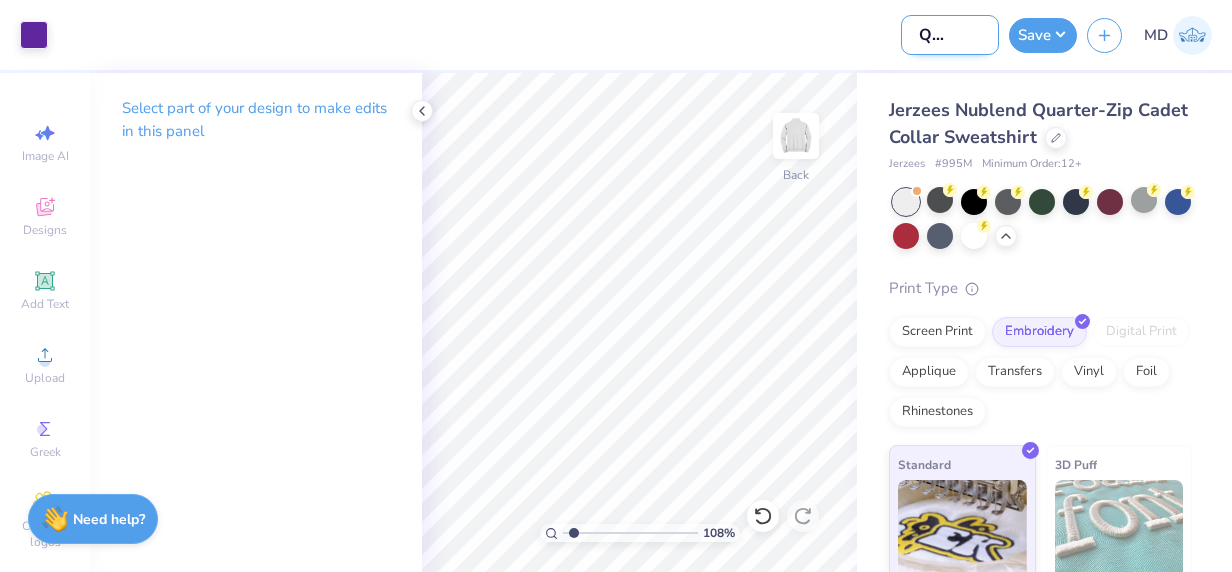 type on "SGA Quarter-z" 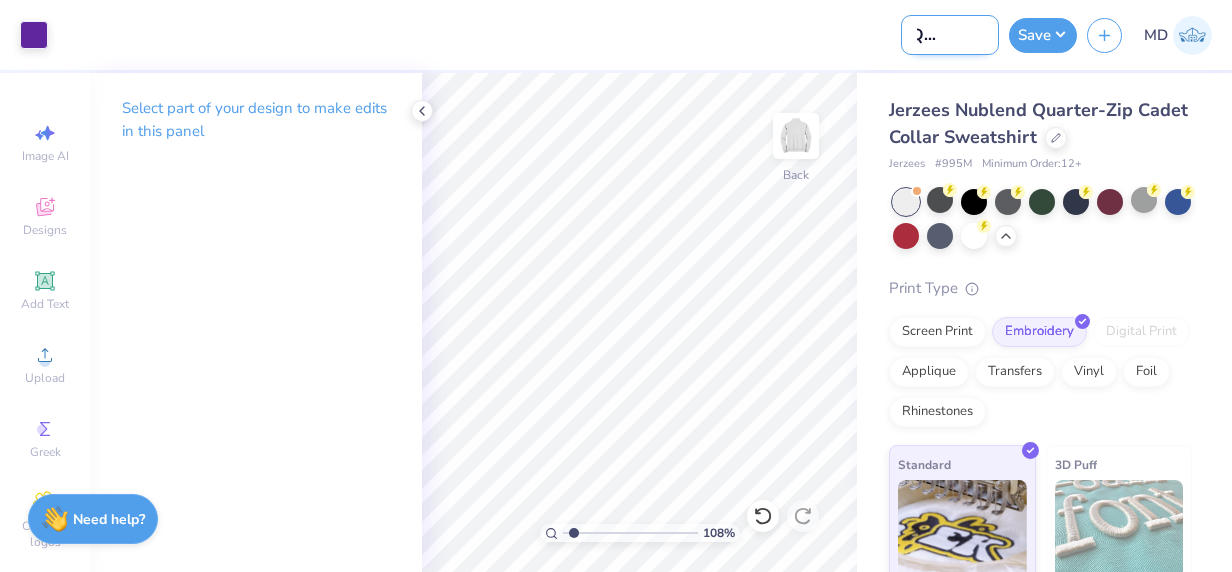 type on "SGA Quarter-zi" 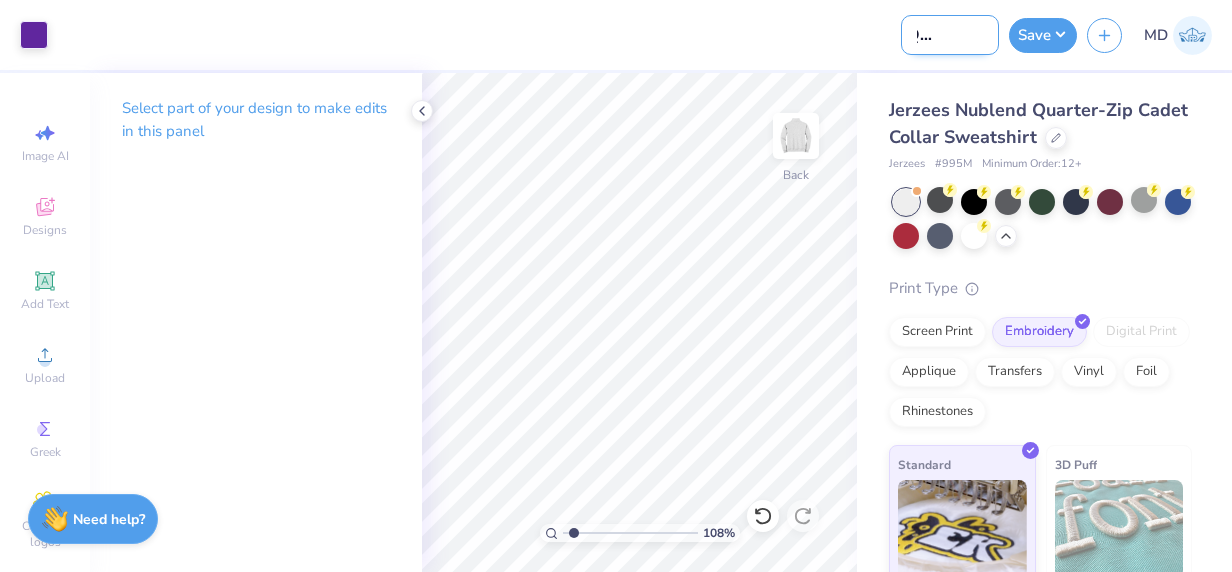 type on "SGA Quarter-ziopo" 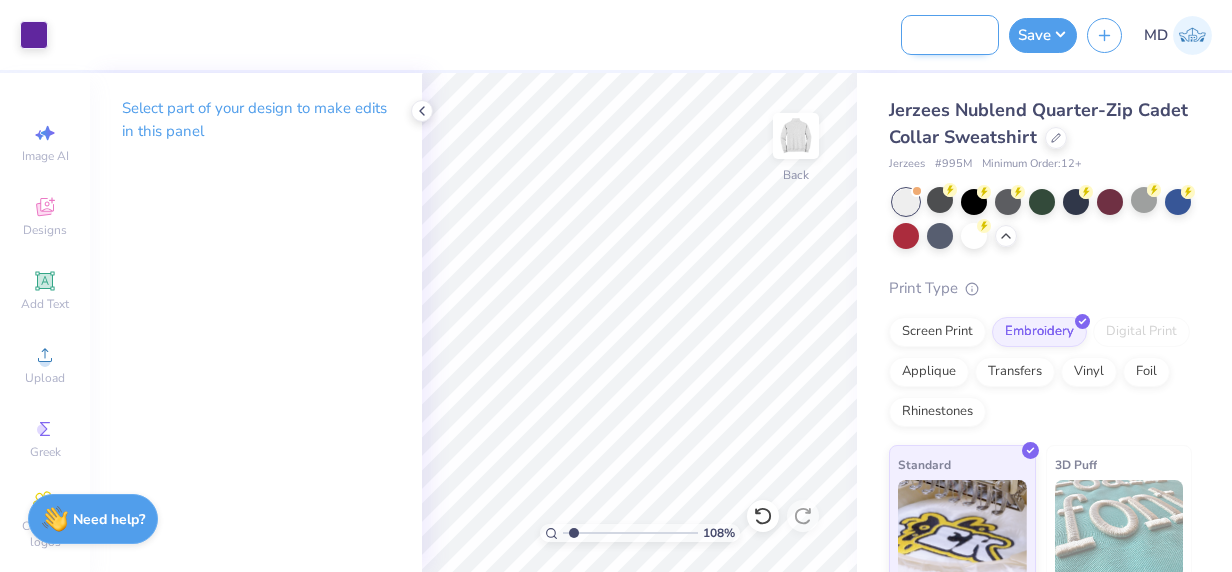 type on "SGA Quarter-ziop" 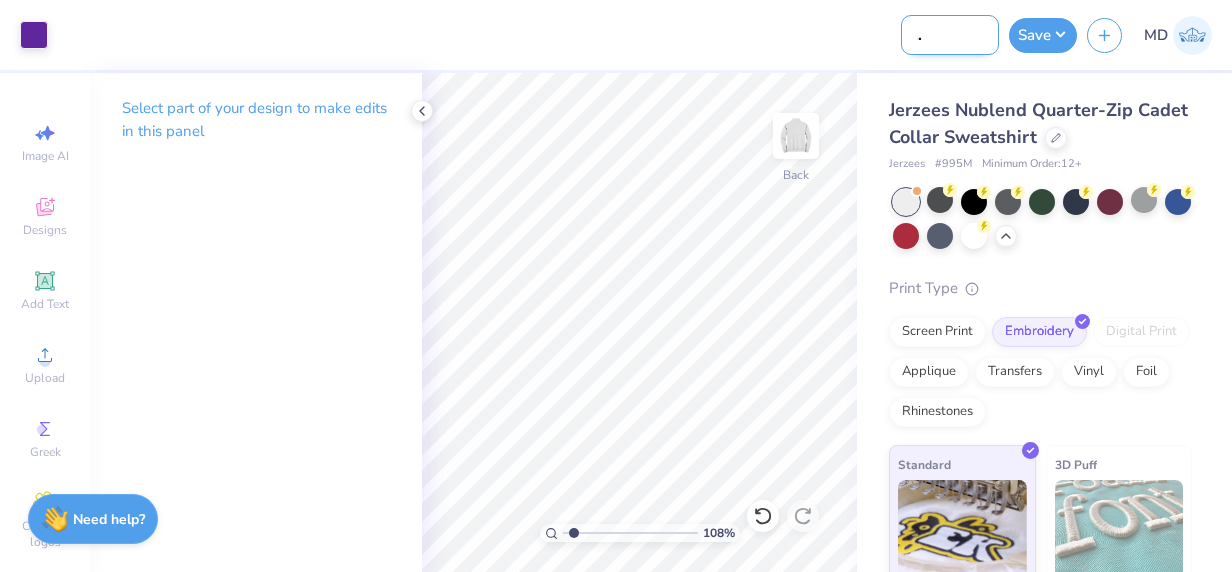 type on "[NUMBER]" 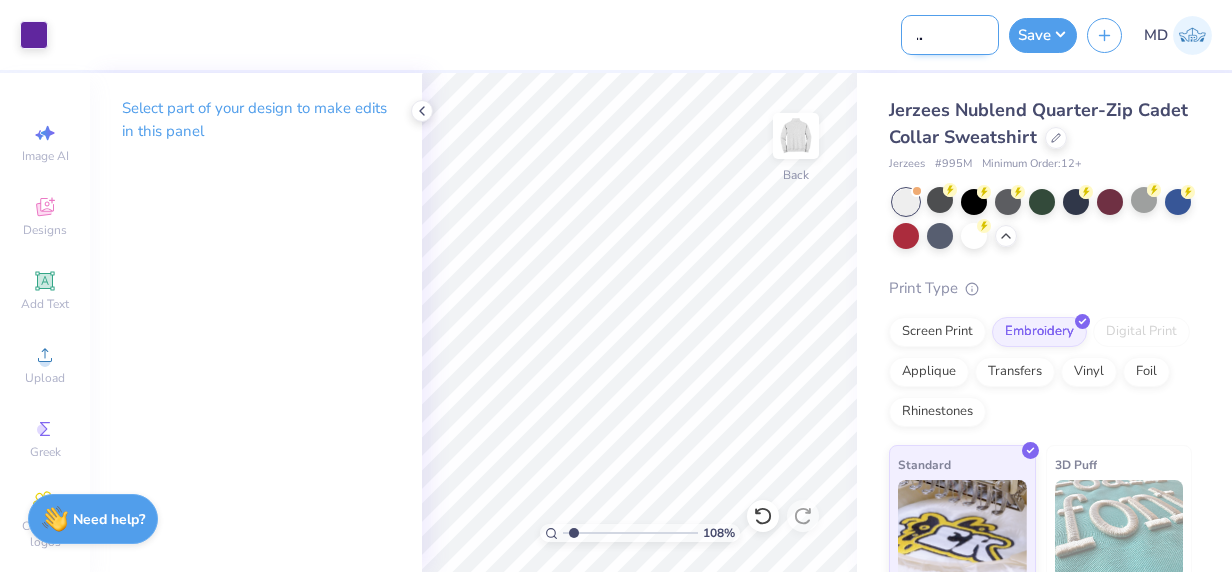 type on "SGA Quarter-zi" 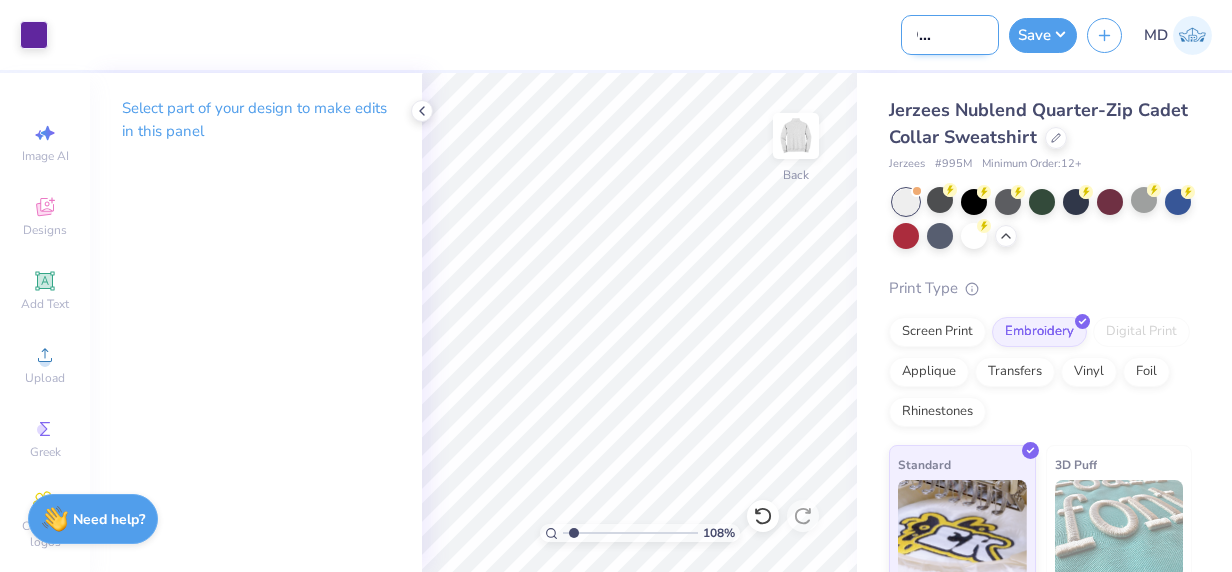 scroll, scrollTop: 0, scrollLeft: 48, axis: horizontal 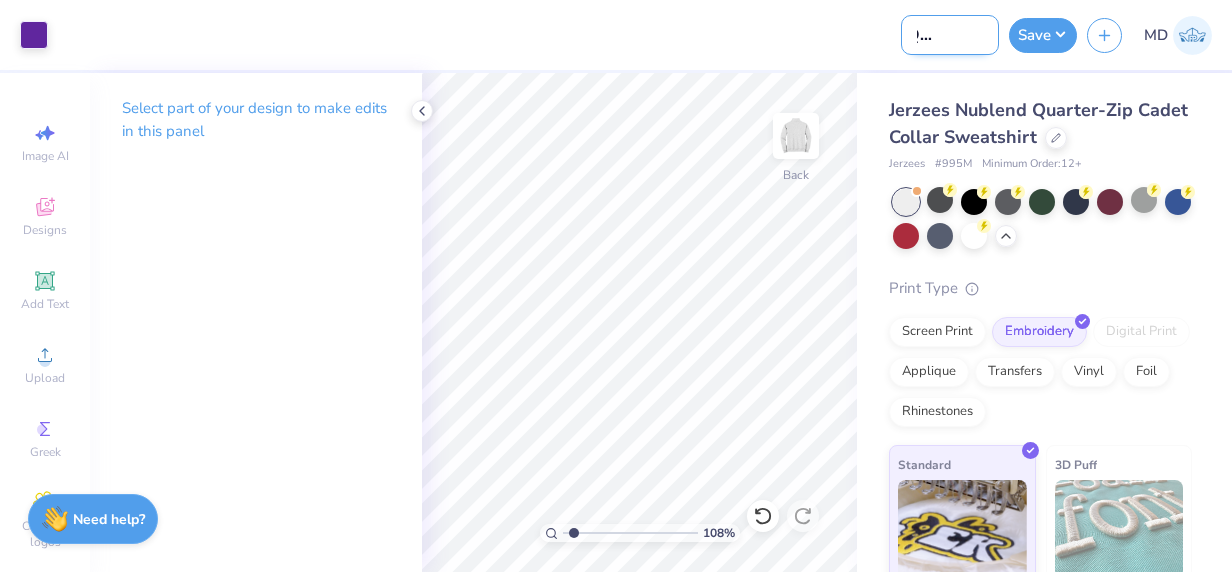 type on "SGA Quarter-zip" 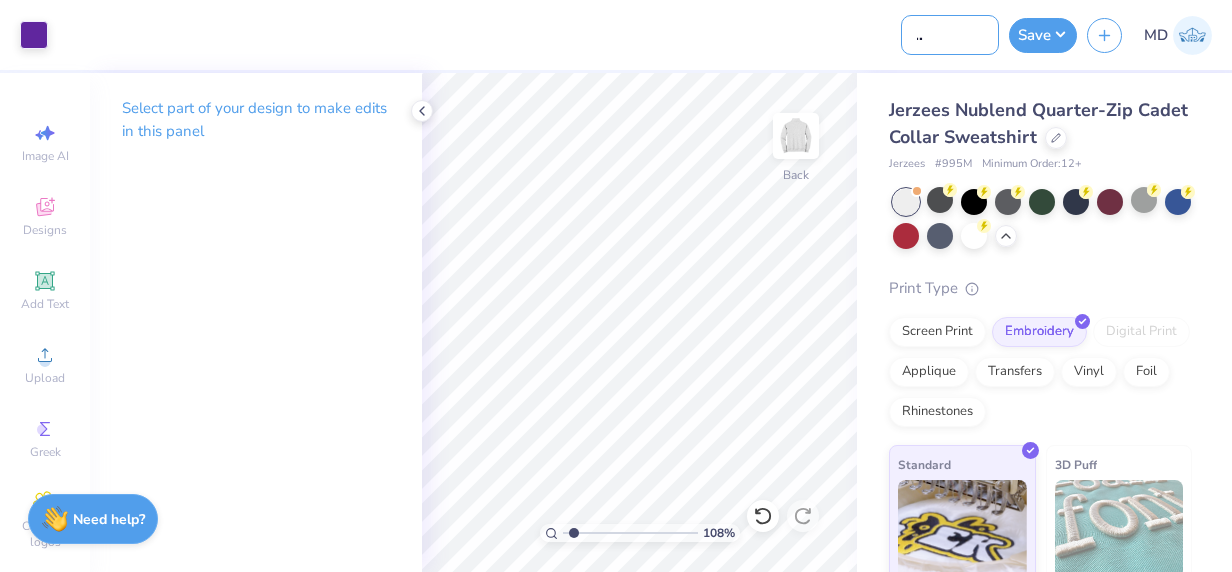 type on "SGA Quarter-zip" 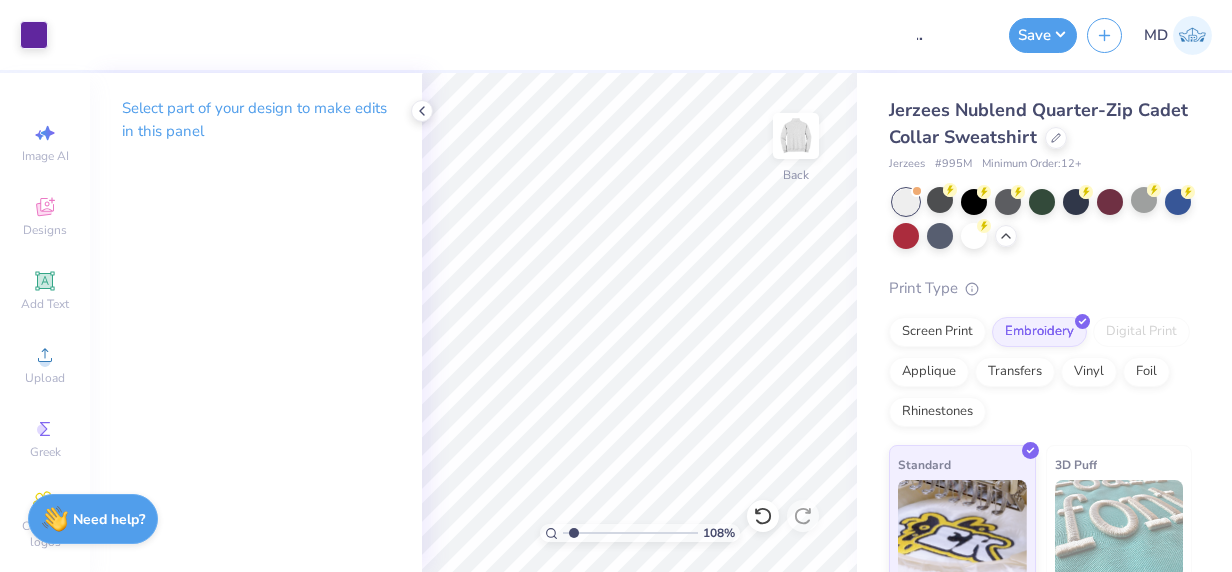 click on "Jerzees Nublend Quarter-Zip Cadet Collar Sweatshirt Jerzees # 995M Minimum Order:  12 +   Print Type Screen Print Embroidery Digital Print Applique Transfers Vinyl Foil Rhinestones Standard 3D Puff Metallic & Glitter" at bounding box center [1040, 420] 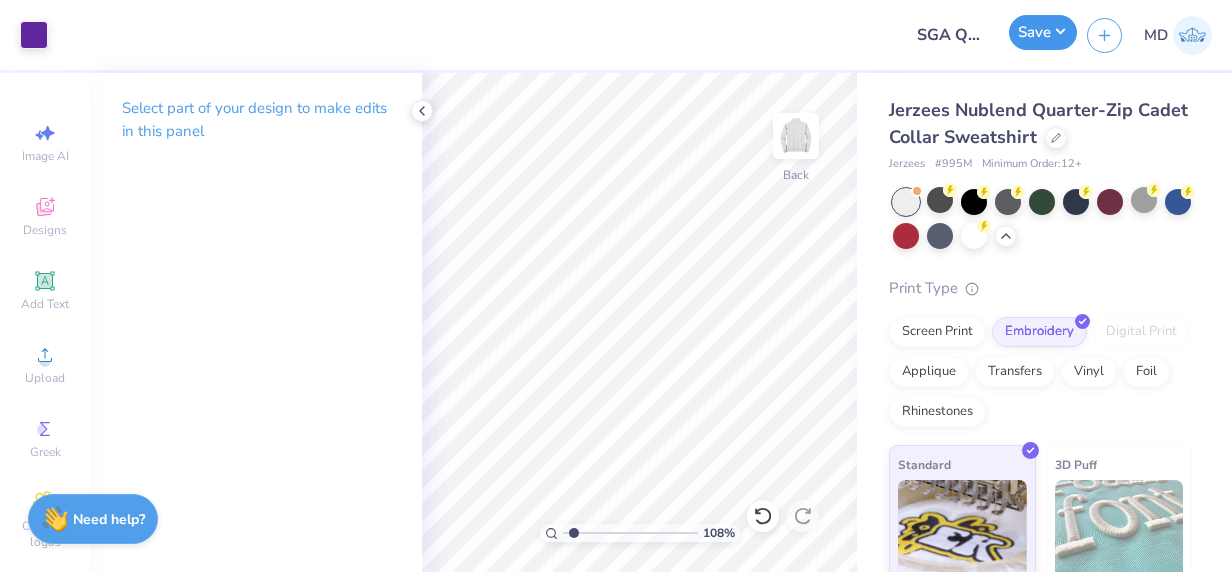 click on "Save" at bounding box center (1043, 32) 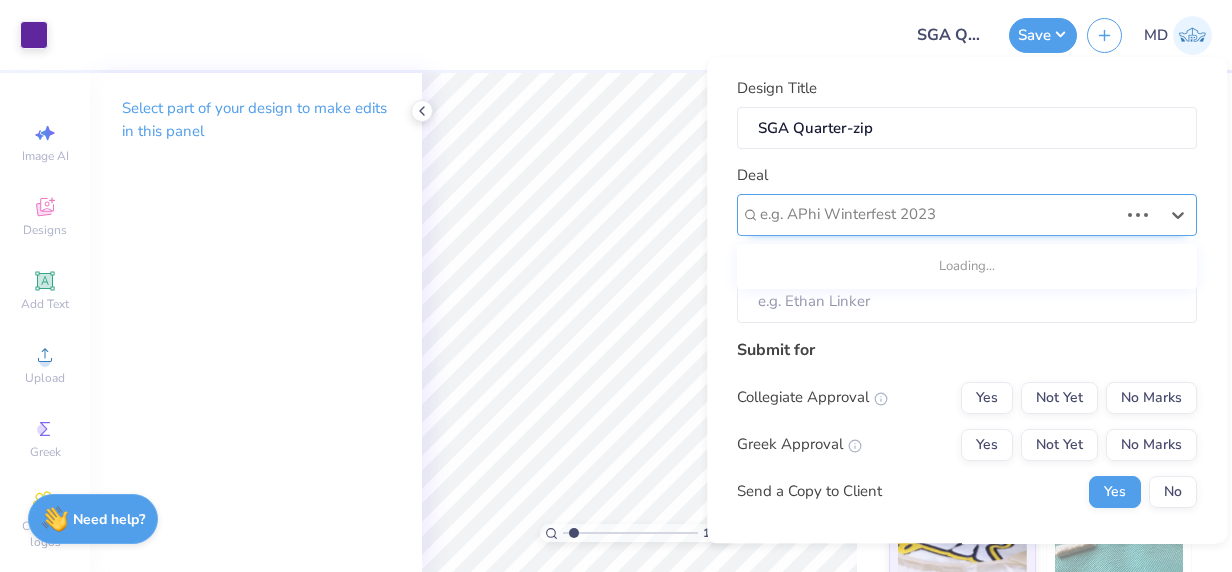 click at bounding box center [939, 215] 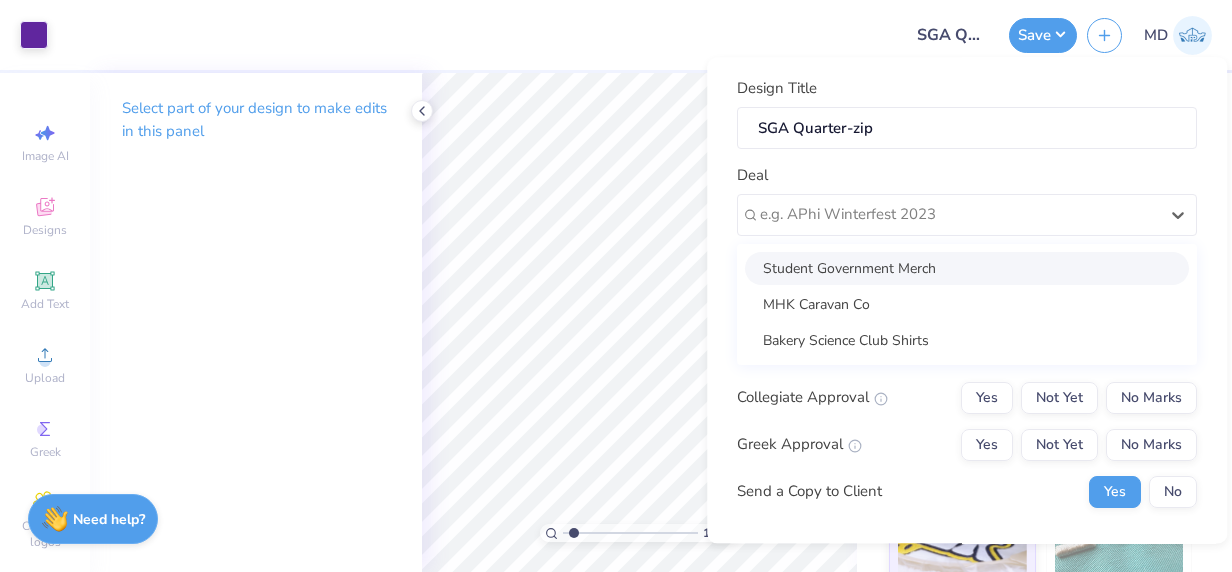 click on "Student Government Merch" at bounding box center [967, 268] 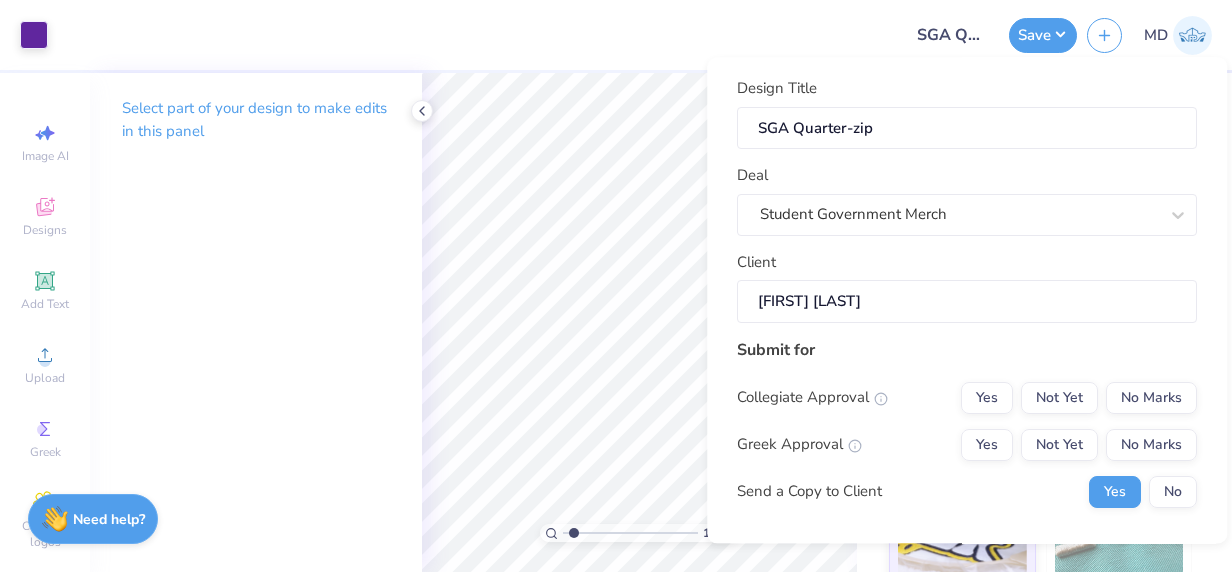 click on "[FIRST] [LAST]" at bounding box center [967, 301] 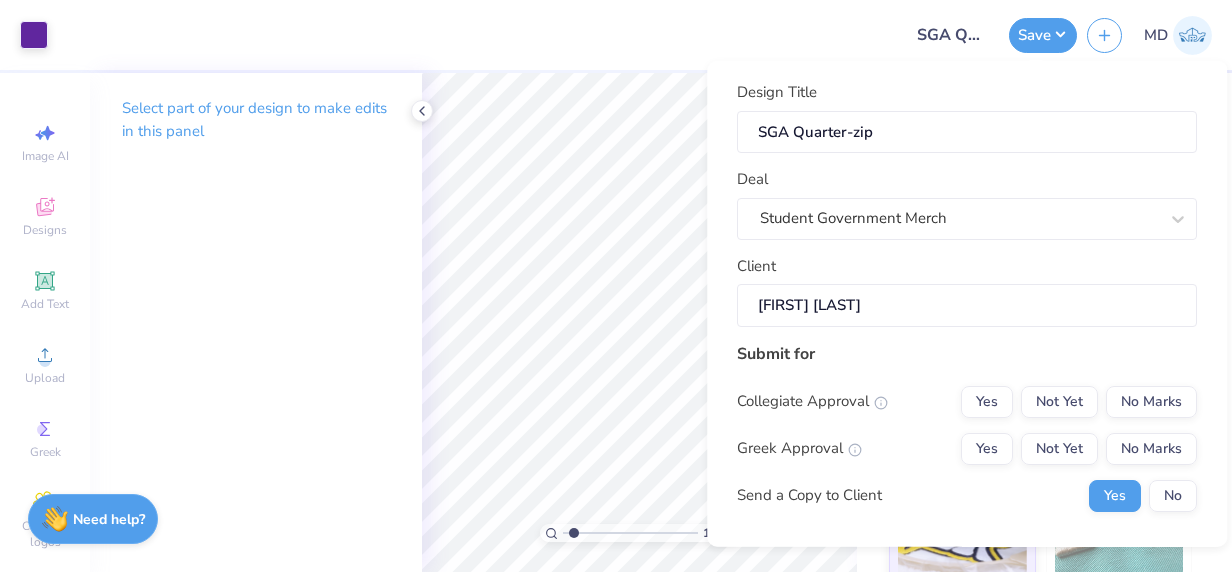 scroll, scrollTop: 60, scrollLeft: 0, axis: vertical 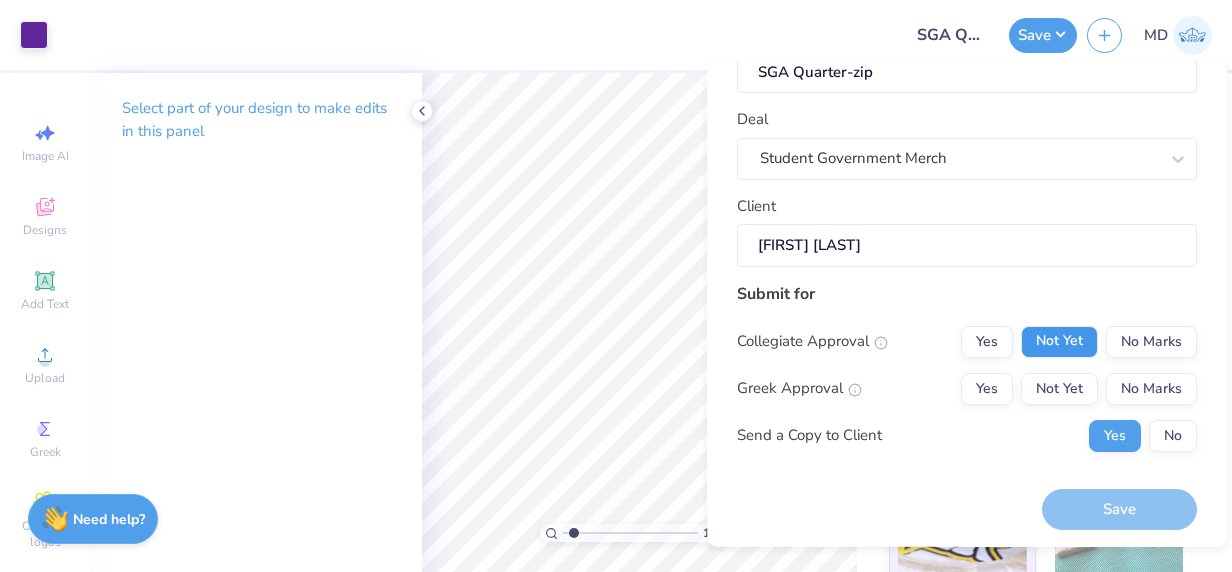 click on "Not Yet" at bounding box center [1059, 341] 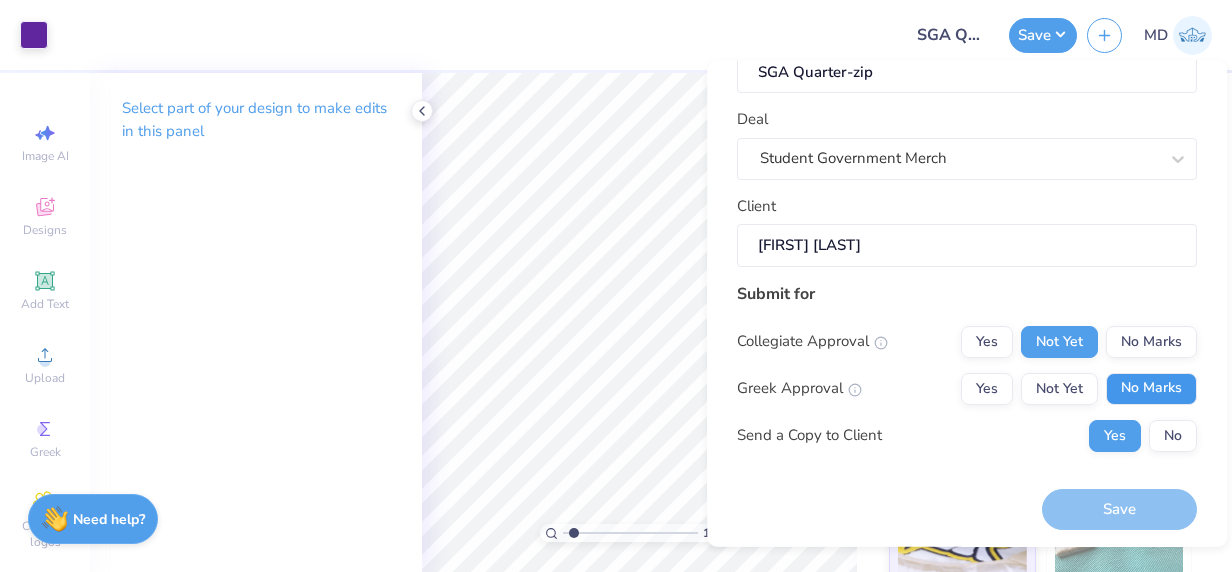 click on "No Marks" at bounding box center [1151, 388] 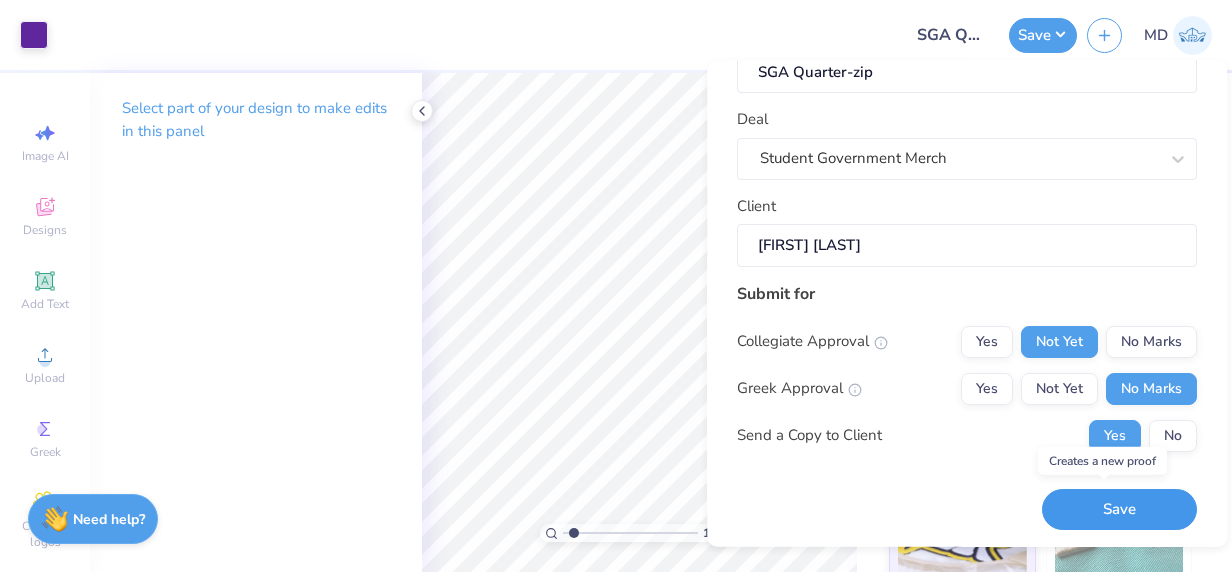 click on "Save" at bounding box center (1119, 509) 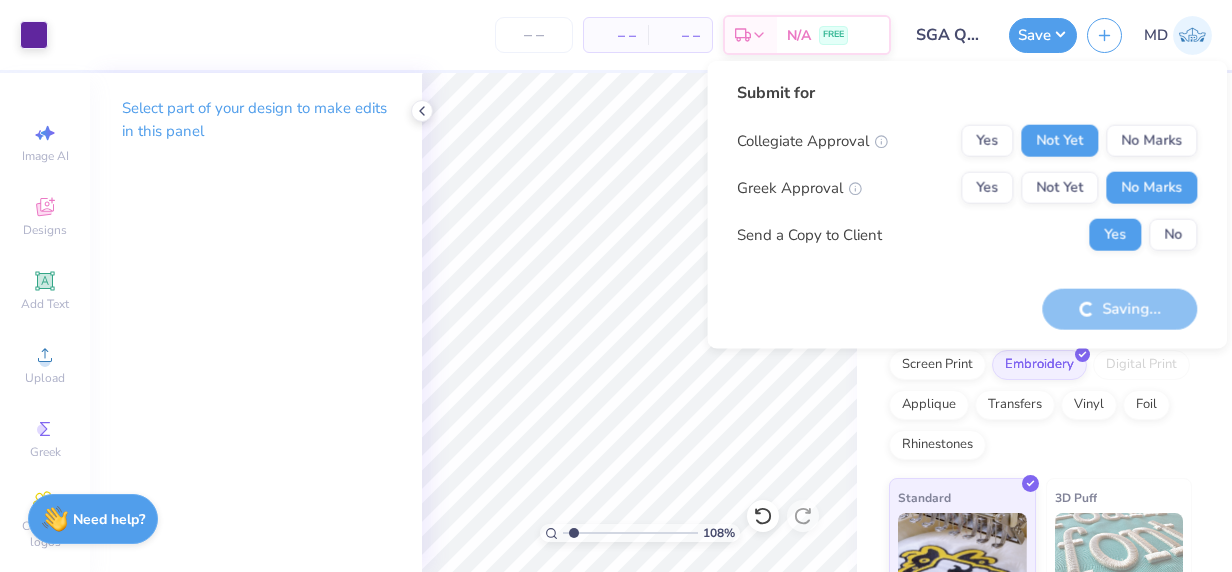 scroll, scrollTop: 0, scrollLeft: 0, axis: both 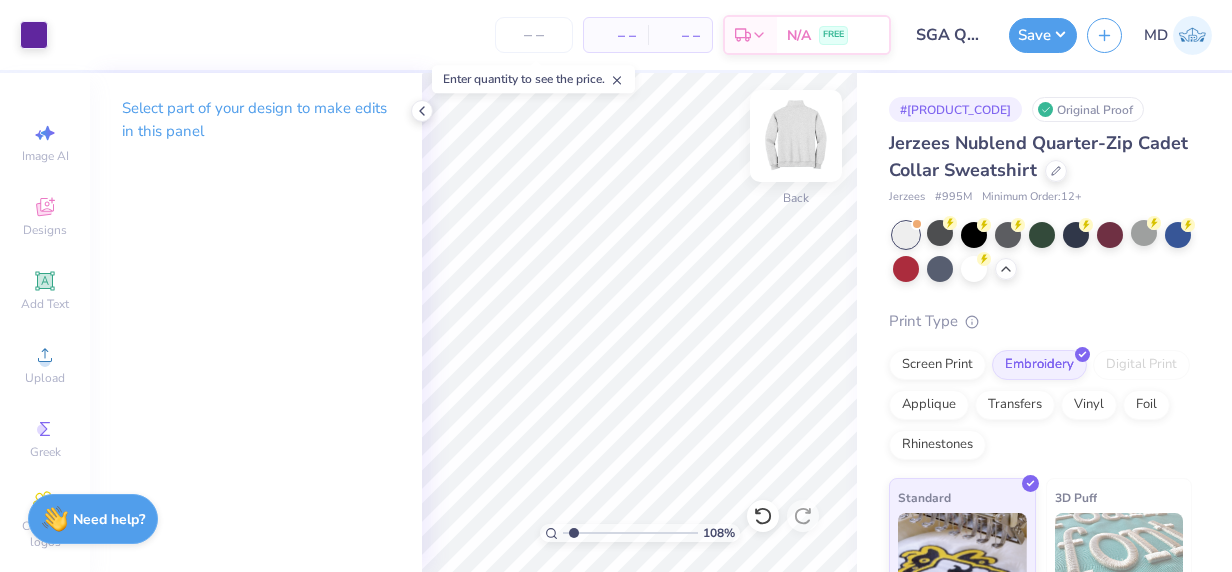 click at bounding box center (796, 136) 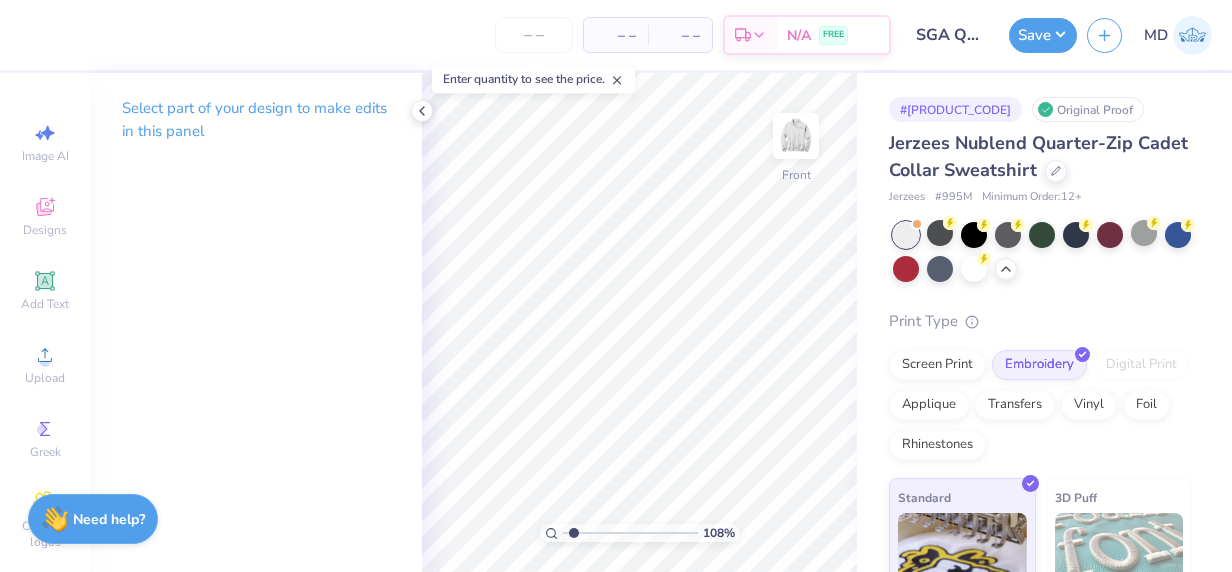 click at bounding box center (796, 136) 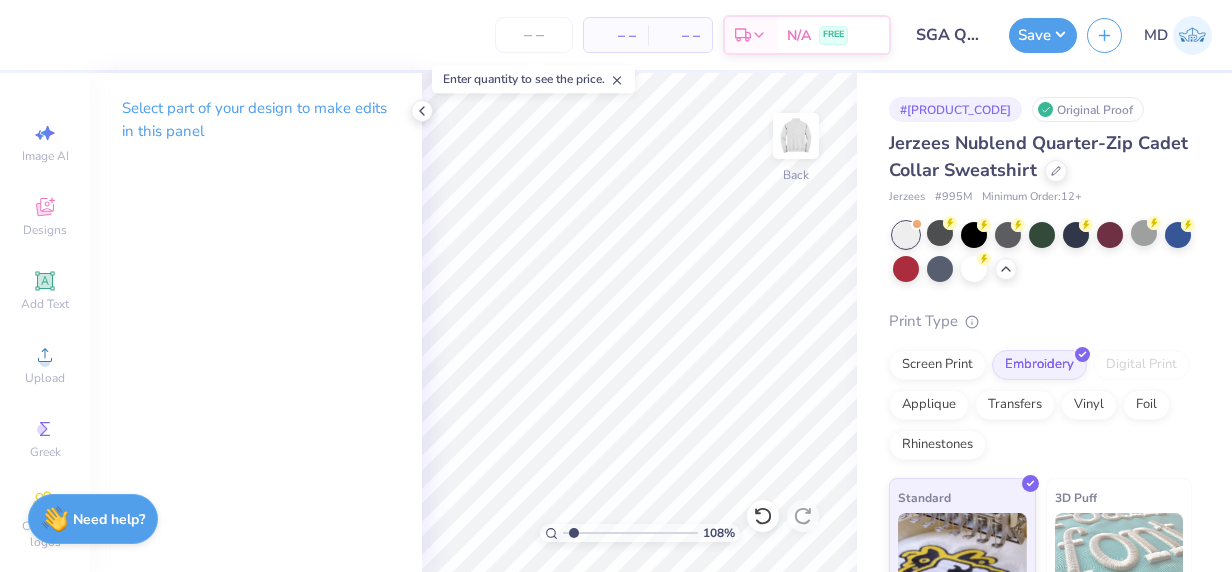 type on "[NUMBER]" 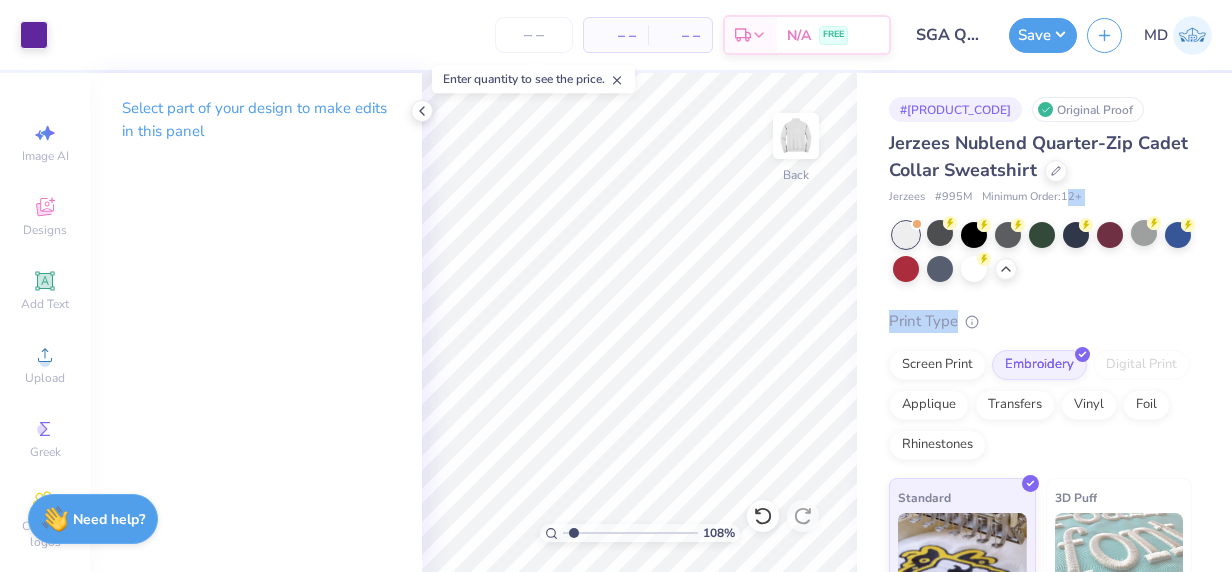 drag, startPoint x: 1119, startPoint y: 282, endPoint x: 1069, endPoint y: 196, distance: 99.47864 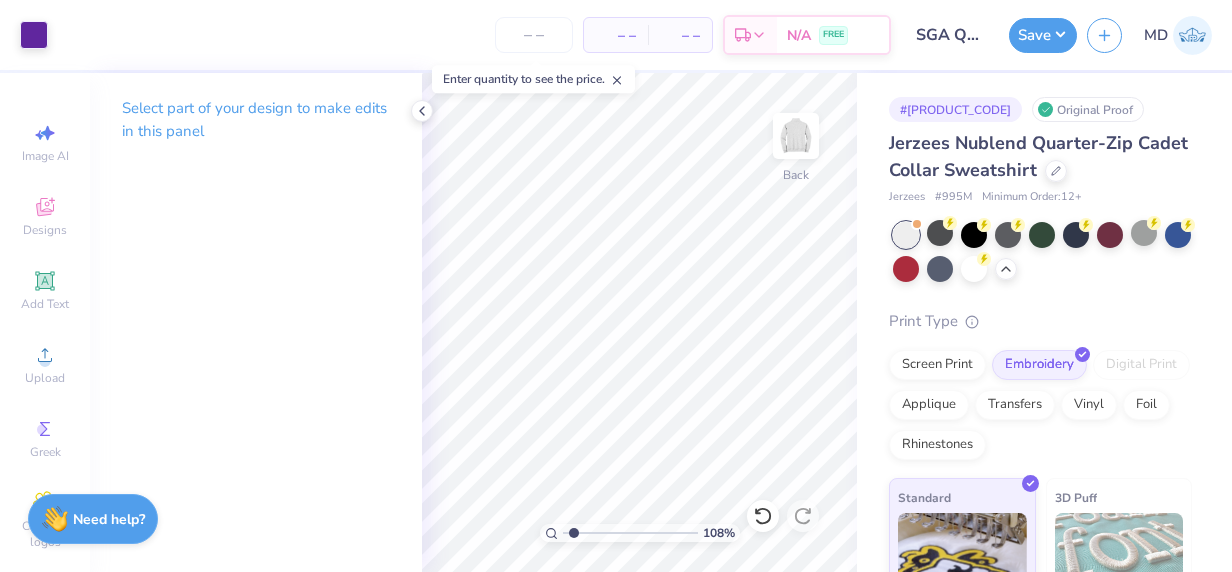 drag, startPoint x: 1069, startPoint y: 196, endPoint x: 1070, endPoint y: 315, distance: 119.0042 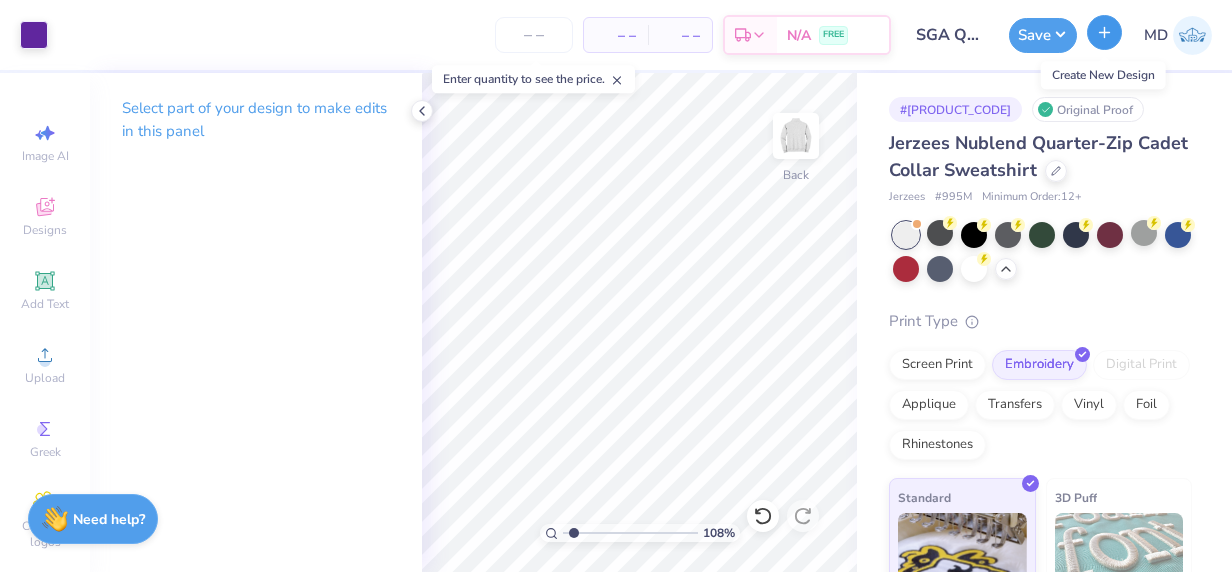 click at bounding box center [1104, 32] 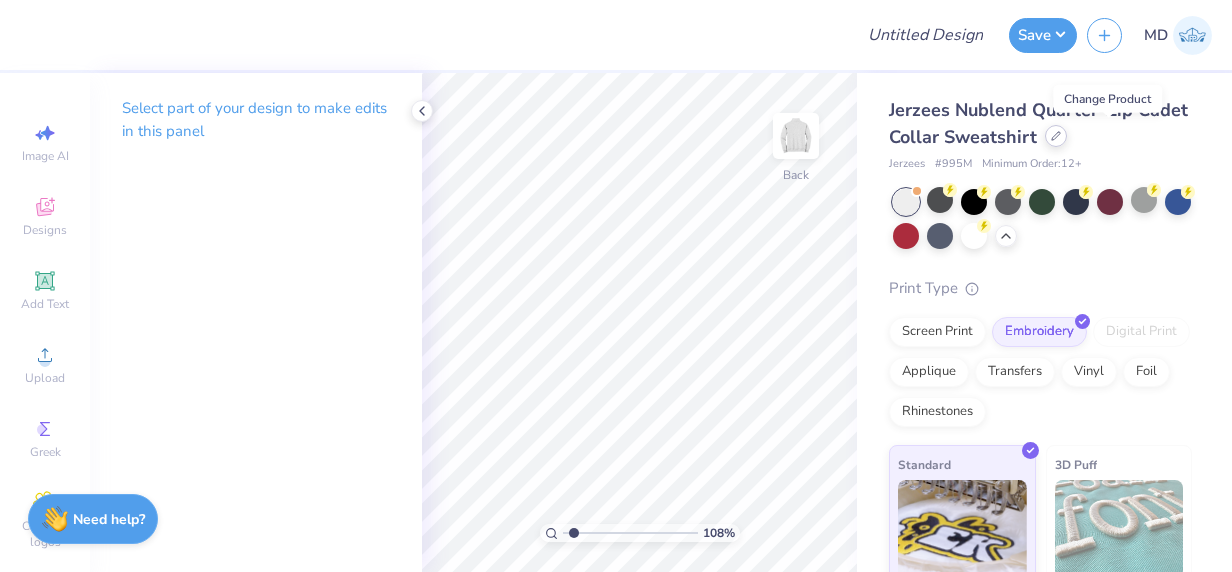 click at bounding box center [1056, 136] 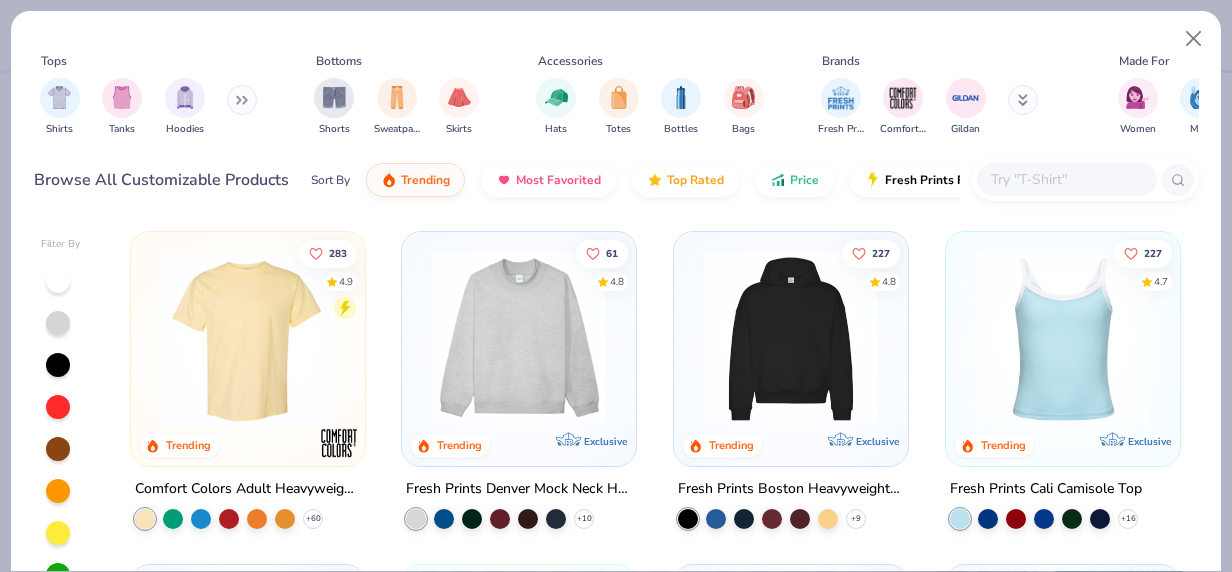 click at bounding box center (242, 100) 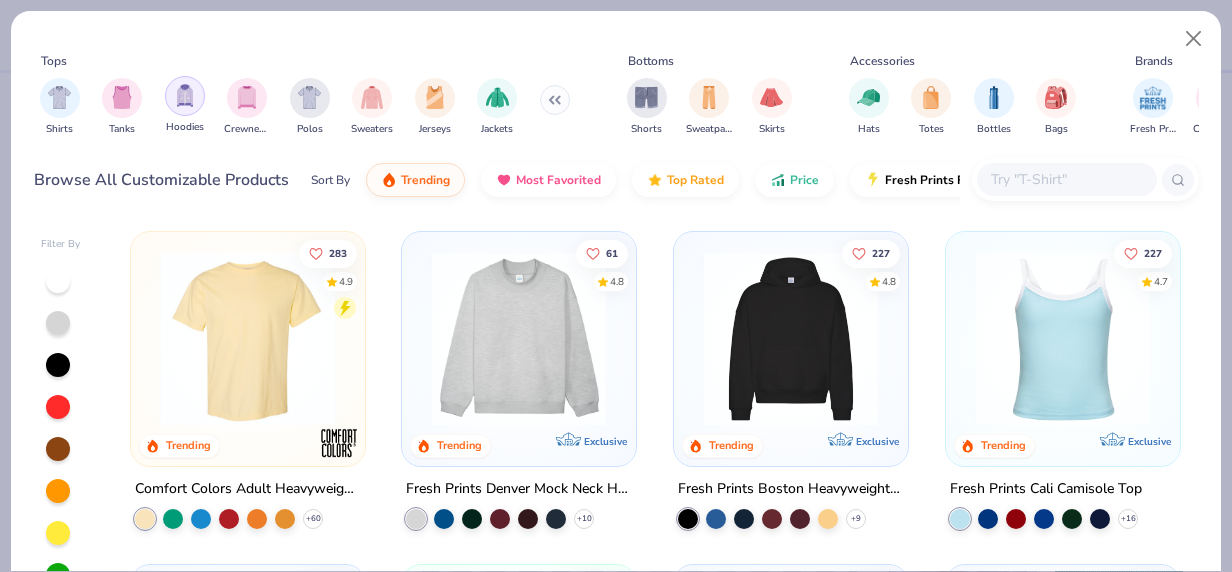 click at bounding box center (185, 95) 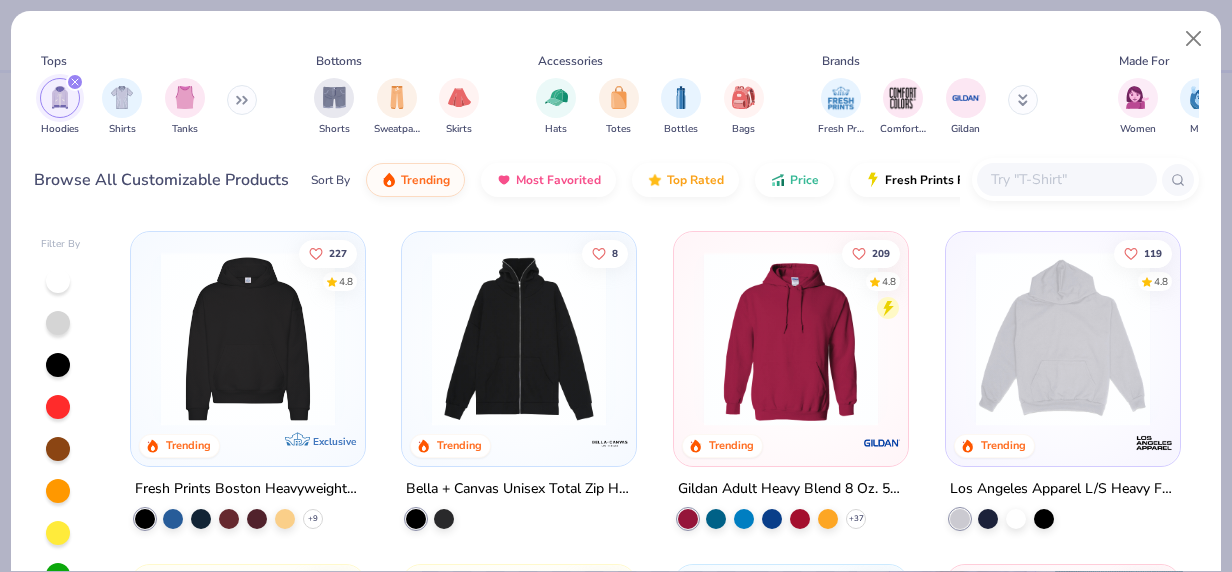 click at bounding box center (791, 339) 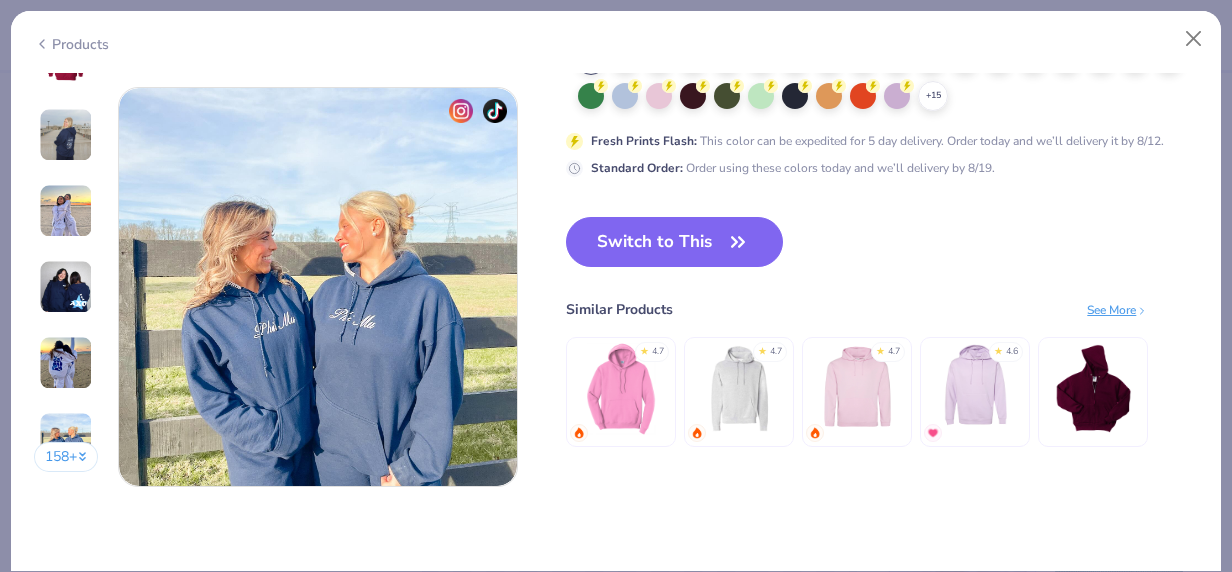 scroll, scrollTop: 2669, scrollLeft: 0, axis: vertical 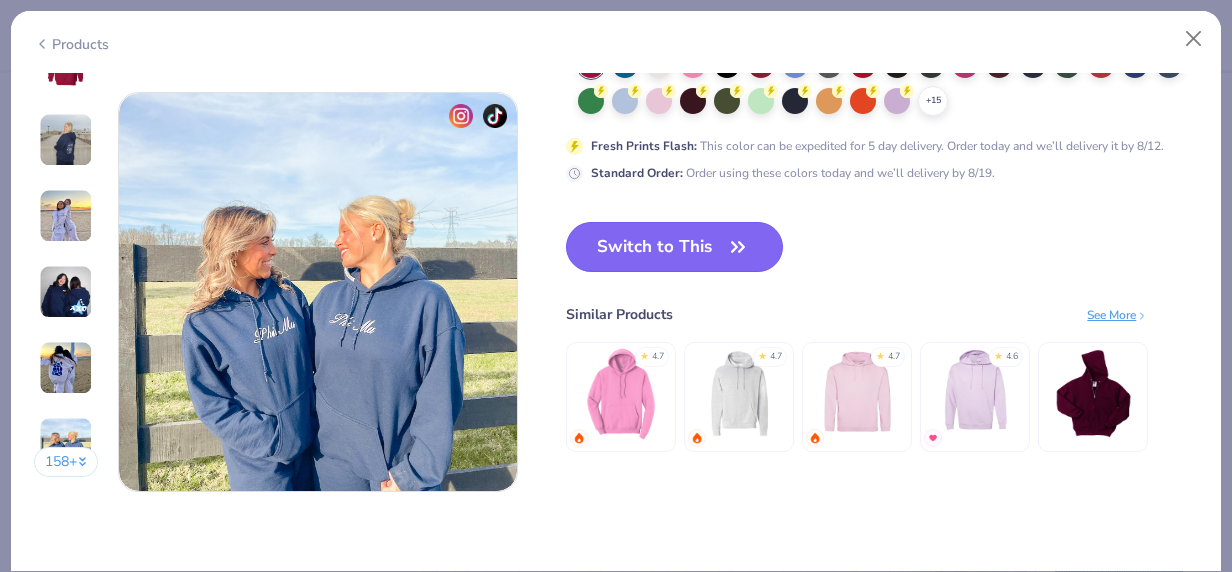 click on "Switch to This" at bounding box center [674, 247] 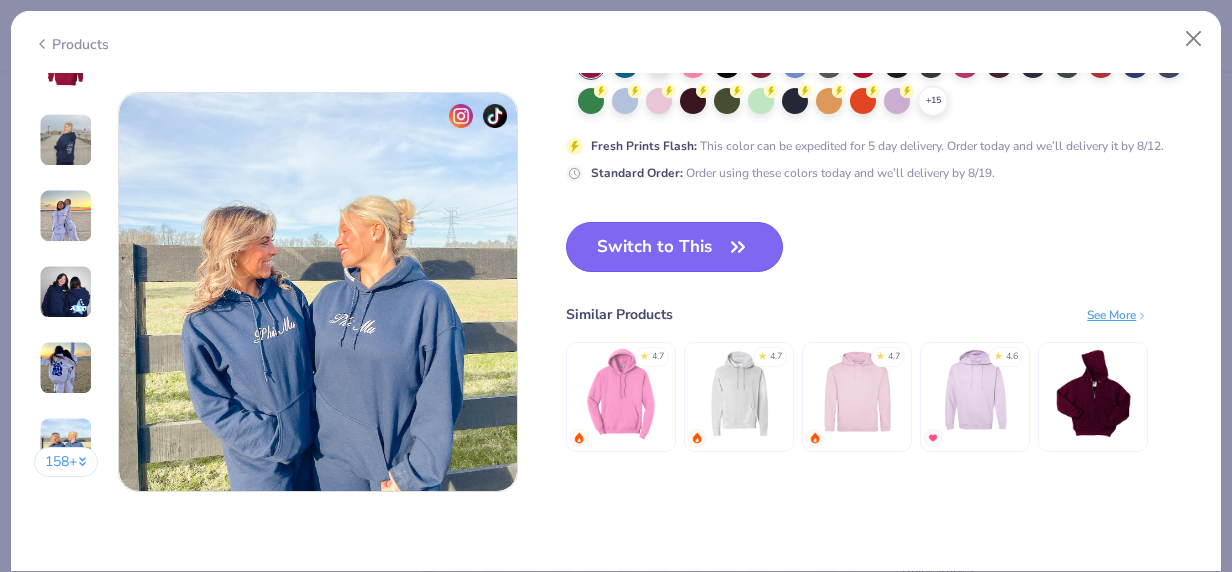 drag, startPoint x: 693, startPoint y: 261, endPoint x: 703, endPoint y: 244, distance: 19.723083 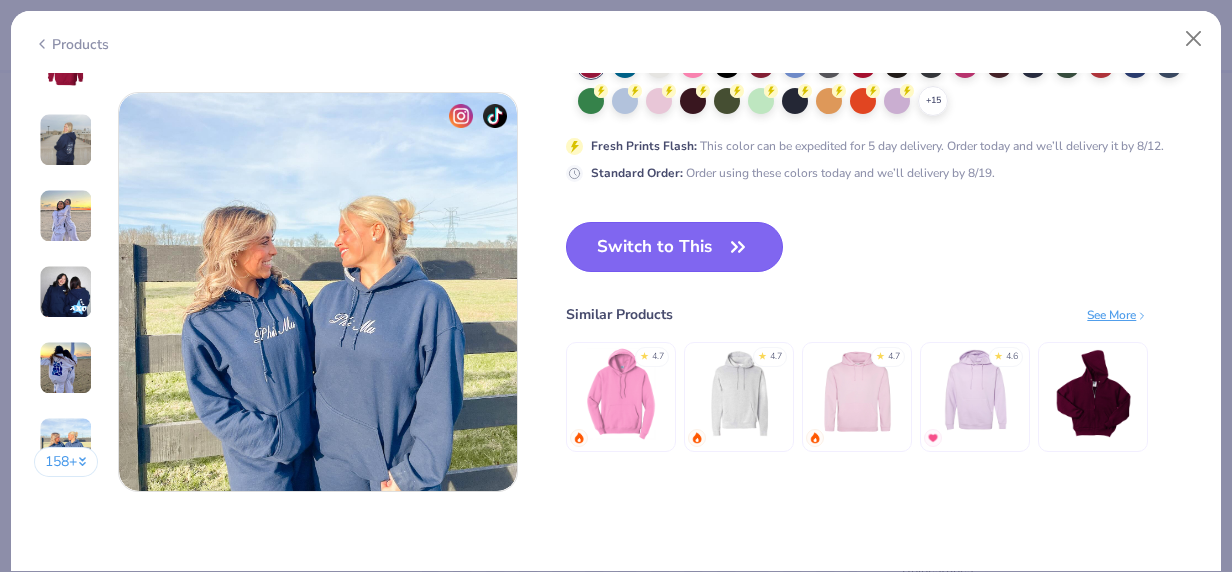 click on "Switch to This" at bounding box center [674, 247] 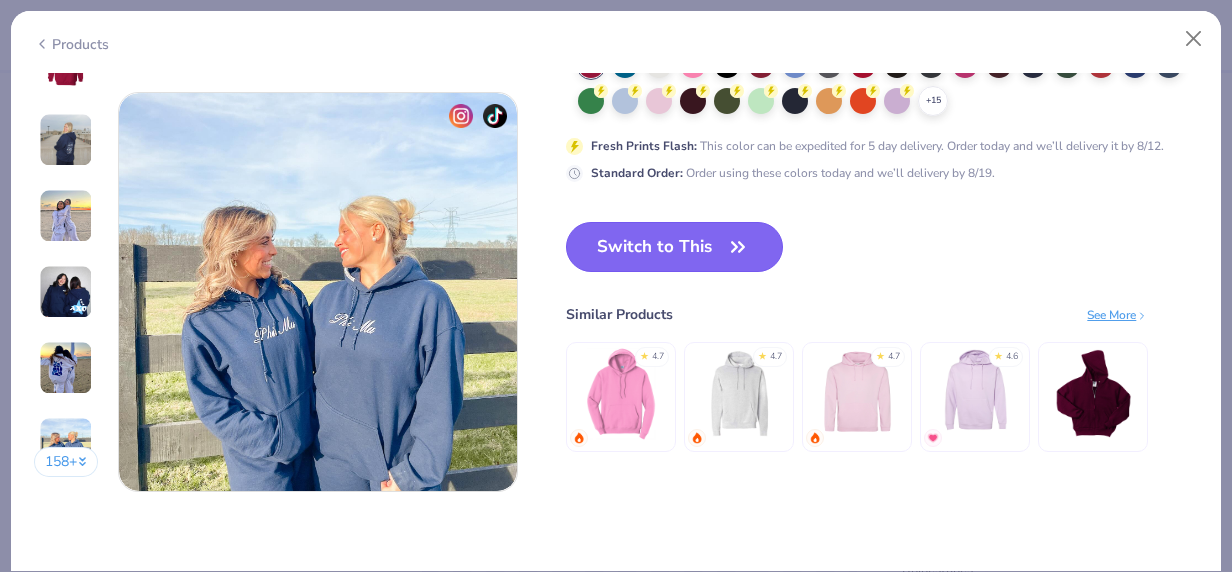 click on "Switch to This" at bounding box center [674, 247] 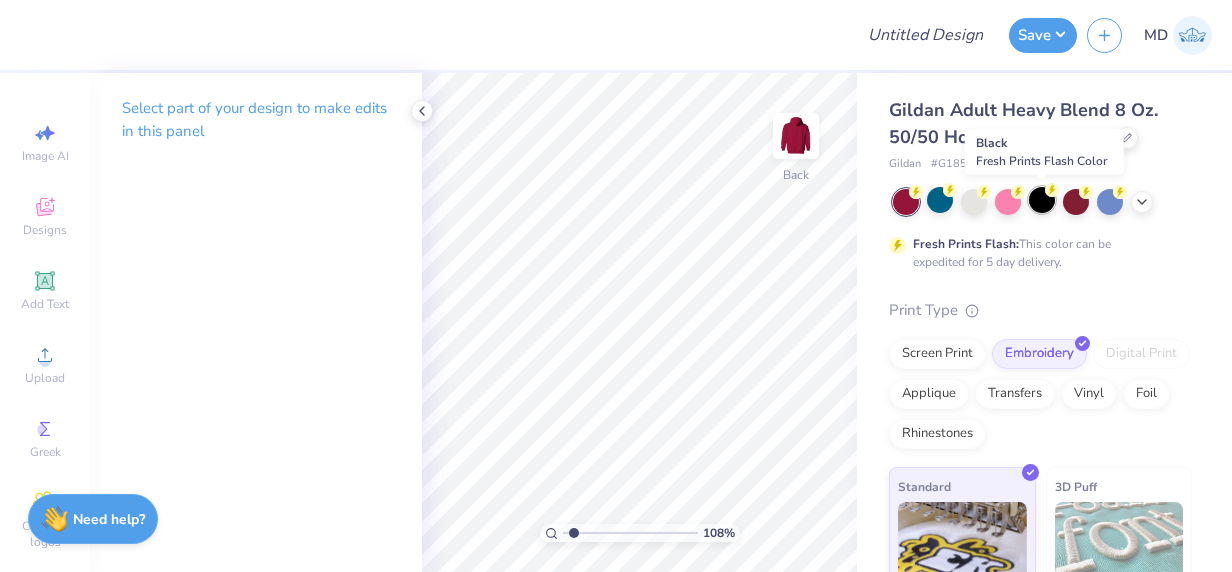 click at bounding box center [1042, 200] 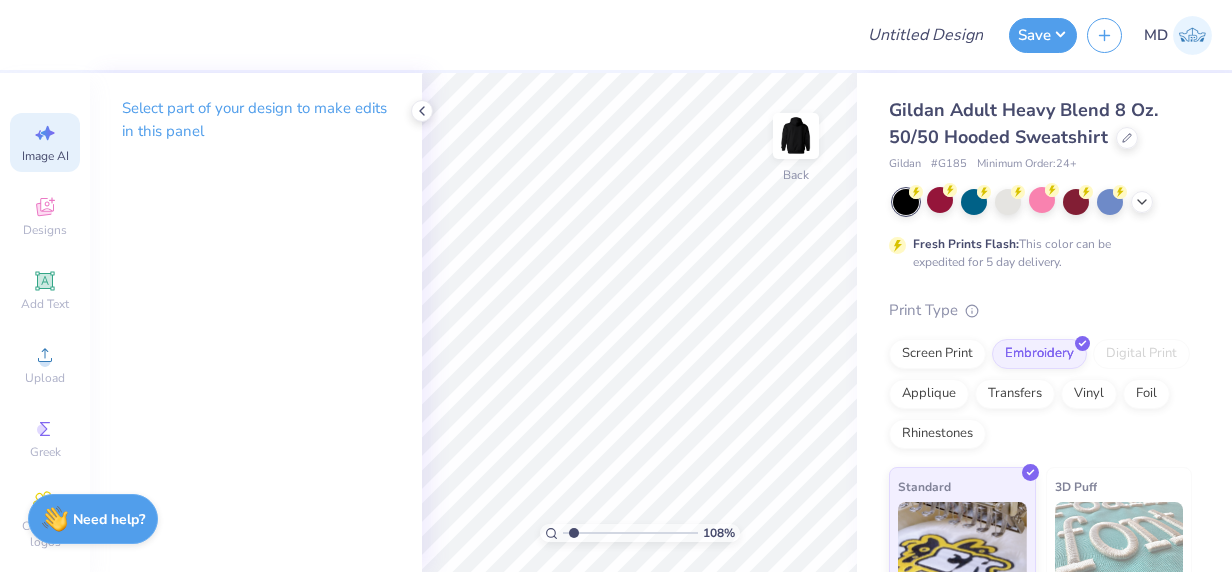 click on "Image AI" at bounding box center [45, 156] 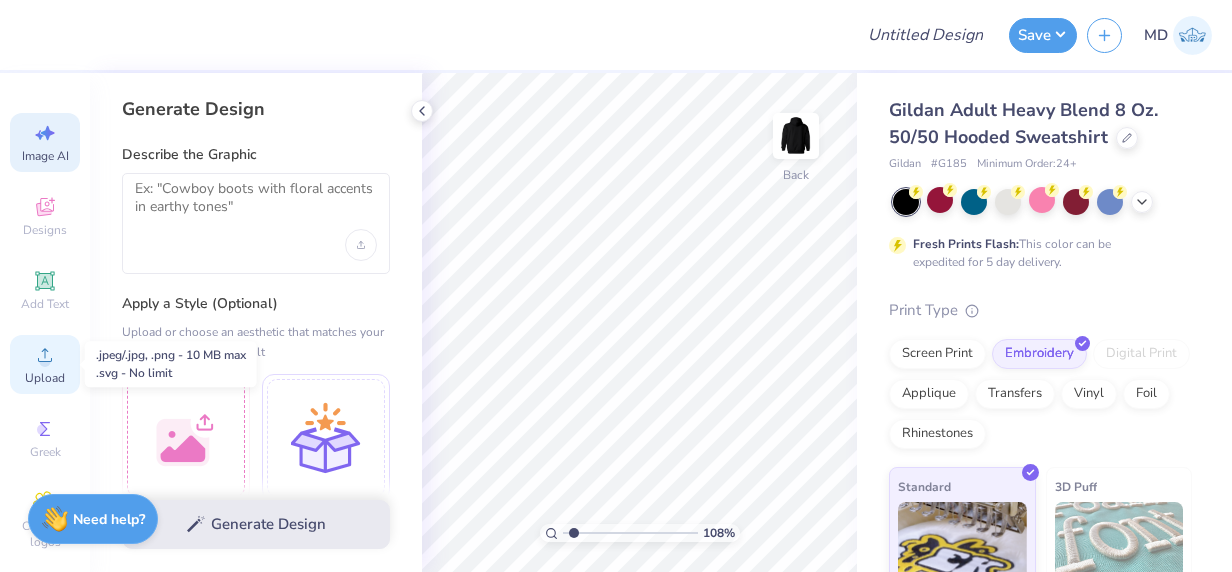 click on "Upload" at bounding box center [45, 378] 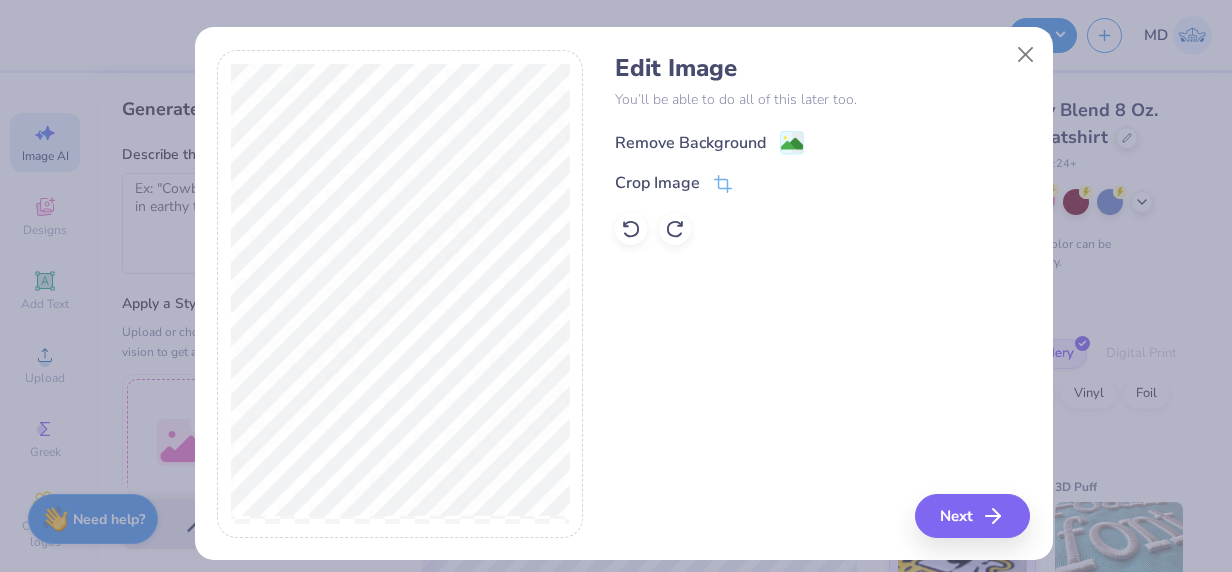 click on "Remove Background" at bounding box center [690, 143] 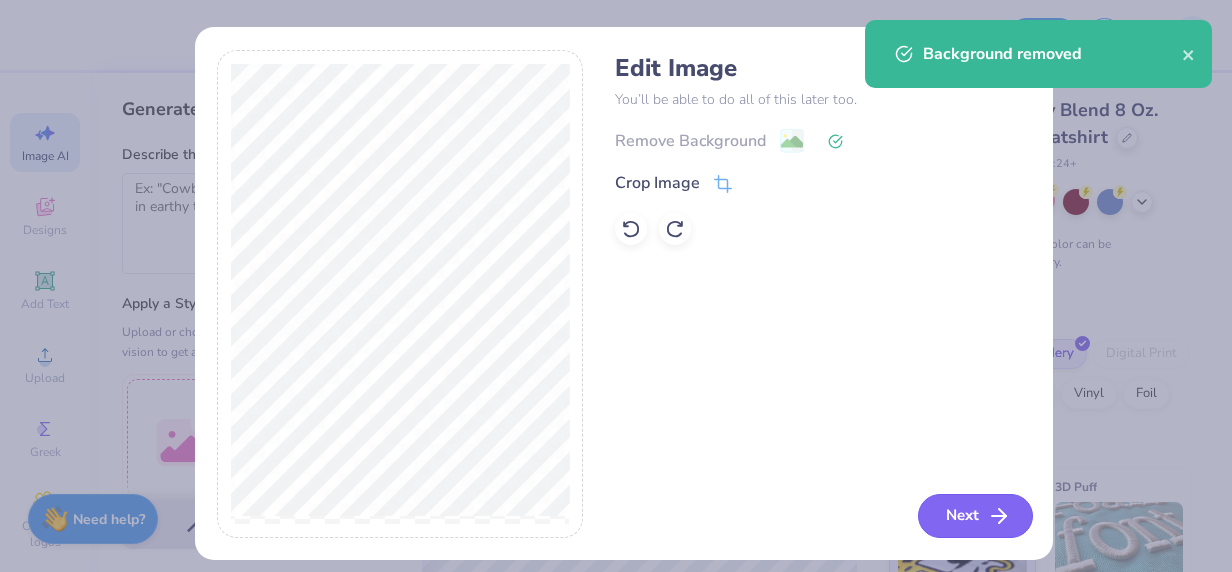 click on "Next" at bounding box center [975, 516] 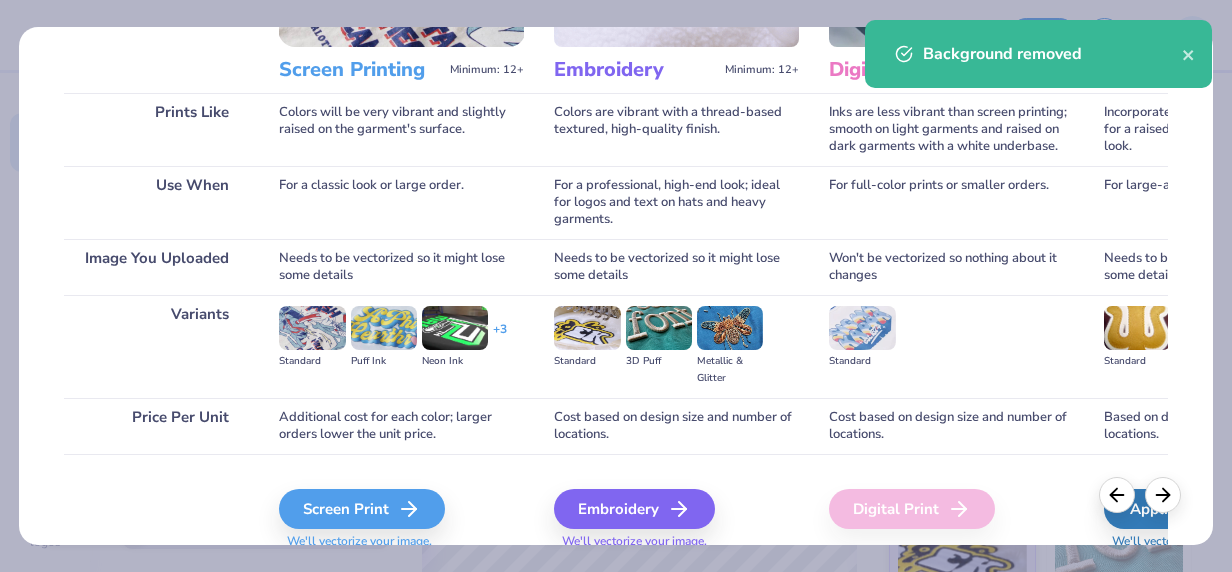 scroll, scrollTop: 265, scrollLeft: 0, axis: vertical 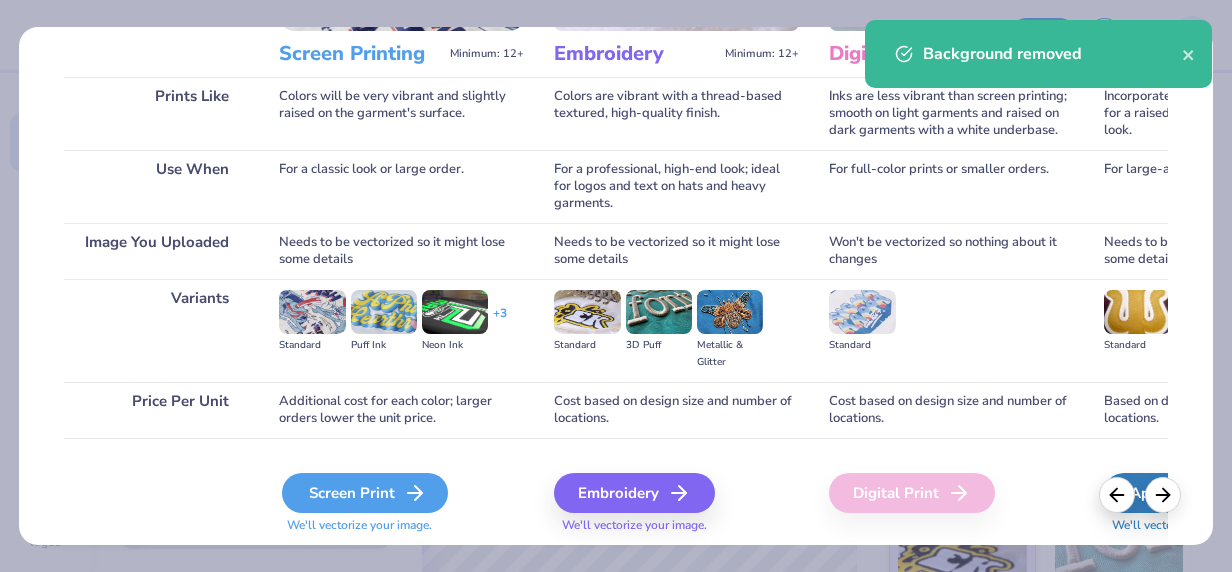 click on "Screen Print" at bounding box center (365, 493) 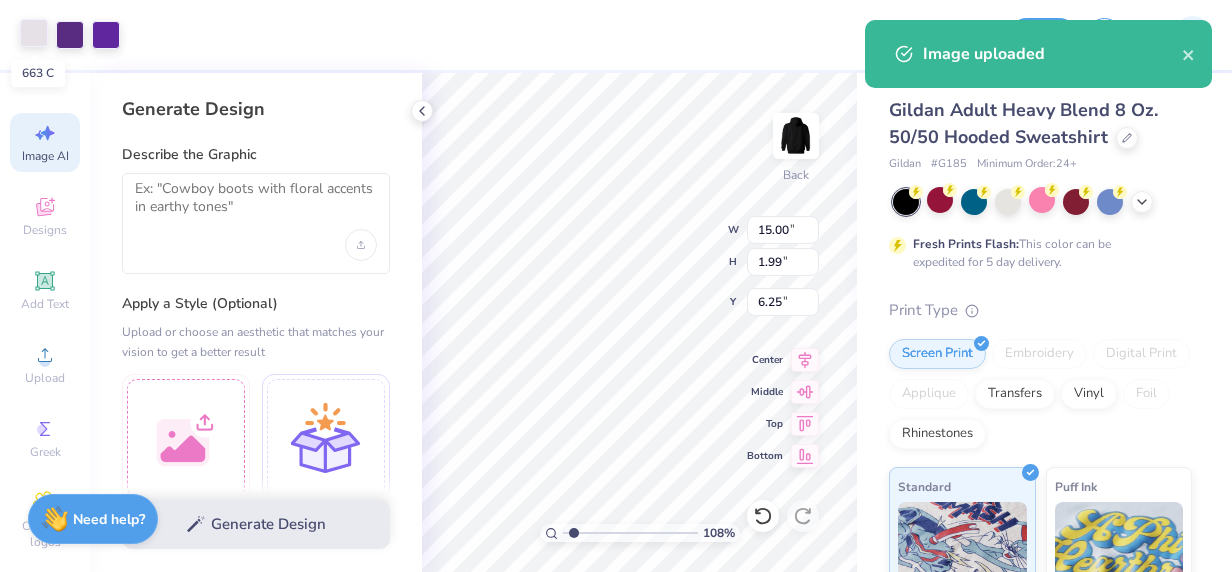 click at bounding box center (34, 33) 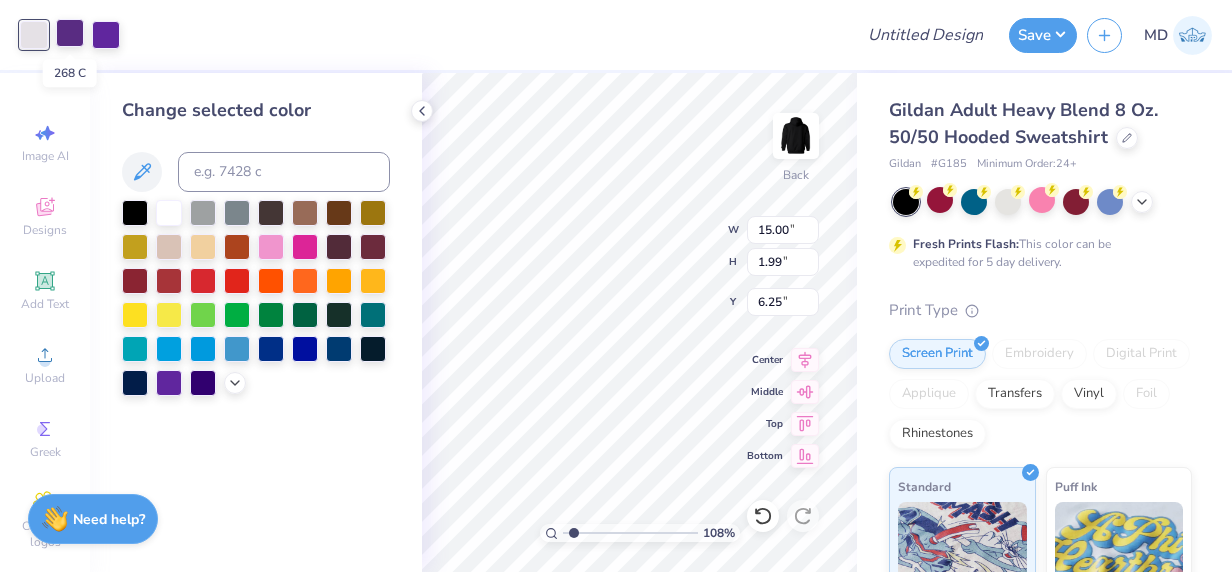 click at bounding box center (70, 33) 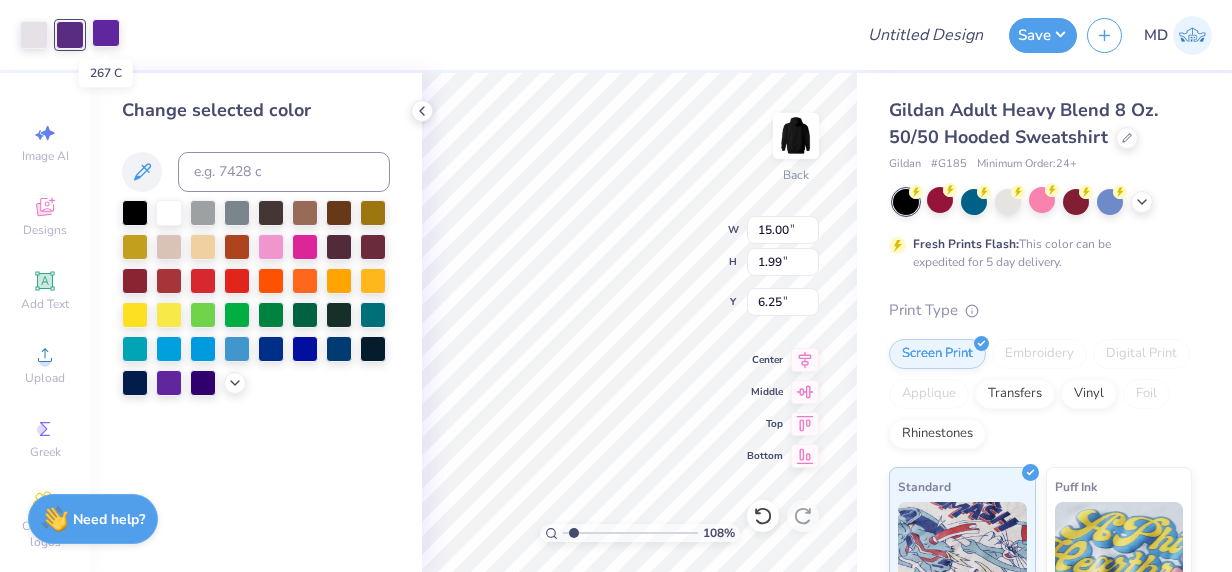 click at bounding box center (106, 33) 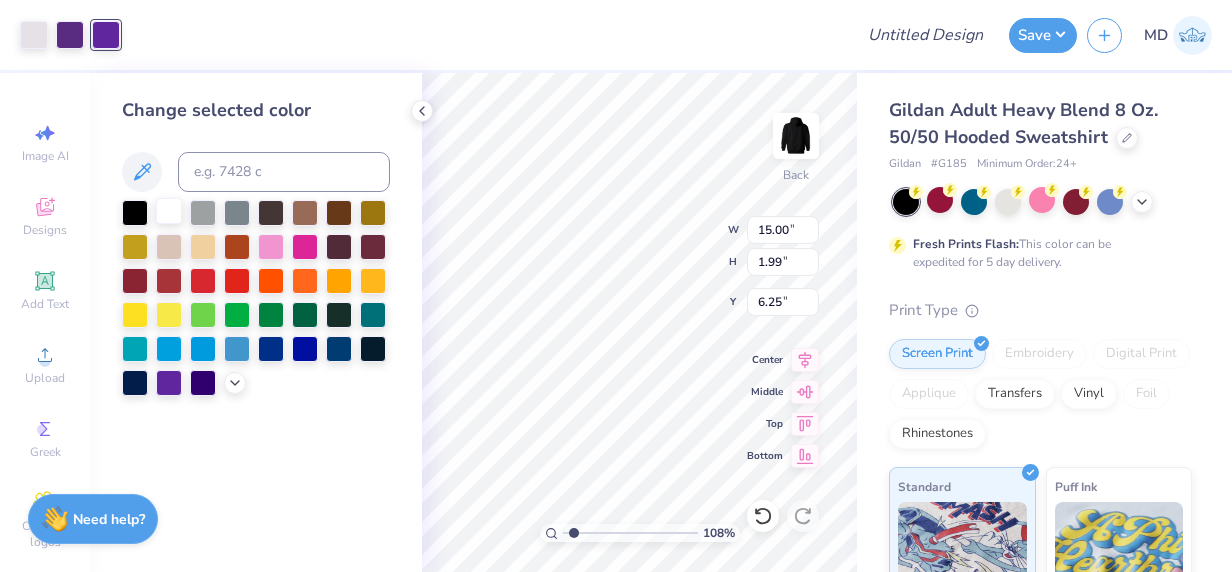 click at bounding box center (169, 211) 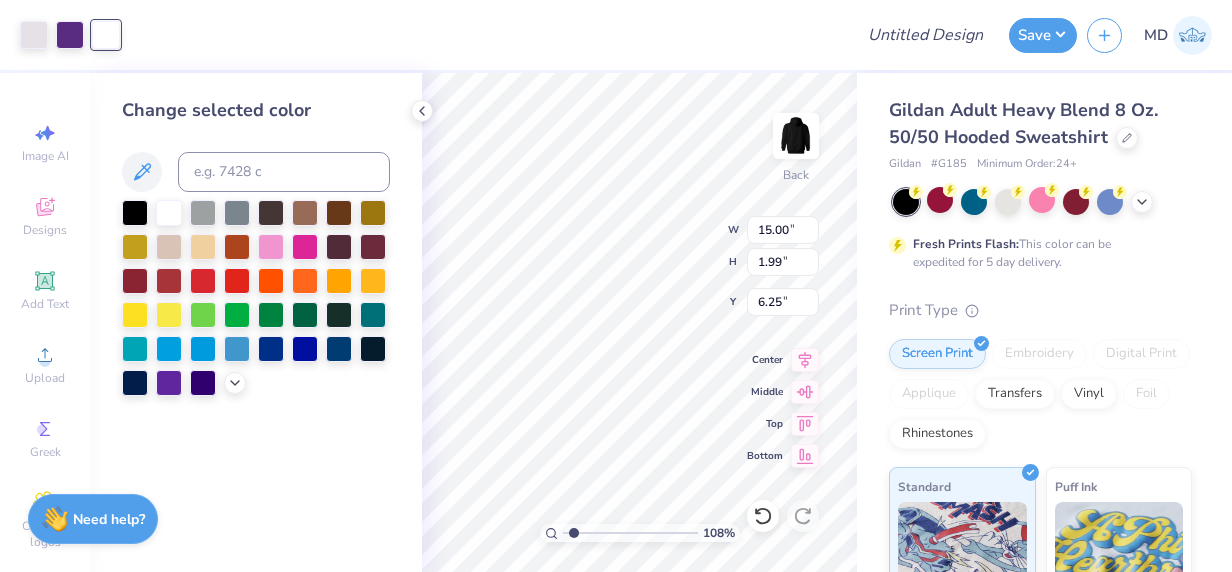 click on "Art colors" at bounding box center [60, 35] 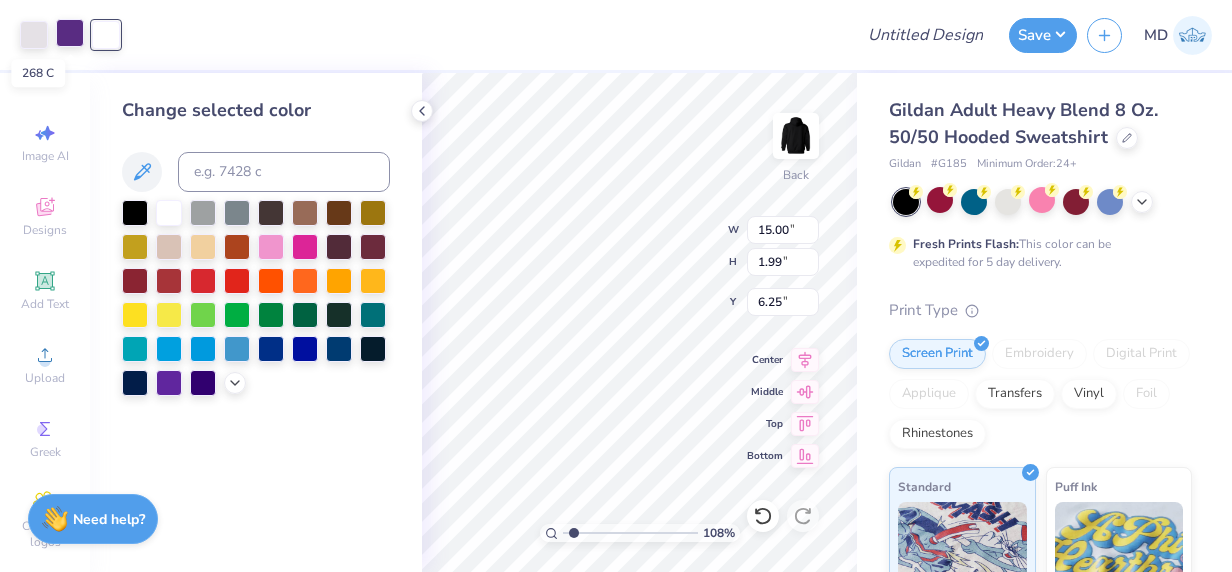 click at bounding box center [70, 33] 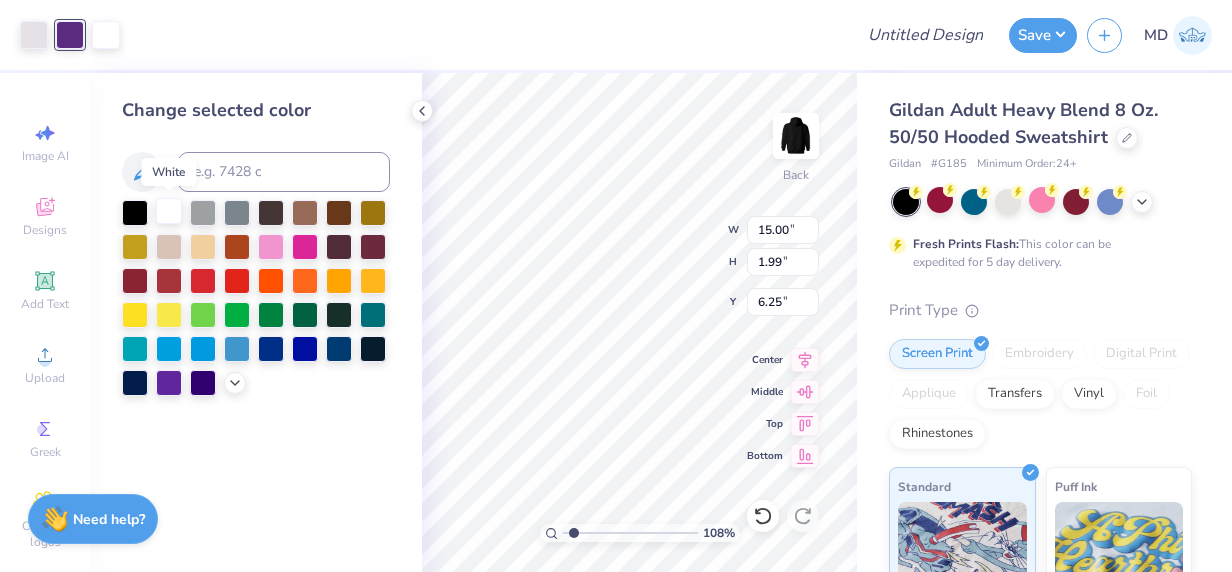 click at bounding box center (169, 211) 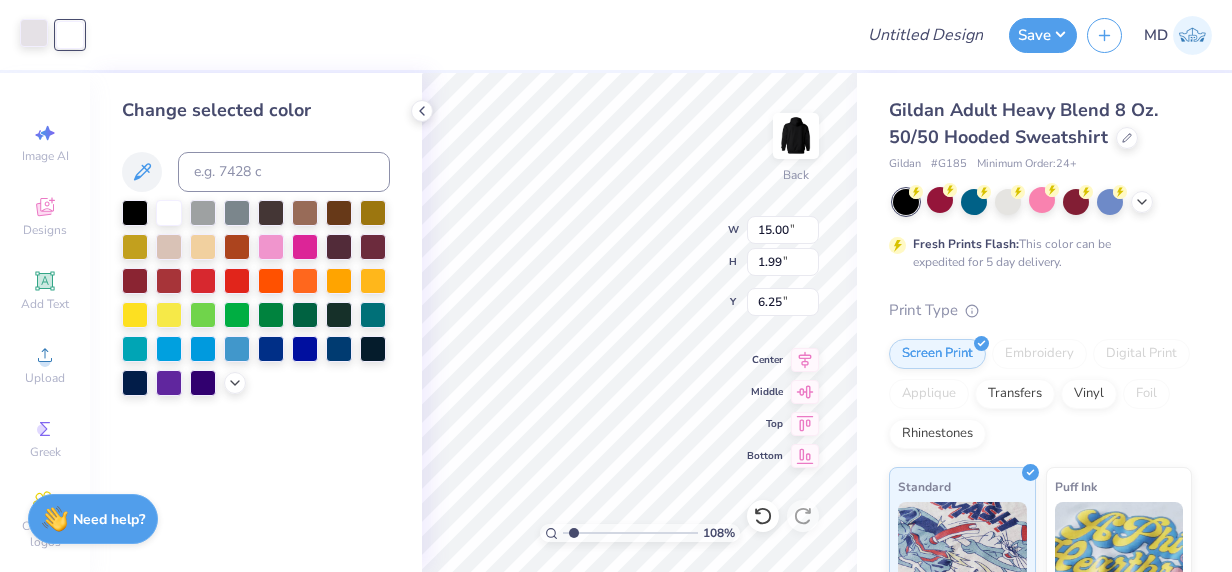 click at bounding box center [34, 33] 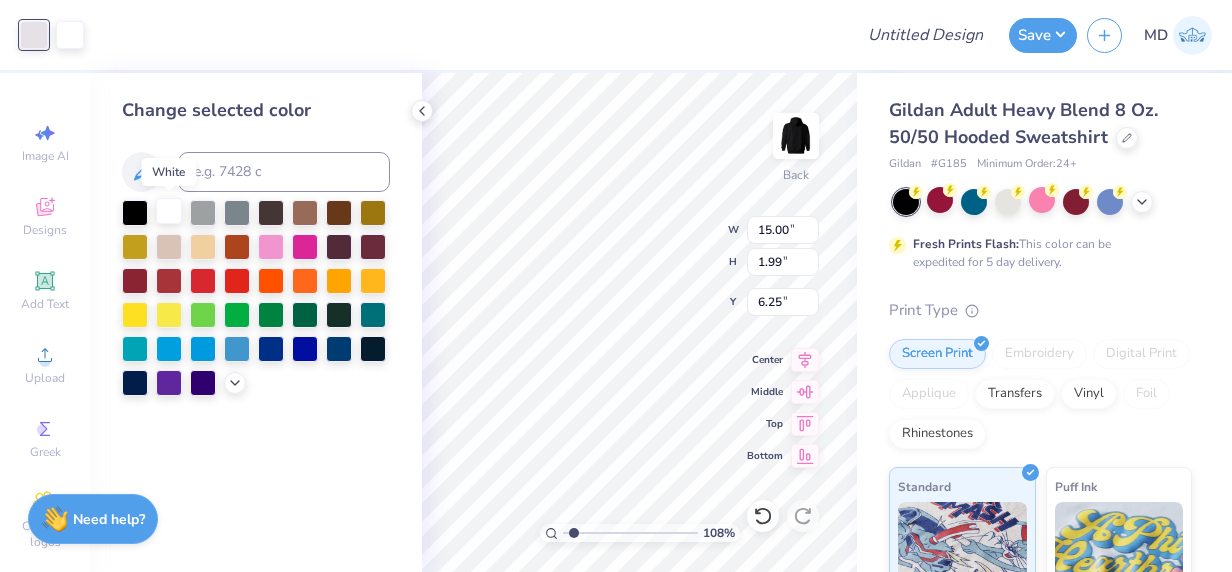 click at bounding box center (169, 211) 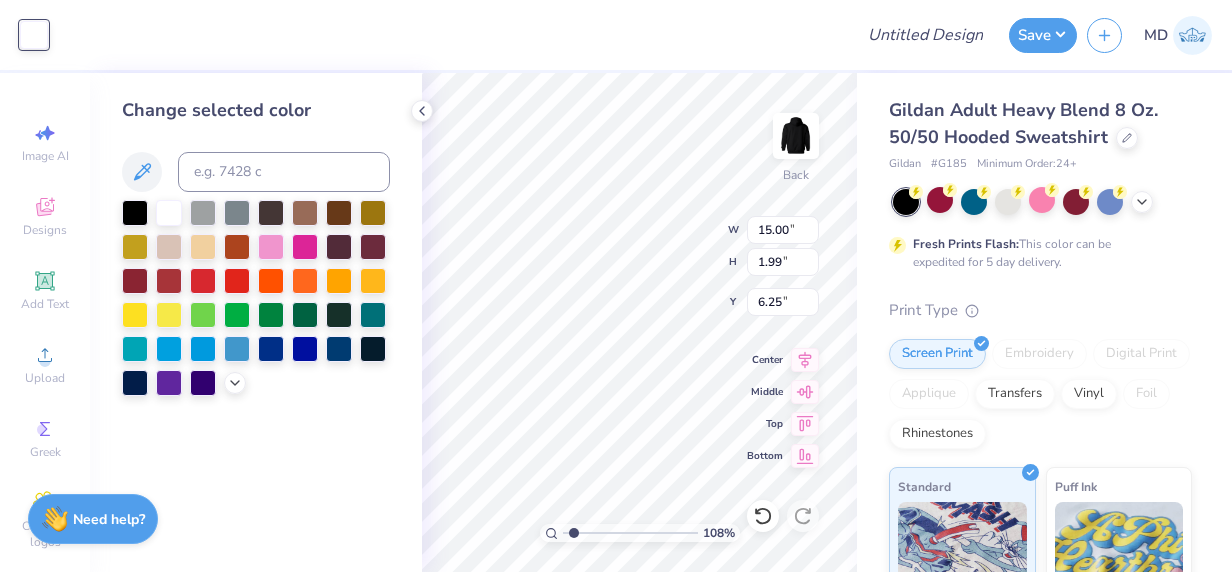 type on "[NUMBER]" 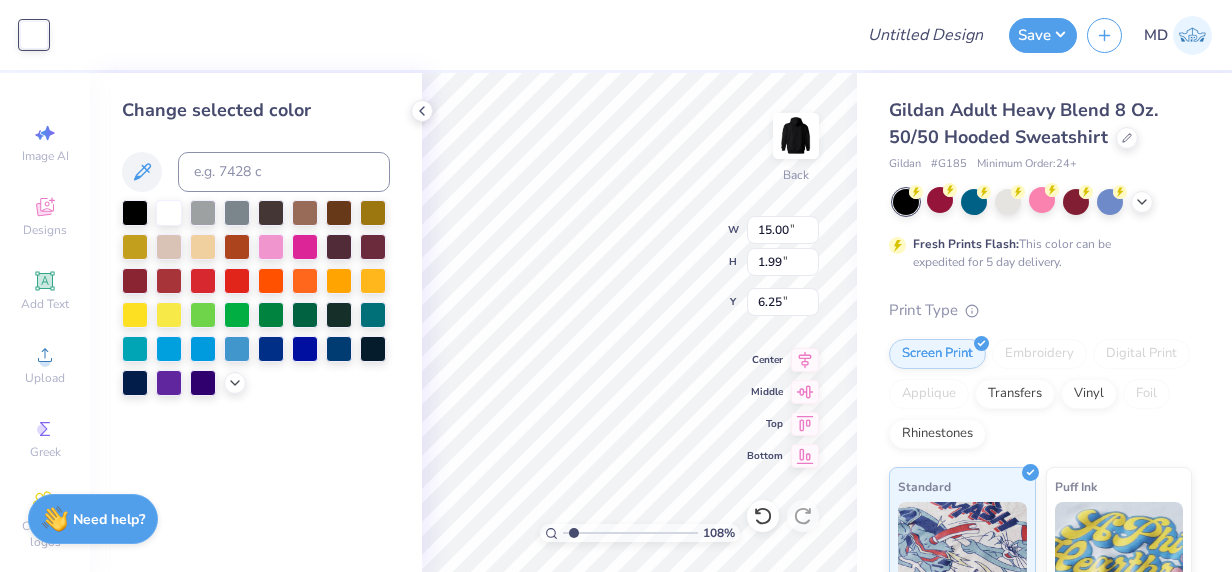 type on "7.76" 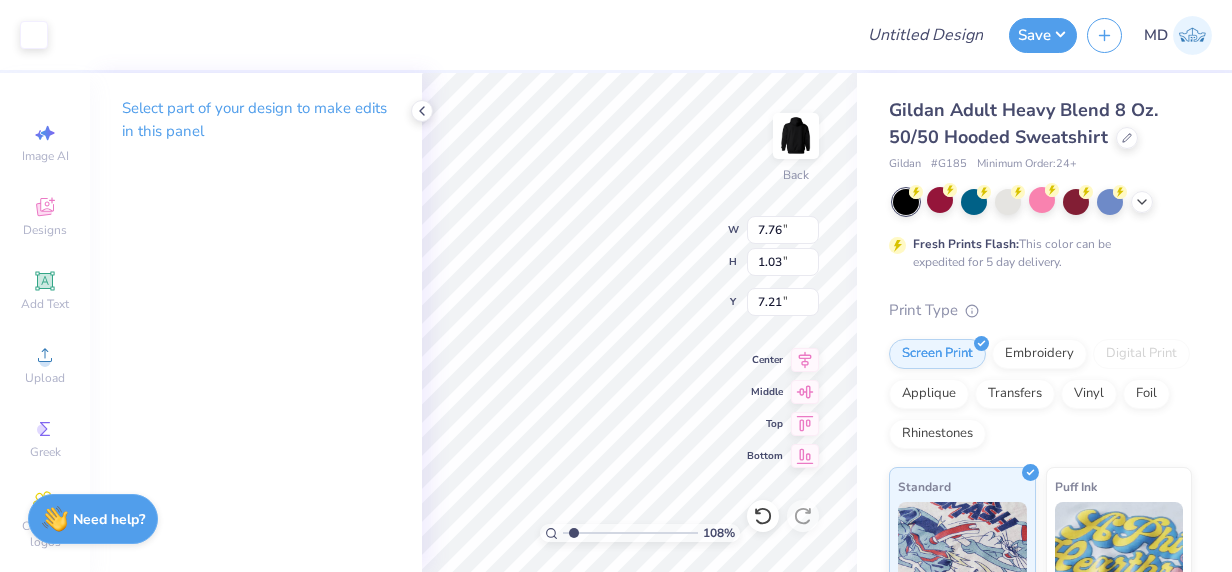 type on "[NUMBER]" 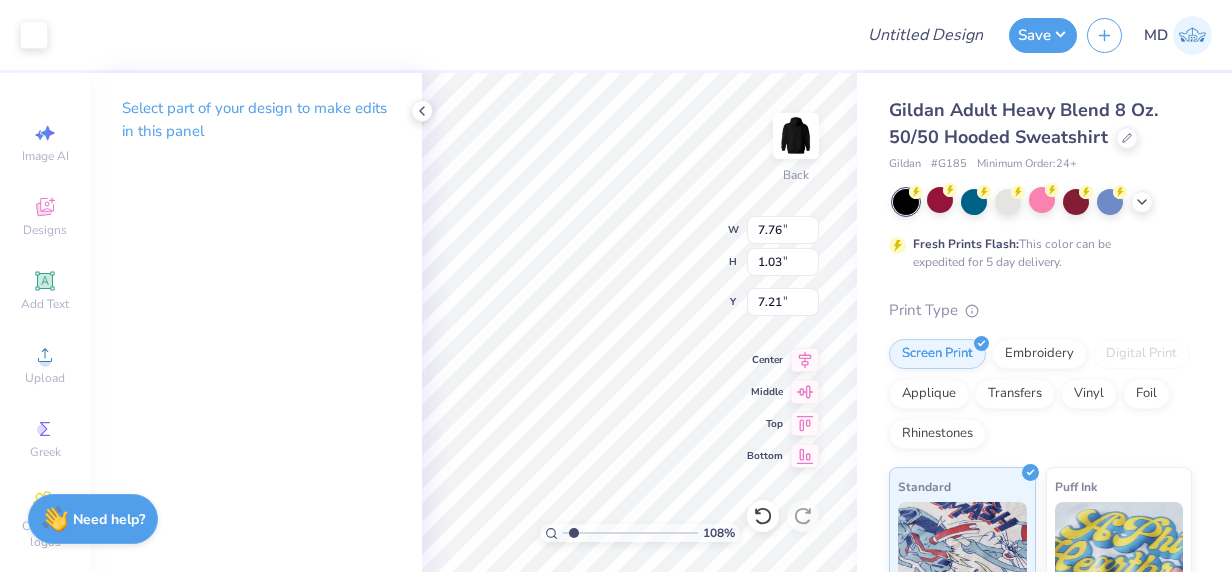 type on "6.00" 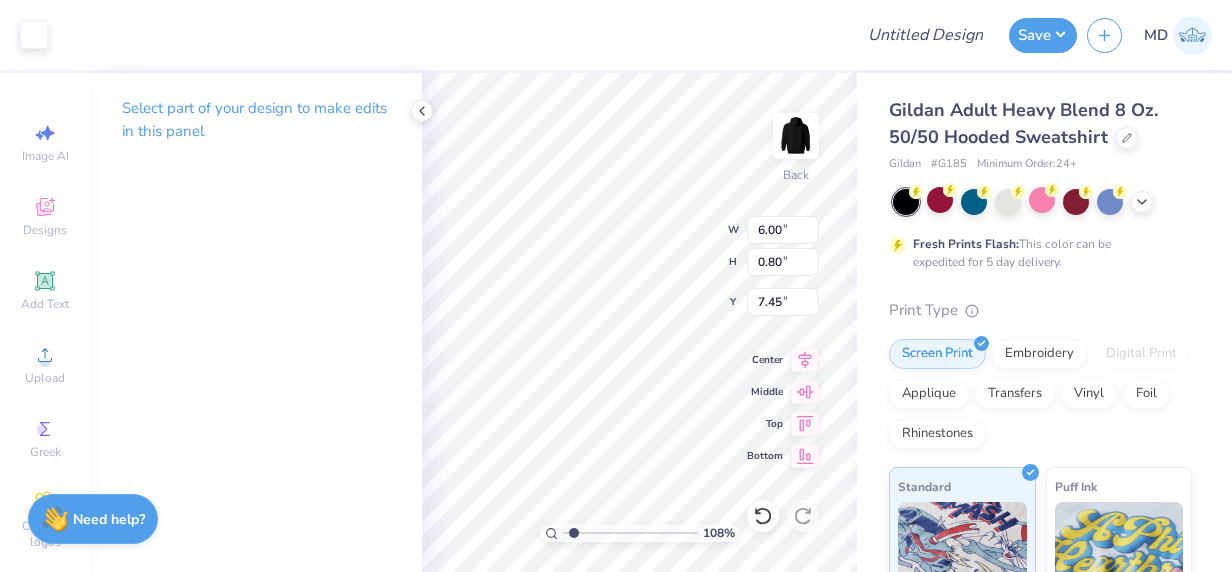type on "[NUMBER]" 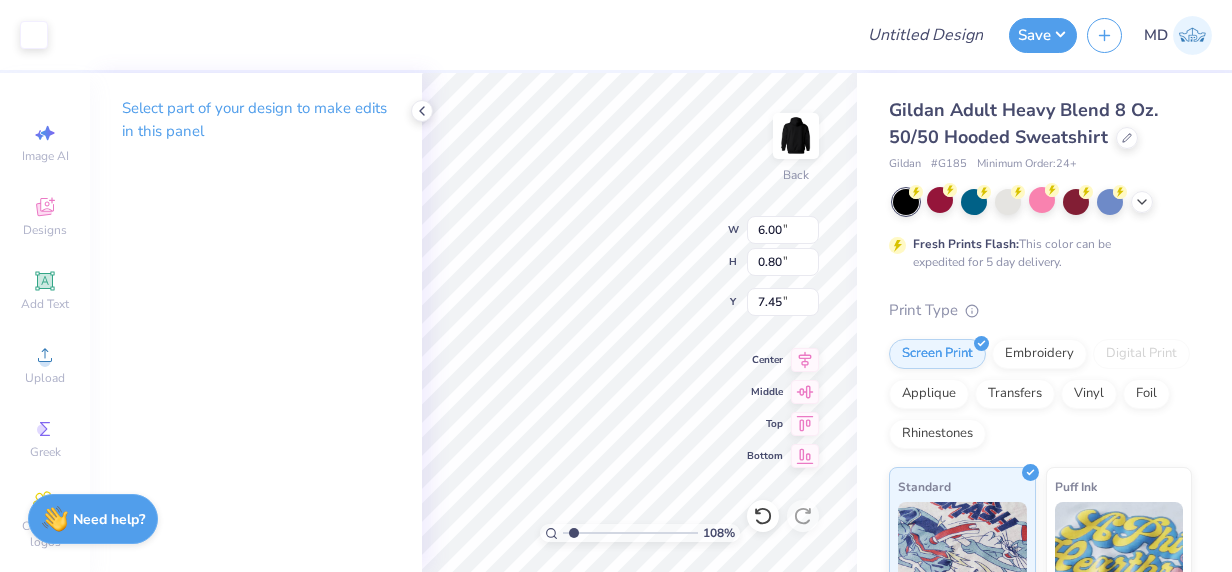 type on "4.06" 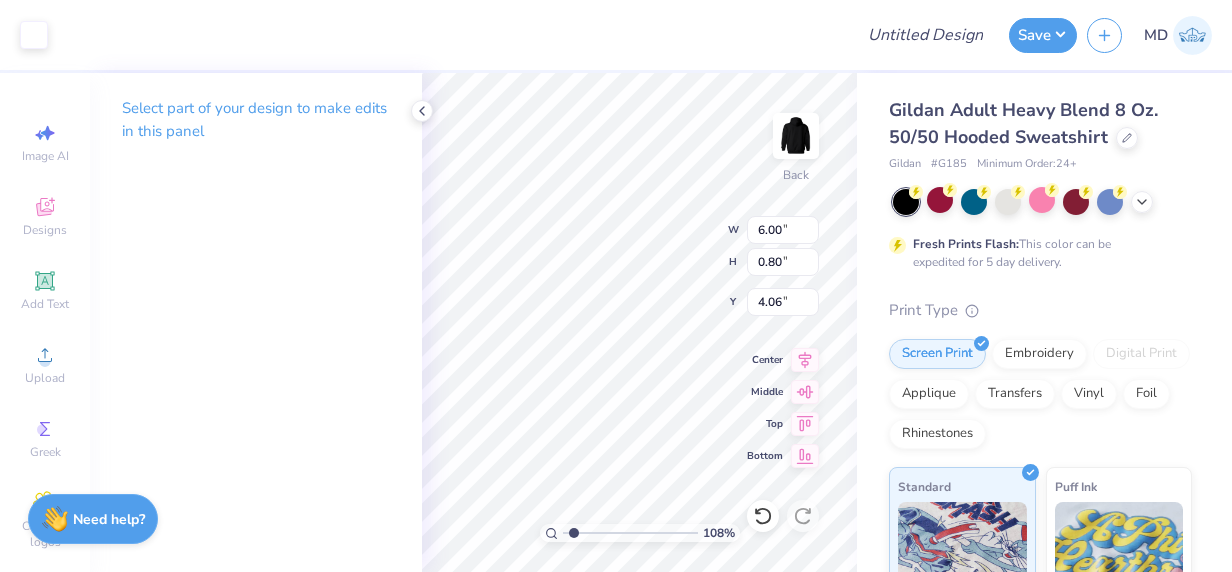 type on "[NUMBER]" 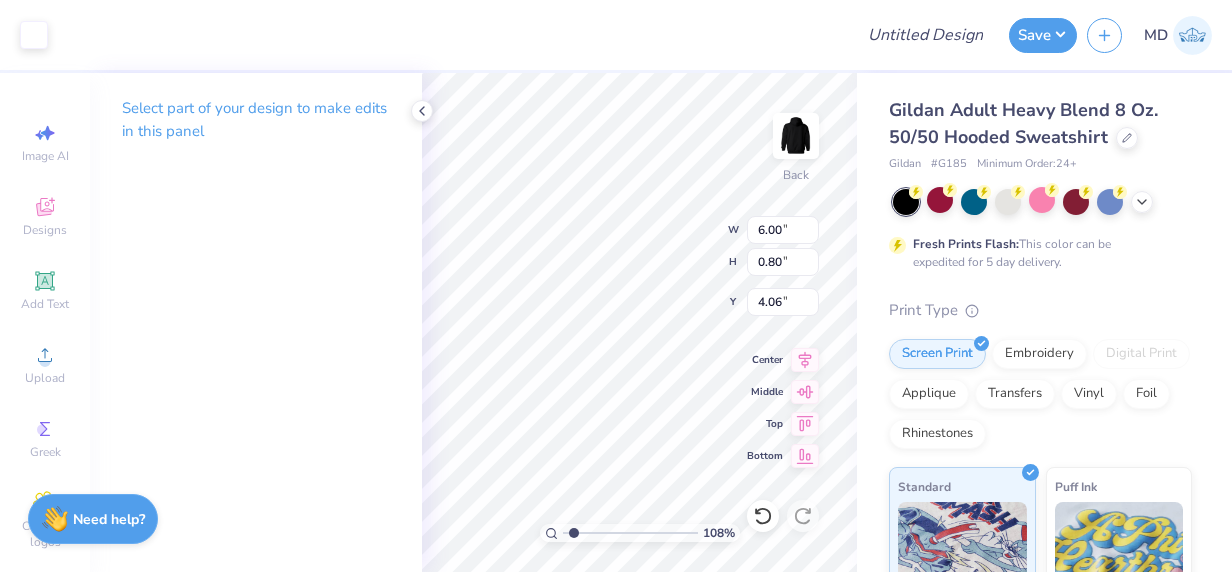 type on "4.68" 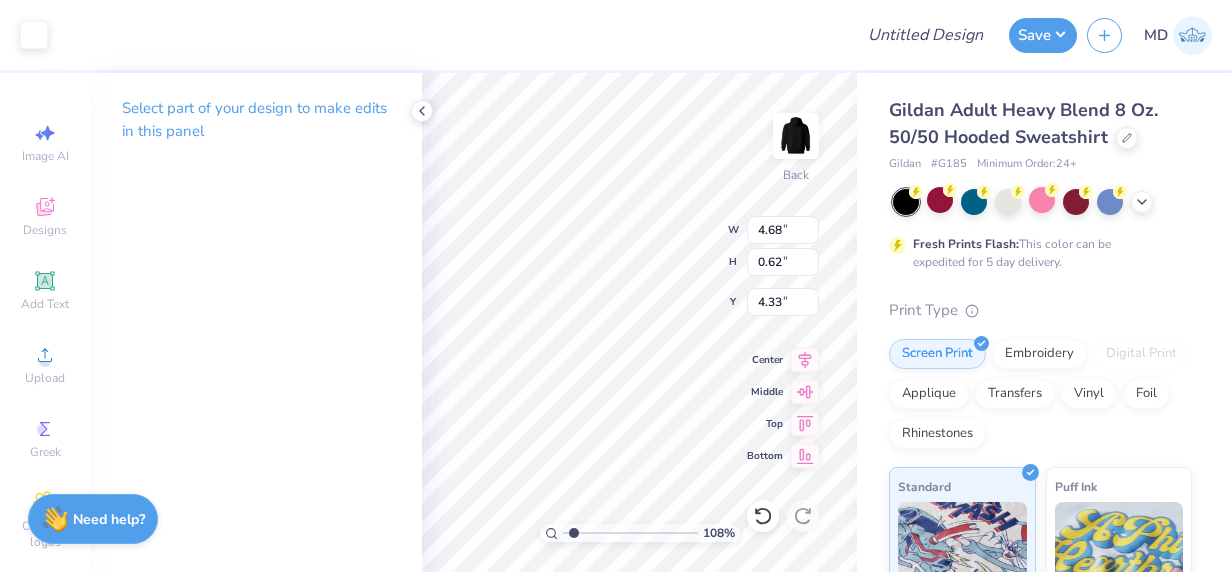 type on "[NUMBER]" 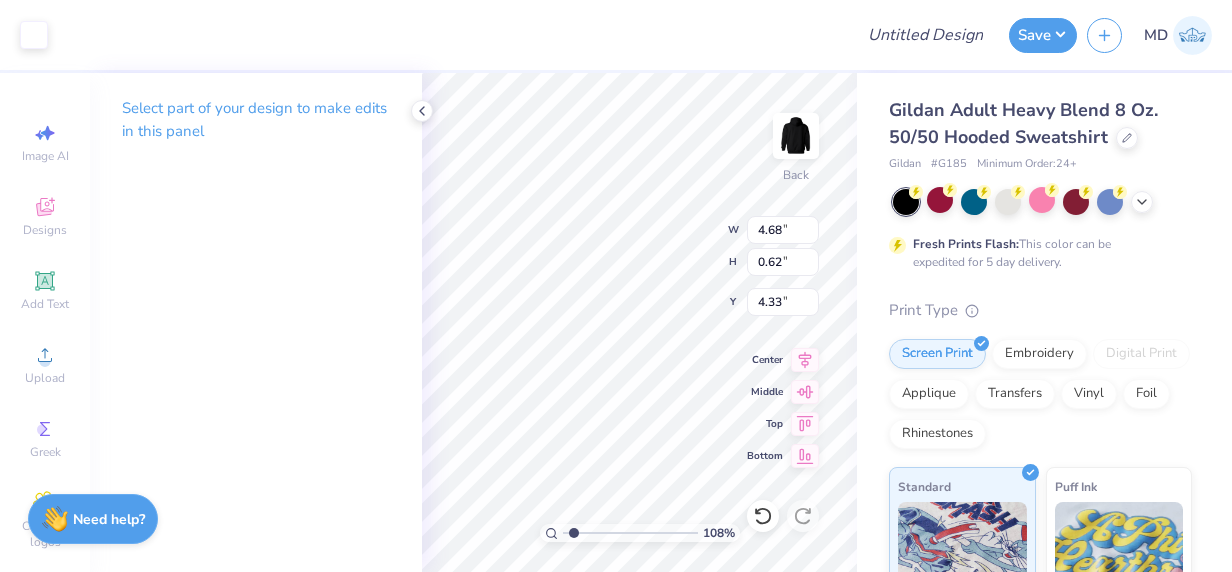 type on "4.94" 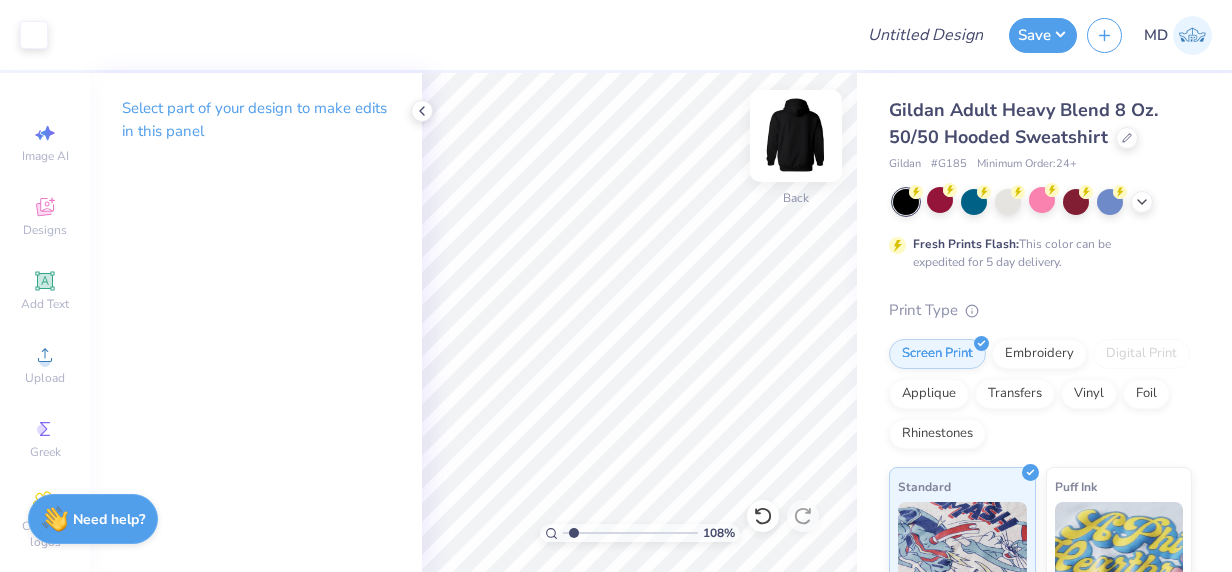 click at bounding box center (796, 136) 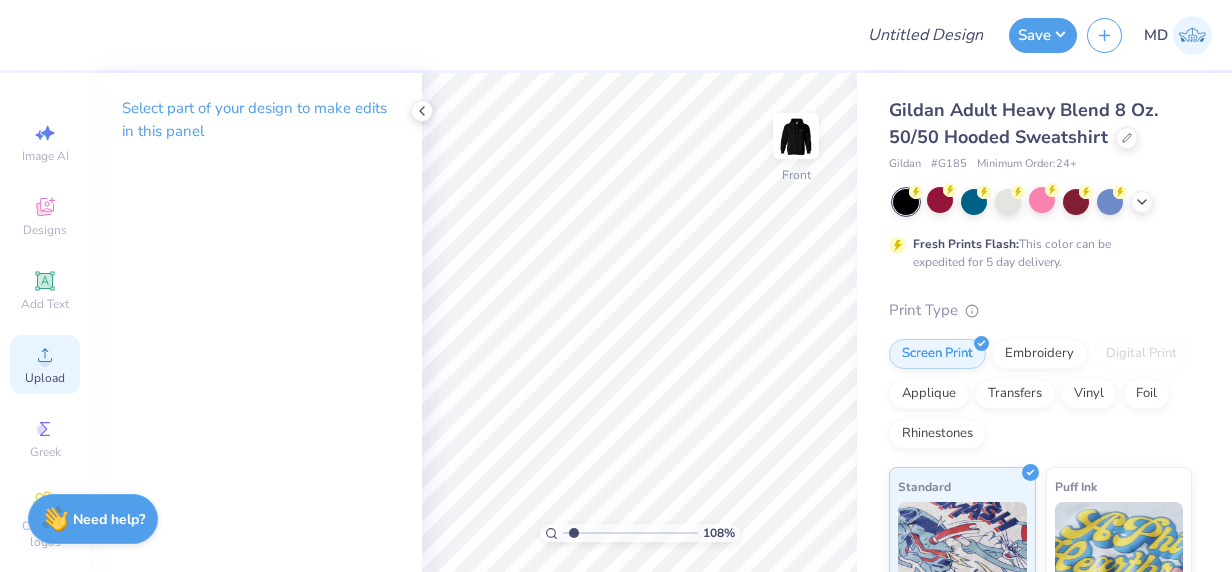 click 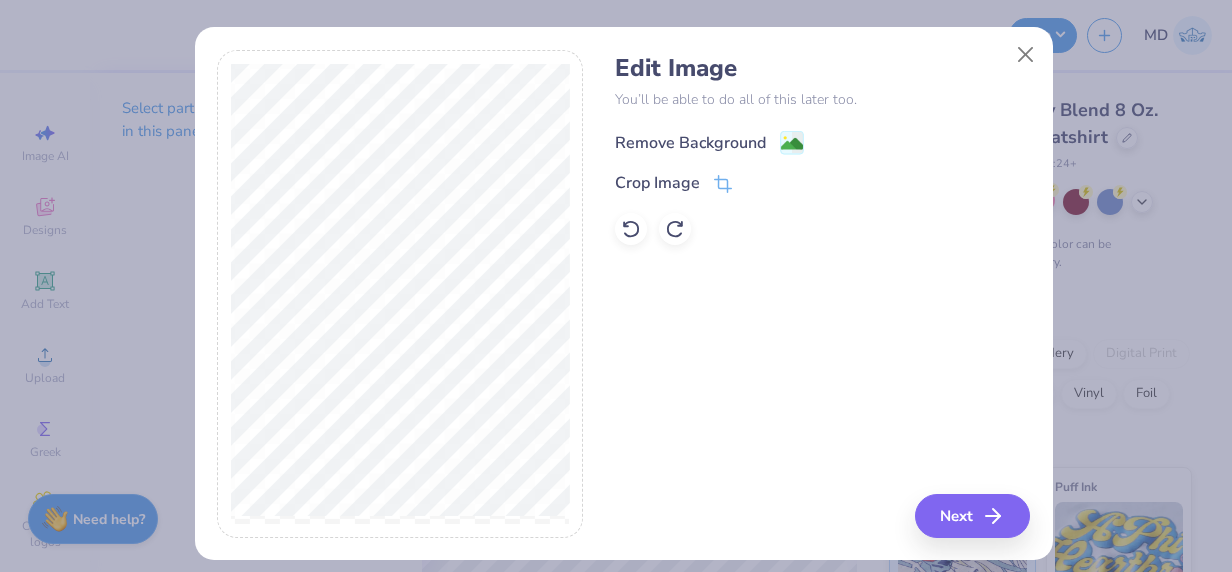 click on "Remove Background" at bounding box center [690, 143] 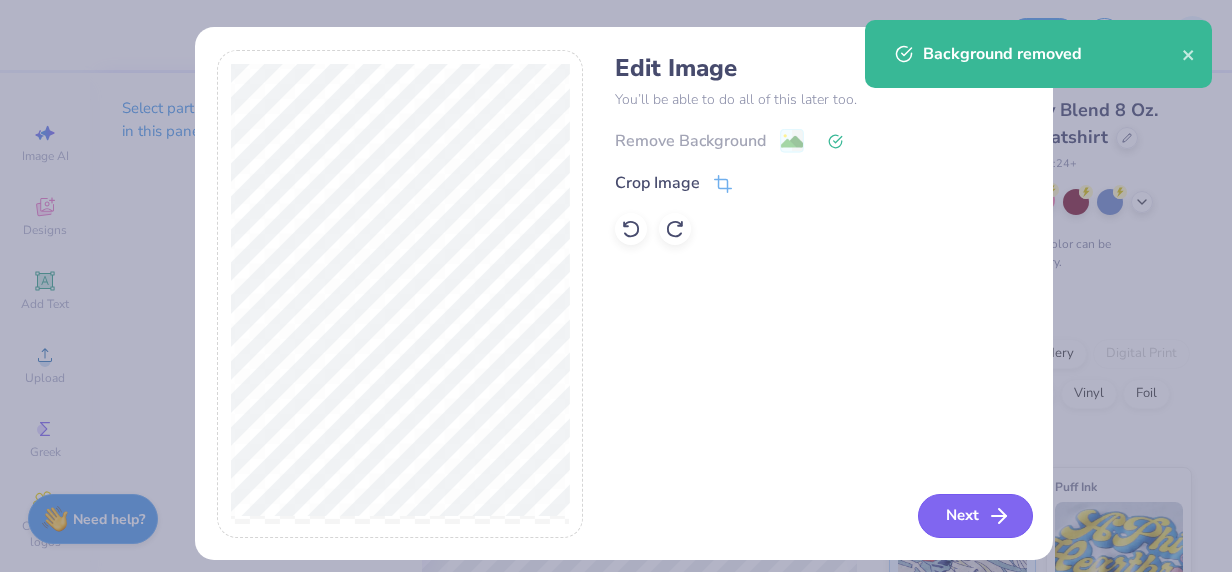 click on "Next" at bounding box center (975, 516) 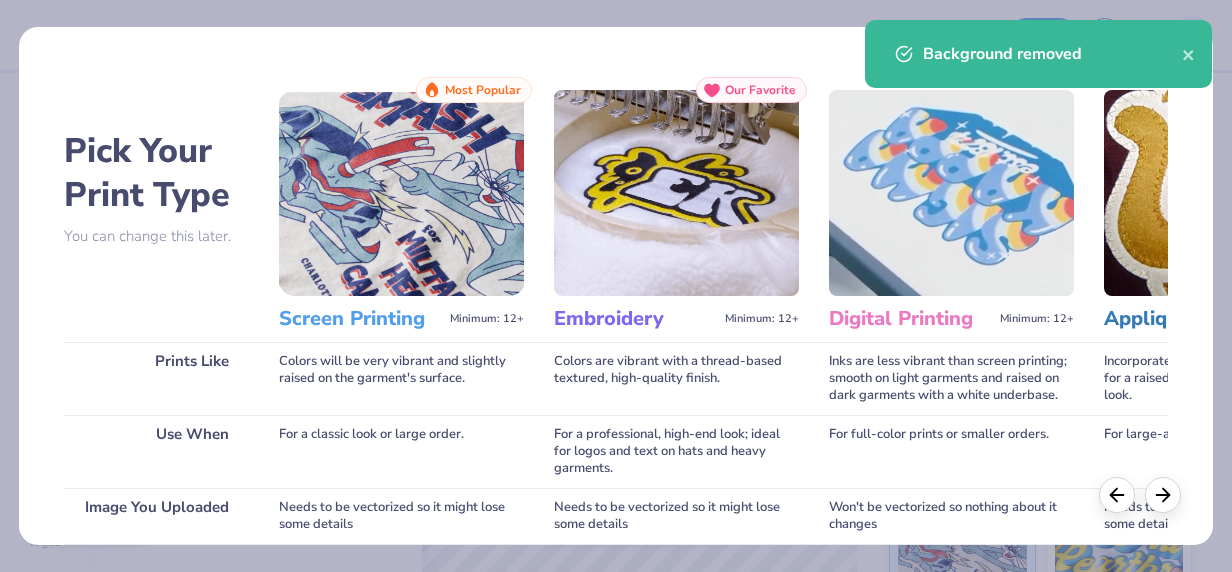 scroll, scrollTop: 324, scrollLeft: 0, axis: vertical 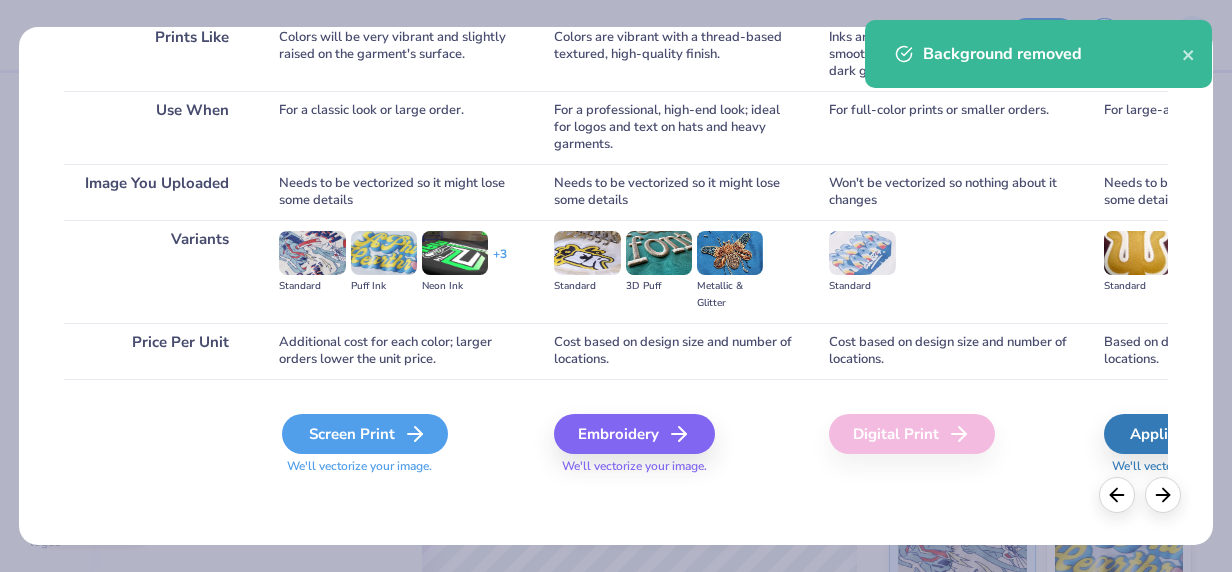 click on "Screen Print" at bounding box center (365, 434) 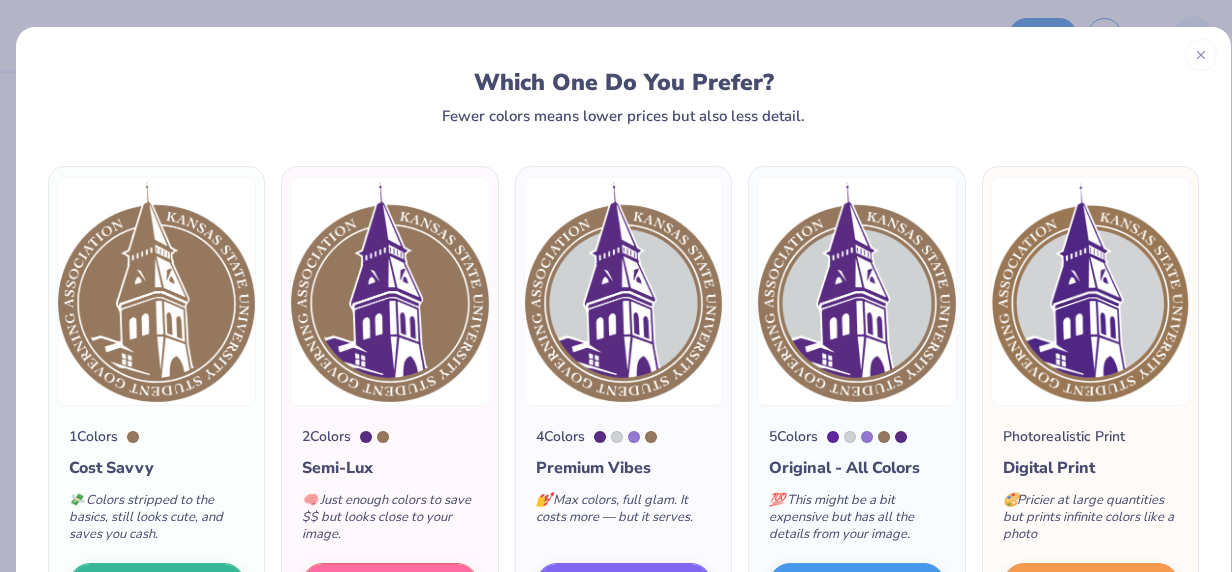 scroll, scrollTop: 154, scrollLeft: 0, axis: vertical 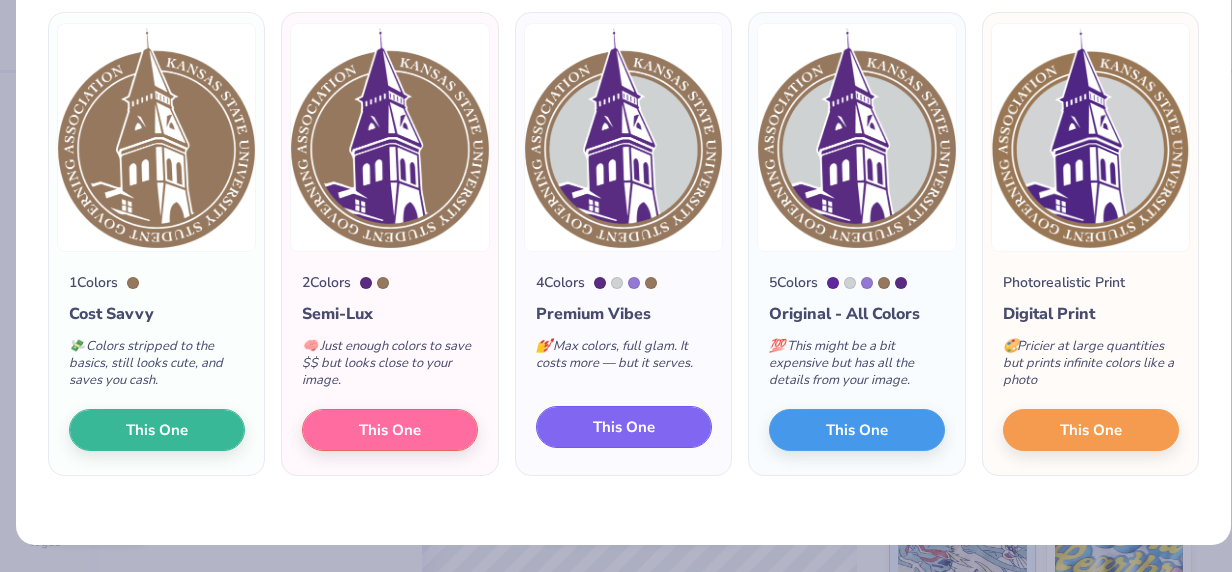 click on "This One" at bounding box center (624, 427) 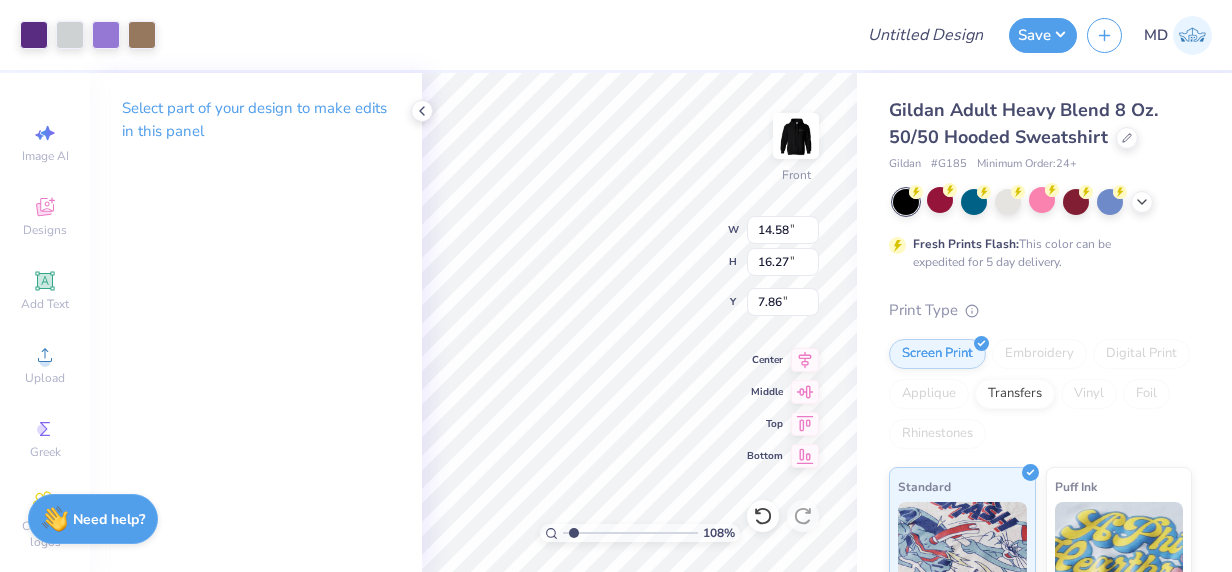 type on "[NUMBER]" 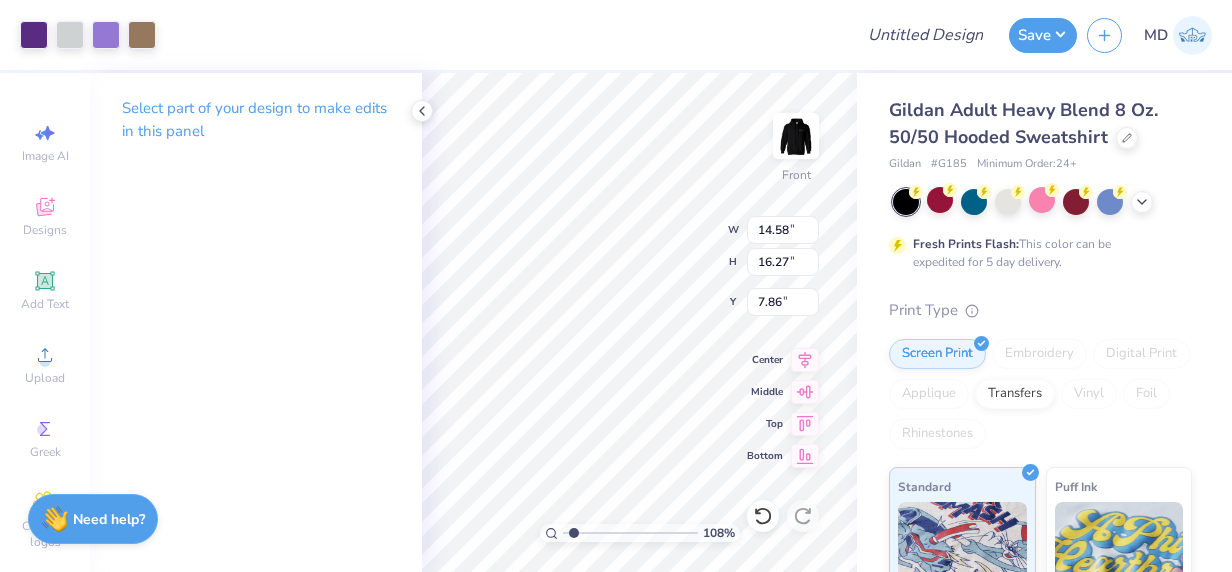 type on "6.00" 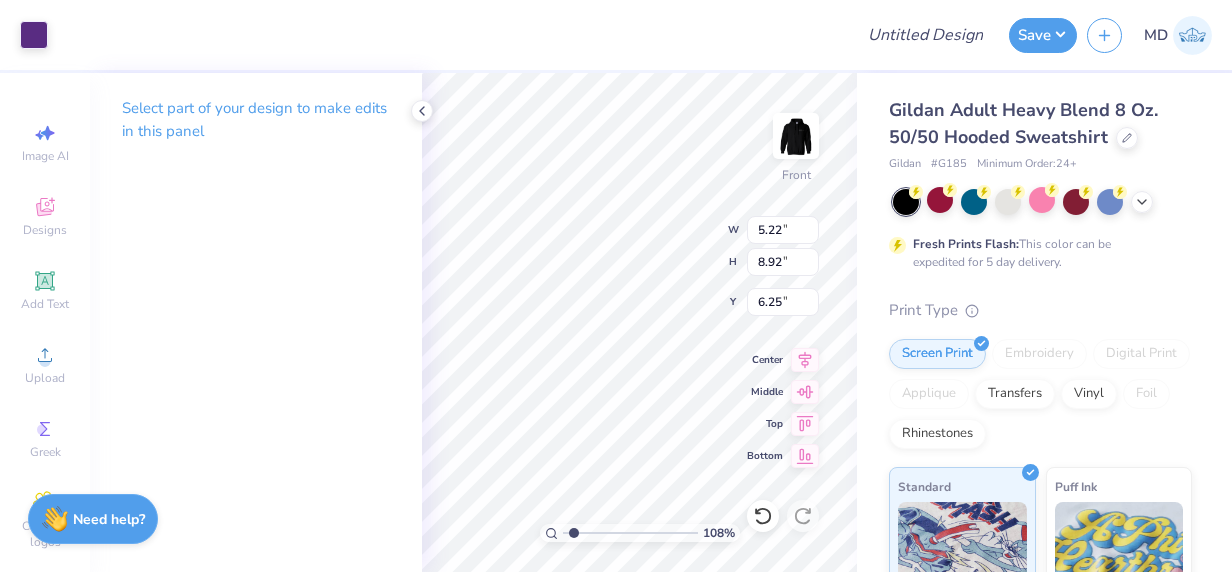 type 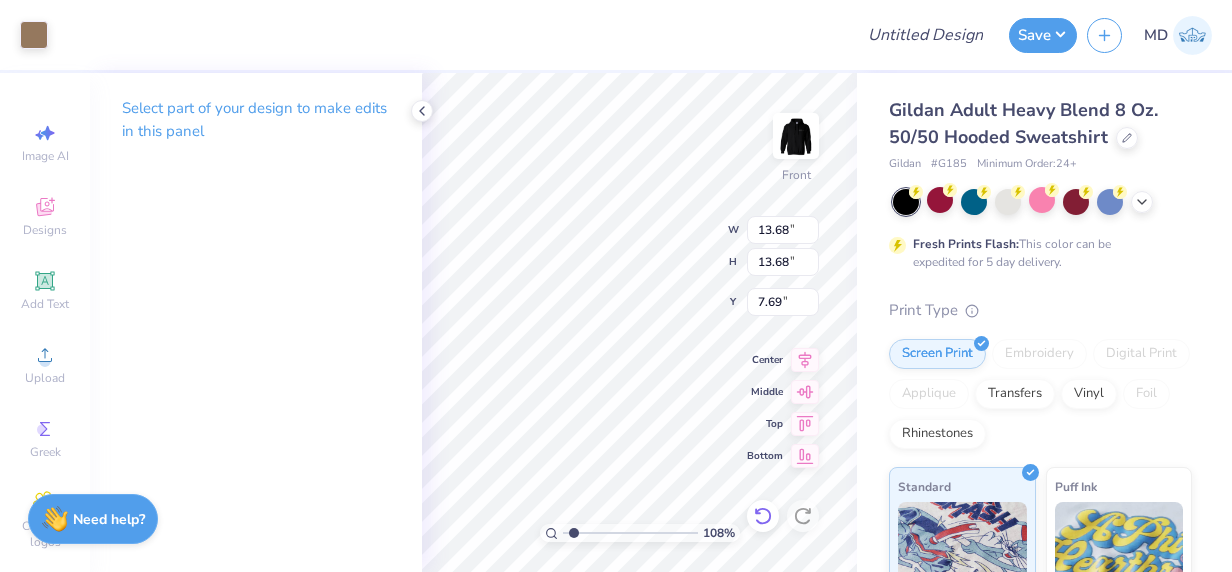 click 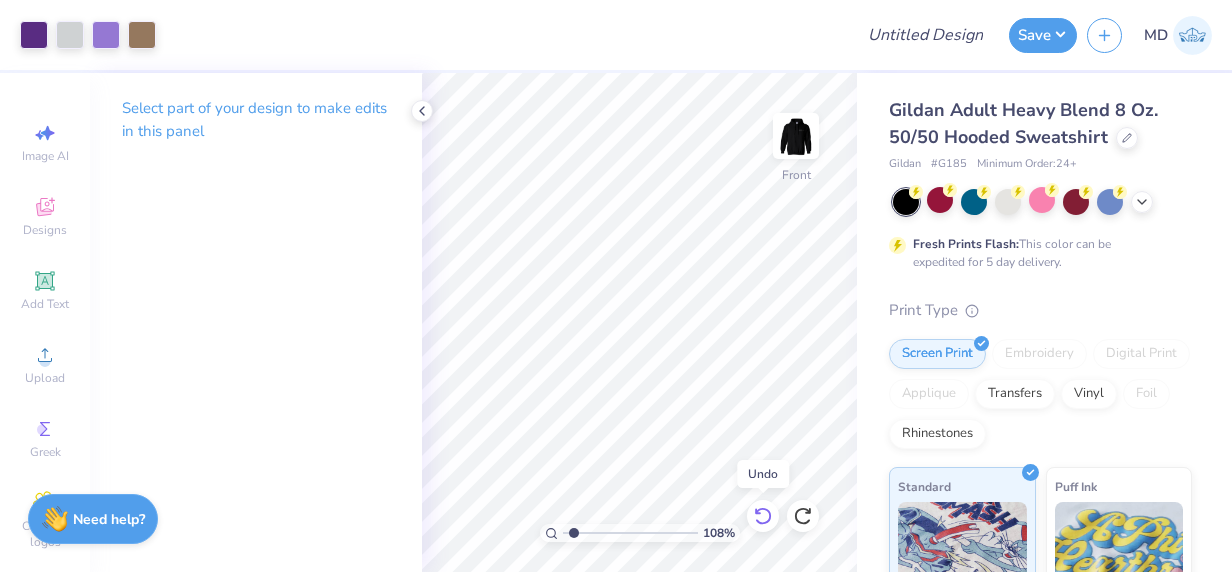 click 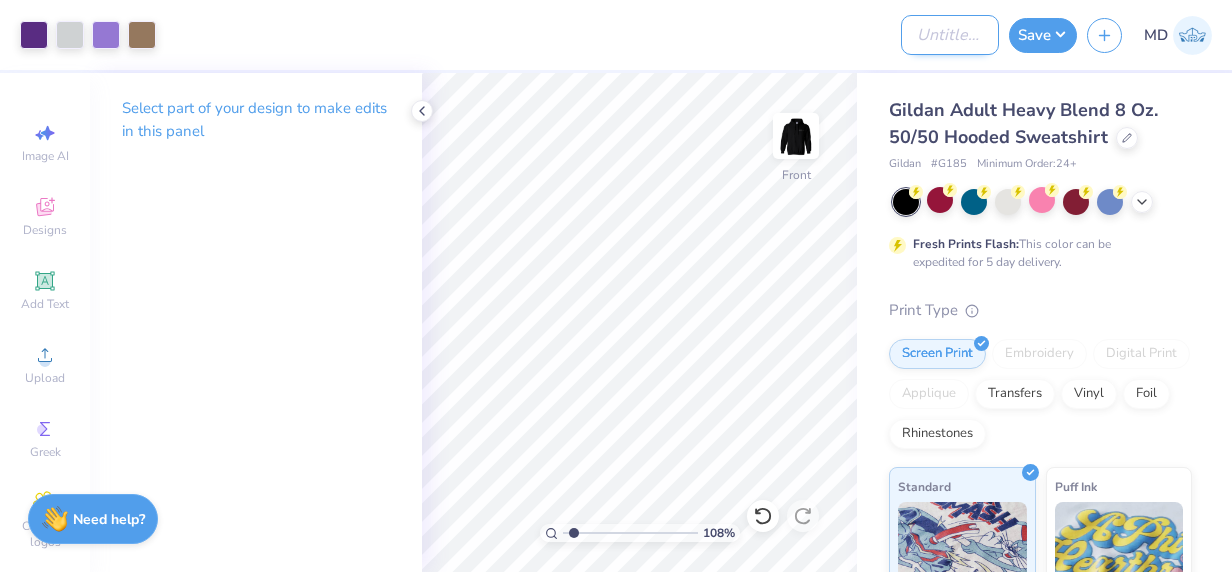 click on "Design Title" at bounding box center (950, 35) 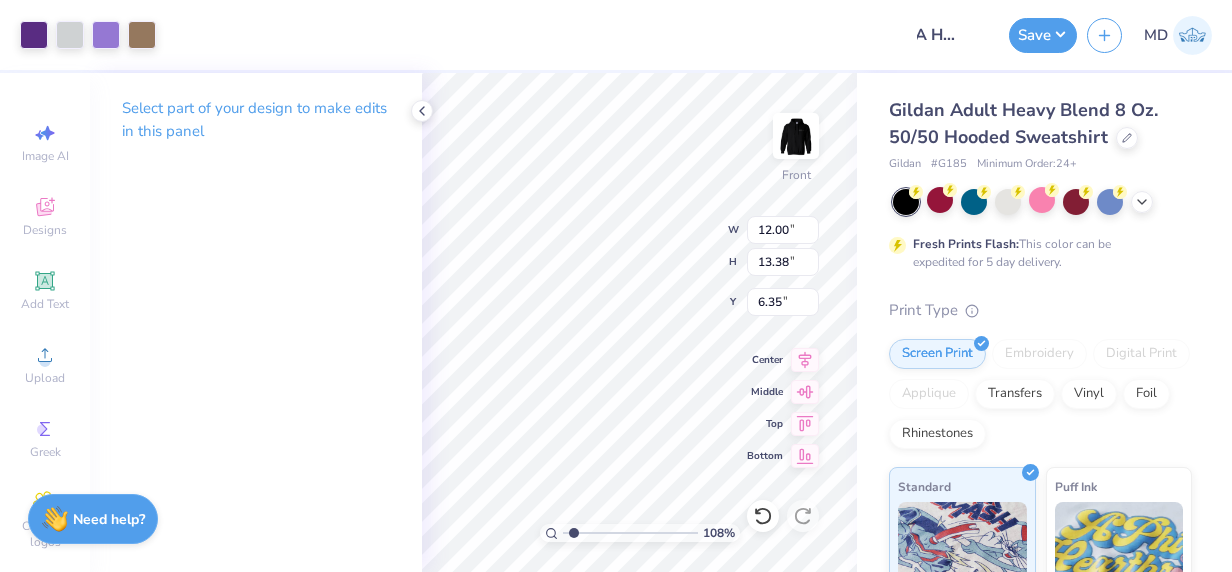 scroll, scrollTop: 0, scrollLeft: 0, axis: both 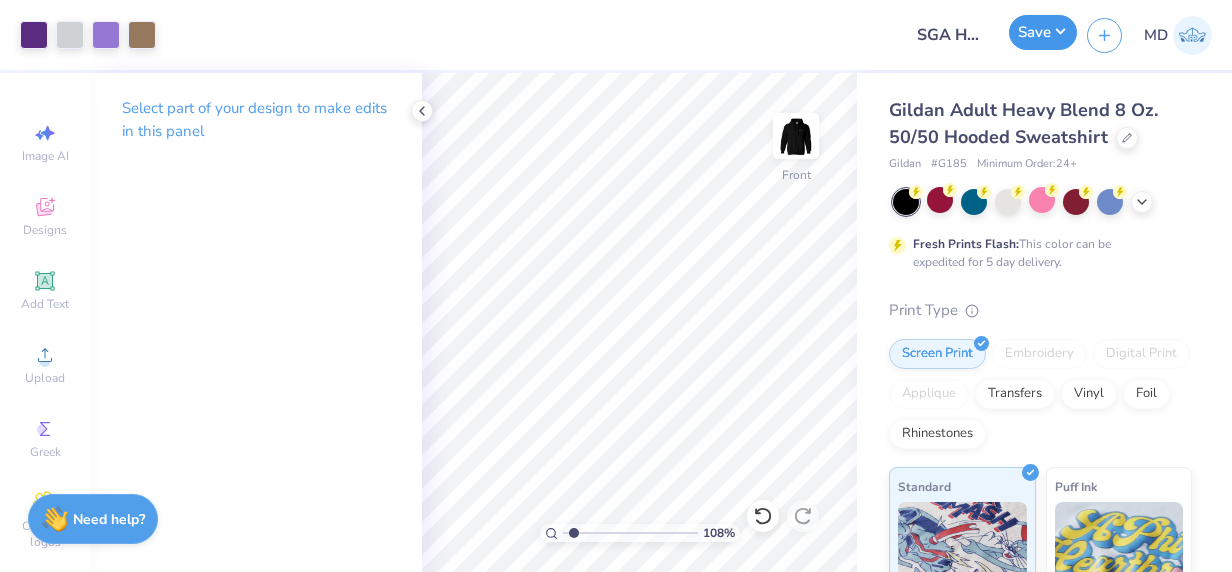 click on "Save" at bounding box center [1043, 32] 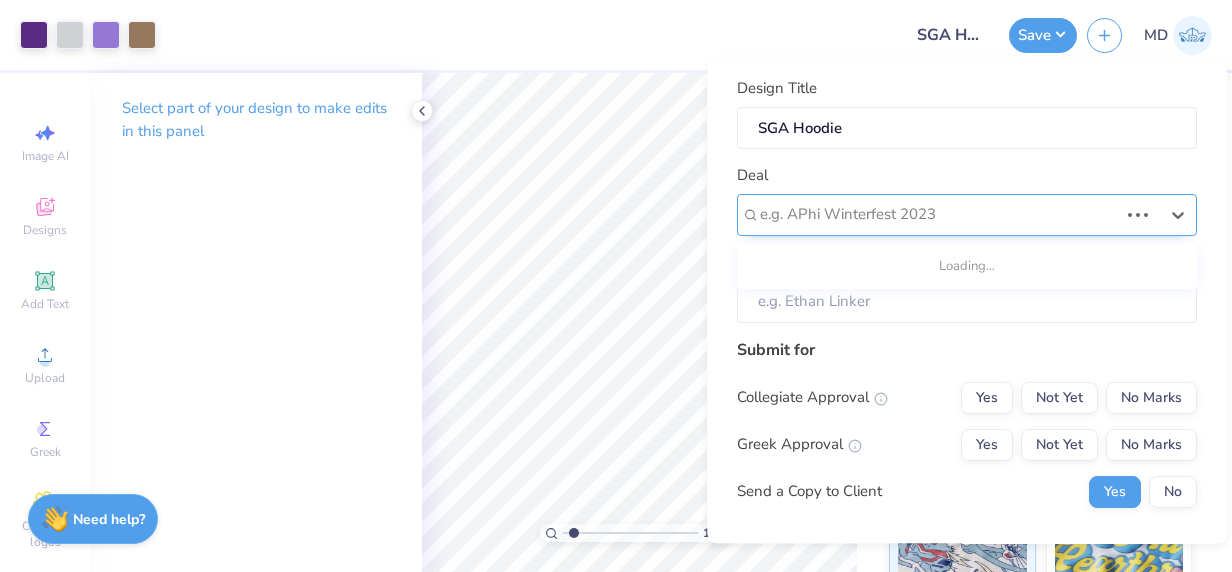 click at bounding box center (939, 215) 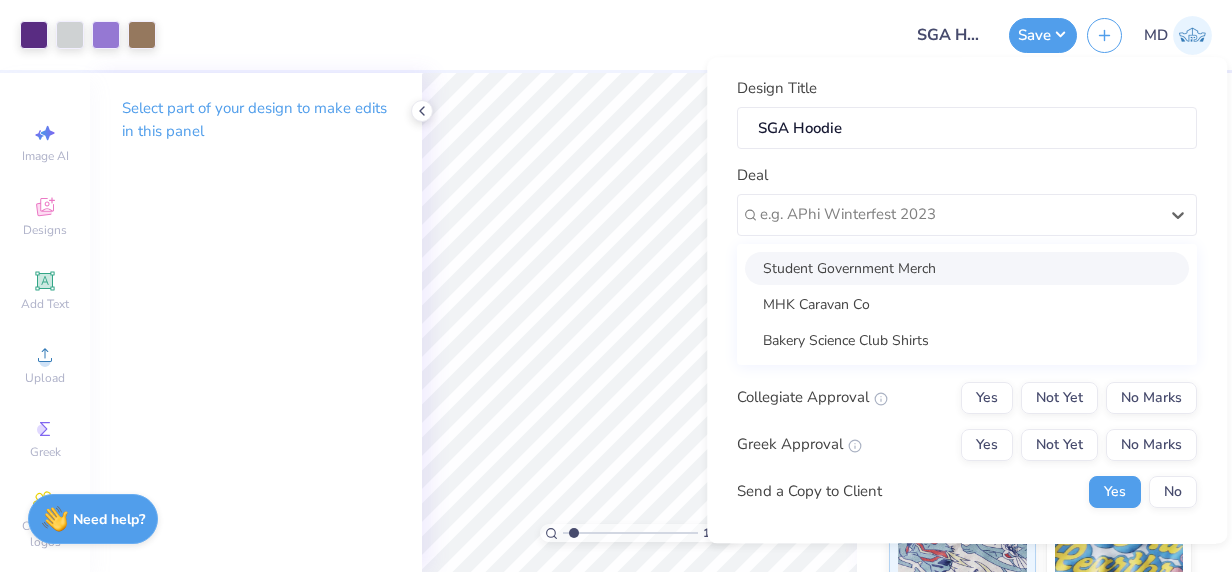 click on "Student Government Merch" at bounding box center (967, 268) 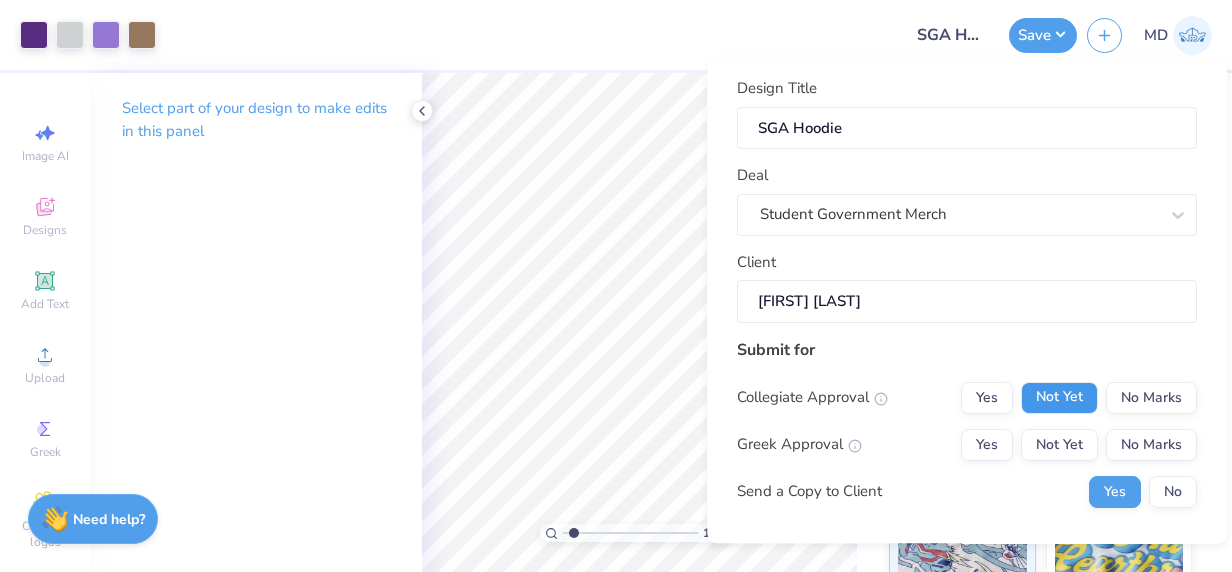 click on "Not Yet" at bounding box center [1059, 398] 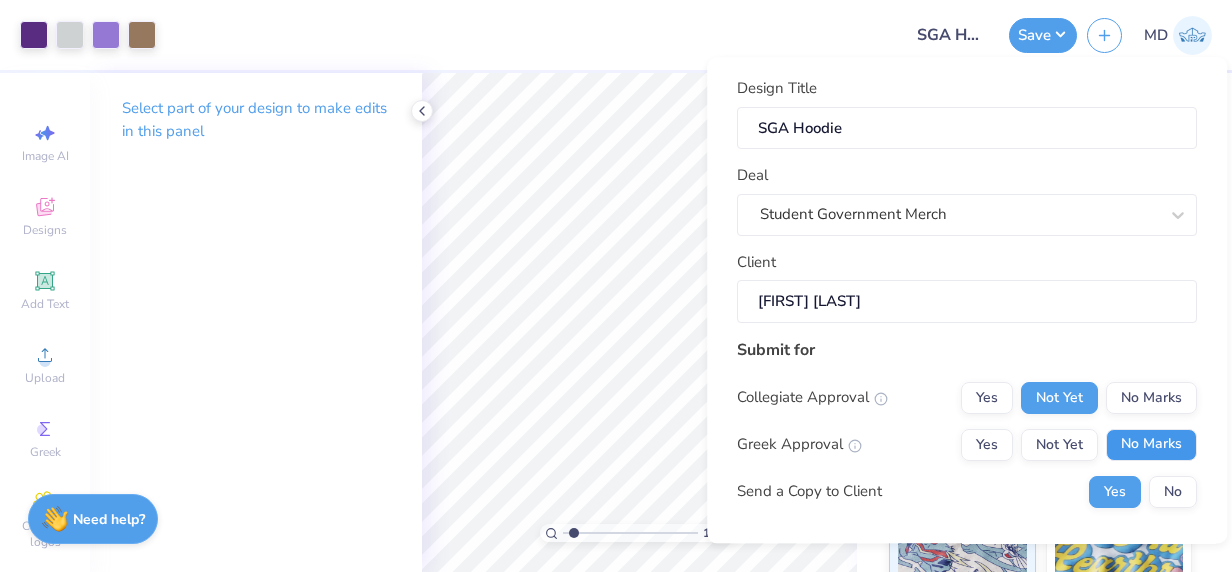 click on "No Marks" at bounding box center (1151, 445) 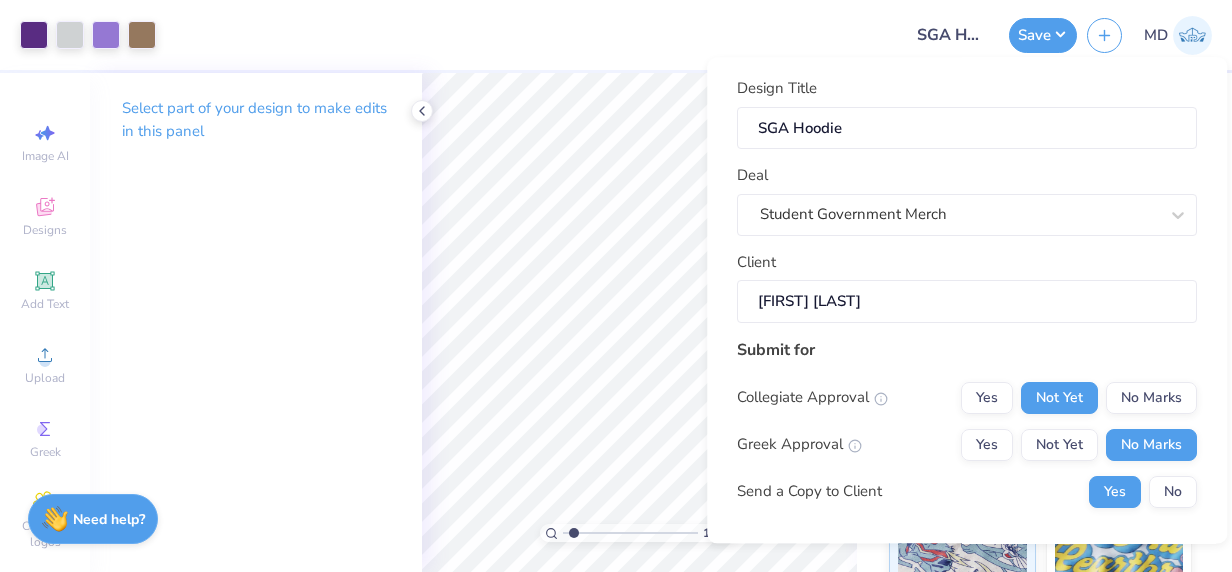 scroll, scrollTop: 60, scrollLeft: 0, axis: vertical 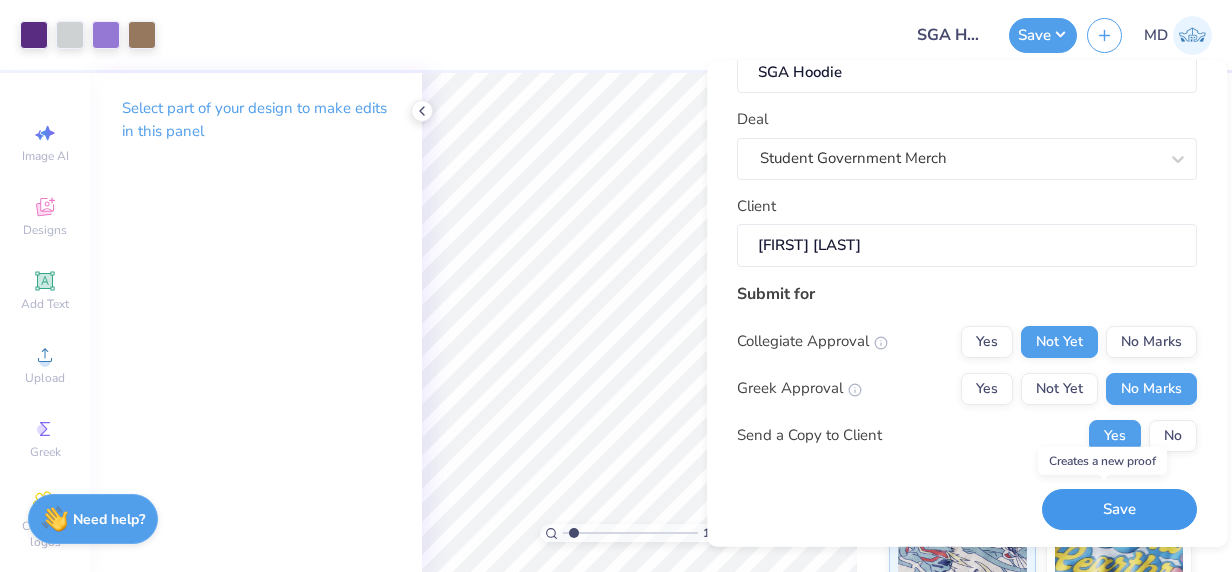 click on "Save" at bounding box center [1119, 509] 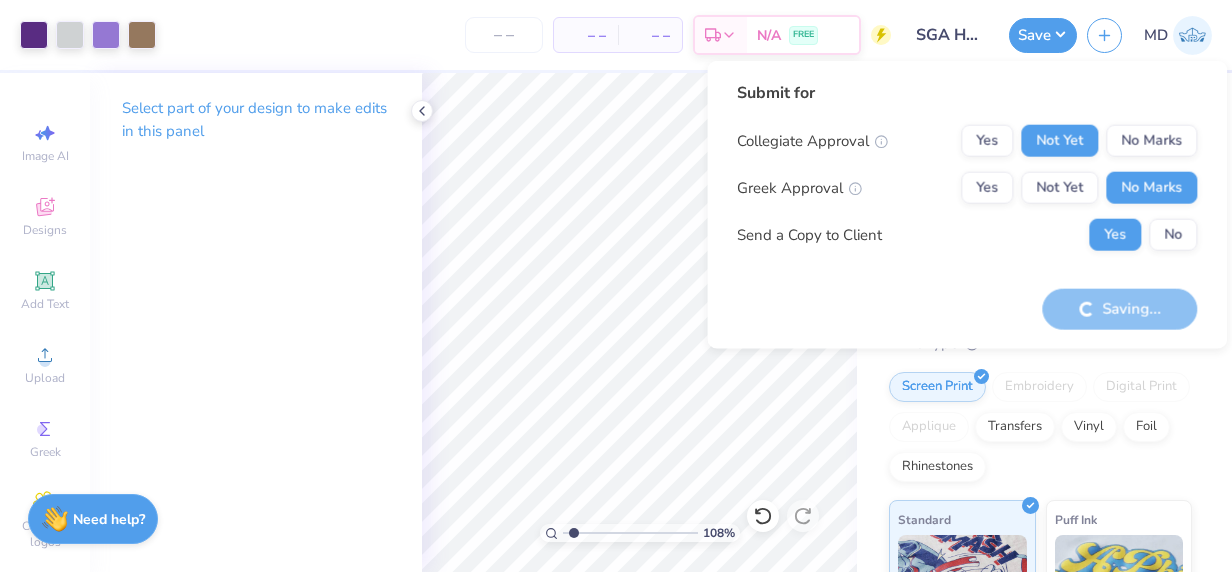 scroll, scrollTop: 0, scrollLeft: 0, axis: both 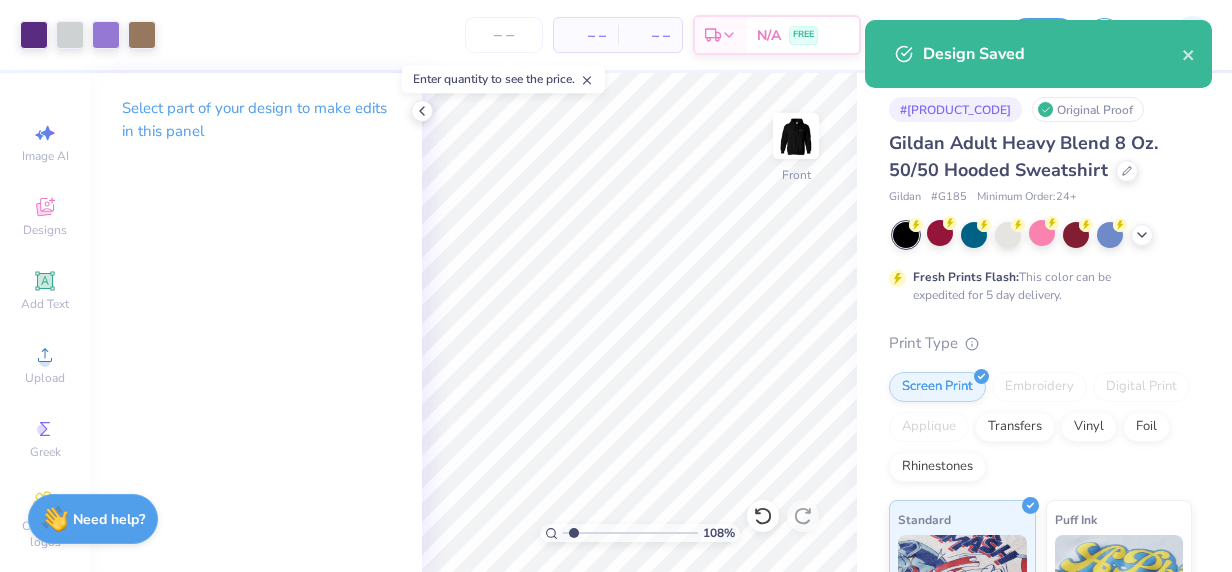 click on "– – Per Item – – Total Est.  Delivery N/A FREE" at bounding box center (528, 35) 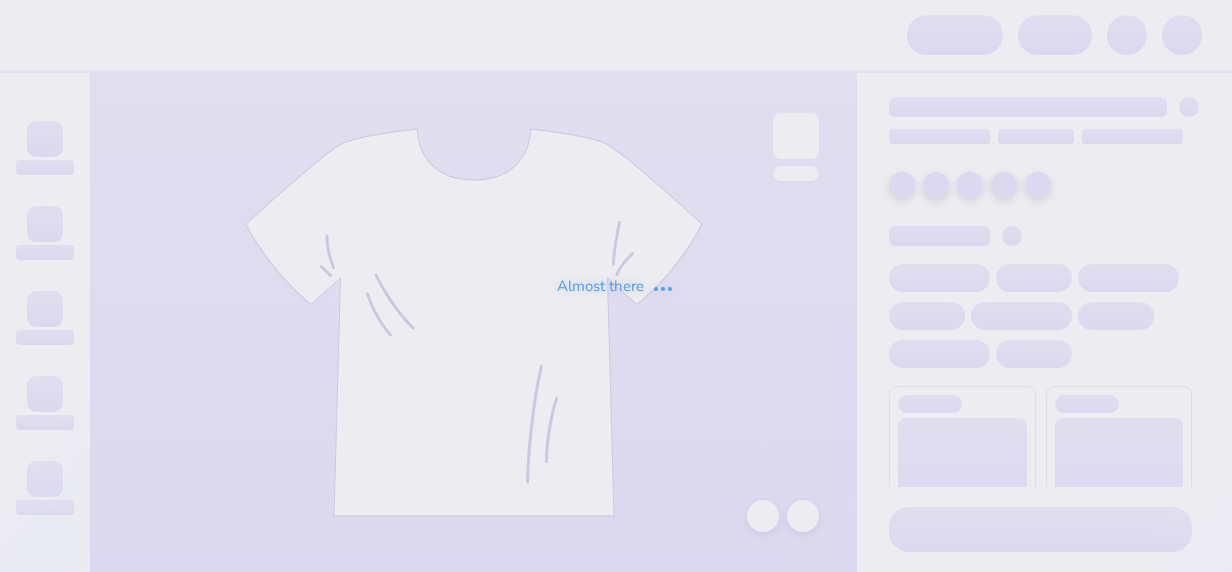scroll, scrollTop: 0, scrollLeft: 0, axis: both 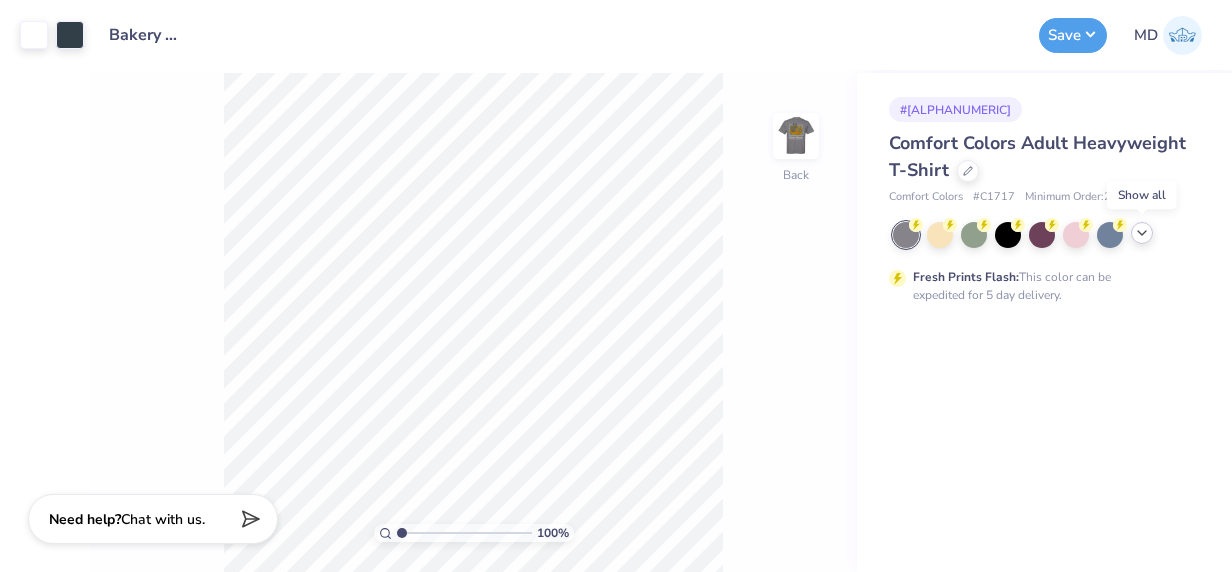 click 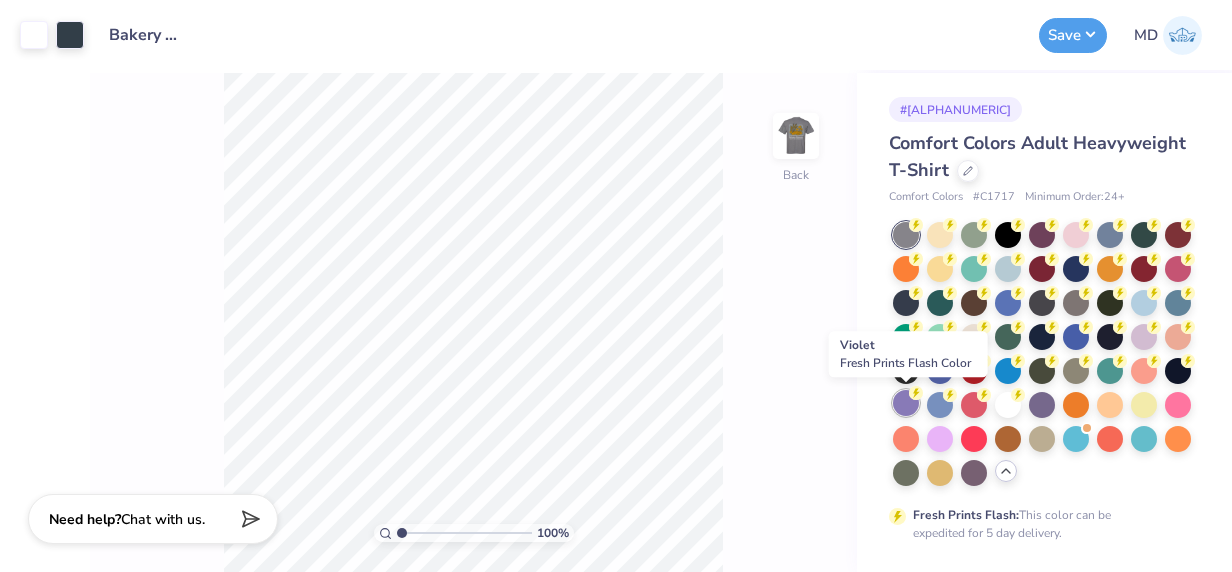 click at bounding box center (906, 403) 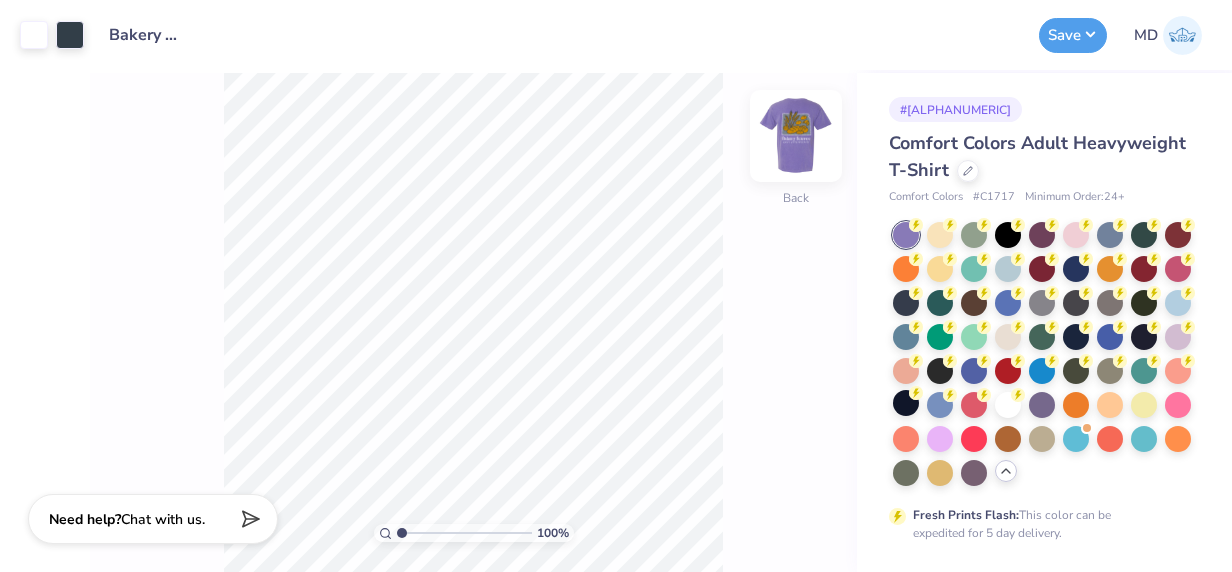 click at bounding box center [796, 136] 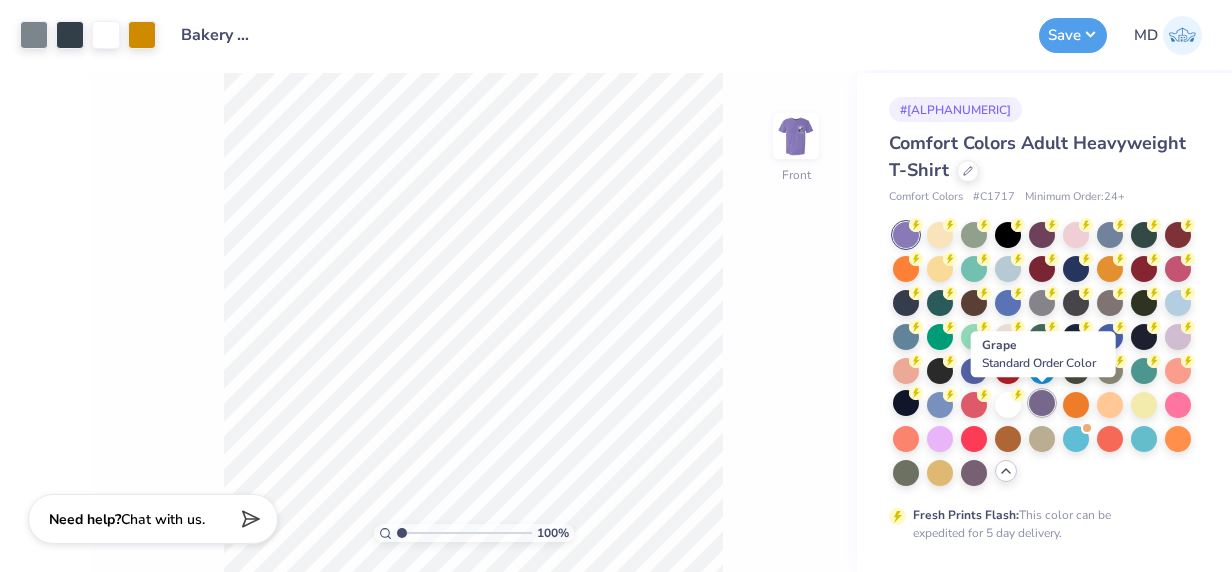 click at bounding box center [1042, 403] 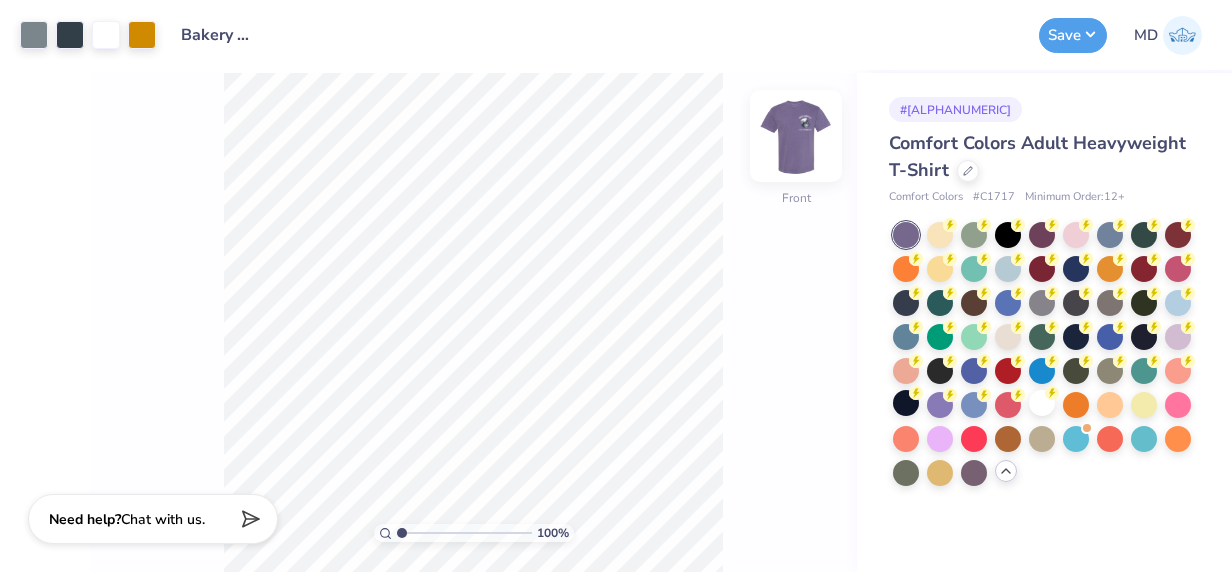 click at bounding box center (796, 136) 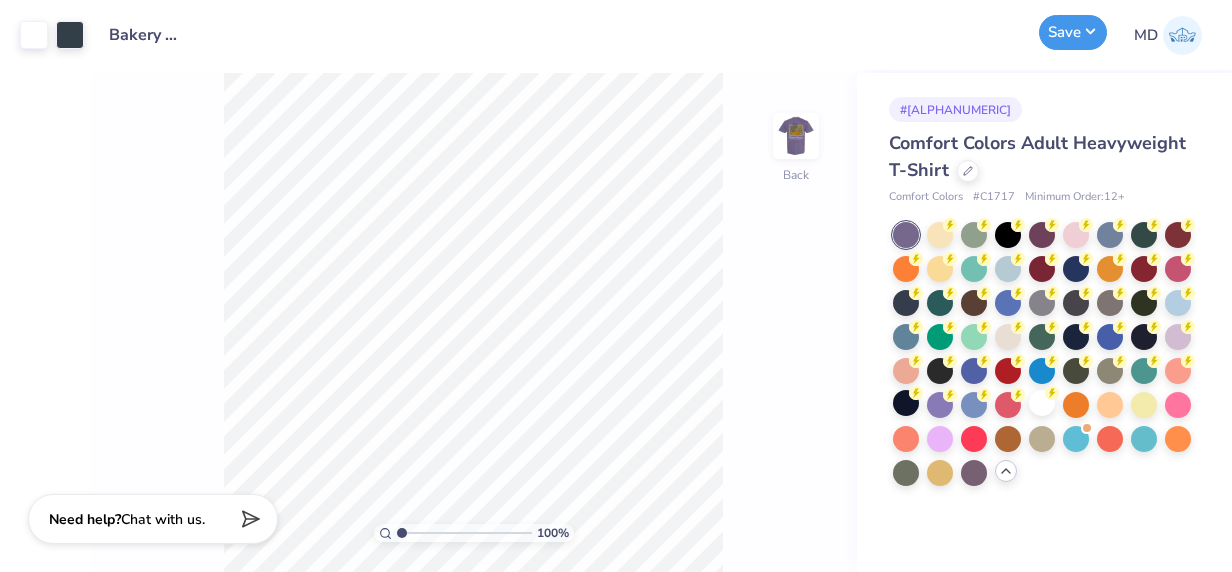 click on "Save" at bounding box center (1073, 32) 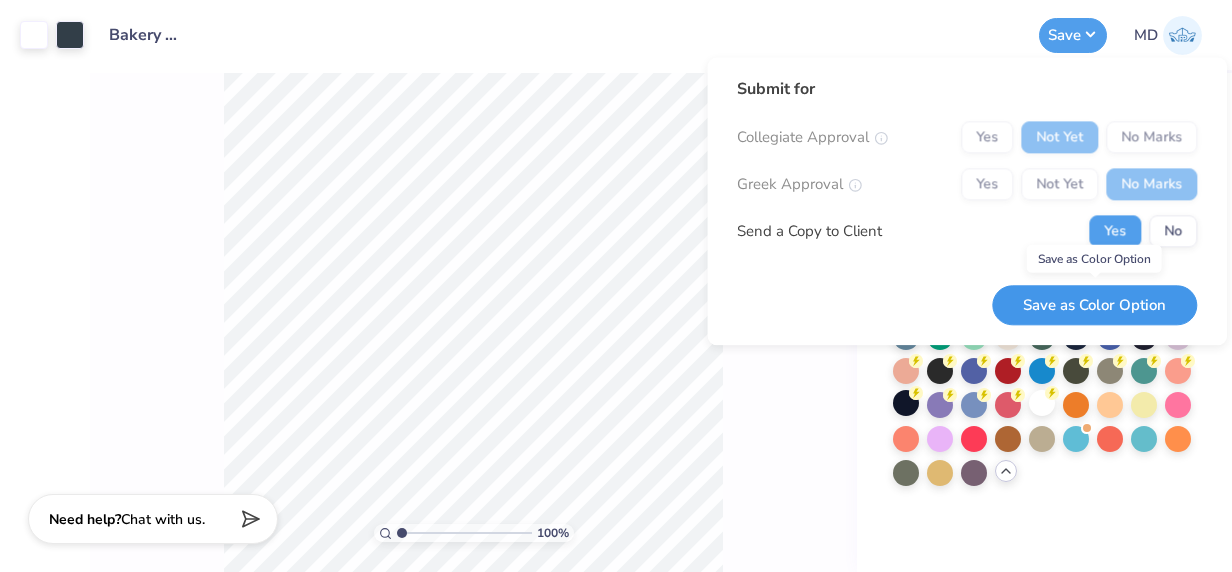 drag, startPoint x: 1036, startPoint y: 309, endPoint x: 1058, endPoint y: 306, distance: 22.203604 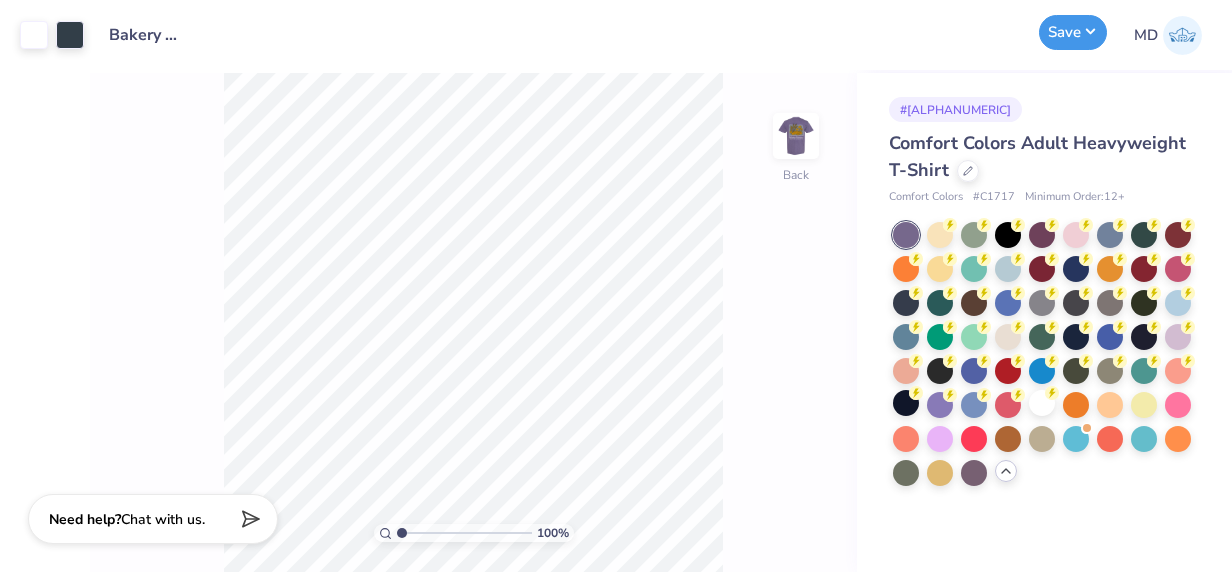 click on "Save" at bounding box center [1073, 32] 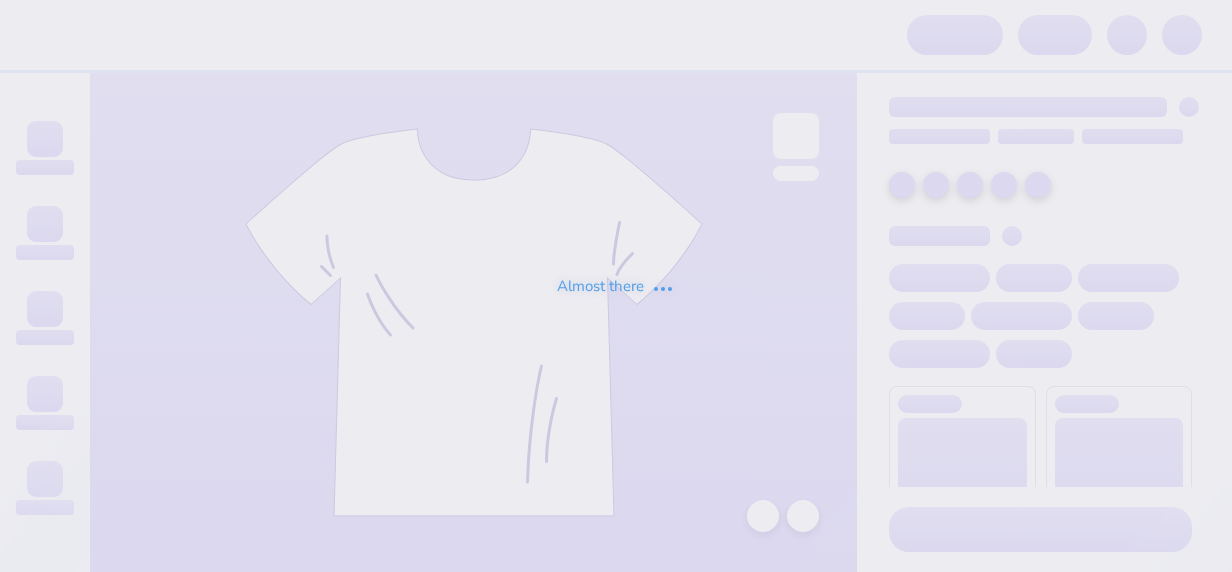 scroll, scrollTop: 0, scrollLeft: 0, axis: both 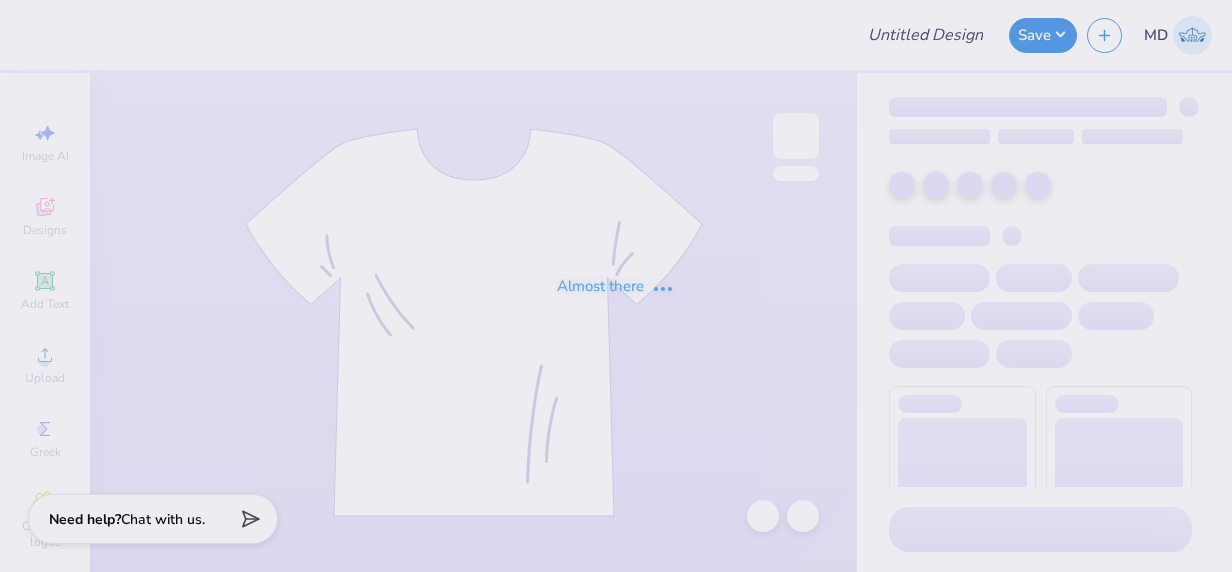 type on "SGA T-Shirt Design" 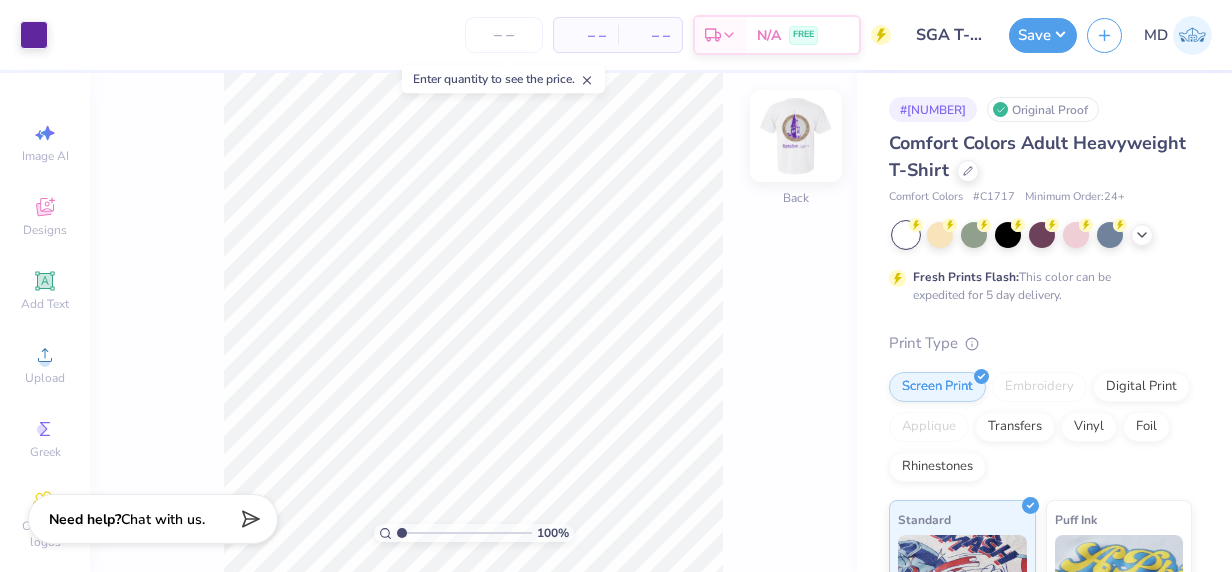 click at bounding box center [796, 136] 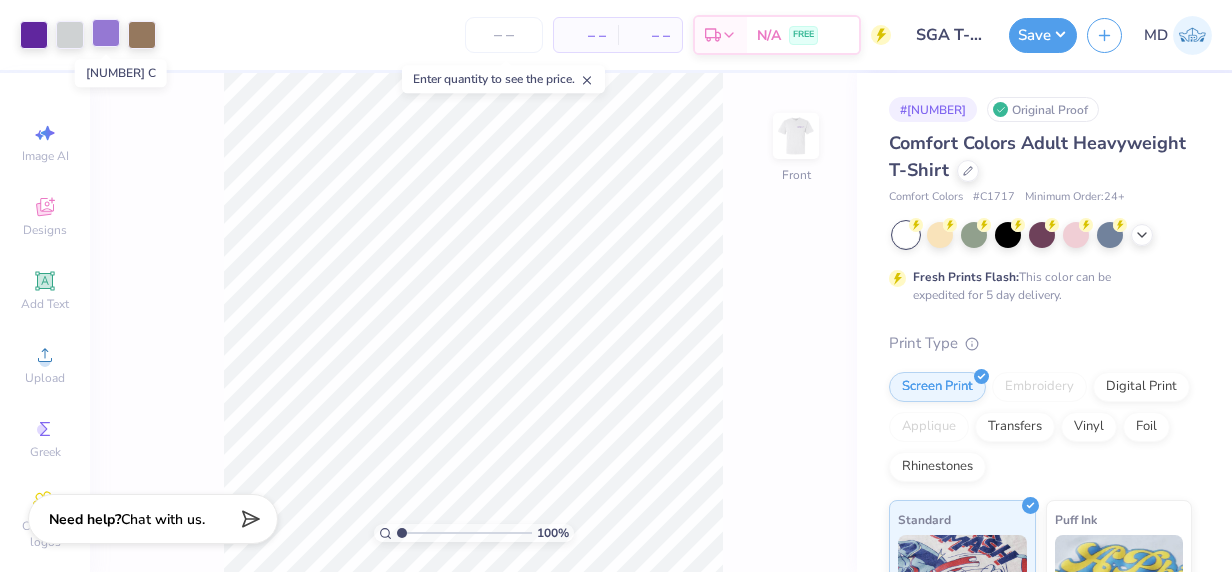 click at bounding box center (106, 33) 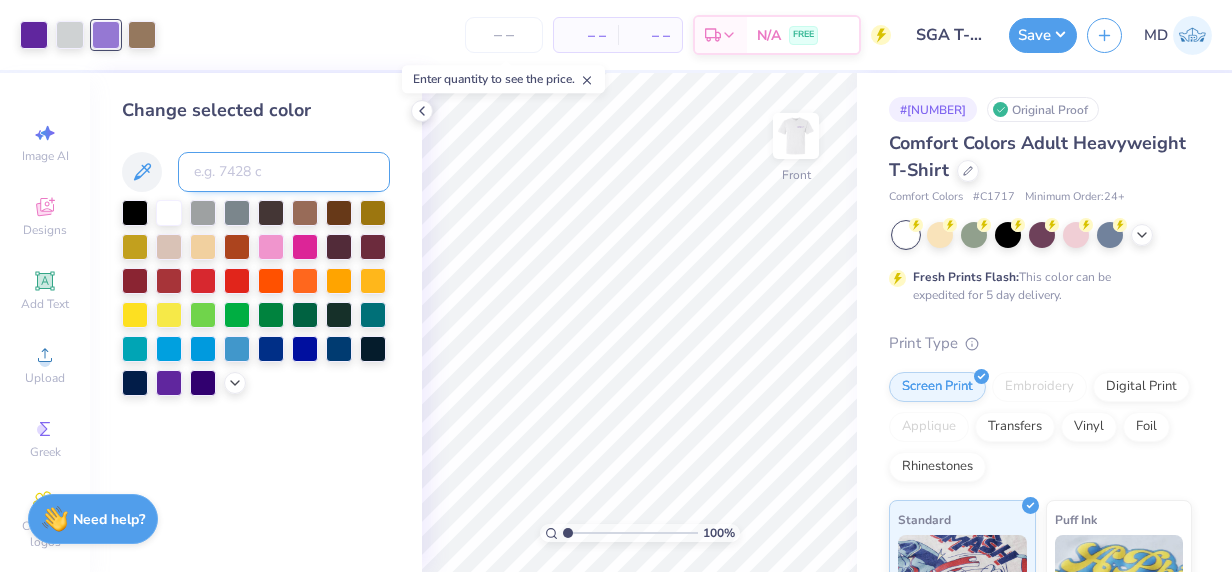 click at bounding box center (284, 172) 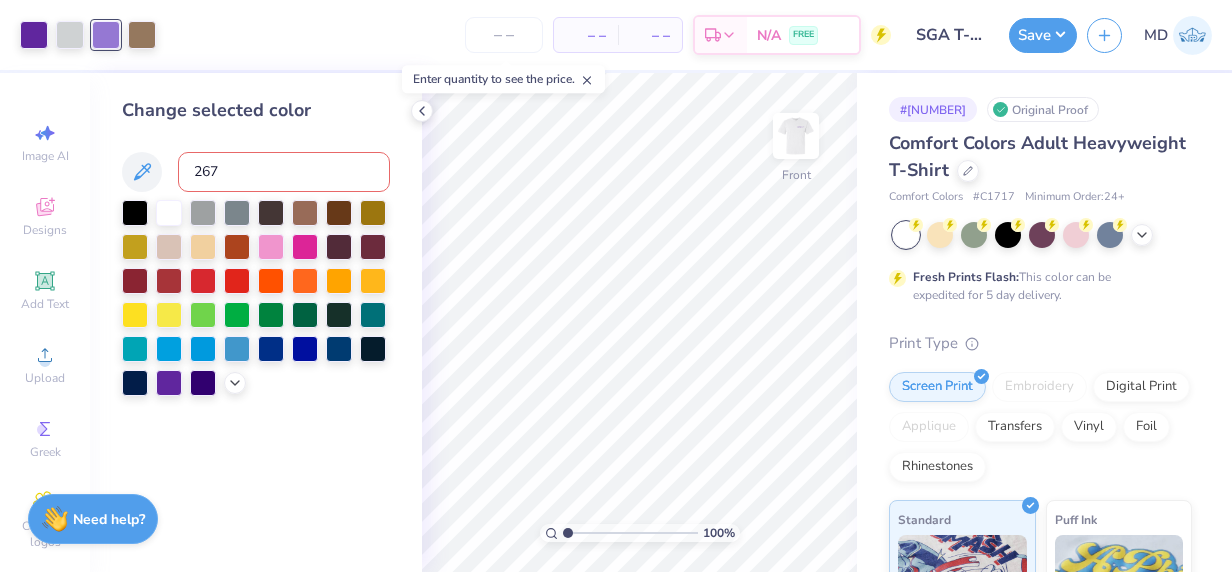type on "267" 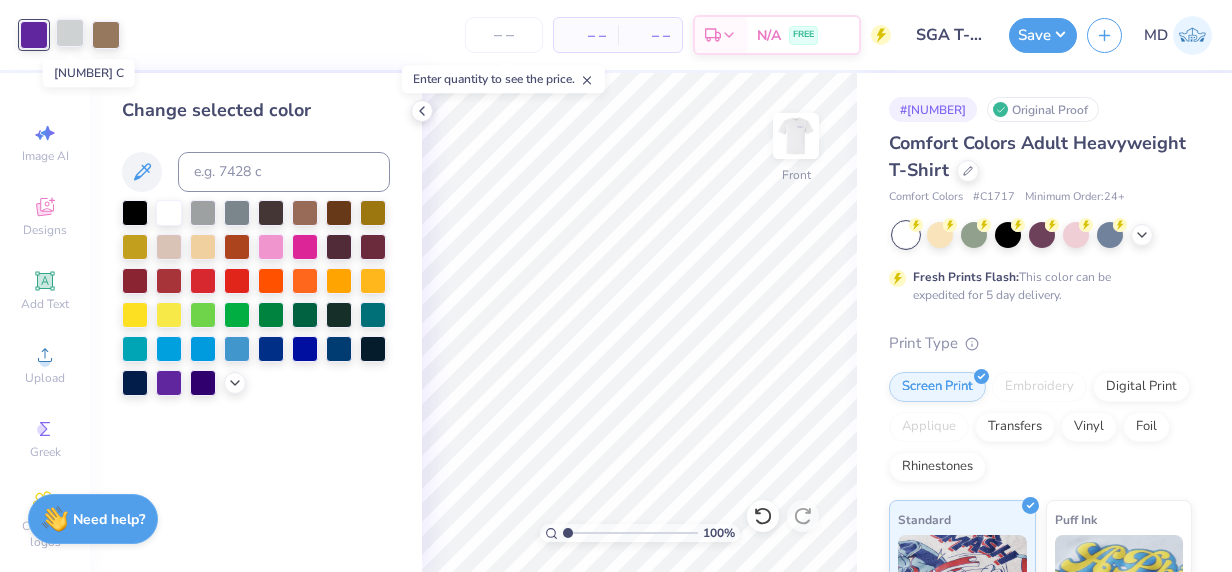click at bounding box center [70, 33] 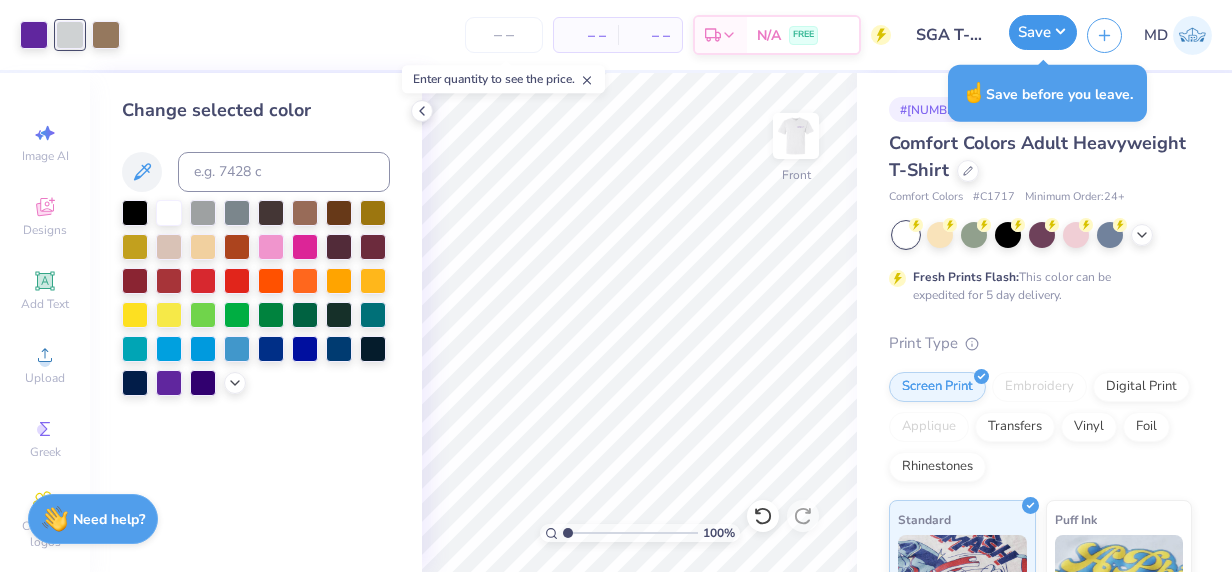 click on "Save" at bounding box center [1043, 32] 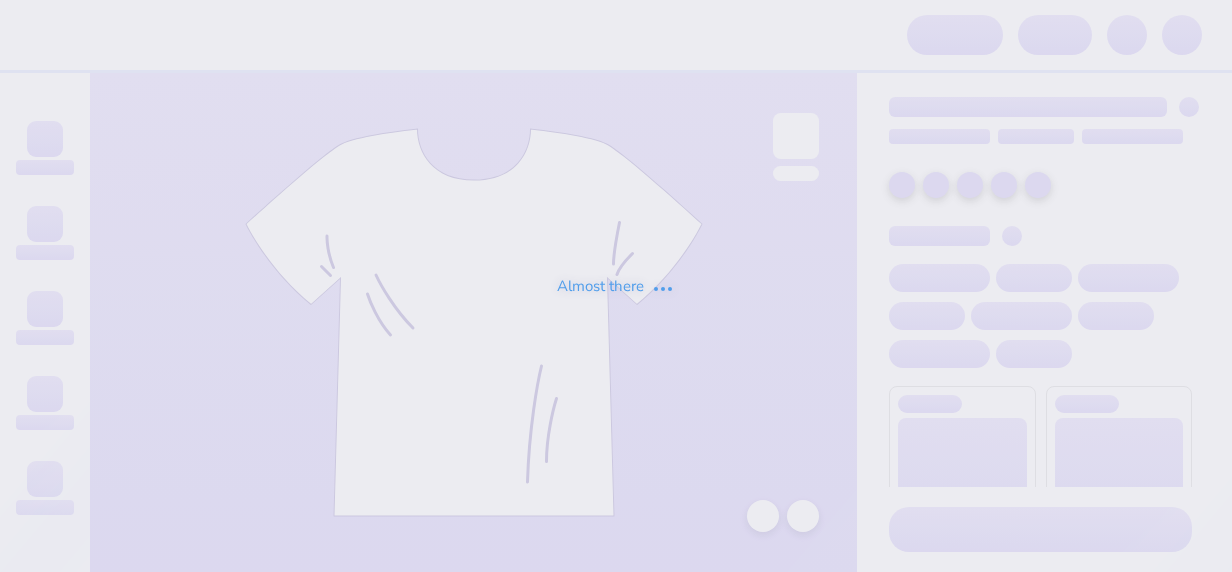scroll, scrollTop: 0, scrollLeft: 0, axis: both 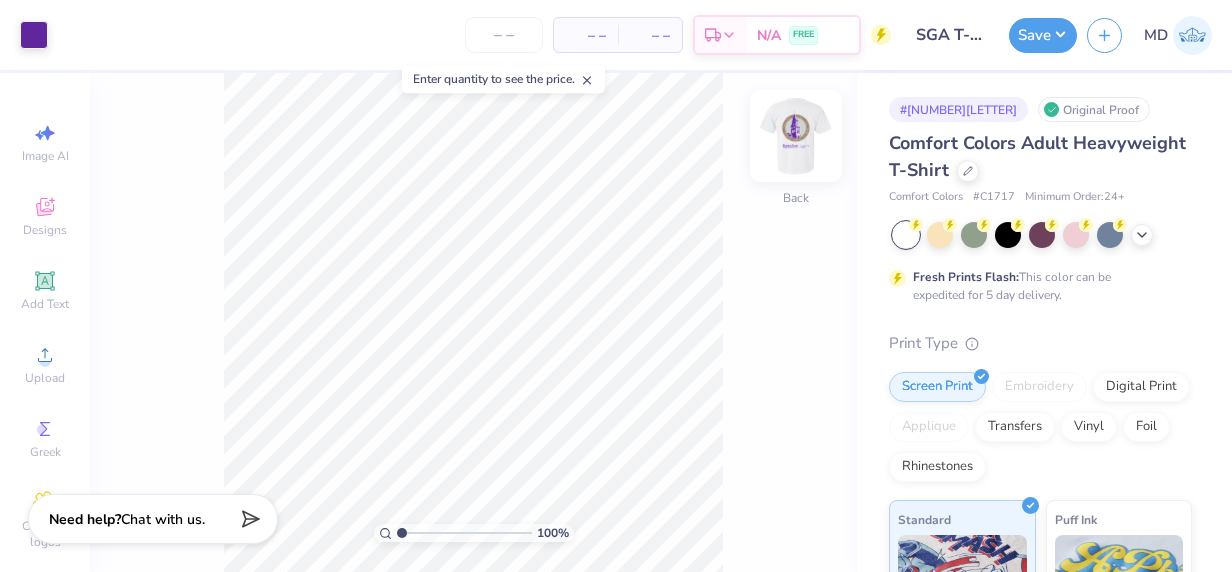 click at bounding box center [796, 136] 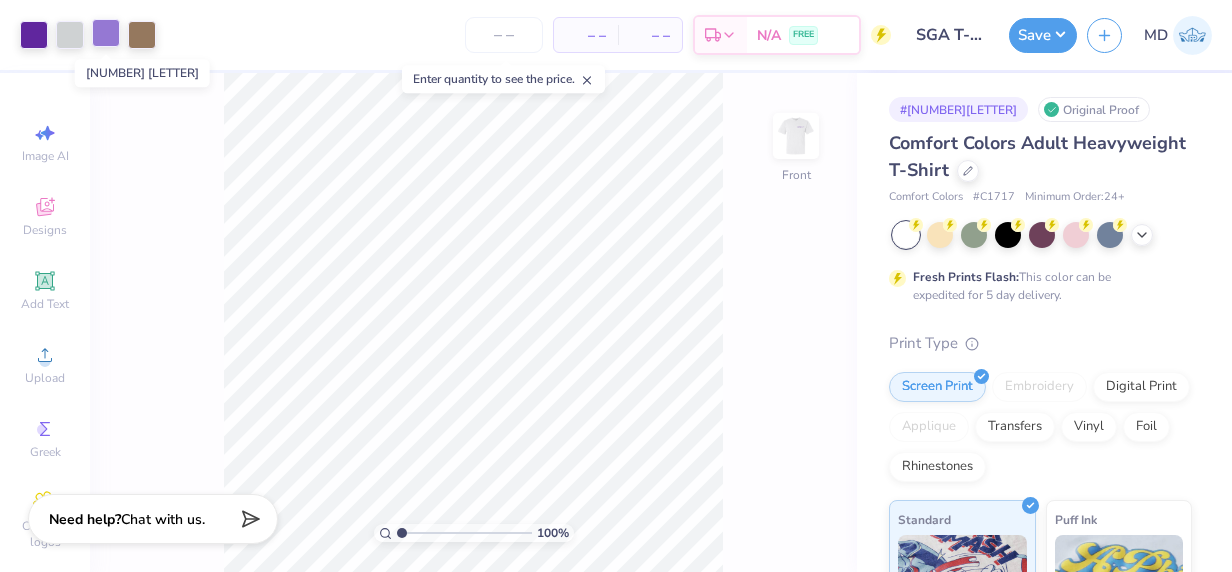 click at bounding box center (106, 33) 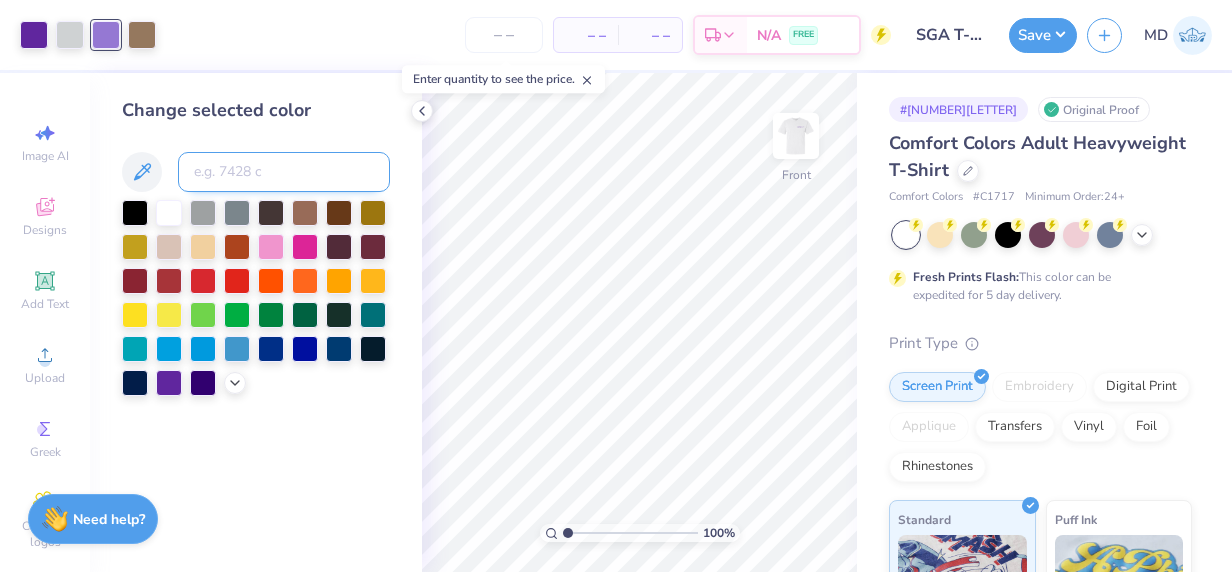 click at bounding box center [284, 172] 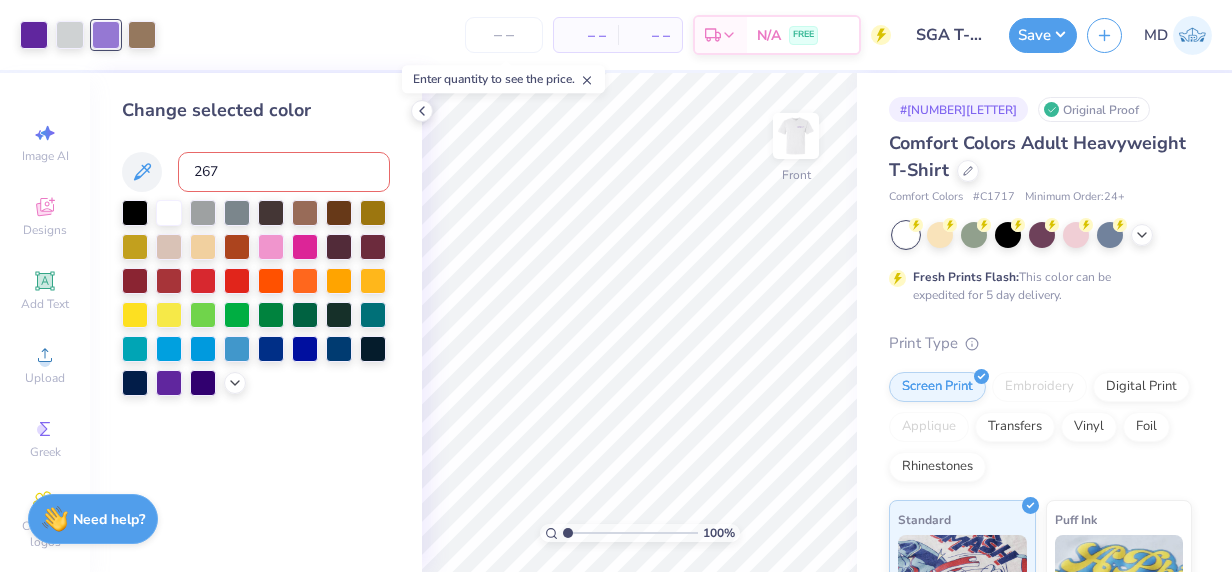 type on "267" 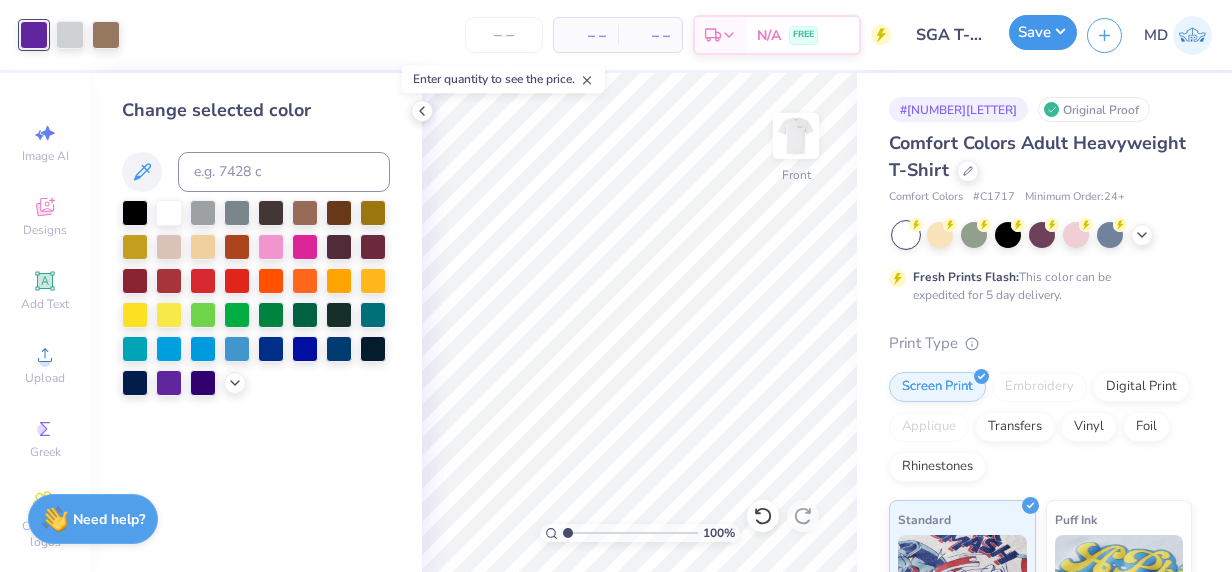 click on "Save" at bounding box center [1043, 32] 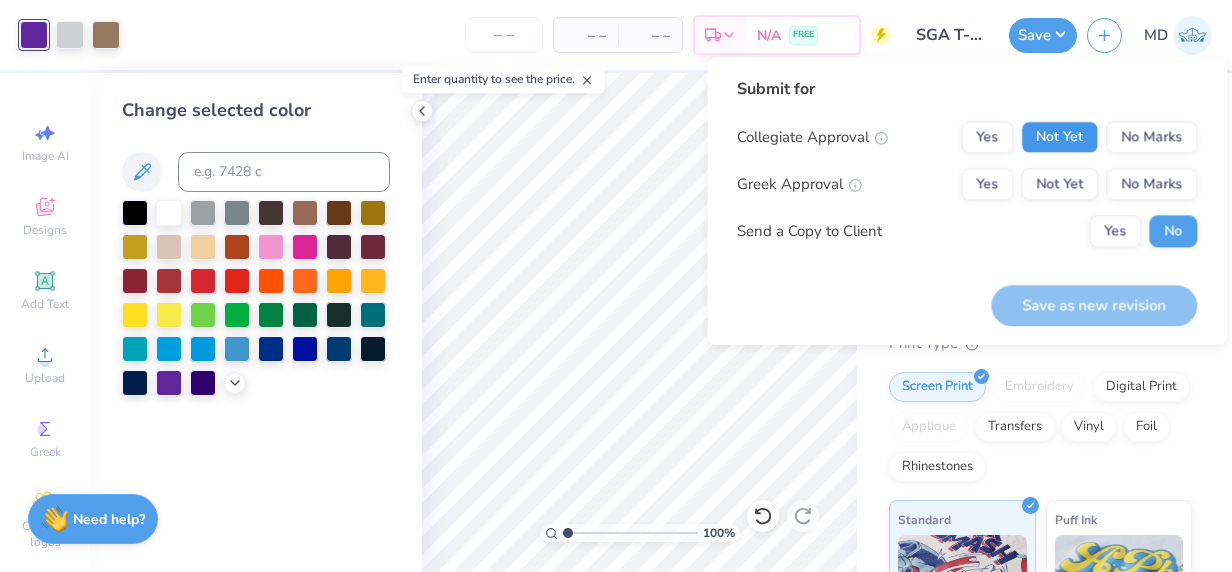click on "Not Yet" at bounding box center (1059, 137) 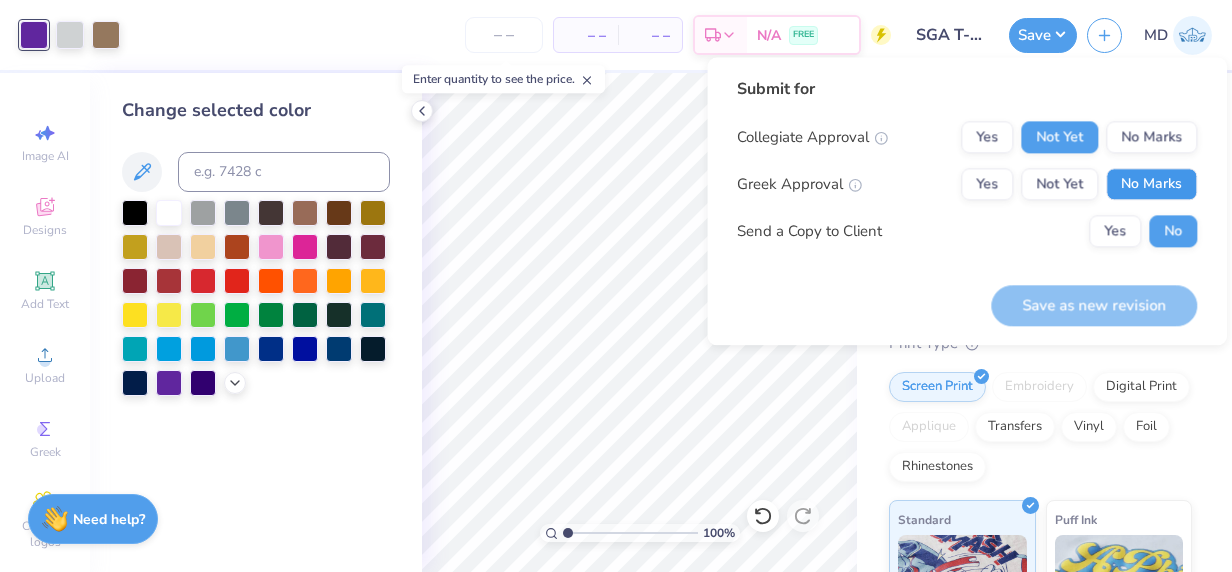 click on "No Marks" at bounding box center [1151, 184] 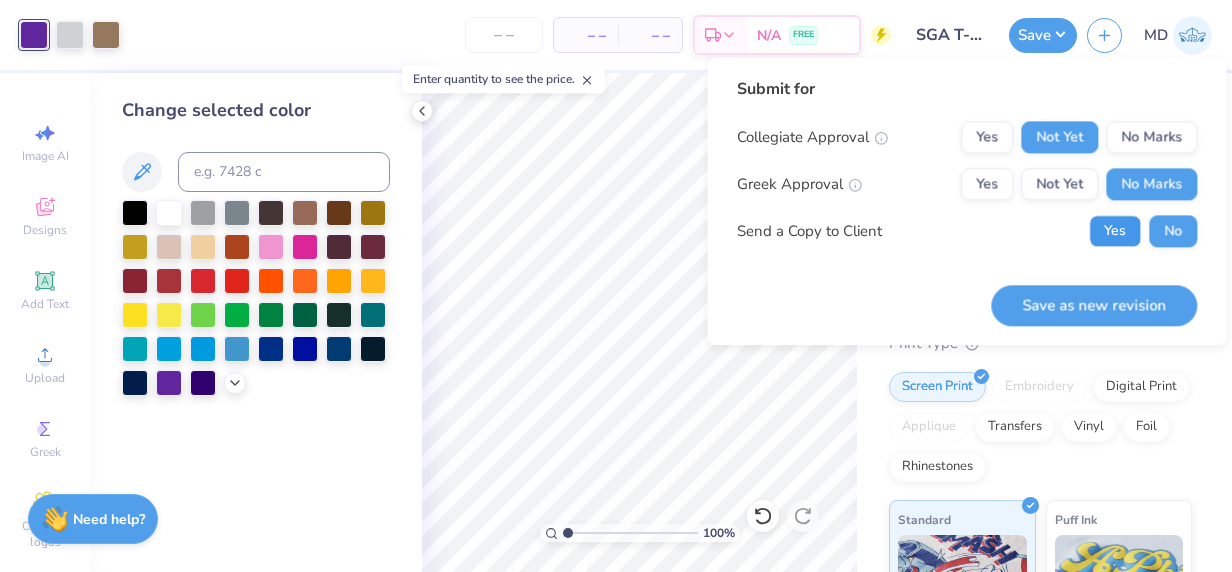 click on "Yes" at bounding box center [1115, 231] 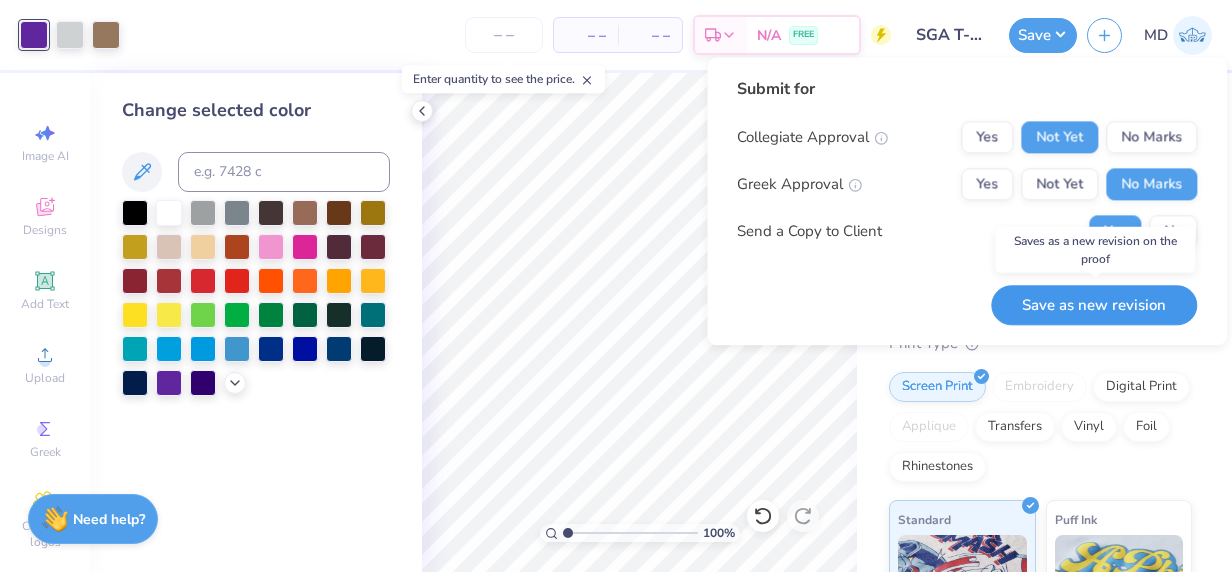 click on "Save as new revision" at bounding box center [1094, 305] 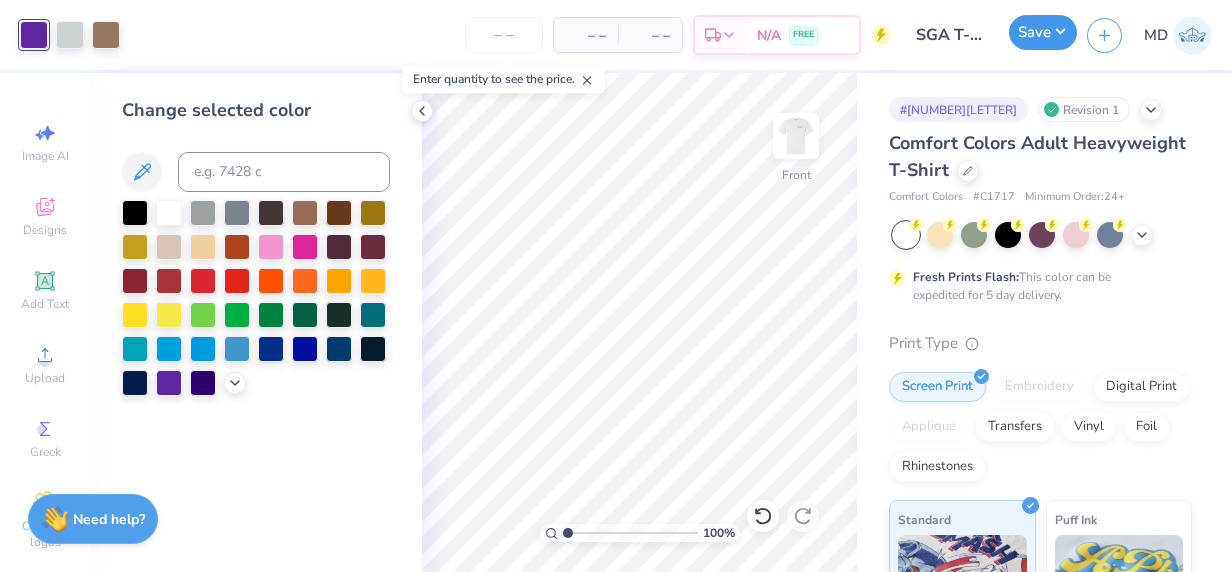 click on "Save" at bounding box center [1043, 32] 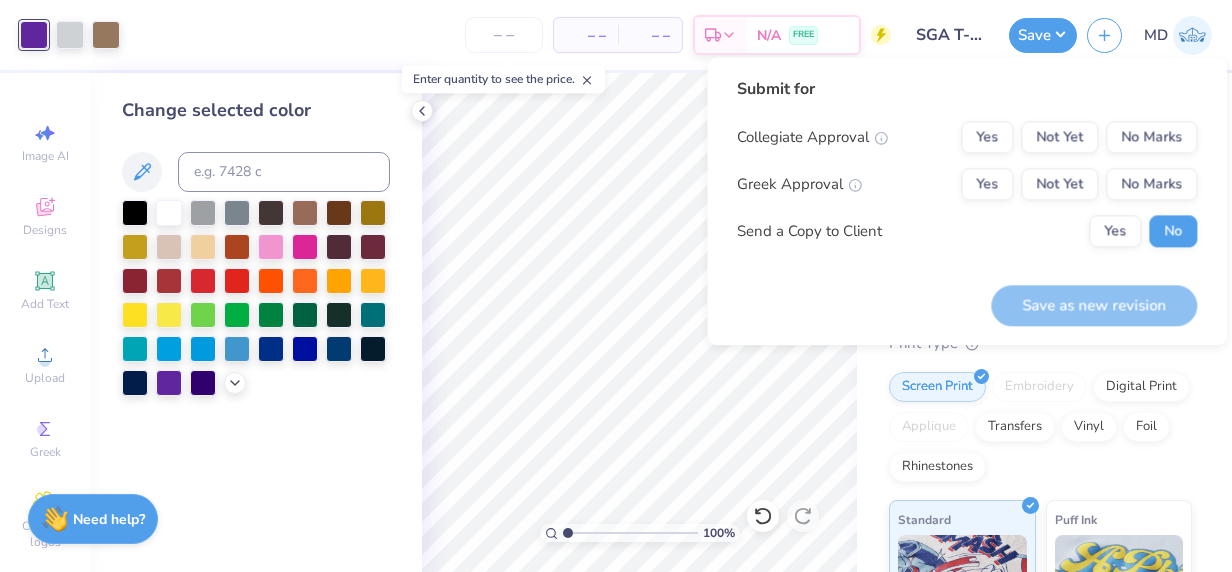 click on "Art colors – – Per Item – – Total Est.  Delivery N/A FREE Design Title SGA T-Shirt Design Save MD Image AI Designs Add Text Upload Greek Clipart & logos Decorate Change selected color 100  % Front # 504499A Revision 1 Comfort Colors Adult Heavyweight T-Shirt Comfort Colors # C1717 Minimum Order:  24 +   Fresh Prints Flash:  This color can be expedited for 5 day delivery. Print Type Screen Print Embroidery Digital Print Applique Transfers Vinyl Foil Rhinestones Standard Puff Ink Neon Ink Metallic & Glitter Ink Glow in the Dark Ink Water based Ink Need help?  Chat with us." at bounding box center [616, 286] 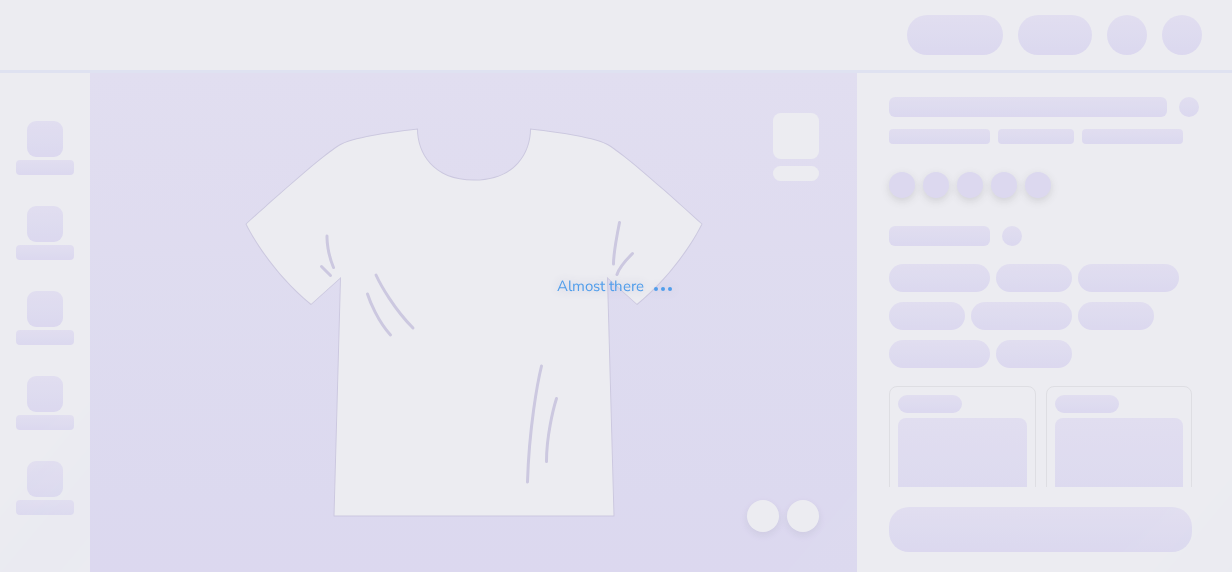 scroll, scrollTop: 0, scrollLeft: 0, axis: both 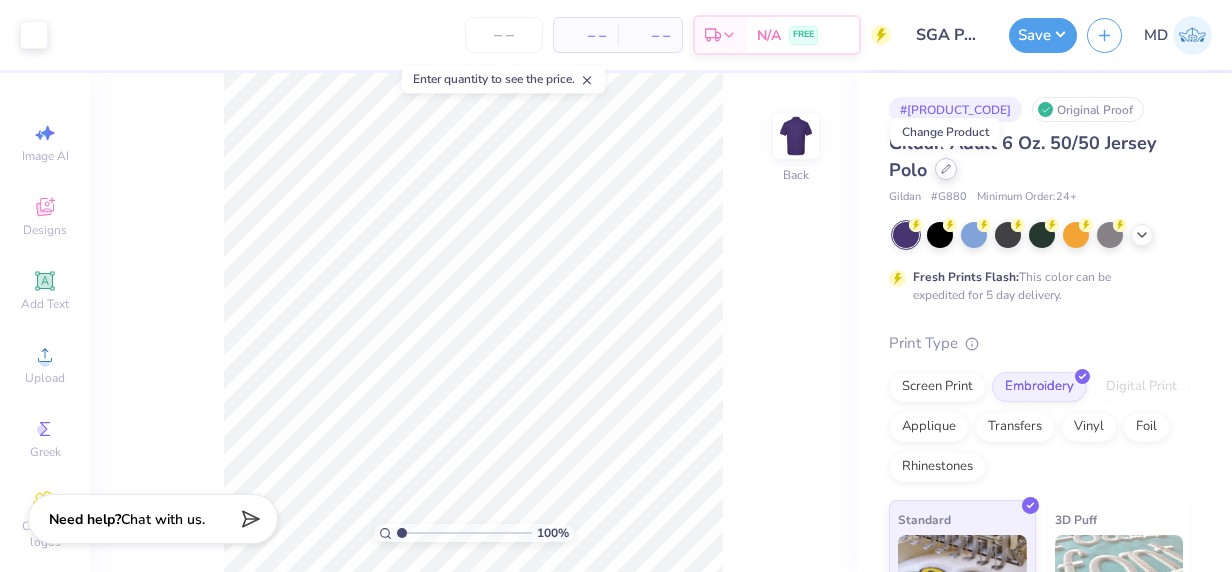 click 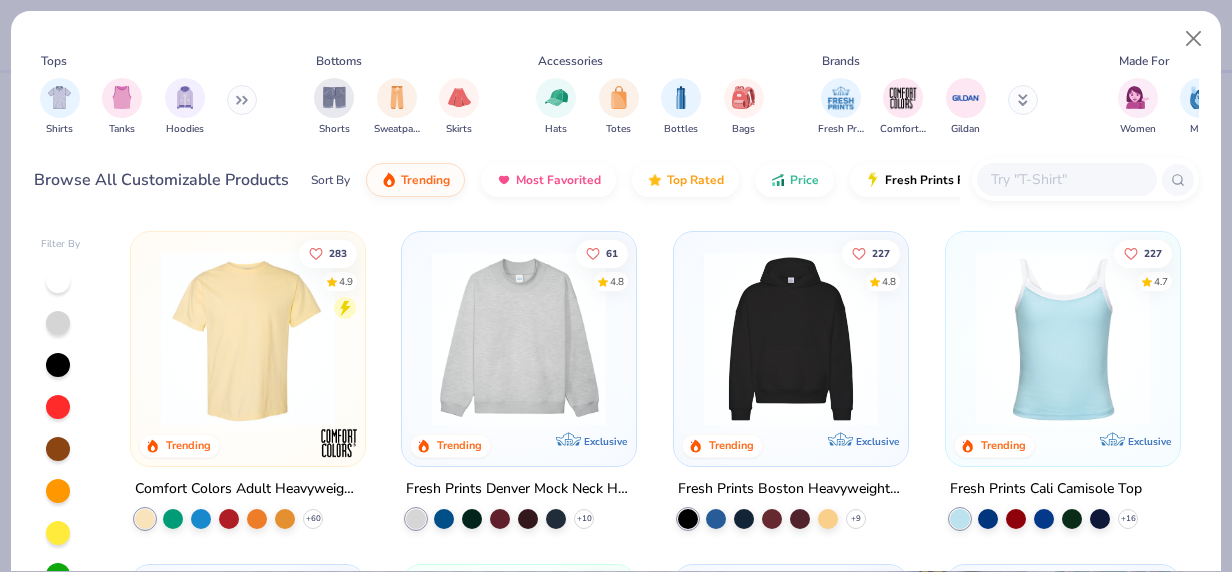 click on "Shirts Tanks Hoodies" at bounding box center [149, 107] 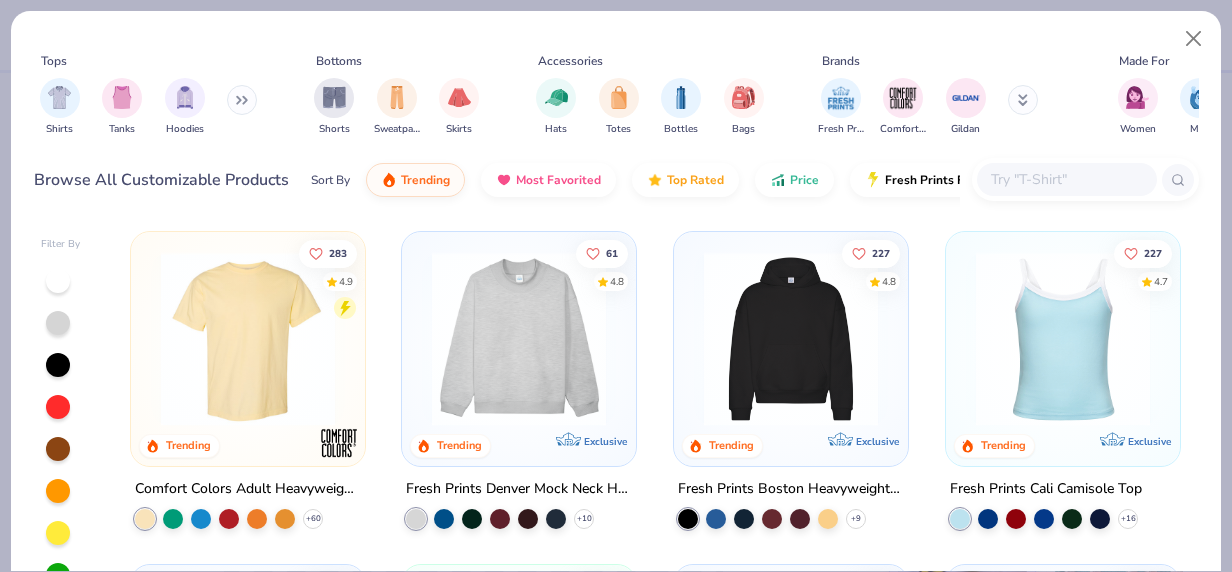 click 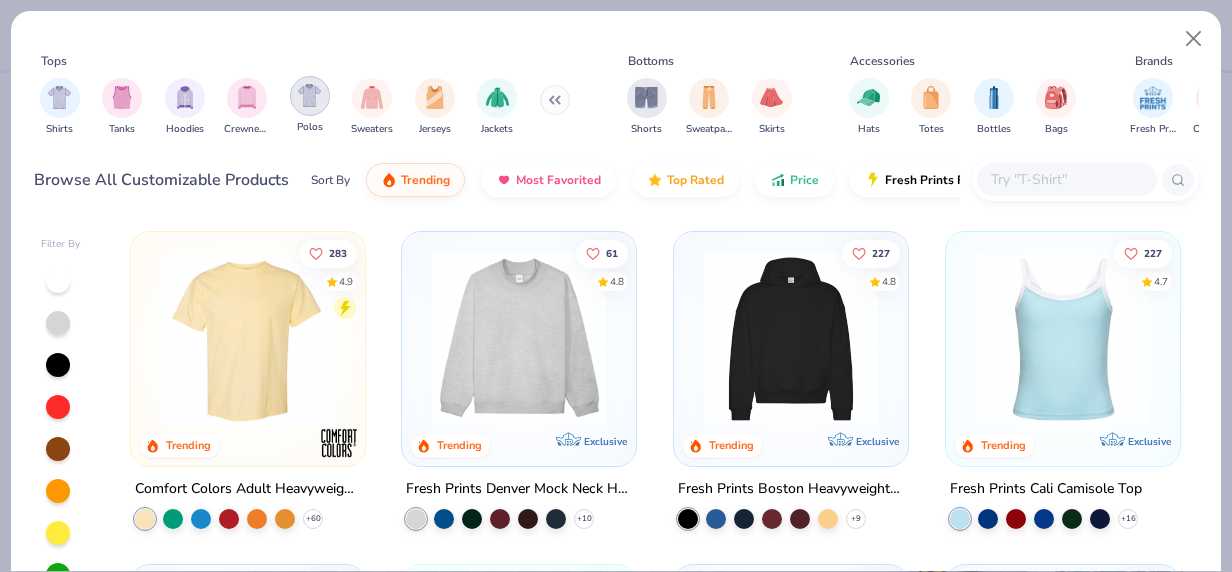 click at bounding box center [309, 95] 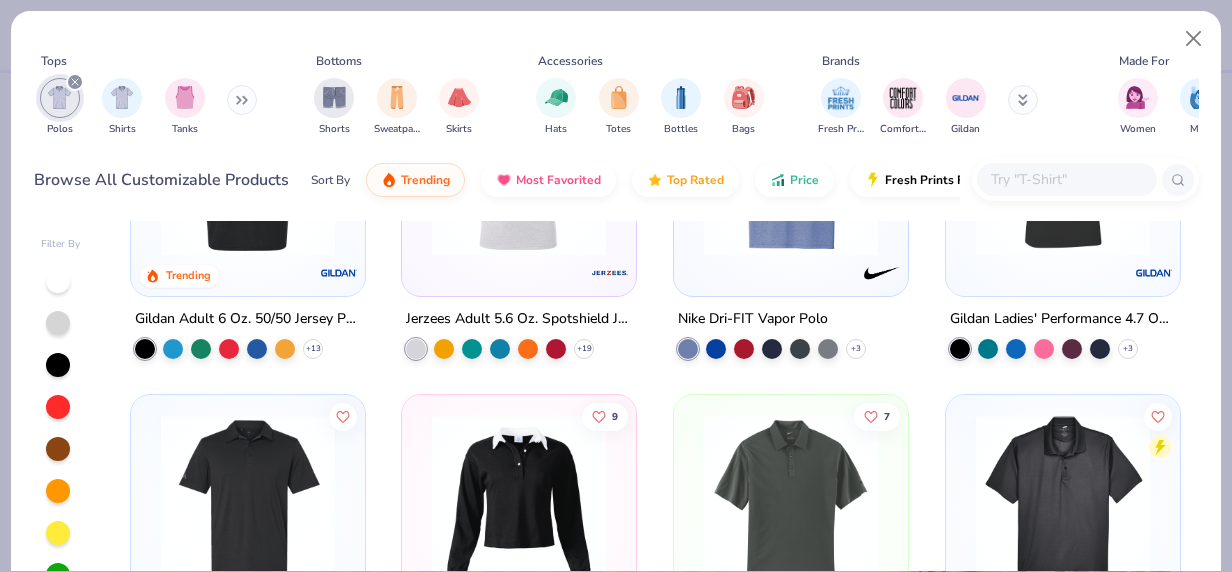 scroll, scrollTop: 0, scrollLeft: 0, axis: both 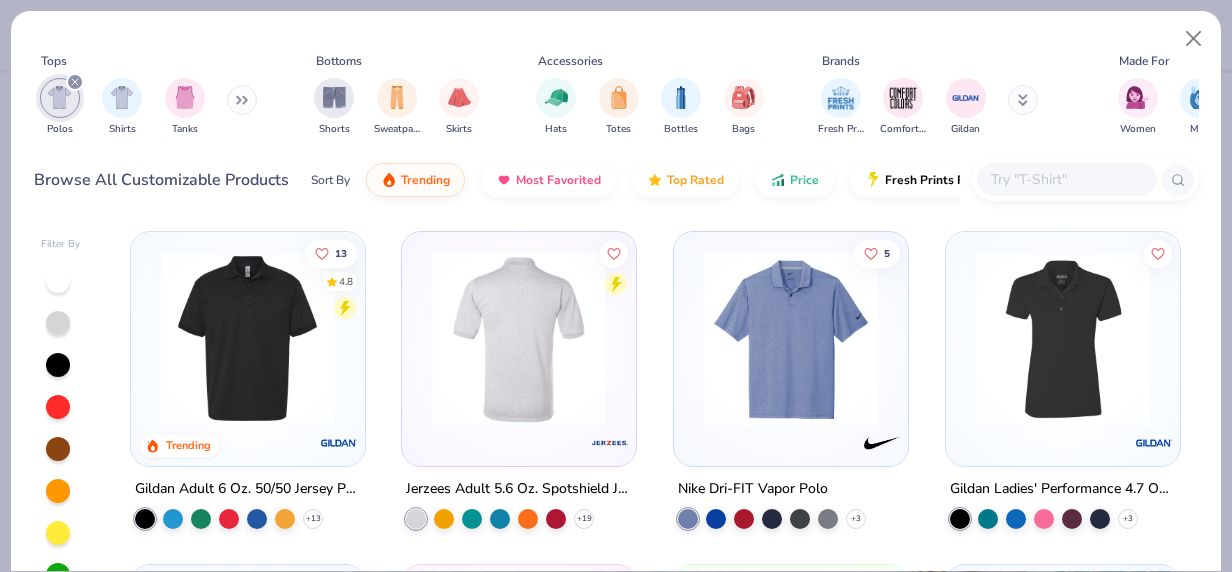 click at bounding box center (519, 339) 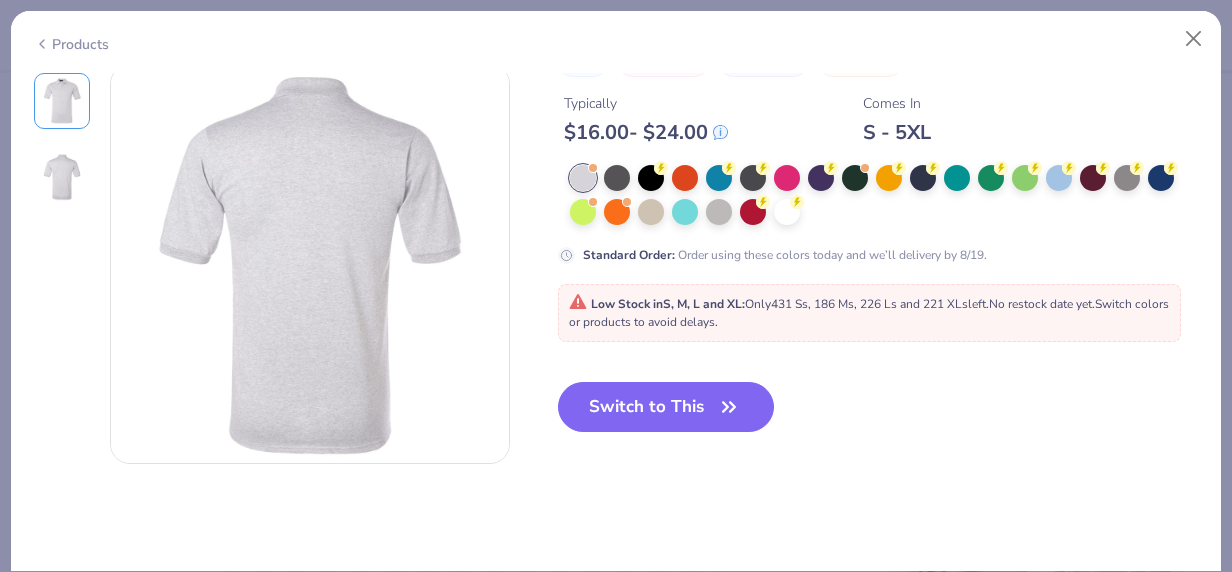scroll, scrollTop: 458, scrollLeft: 0, axis: vertical 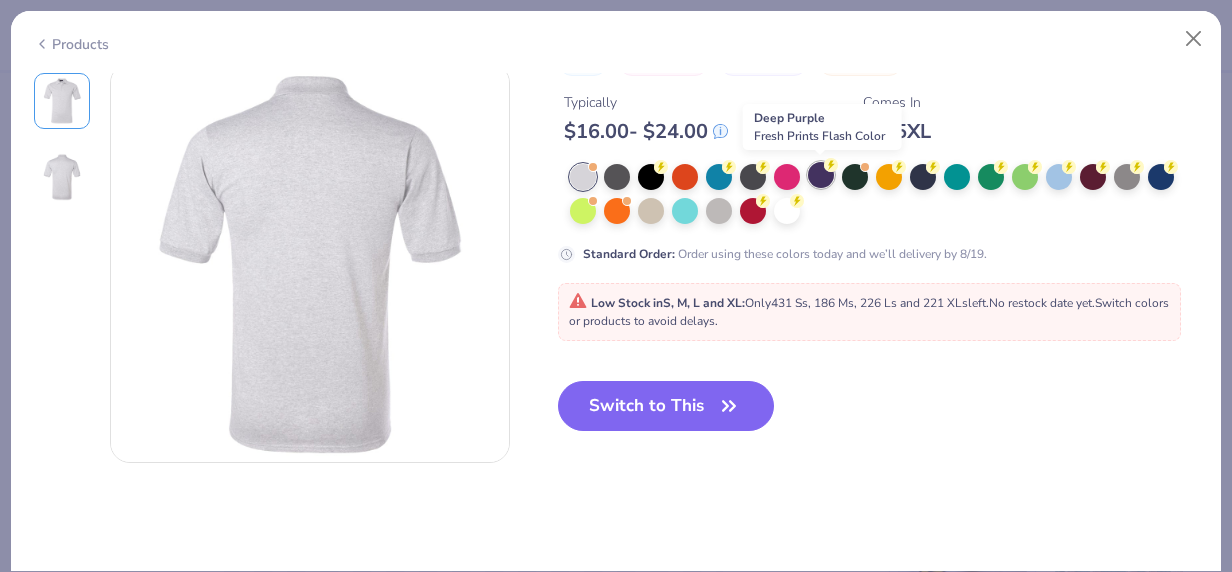 click at bounding box center [821, 175] 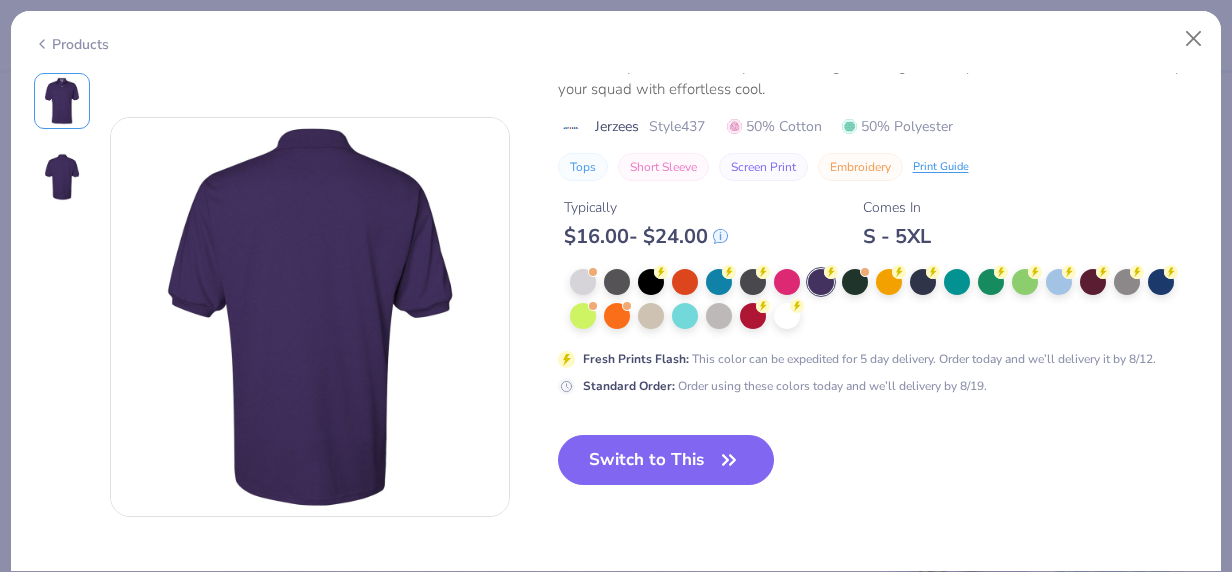 scroll, scrollTop: 398, scrollLeft: 0, axis: vertical 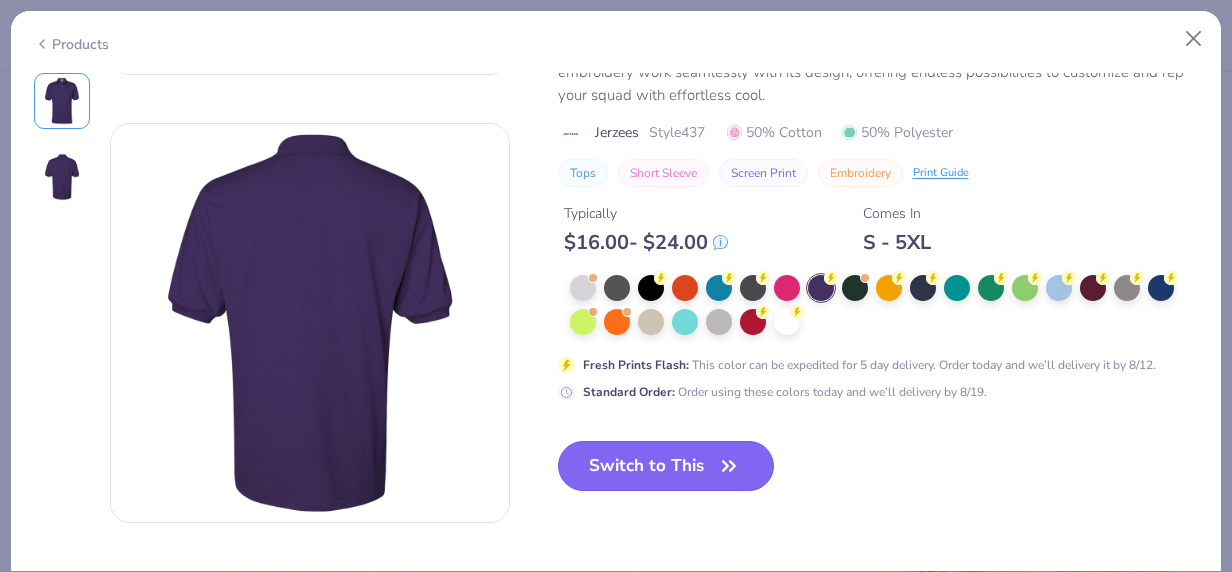click on "Switch to This" at bounding box center (666, 466) 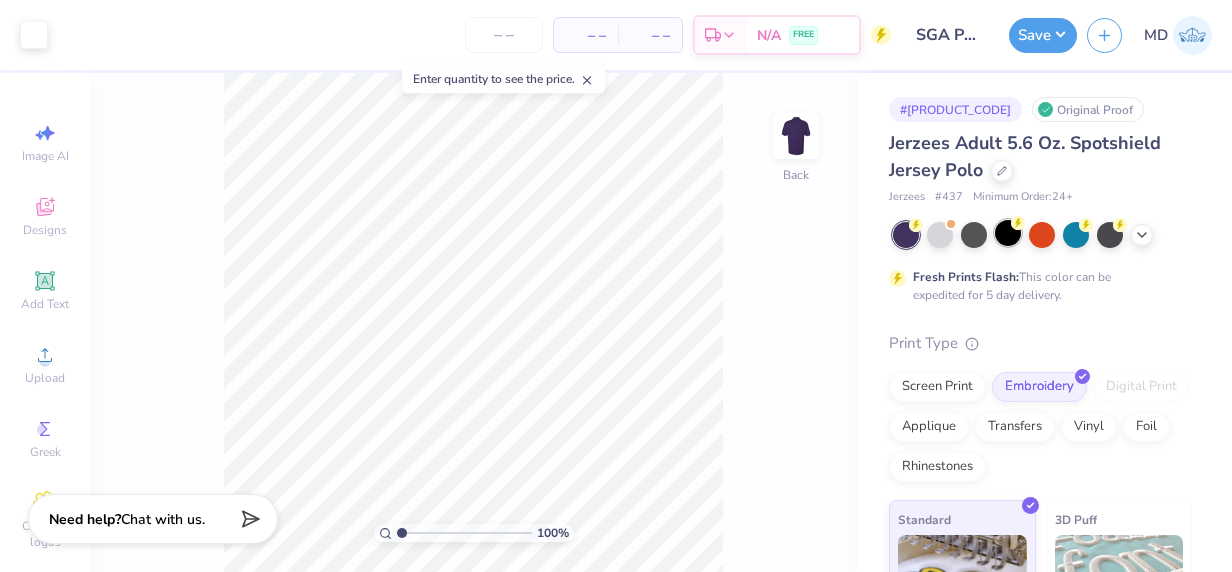 scroll, scrollTop: 226, scrollLeft: 0, axis: vertical 